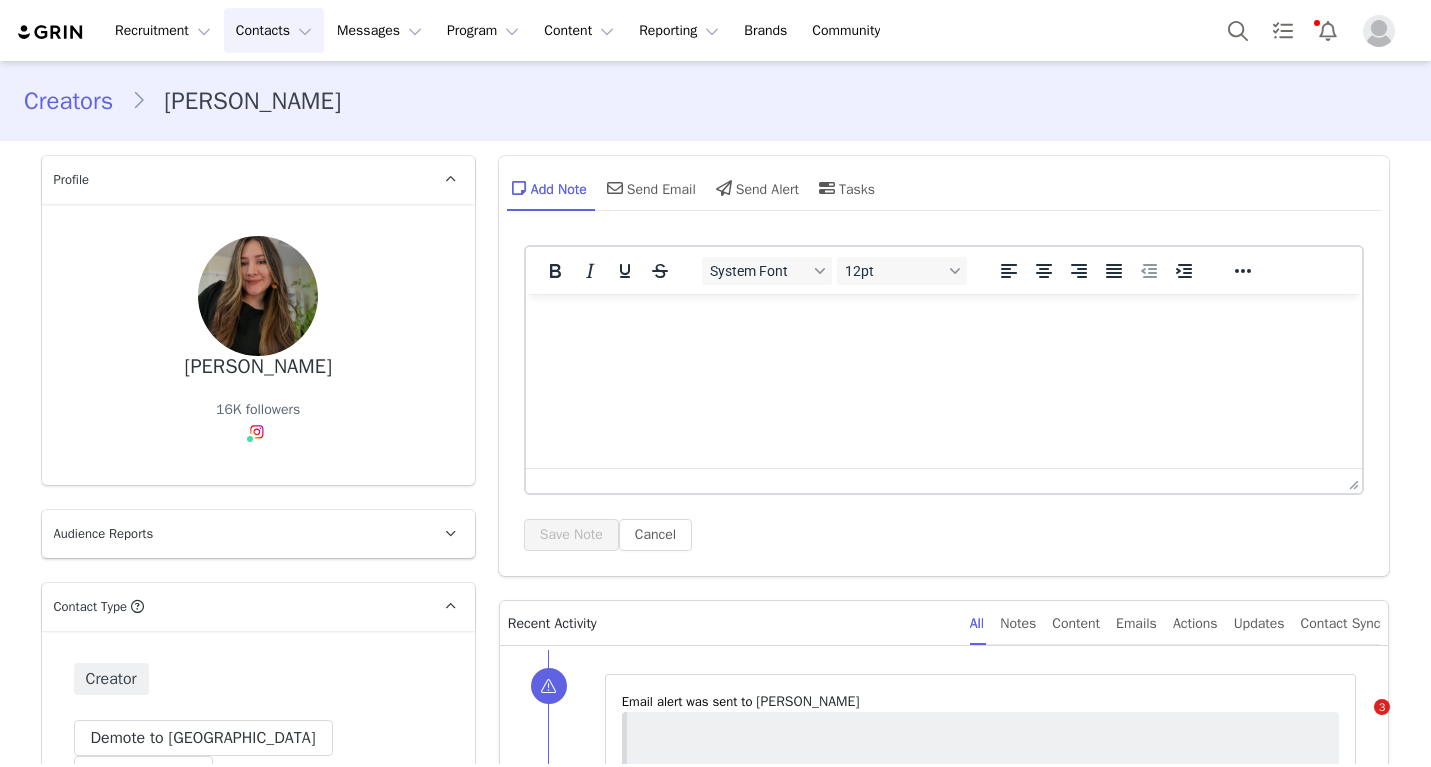 scroll, scrollTop: 0, scrollLeft: 0, axis: both 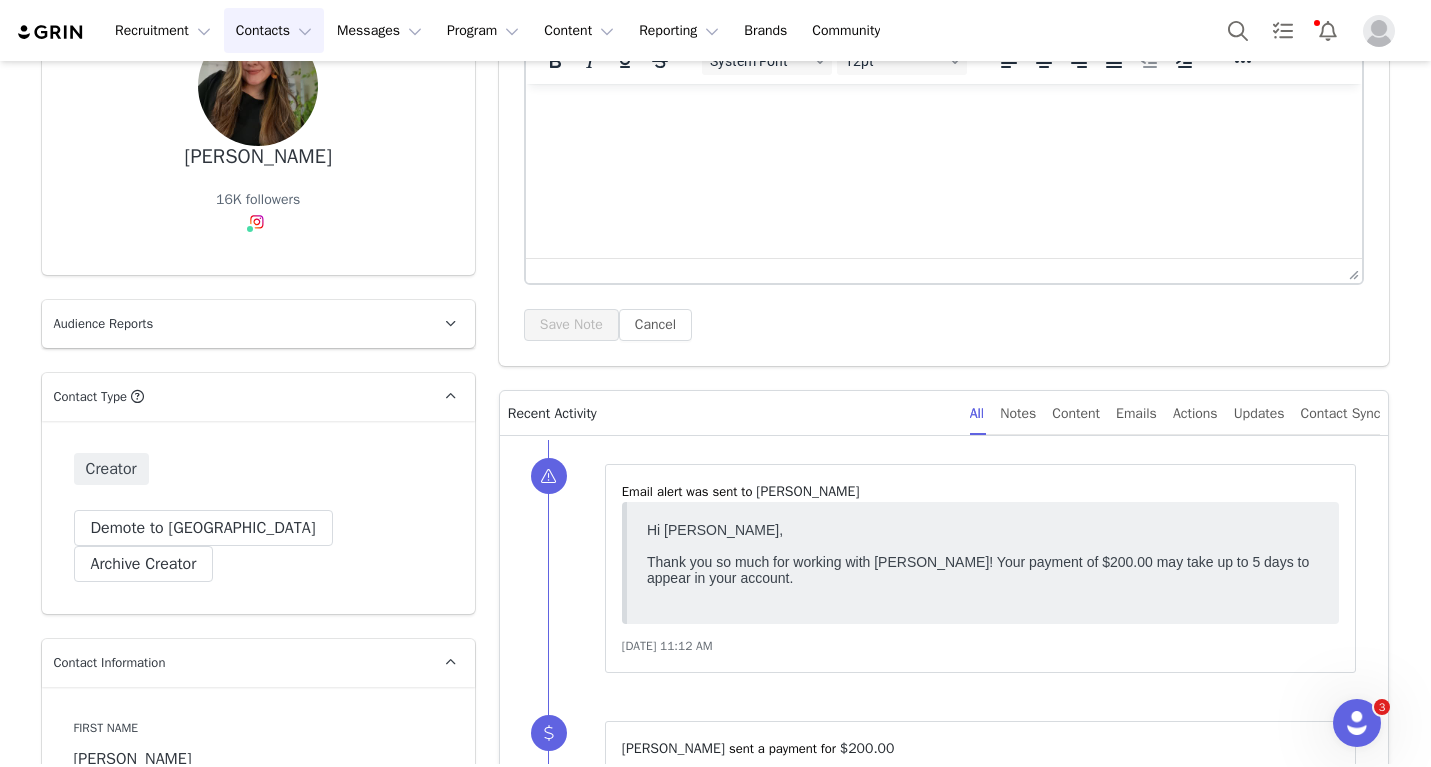 click on "Contacts Contacts" at bounding box center [274, 30] 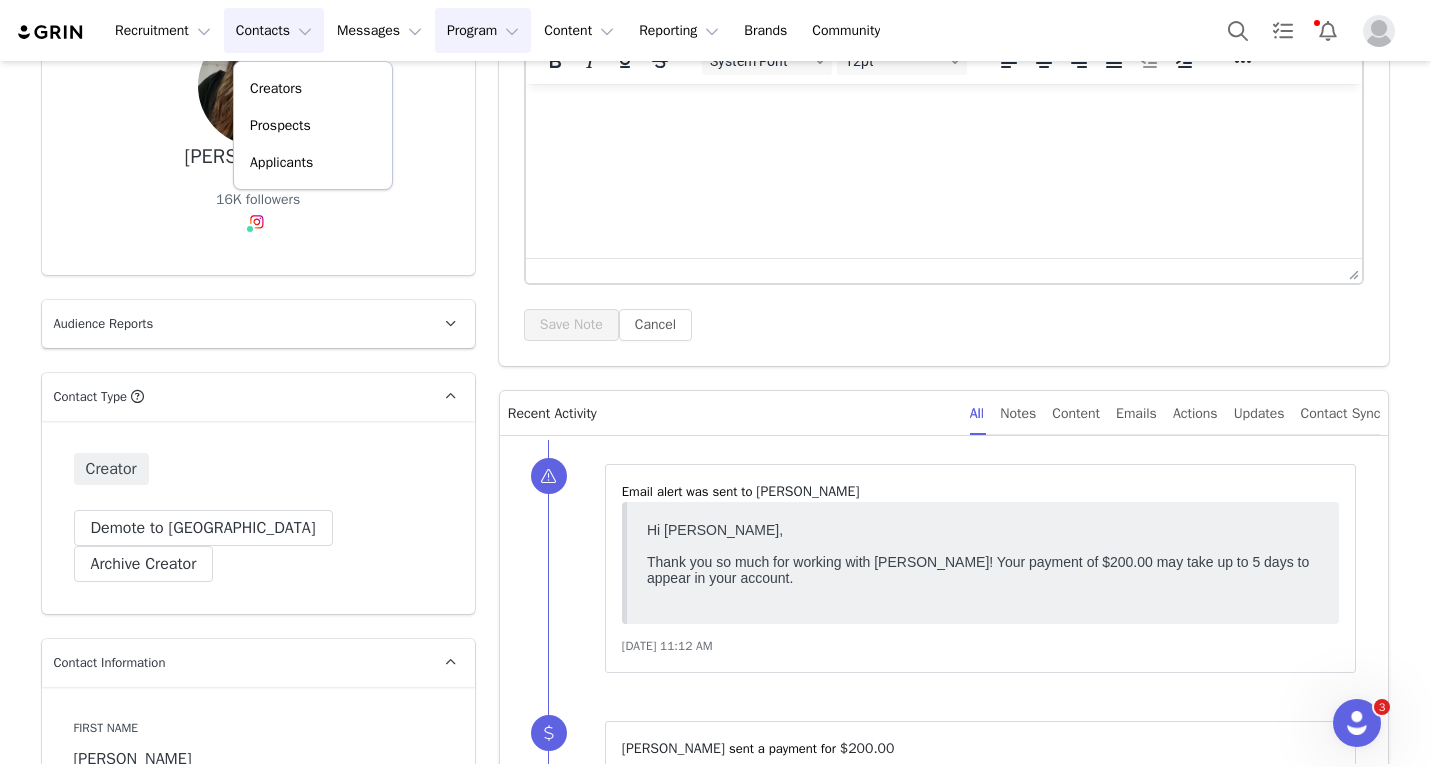 click on "Program Program" at bounding box center (483, 30) 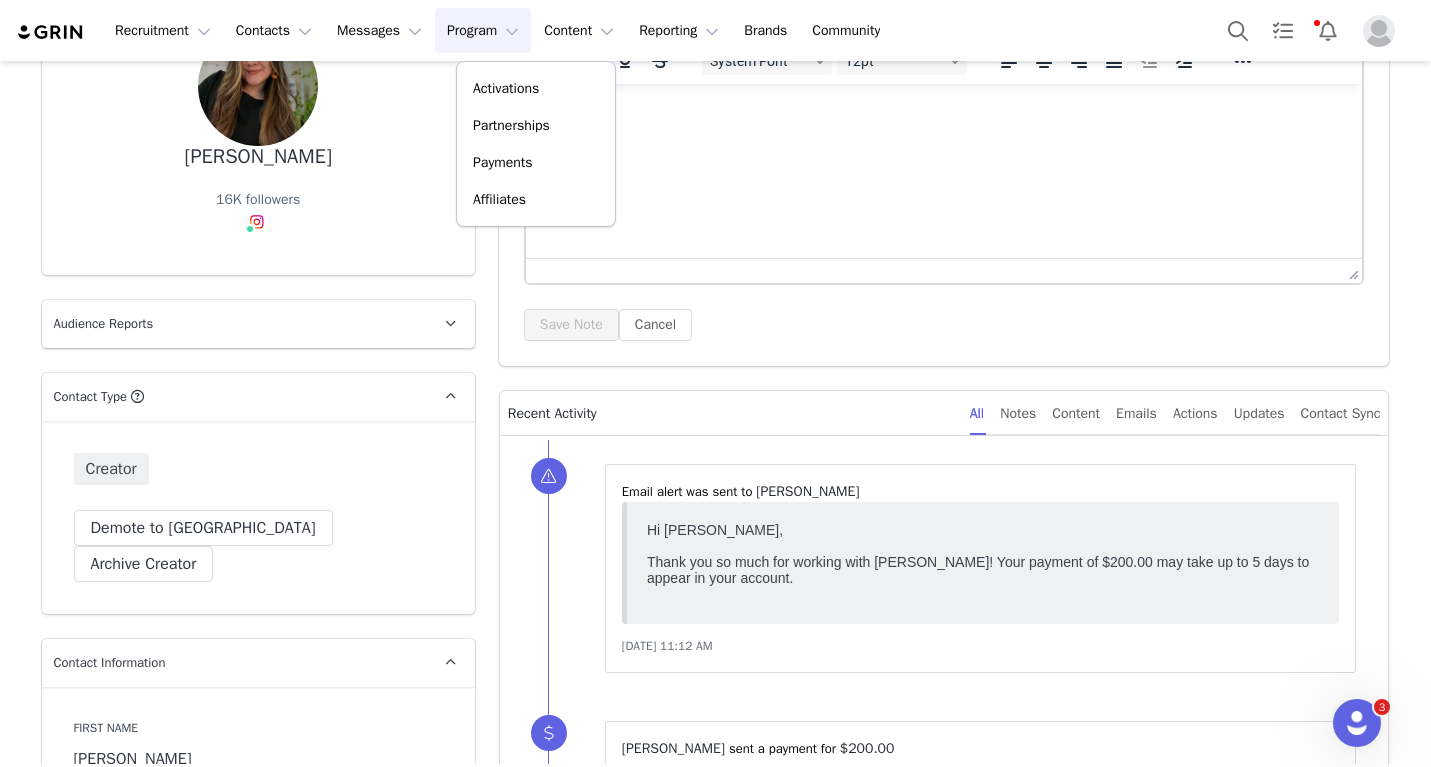 click on "Recruitment Recruitment Creator Search Curated Lists Landing Pages Web Extension AI Creator Search Beta Contacts Contacts Creators Prospects Applicants Messages Messages Dashboard Inbox Templates Sequences Program Program Activations Partnerships Payments Affiliates Content Content Creator Content Media Library Social Listening Reporting Reporting Dashboard Report Builder Brands Brands Community Community" at bounding box center (715, 30) 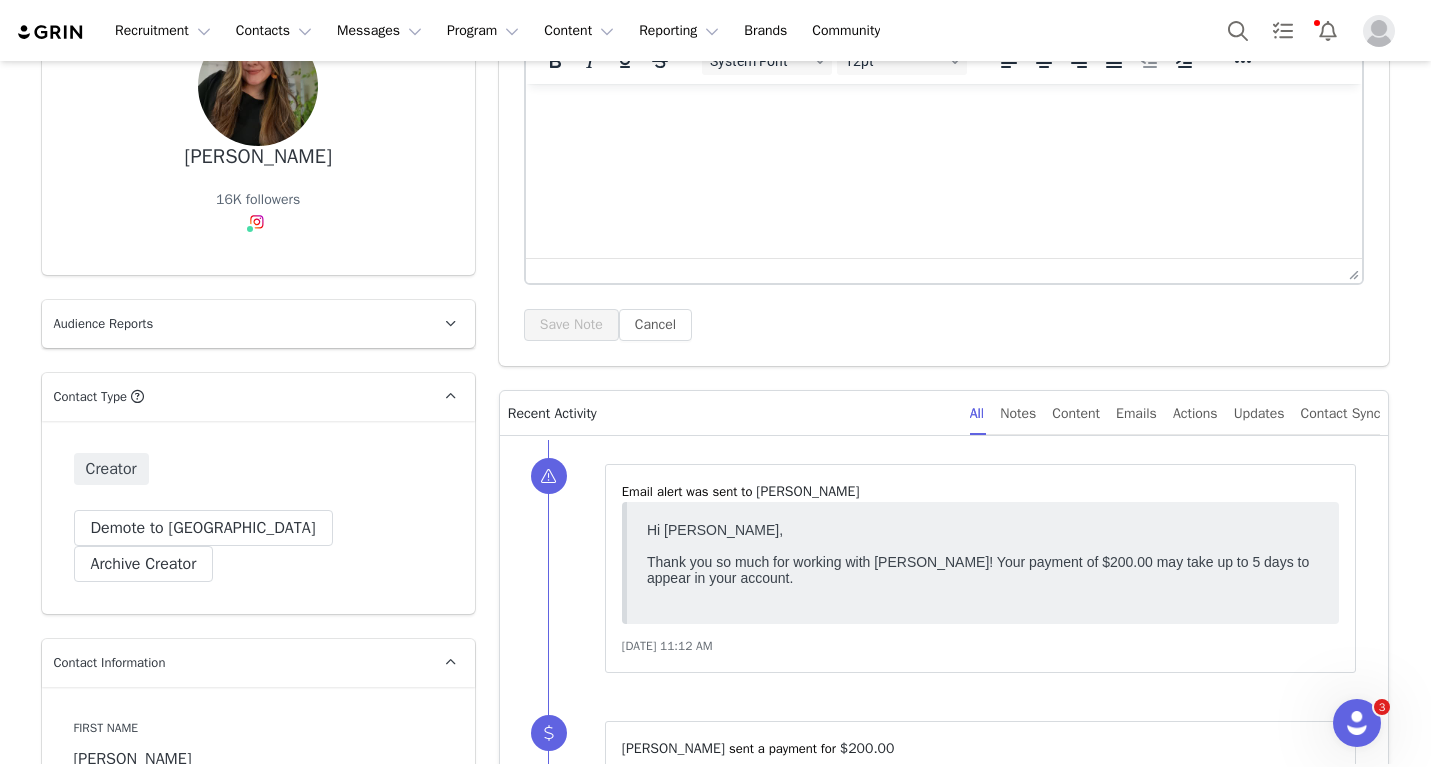 click on "Add Note   Send Email   Send Alert   Tasks  System Font 12pt To open the popup, press Shift+Enter To open the popup, press Shift+Enter To open the popup, press Shift+Enter To open the popup, press Shift+Enter Save Note Cancel Recent Activity All Notes Content Emails Actions Updates Contact Sync ⁨Email⁩ alert was sent to ⁨ [PERSON_NAME] ⁩ [DATE] 11:12 AM ⁨ [PERSON_NAME] ⁩ ⁨sent a payment for⁩ ⁨ $200.00 ⁩ [DATE] 10:05 AM ⁨Email⁩ alert was sent to ⁨ [PERSON_NAME] ⁩ [DATE] 11:23 AM received an email from  [PERSON_NAME]      View in Emails   Re: Paid Collaboration Opportunity with Pestie!   Show Email  [DATE] 11:15 AM     [PERSON_NAME] sent a tracked email to  [PERSON_NAME]      View in Emails   Re: Paid Collaboration Opportunity with Pestie!   Show Email  [DATE] 11:14 AM      Opens  0  Clicks  0  Replies  0 [PERSON_NAME] sent a tracked email to  [PERSON_NAME]      View in Emails   Re: Paid Collaboration Opportunity with Pestie!      0 0 0" at bounding box center [944, 2238] 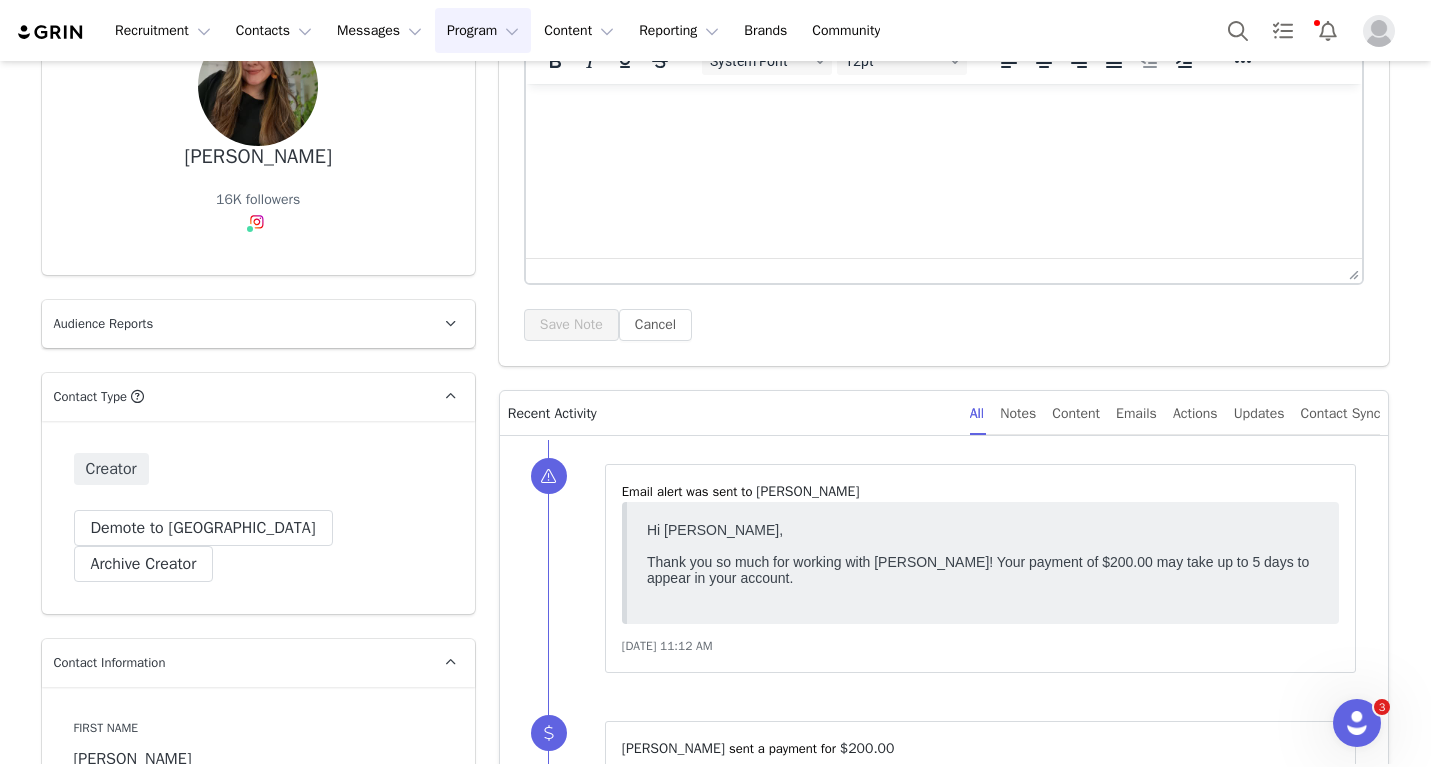 click on "Program Program" at bounding box center [483, 30] 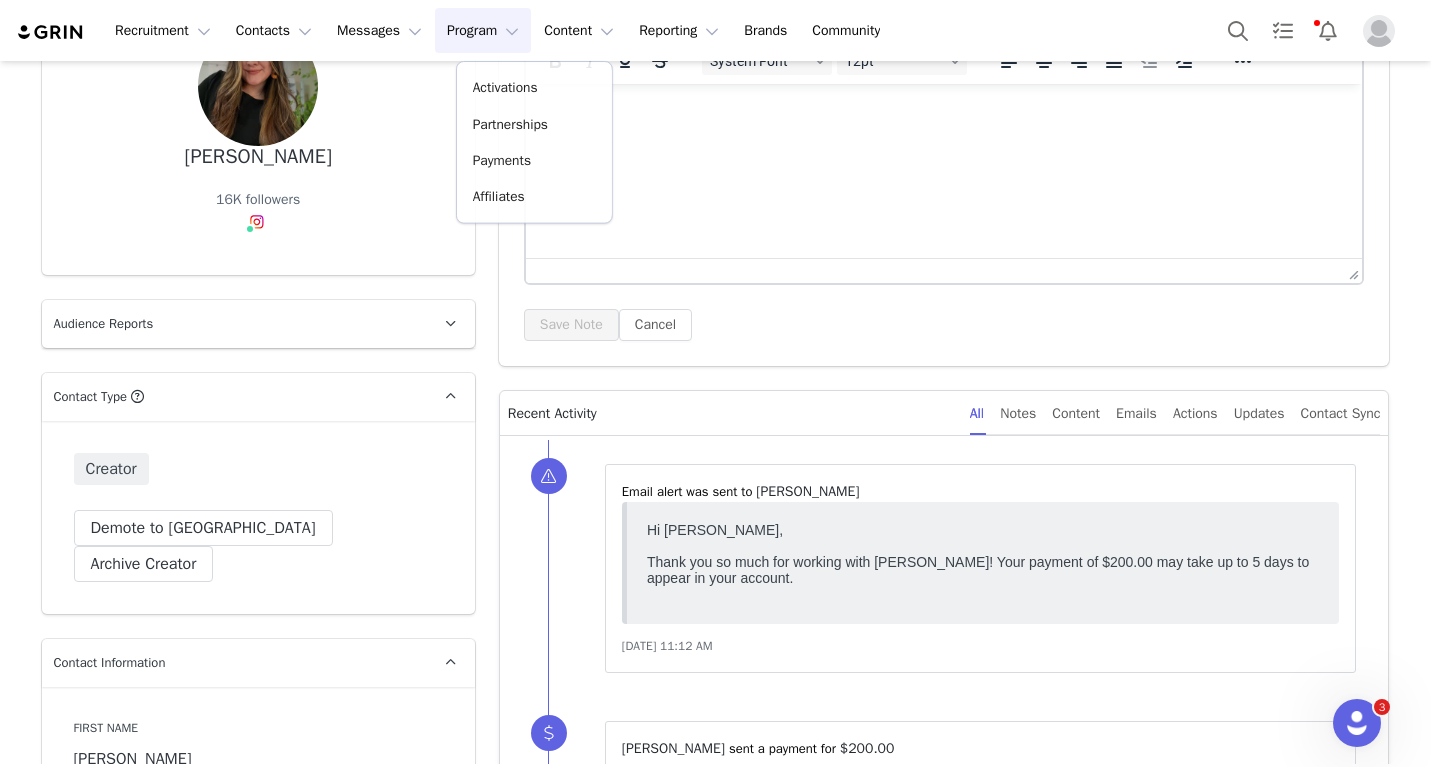 click on "Activations Partnerships Payments Affiliates" at bounding box center (534, 142) 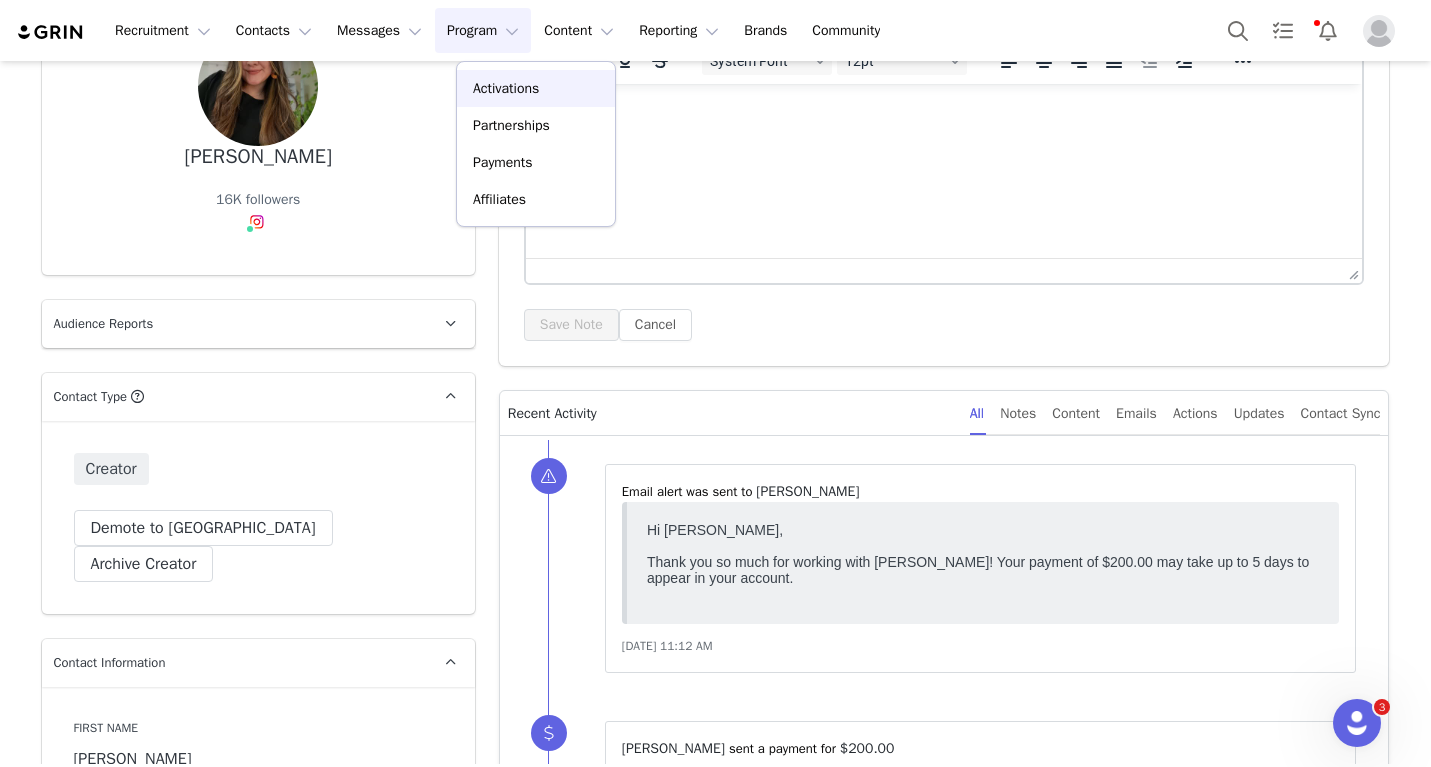 click on "Activations" at bounding box center (506, 88) 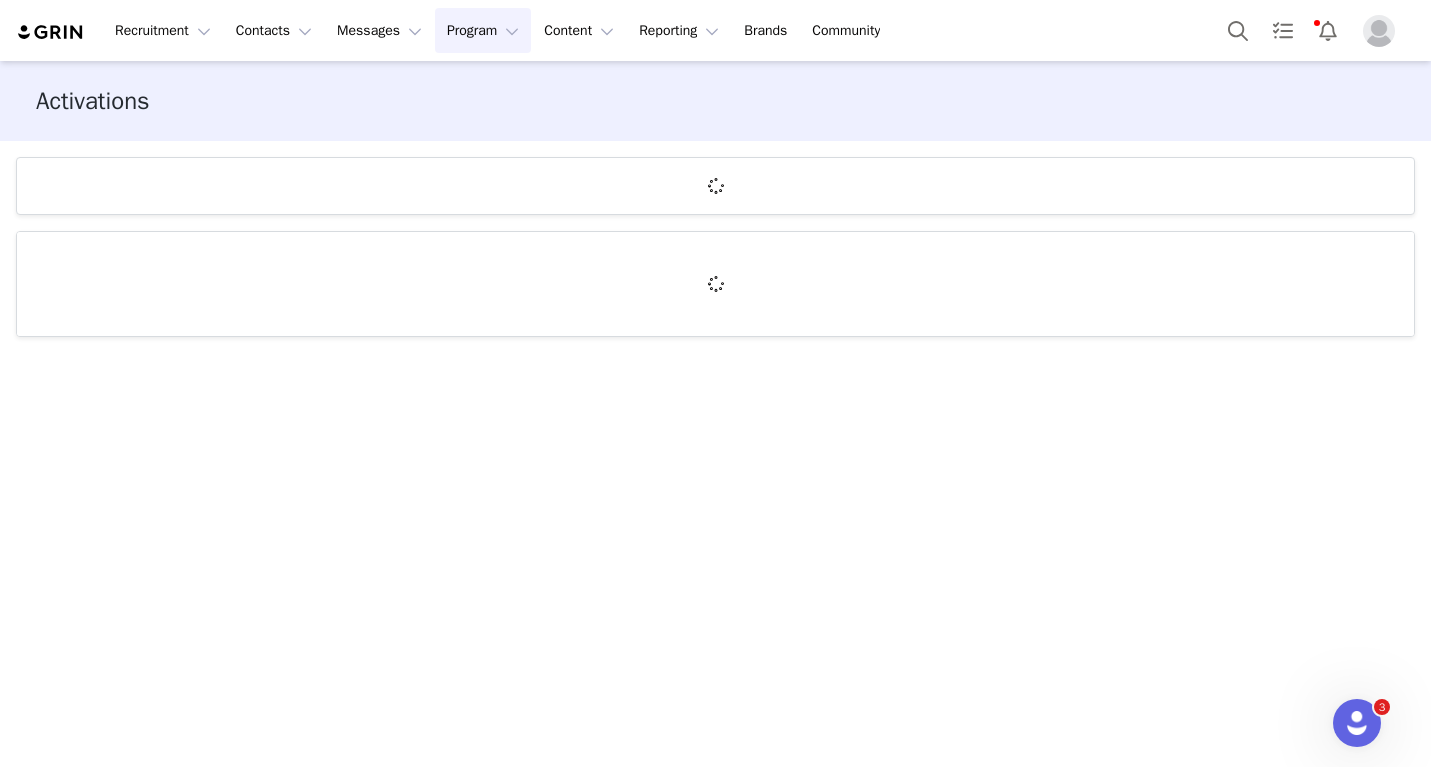 scroll, scrollTop: 0, scrollLeft: 0, axis: both 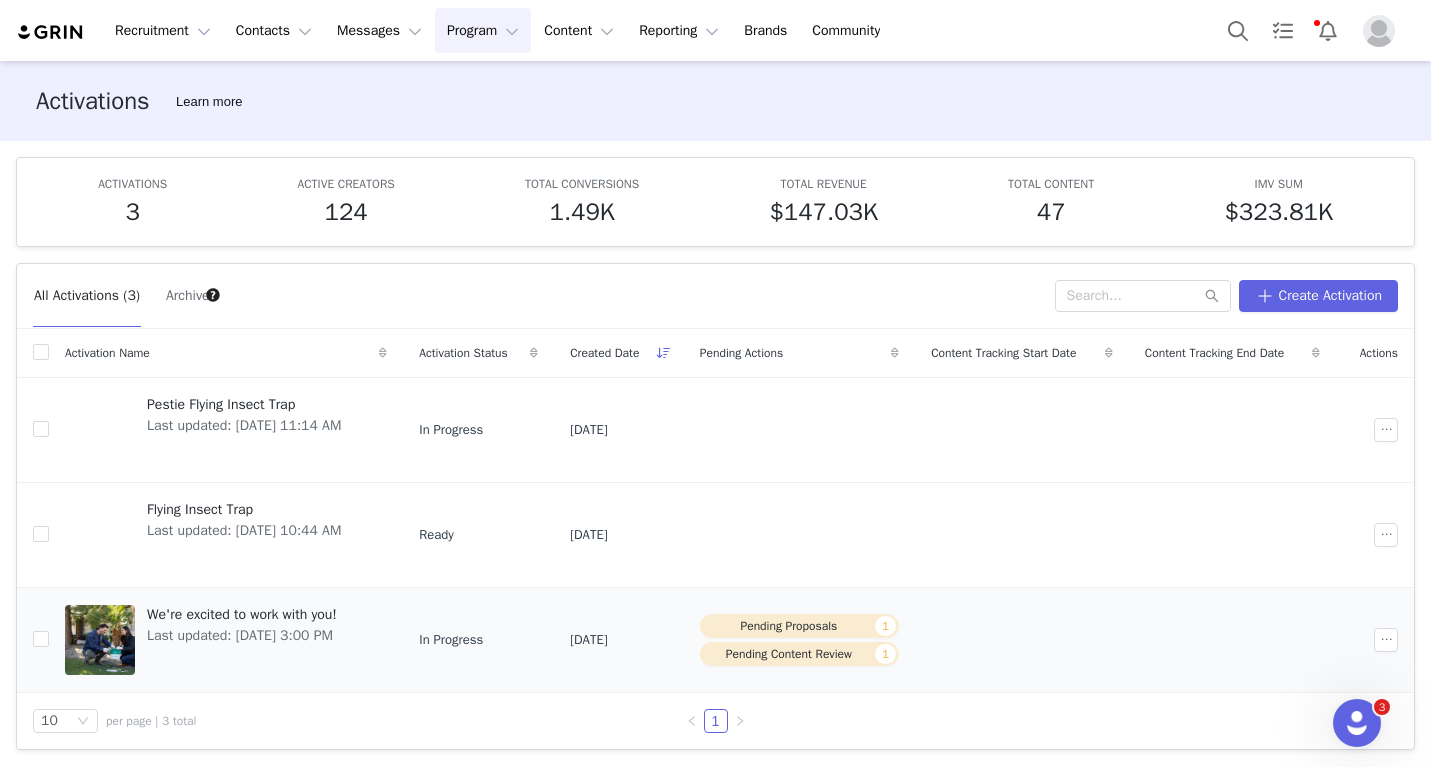 click on "We're excited to work with you!" at bounding box center (242, 614) 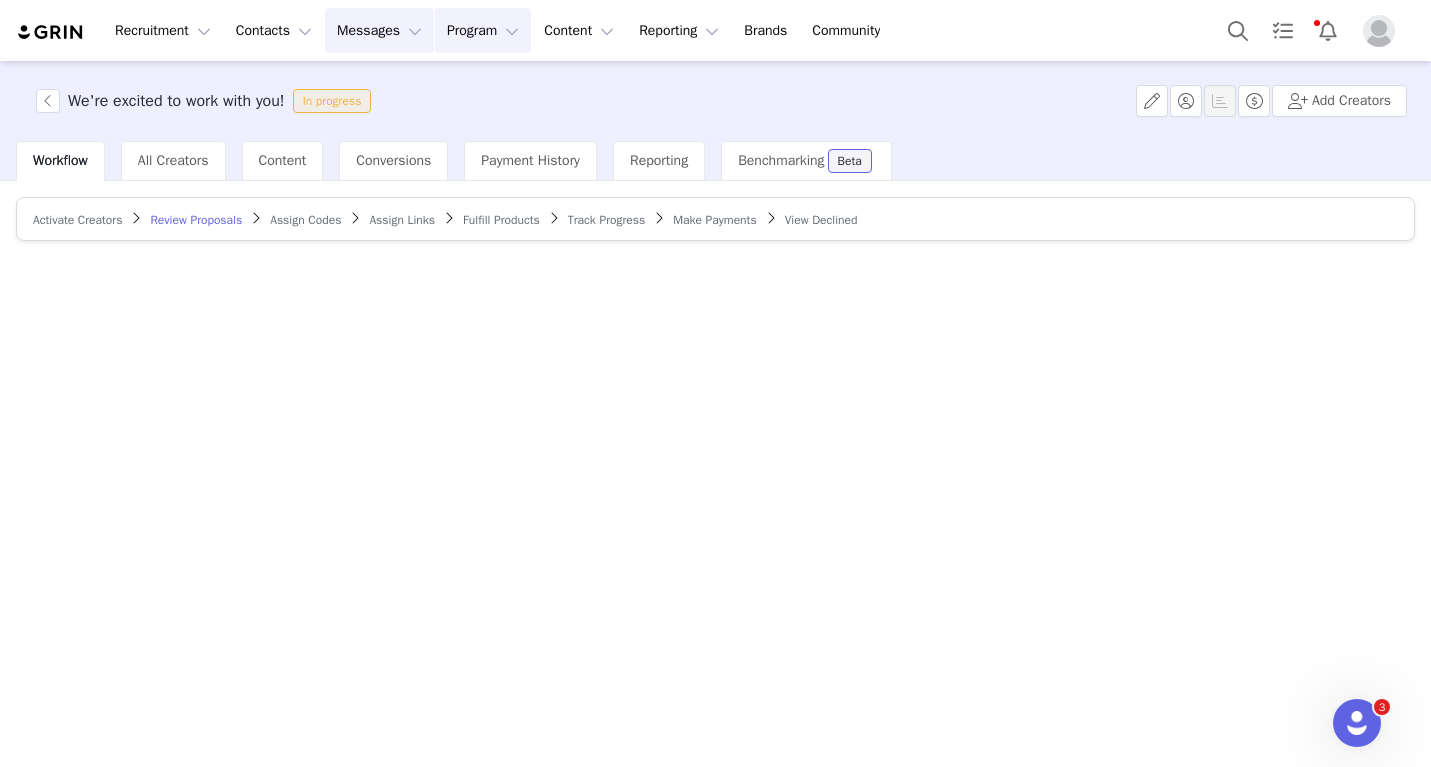 click on "Messages Messages" at bounding box center (379, 30) 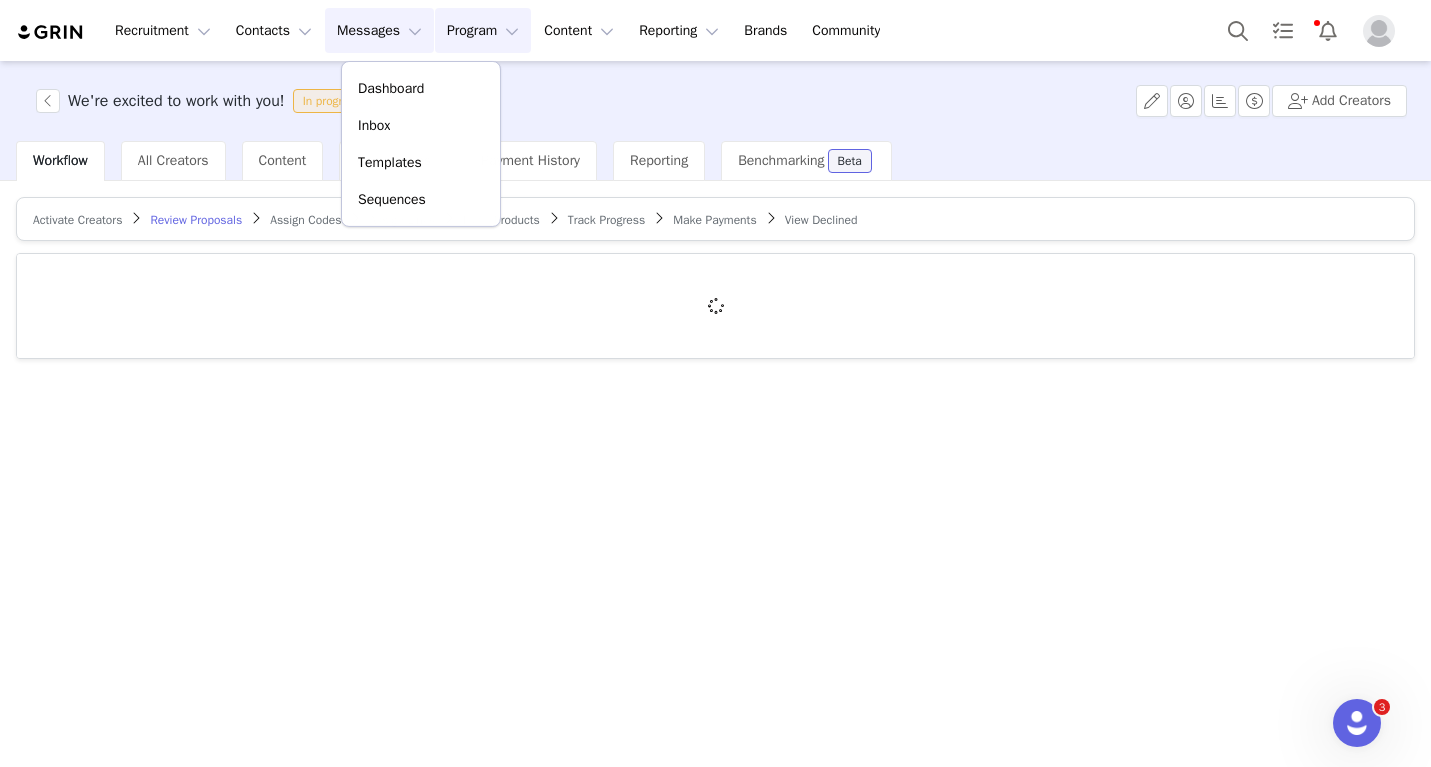 click on "Program Program" at bounding box center [483, 30] 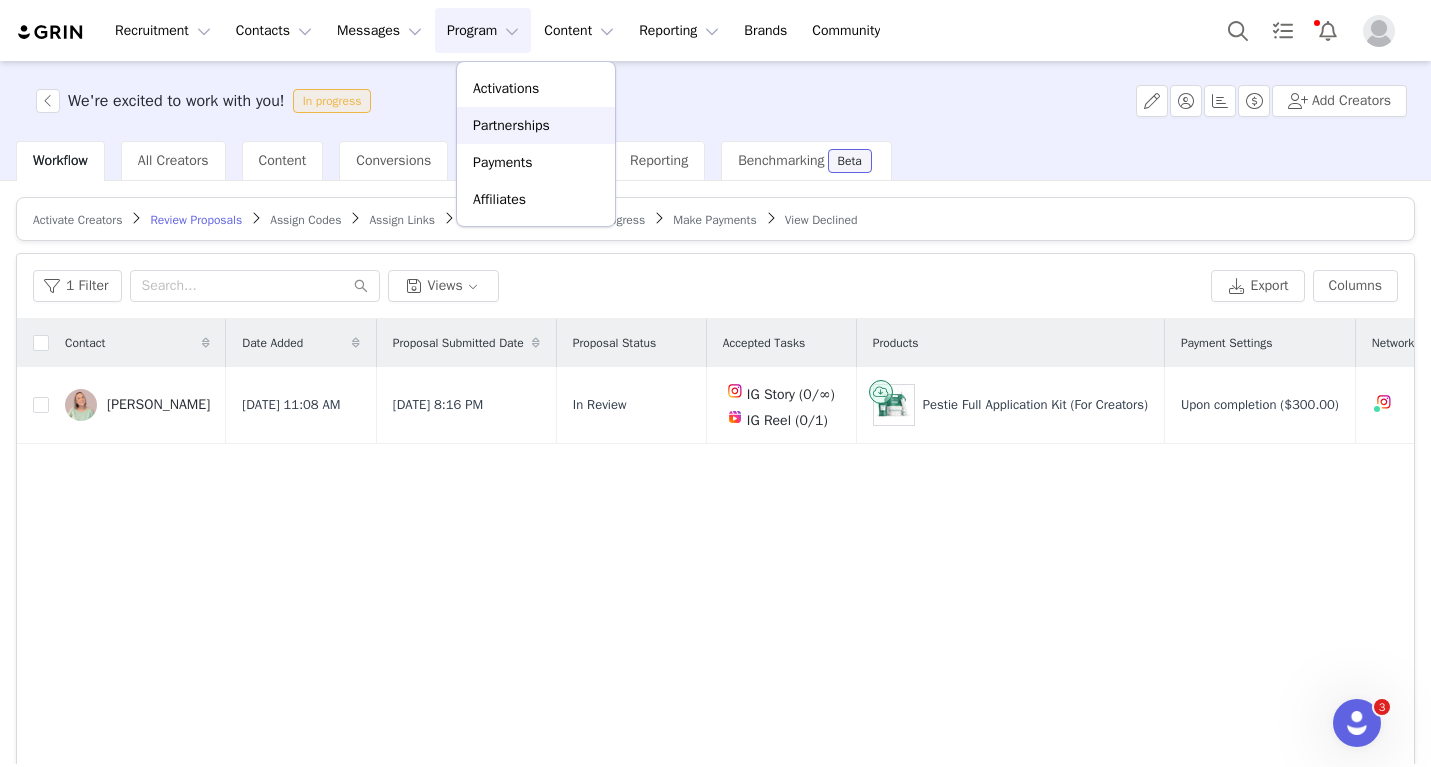 click on "Partnerships" at bounding box center (511, 125) 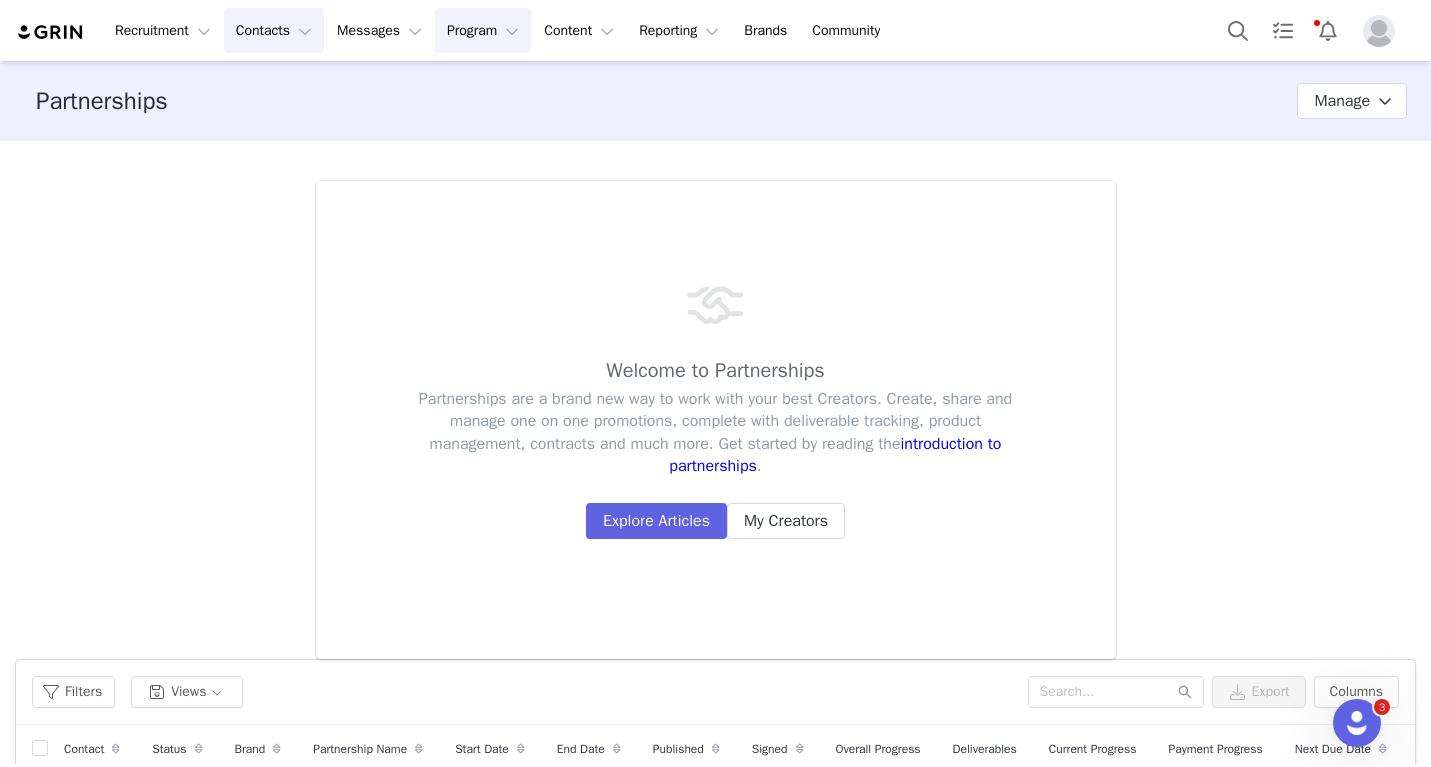 click on "Contacts Contacts" at bounding box center [274, 30] 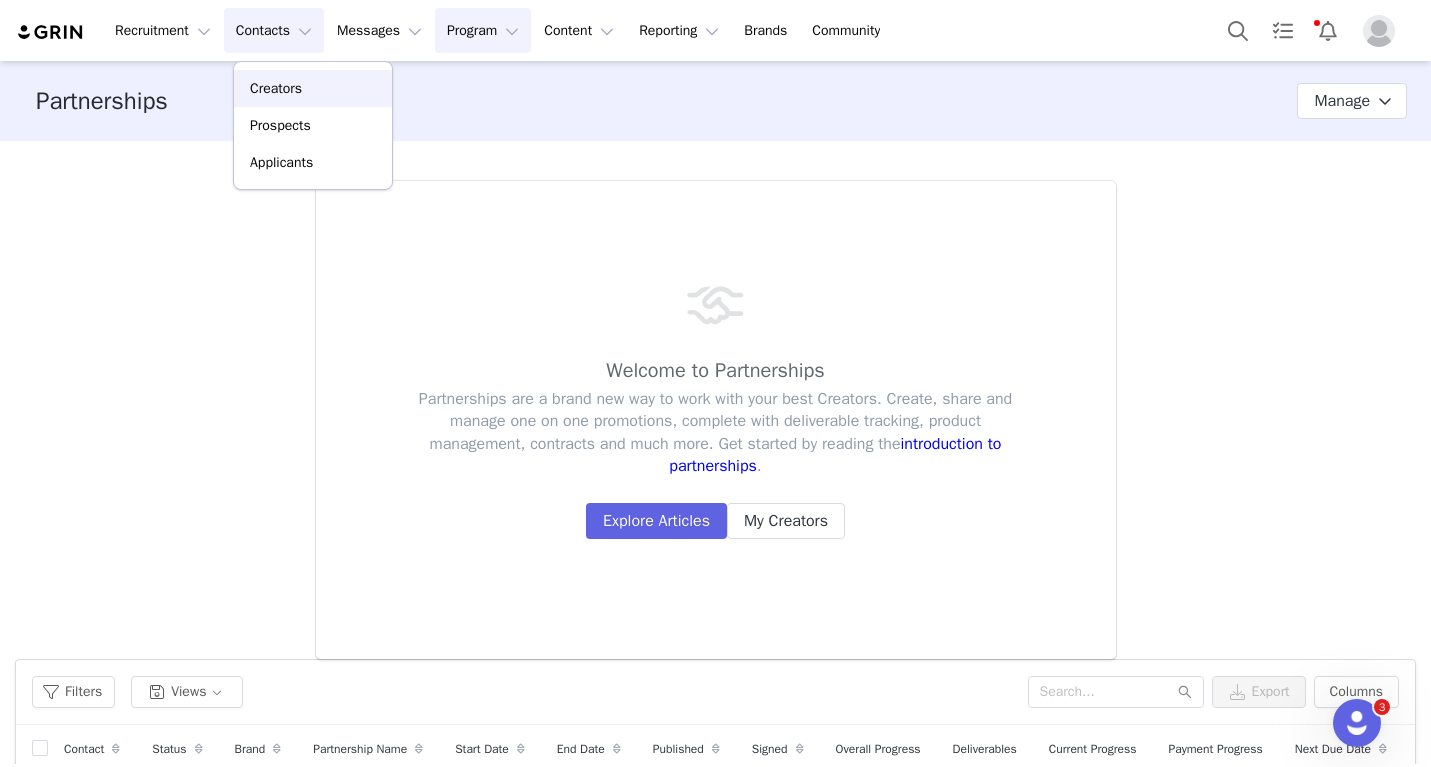 click on "Creators" at bounding box center (313, 88) 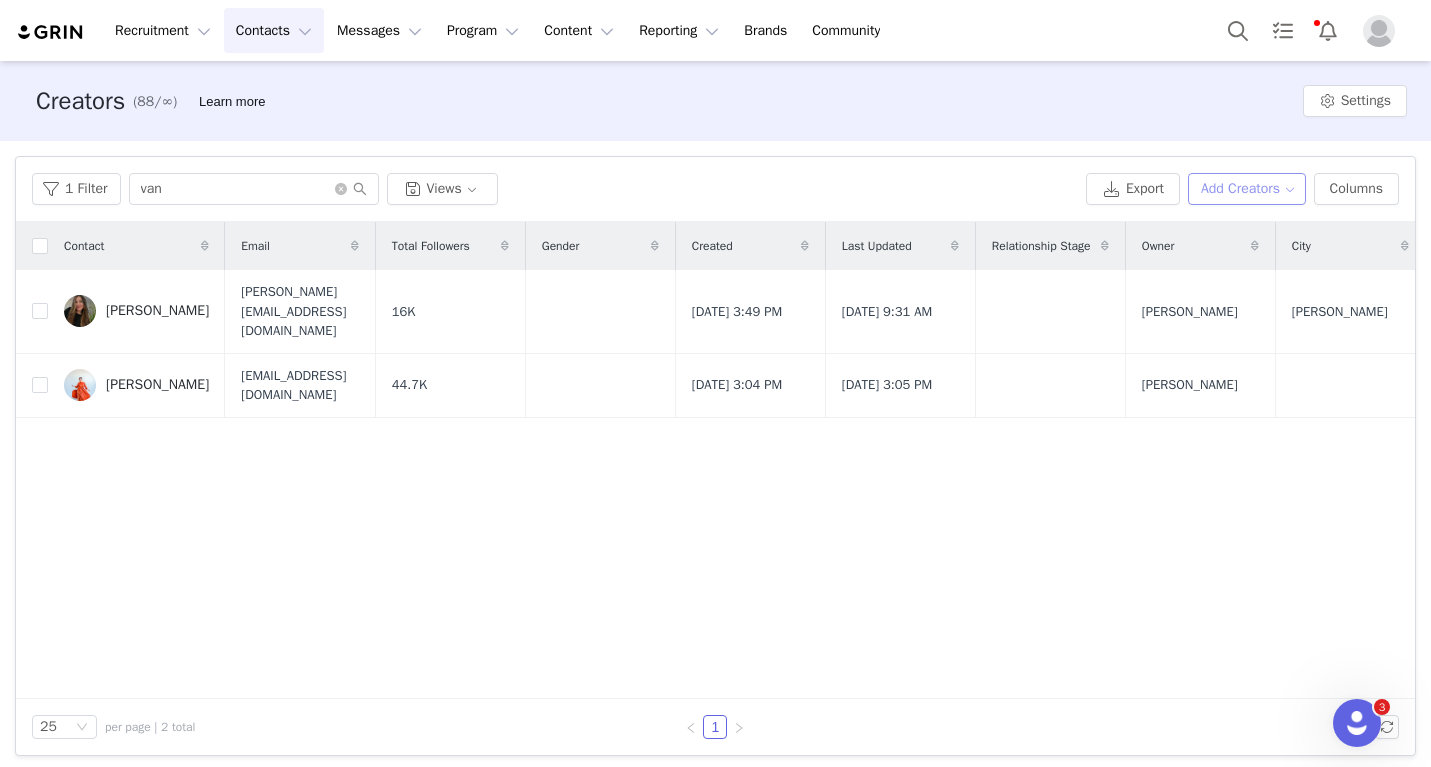 click on "Add Creators" at bounding box center [1247, 189] 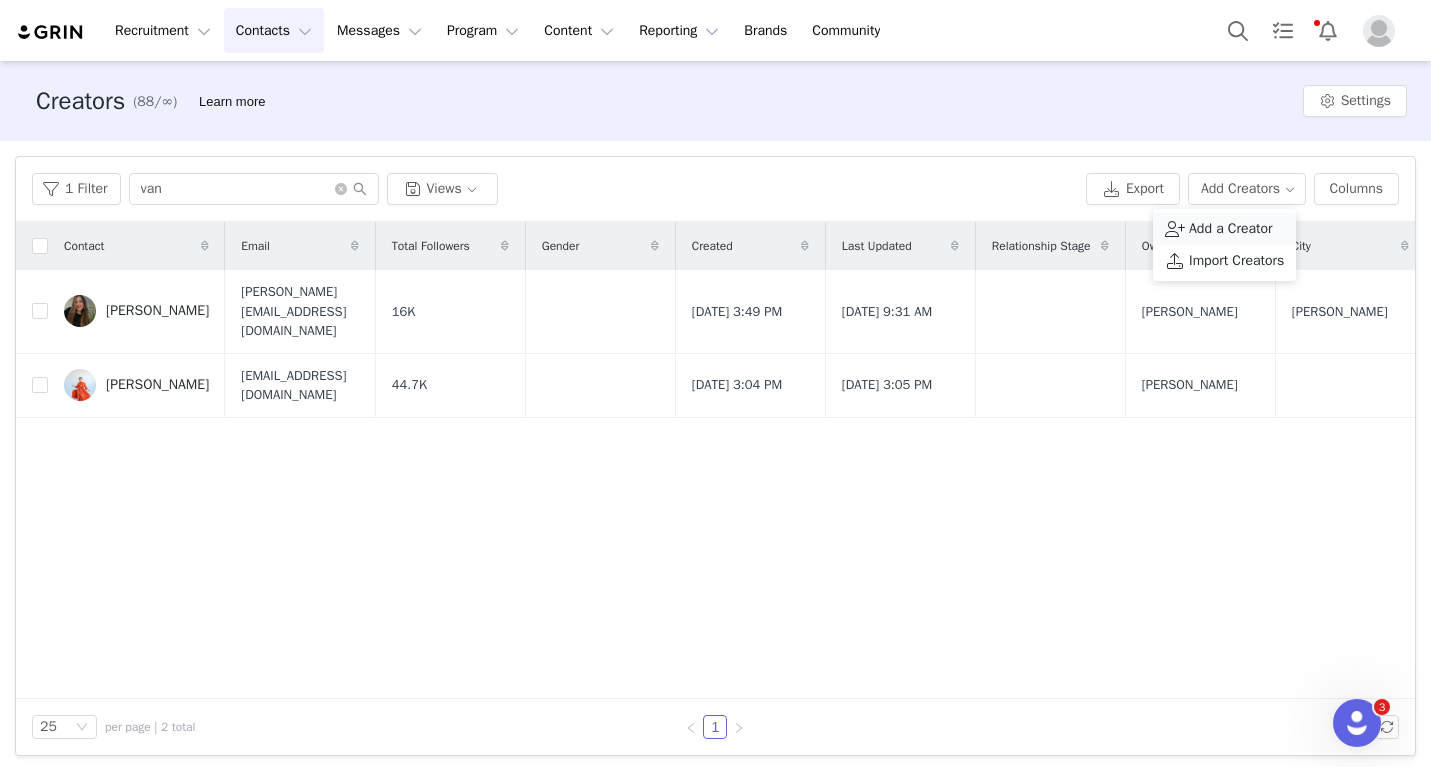 click on "Add a Creator" at bounding box center [1231, 229] 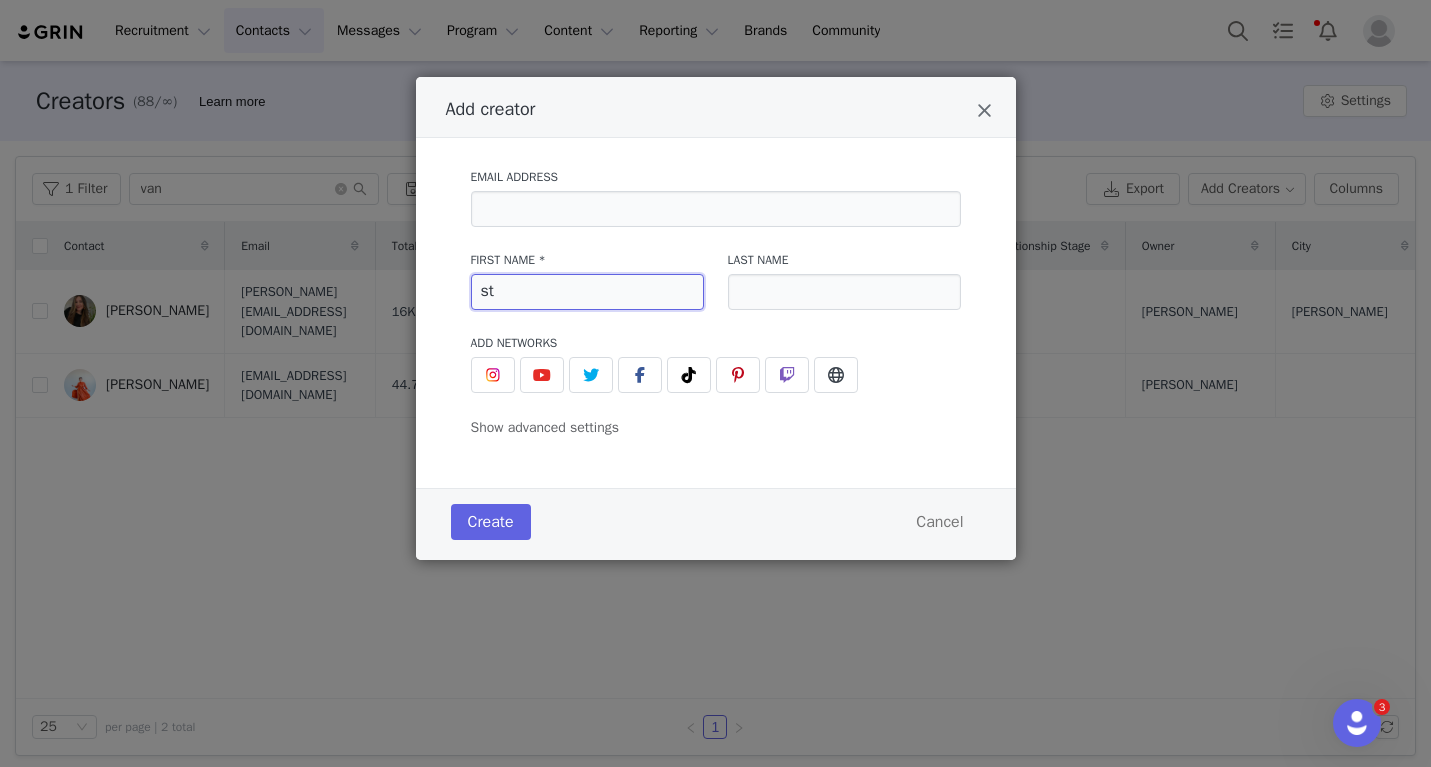 type on "s" 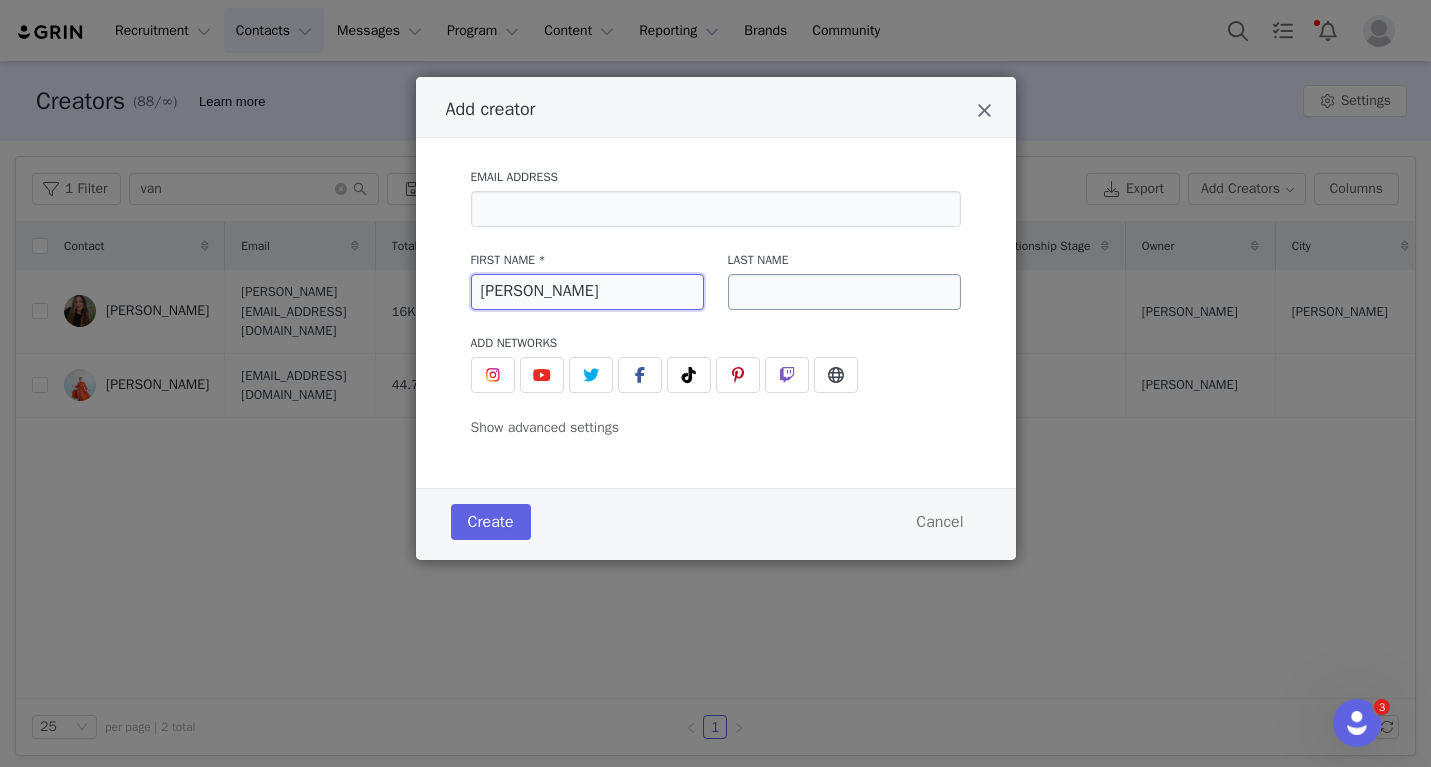 type on "[PERSON_NAME]" 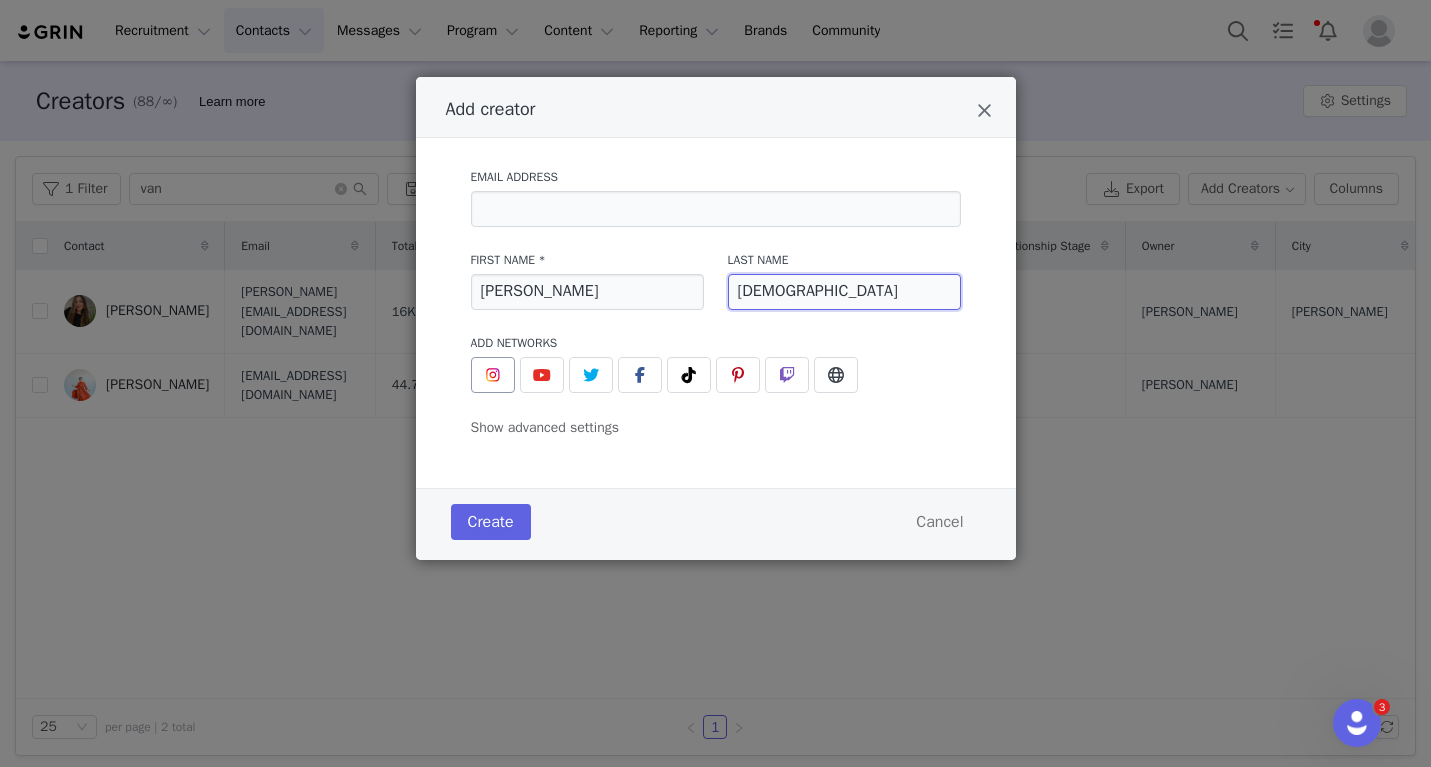 type on "[DEMOGRAPHIC_DATA]" 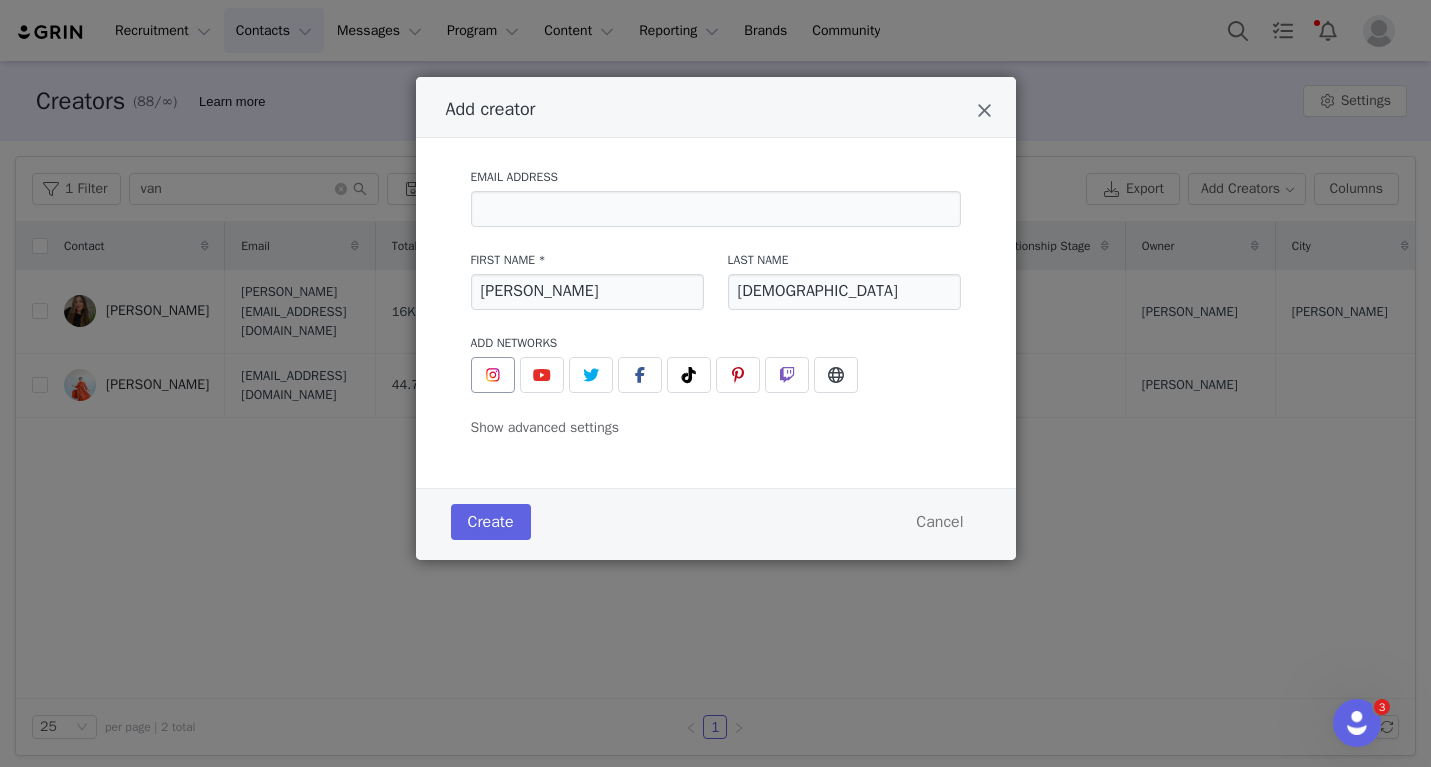 click at bounding box center [493, 375] 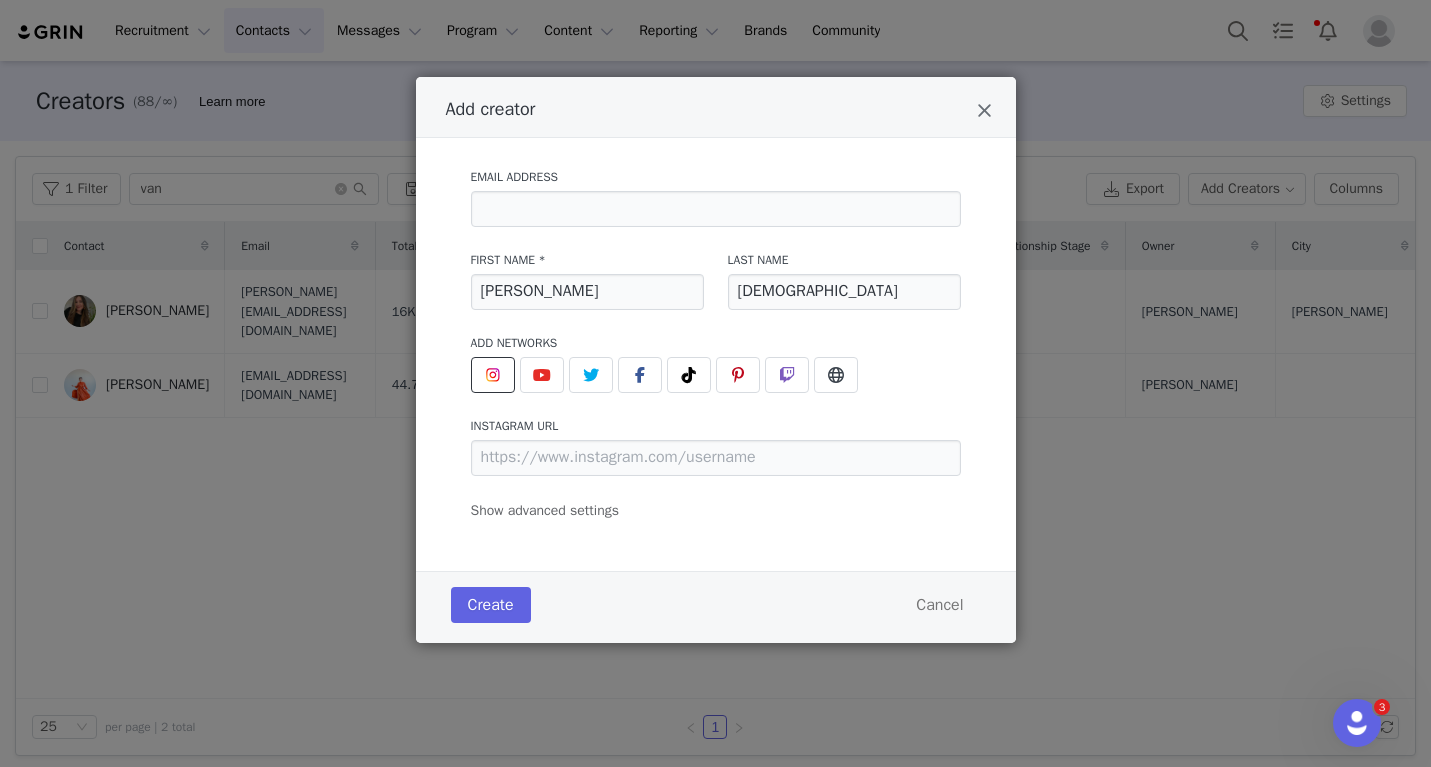 click on "instagram URL" at bounding box center [716, 426] 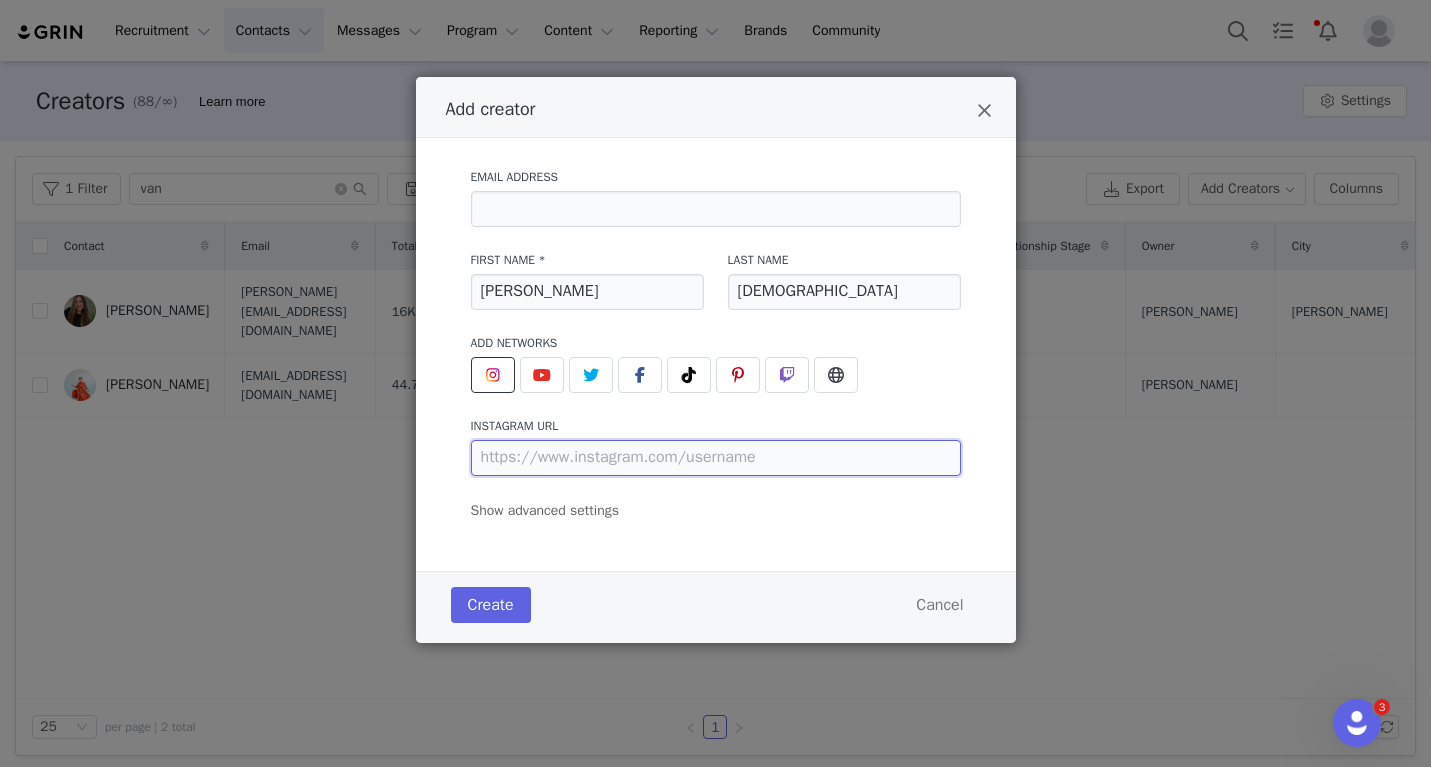 paste on "[URL][DOMAIN_NAME]" 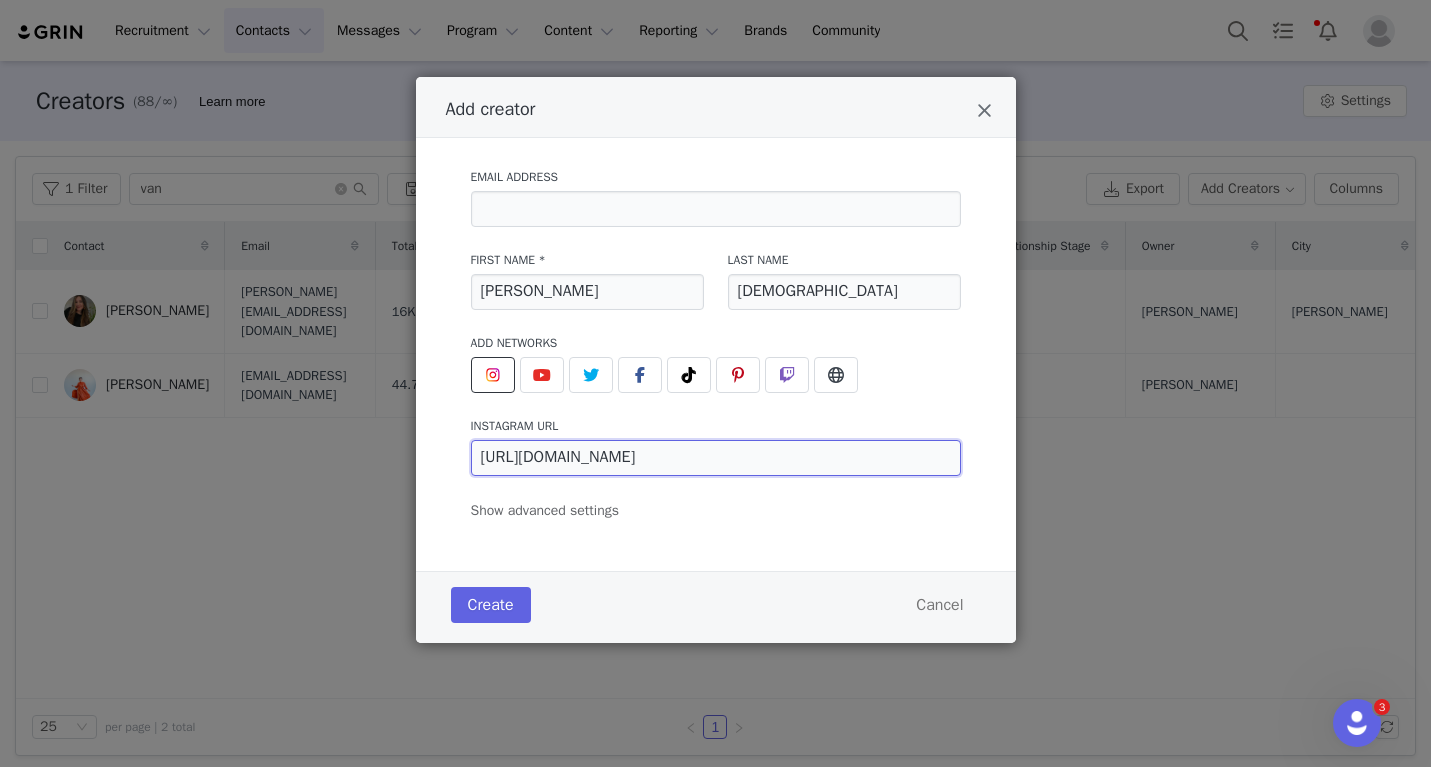 type on "[URL][DOMAIN_NAME]" 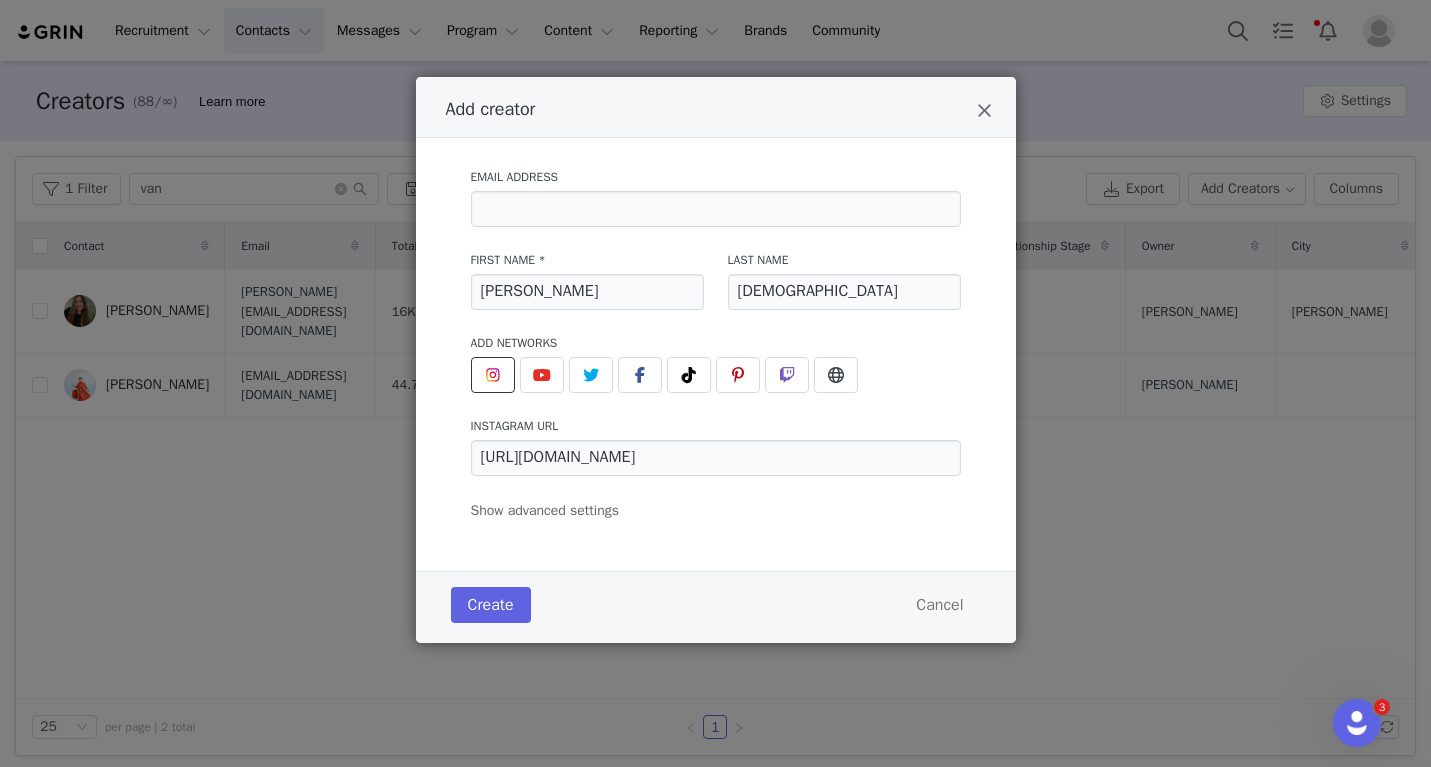 click on "Email Address" at bounding box center (716, 177) 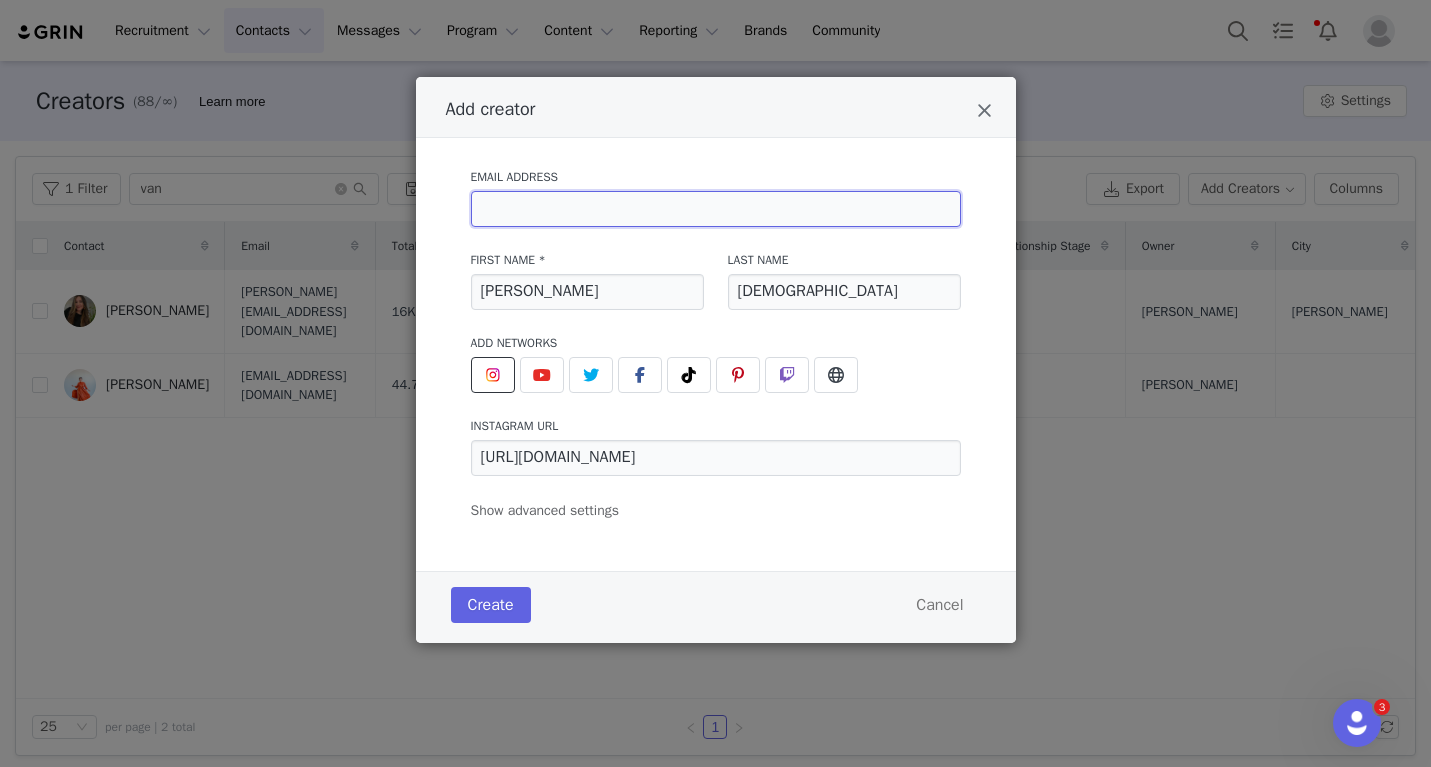 paste on "[EMAIL_ADDRESS][DOMAIN_NAME]" 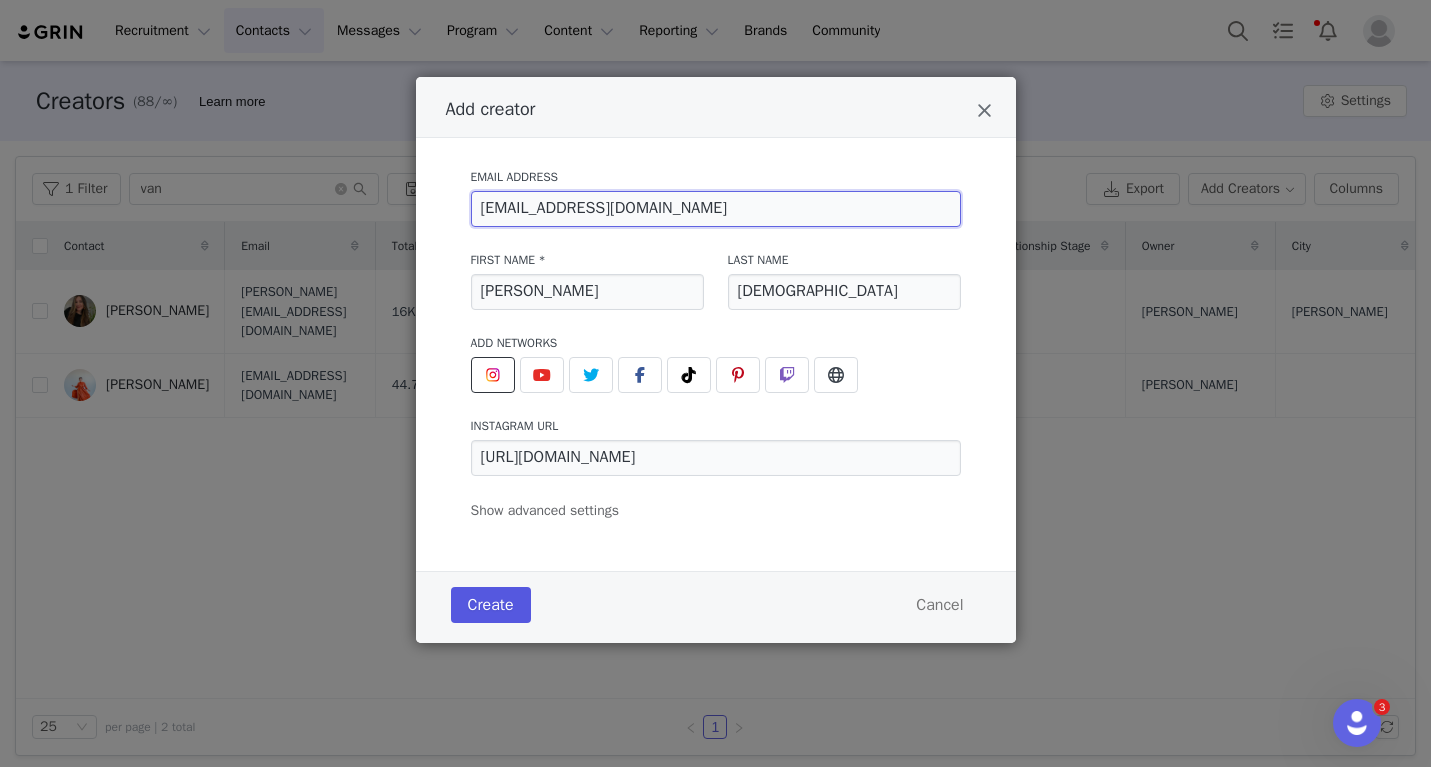 type on "[EMAIL_ADDRESS][DOMAIN_NAME]" 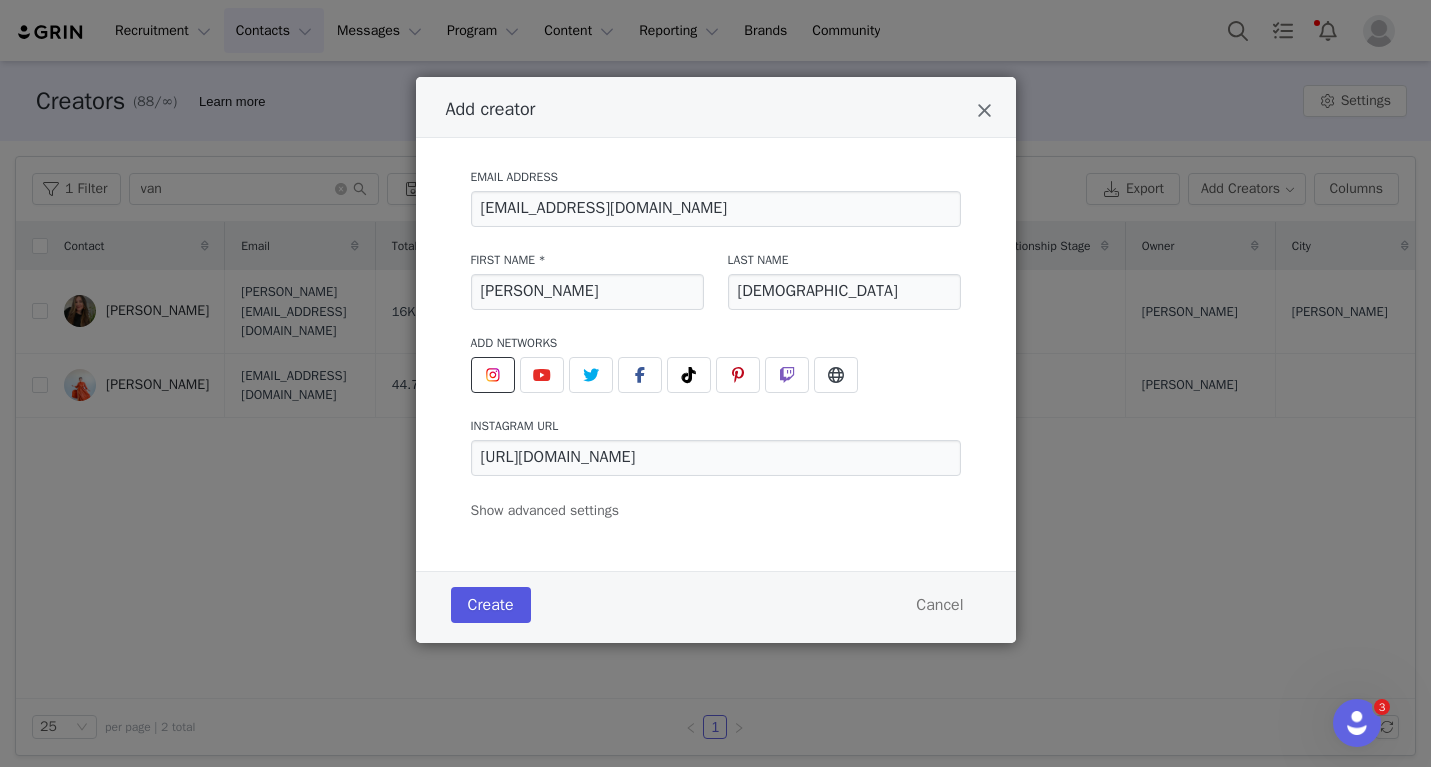click on "Create" at bounding box center [491, 605] 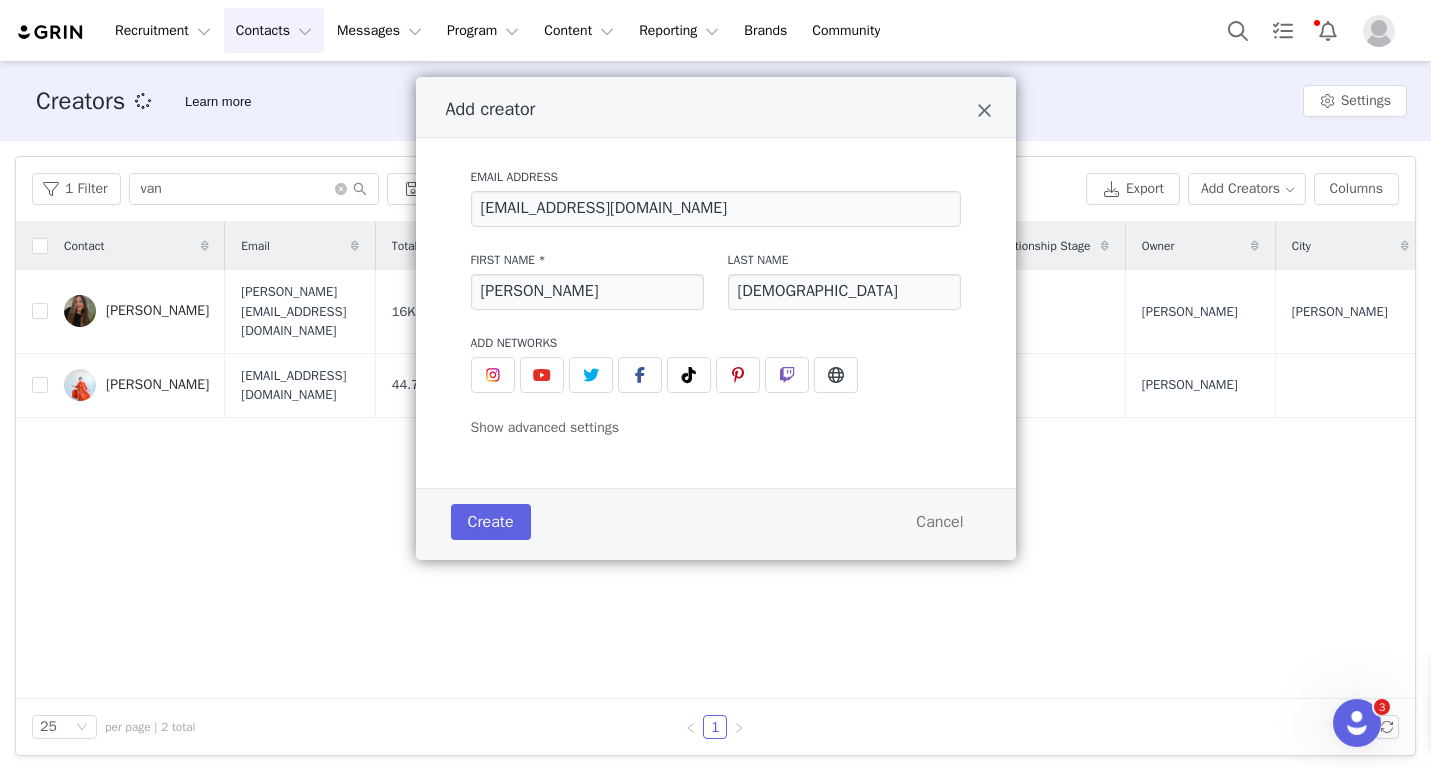 type 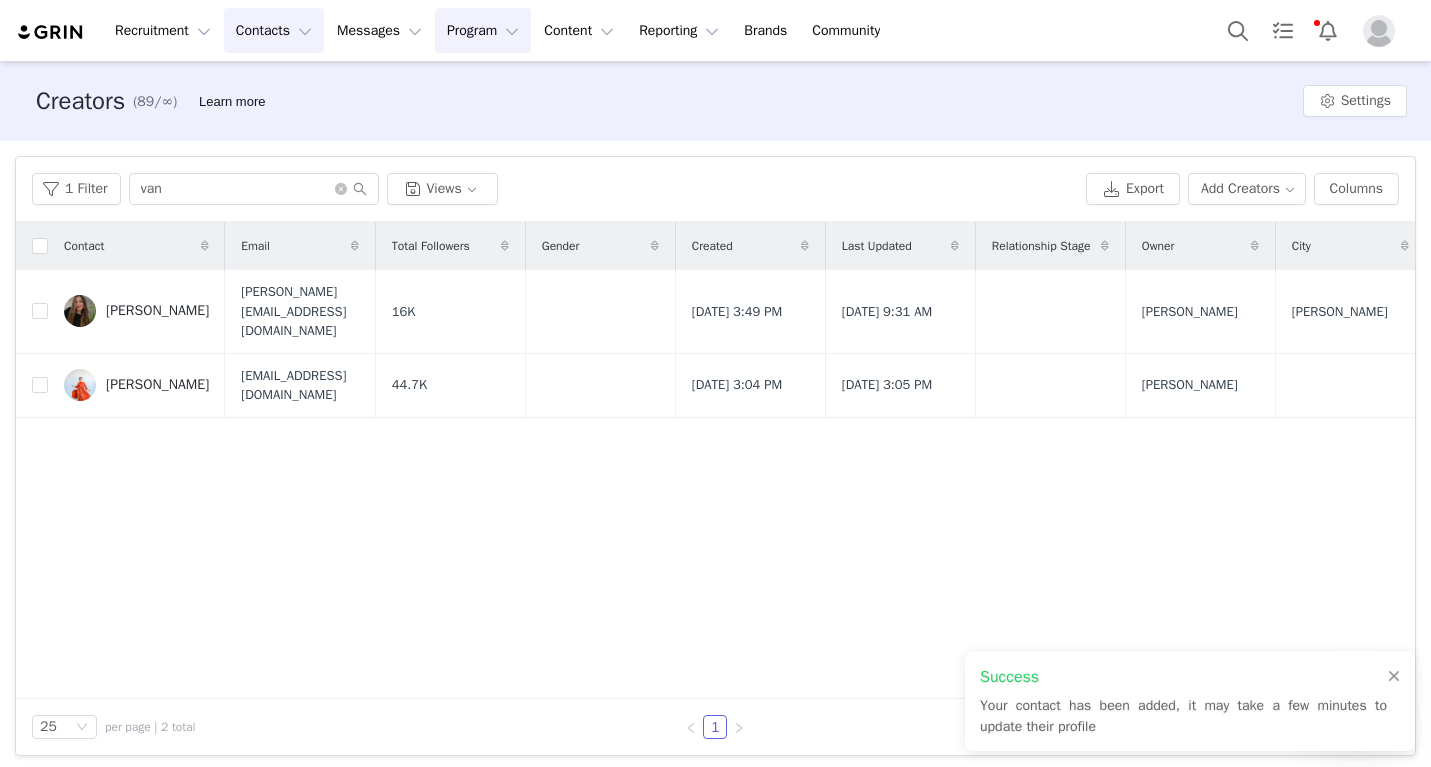 click on "Program Program" at bounding box center [483, 30] 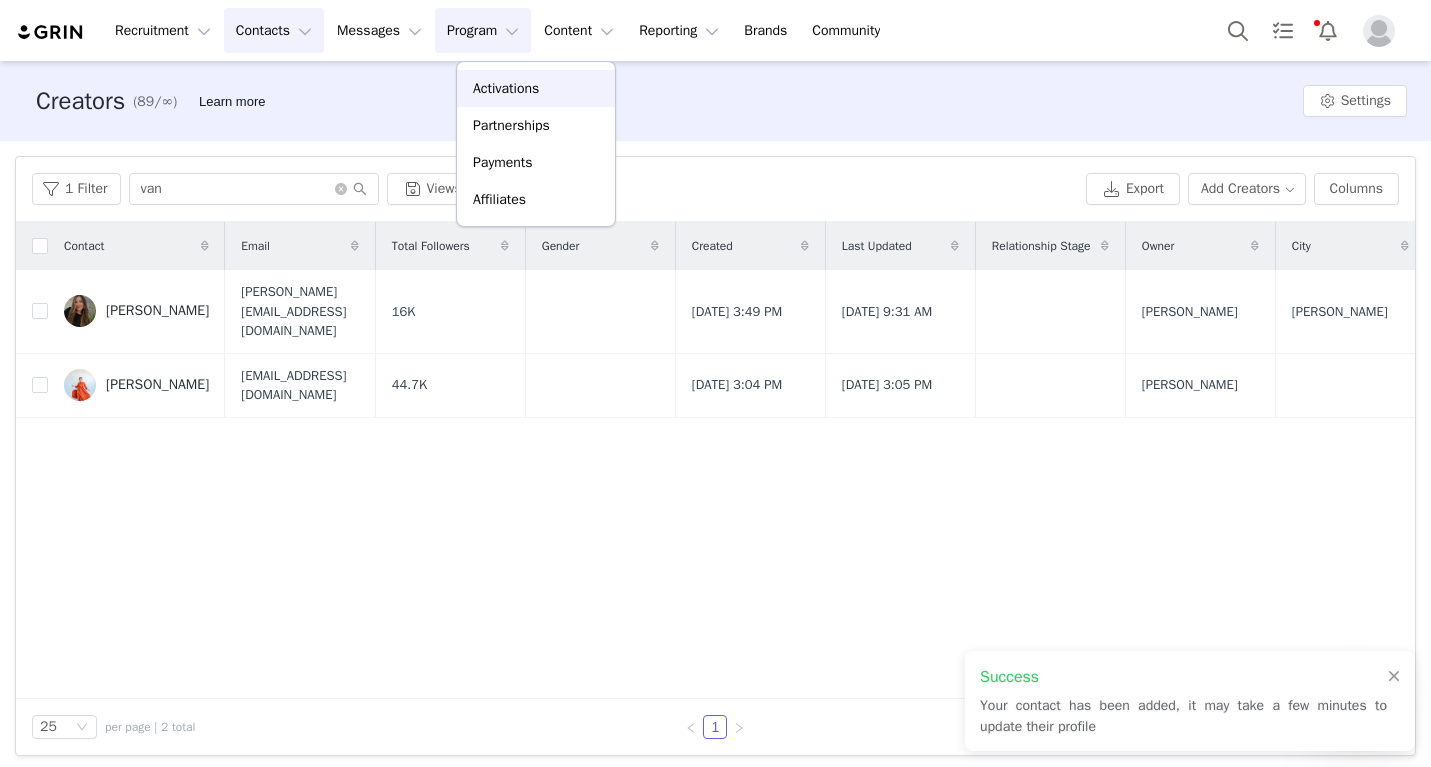 click on "Activations" at bounding box center [506, 88] 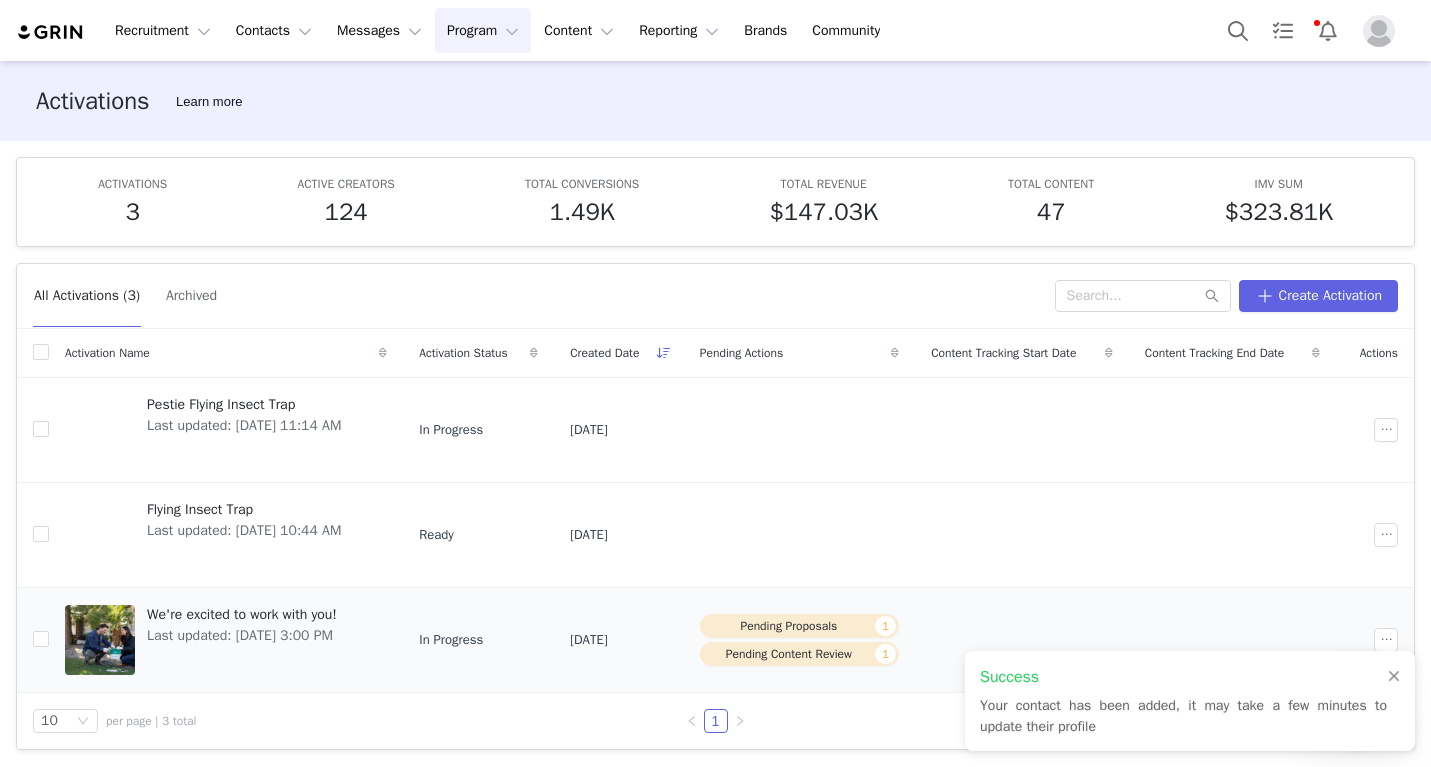 click on "We're excited to work with you! Last updated: [DATE] 3:00 PM" at bounding box center [226, 639] 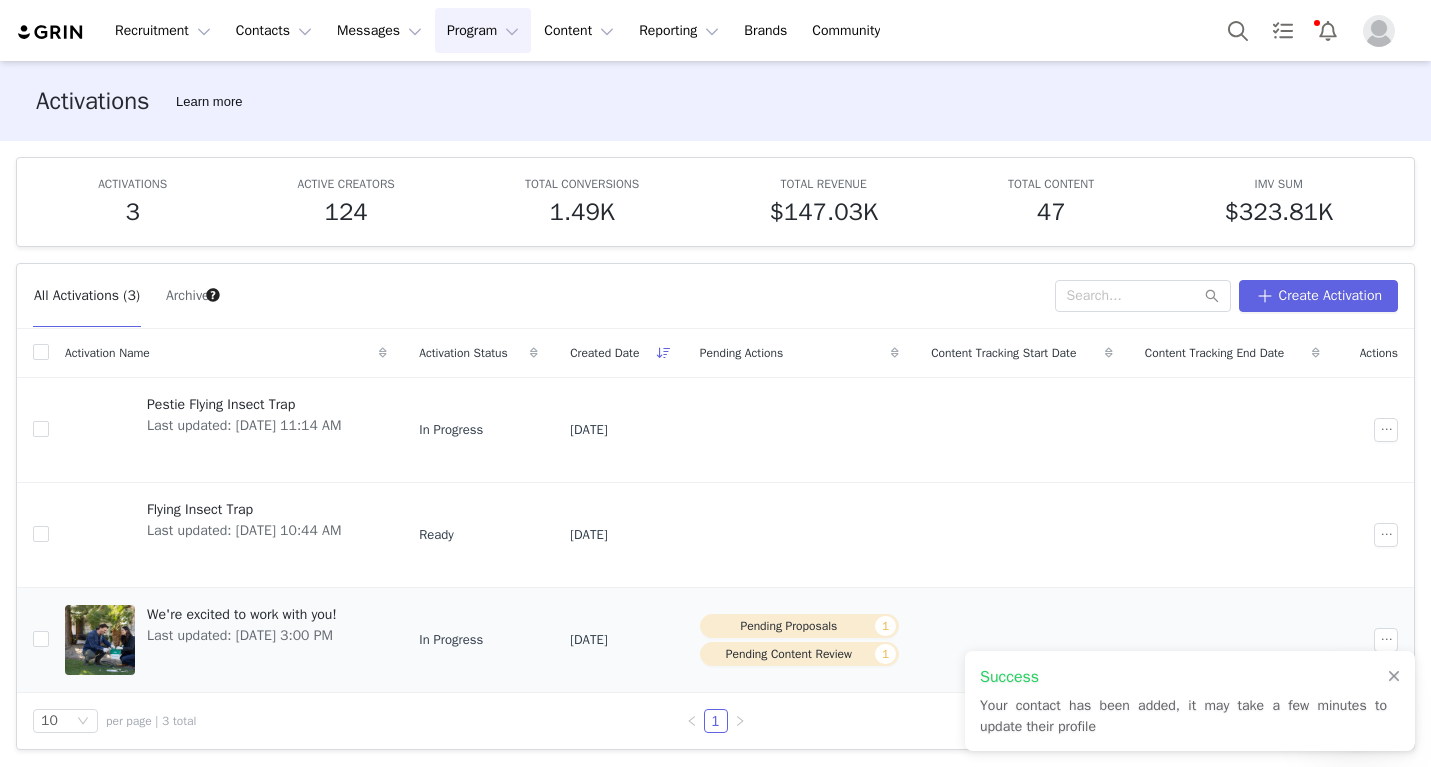 click on "We're excited to work with you!" at bounding box center (242, 614) 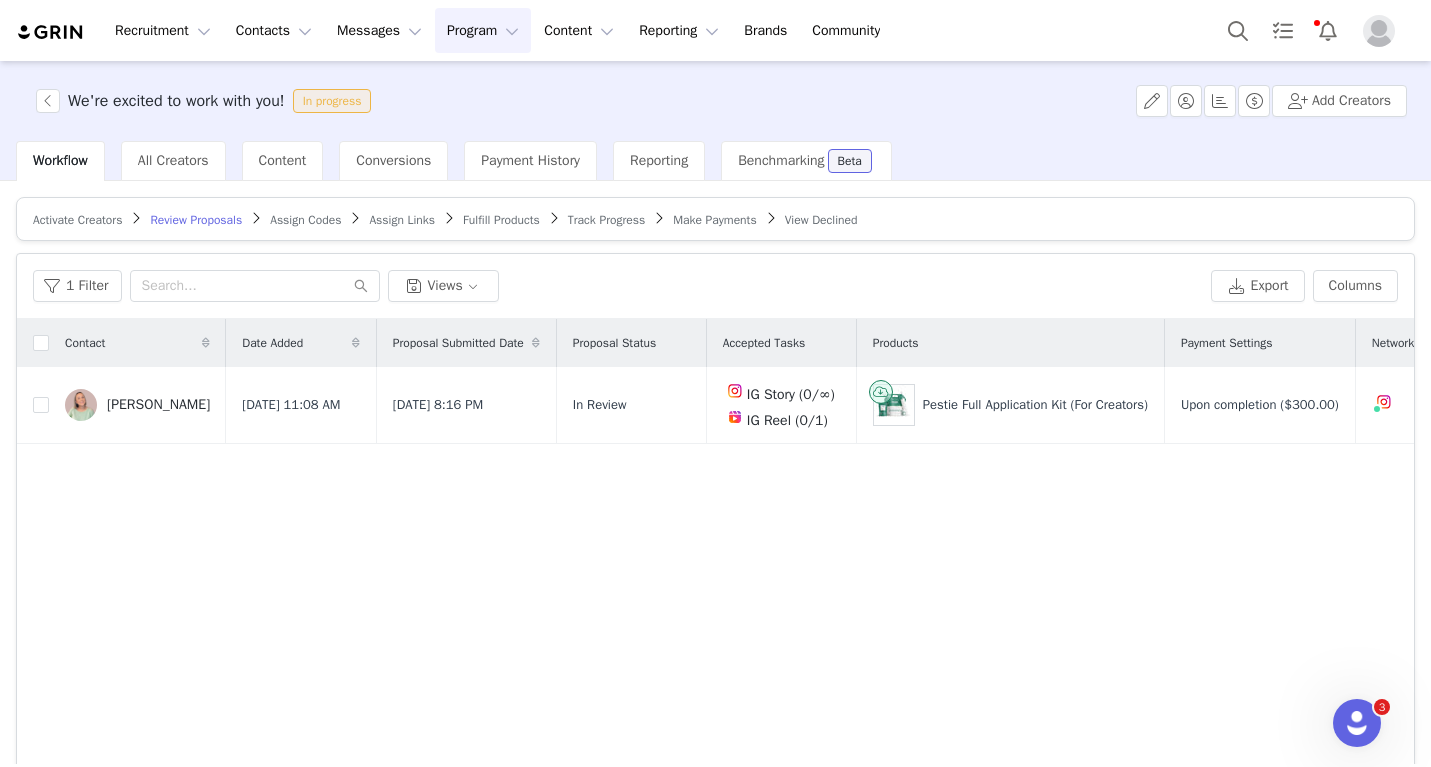 click on "Activate Creators Review Proposals Assign Codes Assign Links Fulfill Products Track Progress Make Payments View Declined" at bounding box center (715, 219) 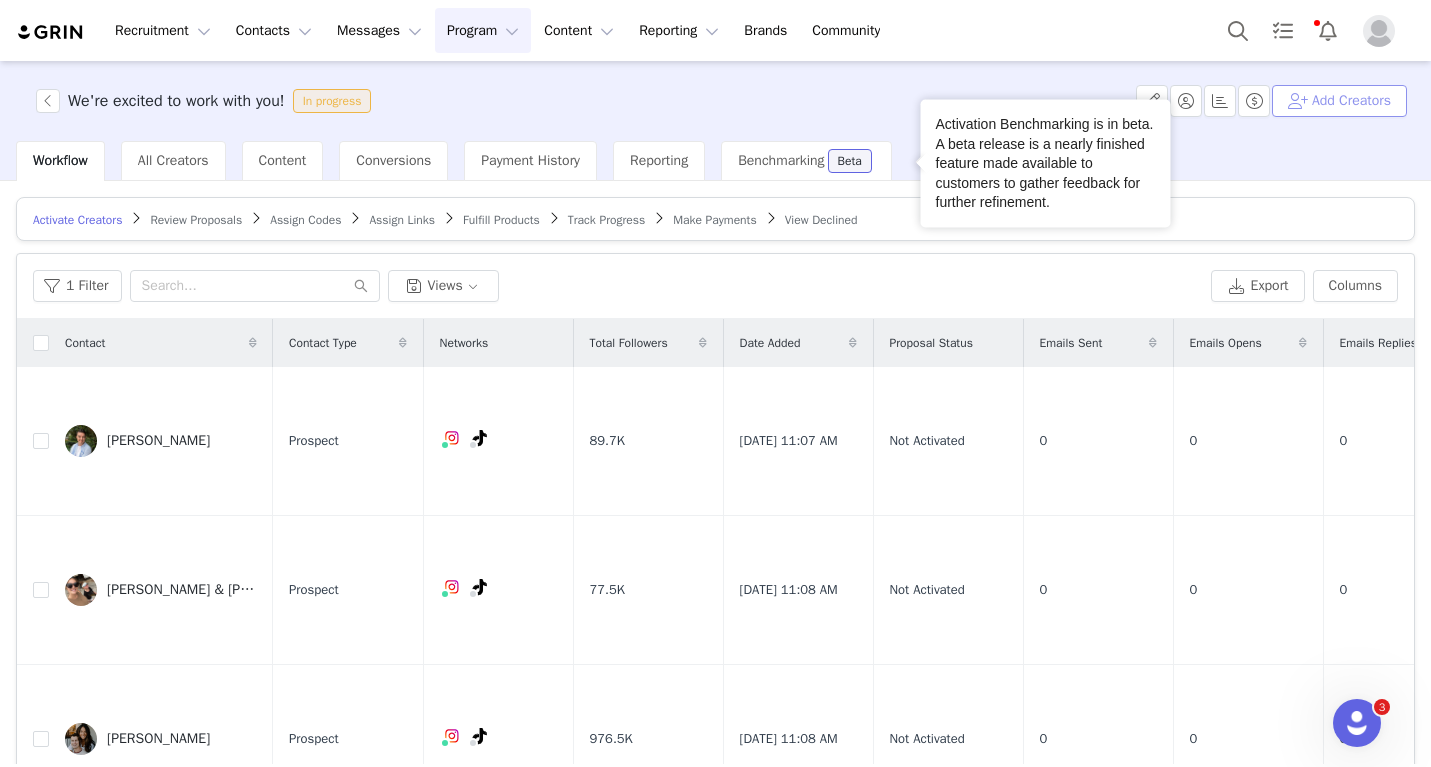 click on "Add Creators" at bounding box center (1339, 101) 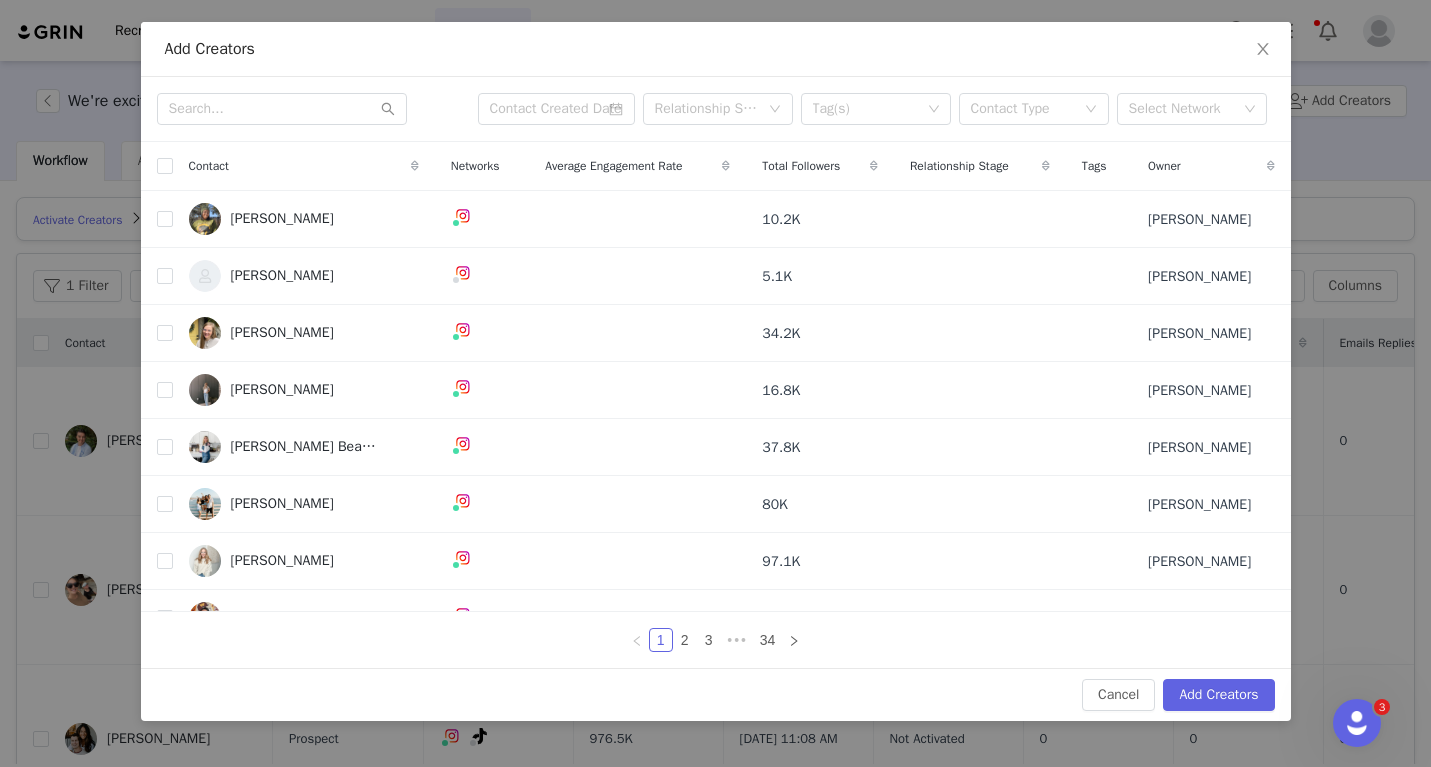 click on "Relationship Stage Tag(s)   Contact Type Select Network" at bounding box center [716, 109] 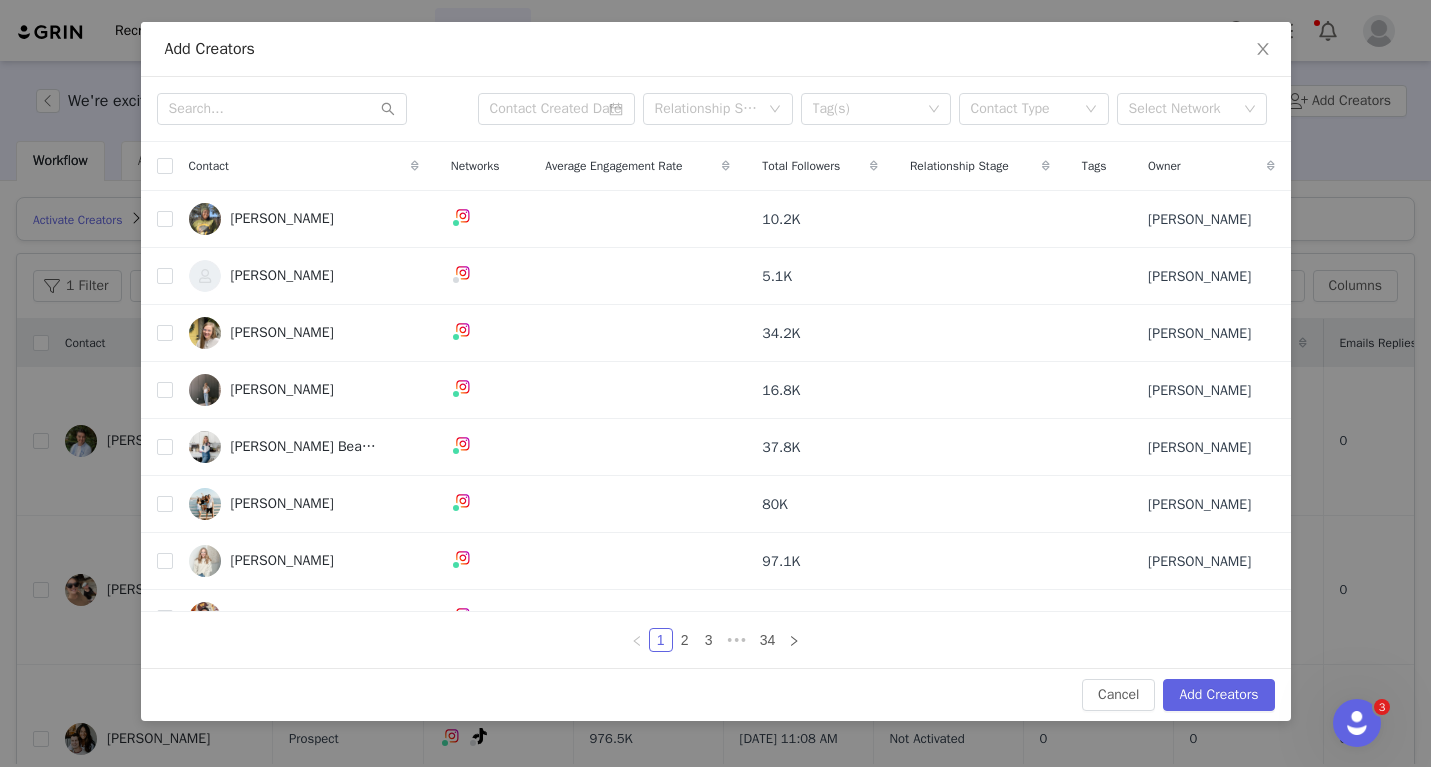 click on "Relationship Stage Tag(s)   Contact Type Select Network" at bounding box center (716, 109) 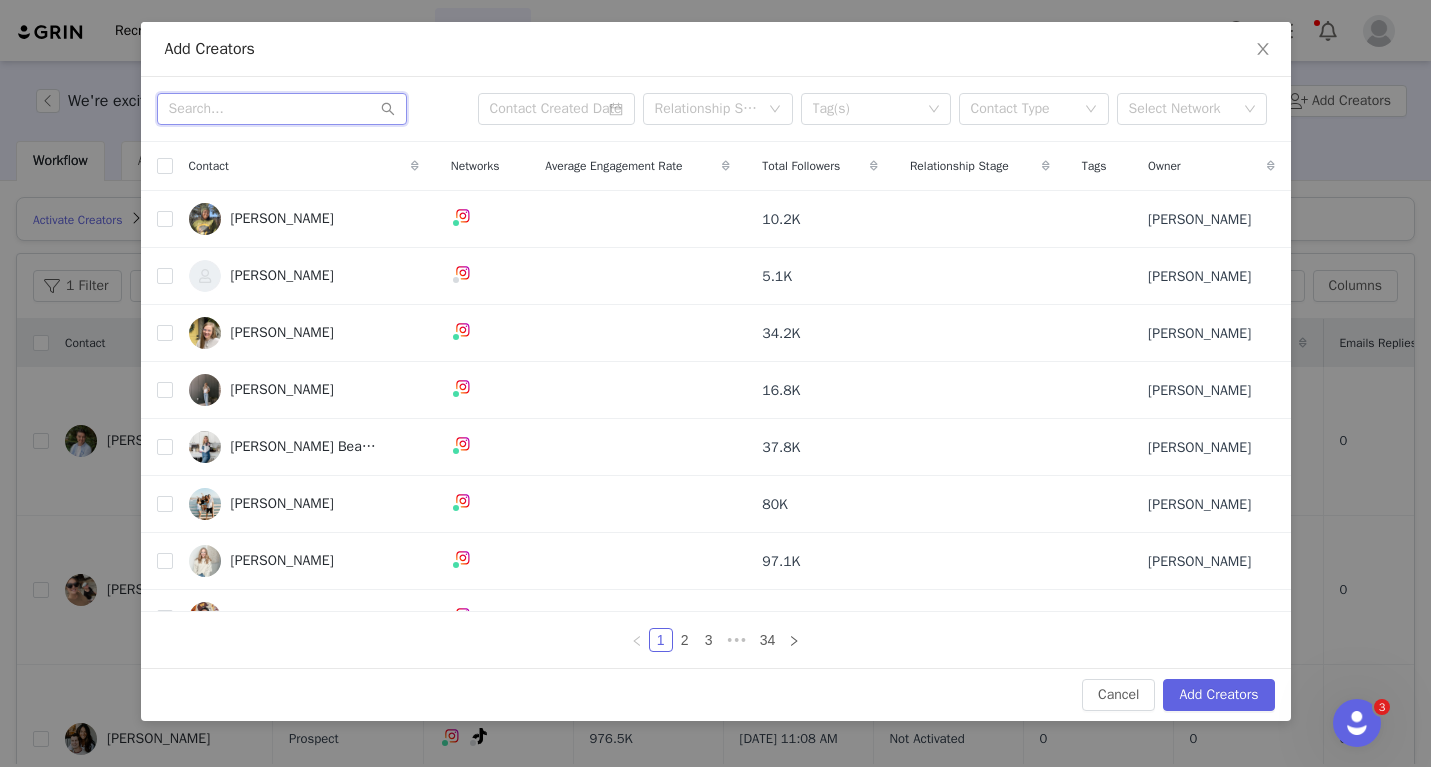 click at bounding box center (282, 109) 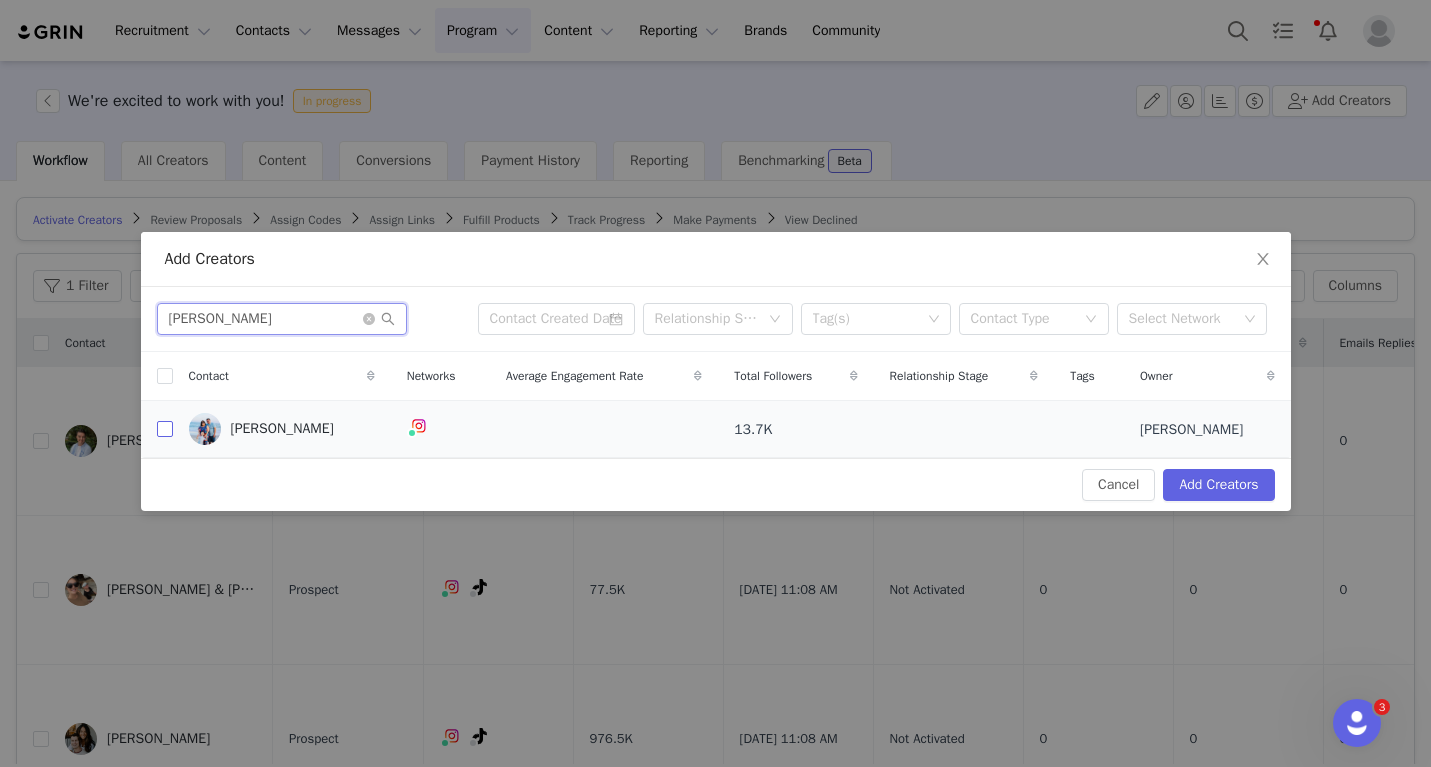 type on "[PERSON_NAME]" 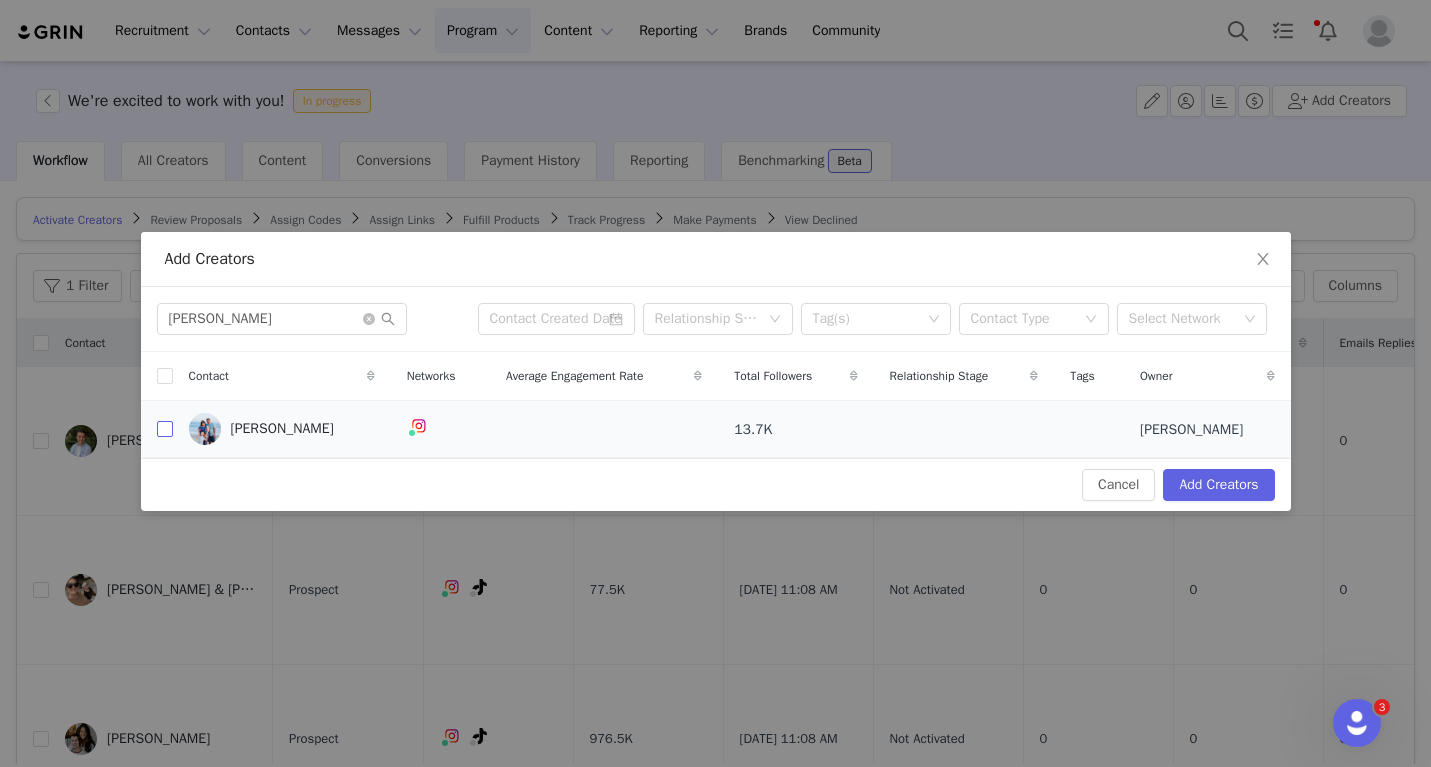click at bounding box center [165, 429] 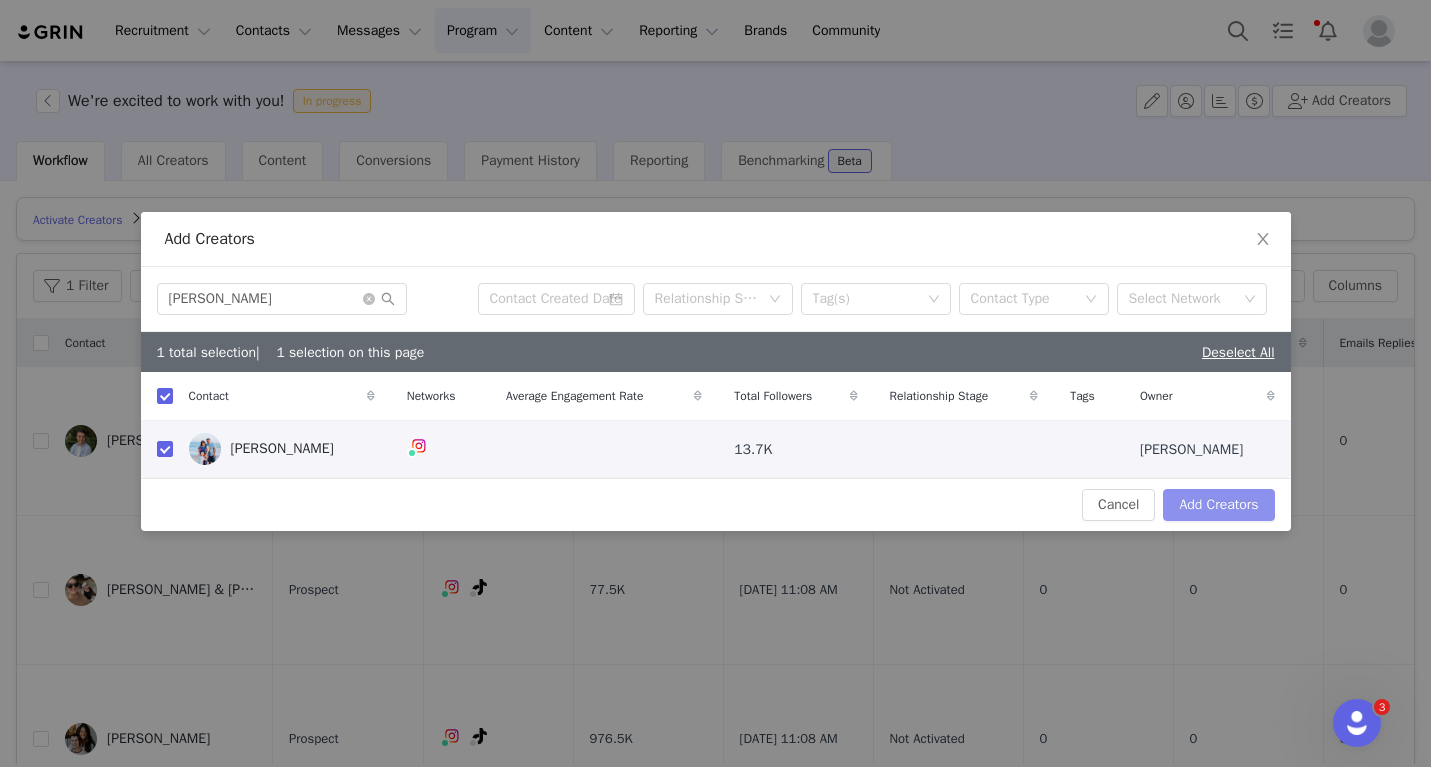 click on "Add Creators" at bounding box center (1218, 505) 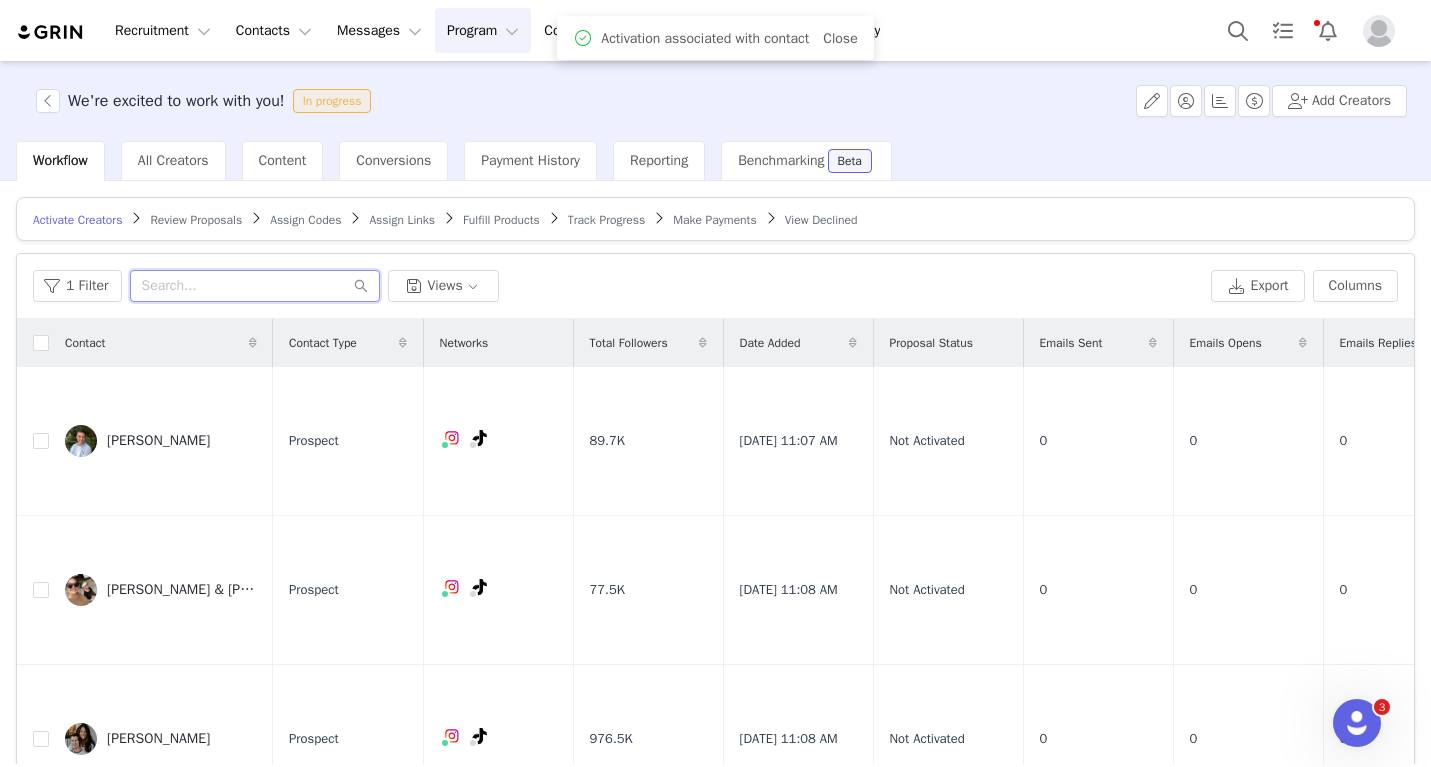 click at bounding box center [255, 286] 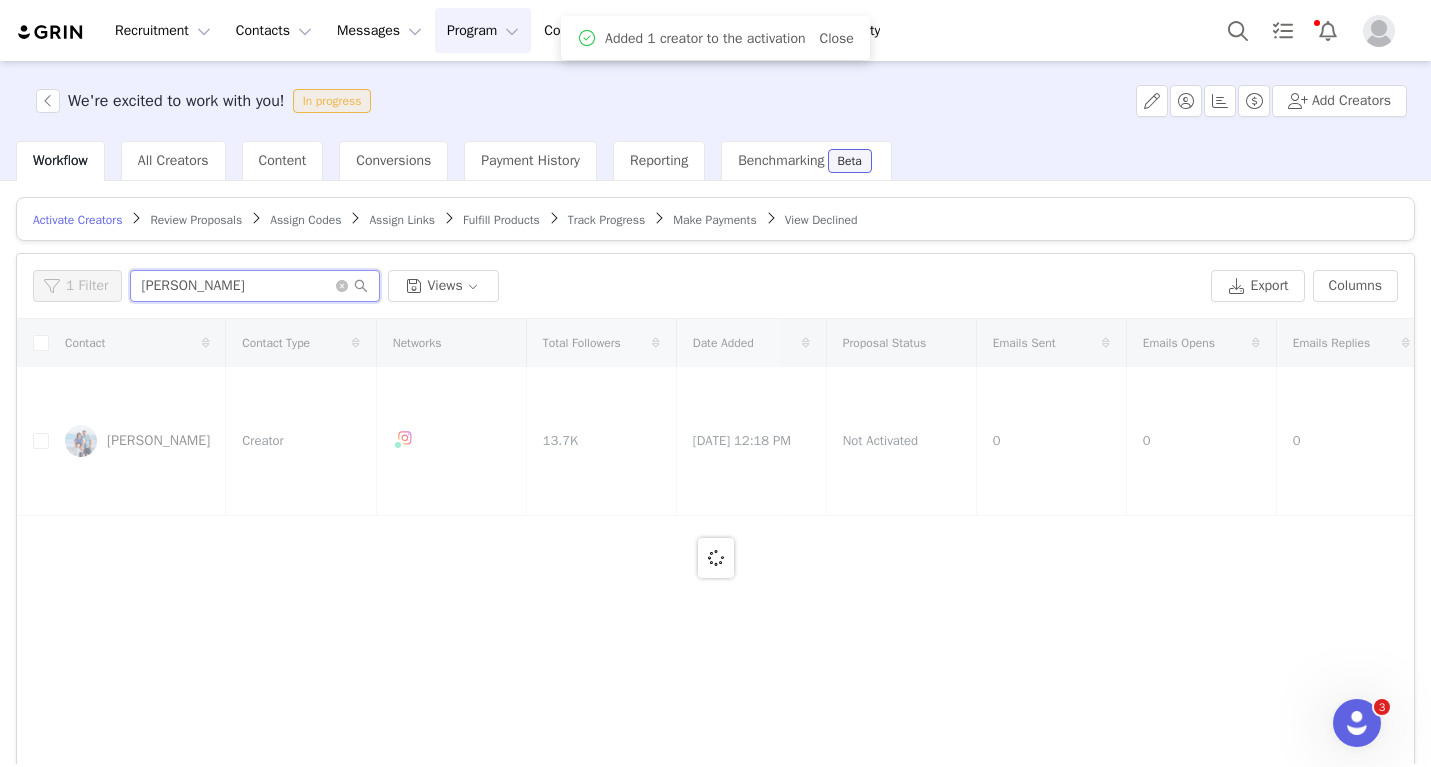 type on "[PERSON_NAME]" 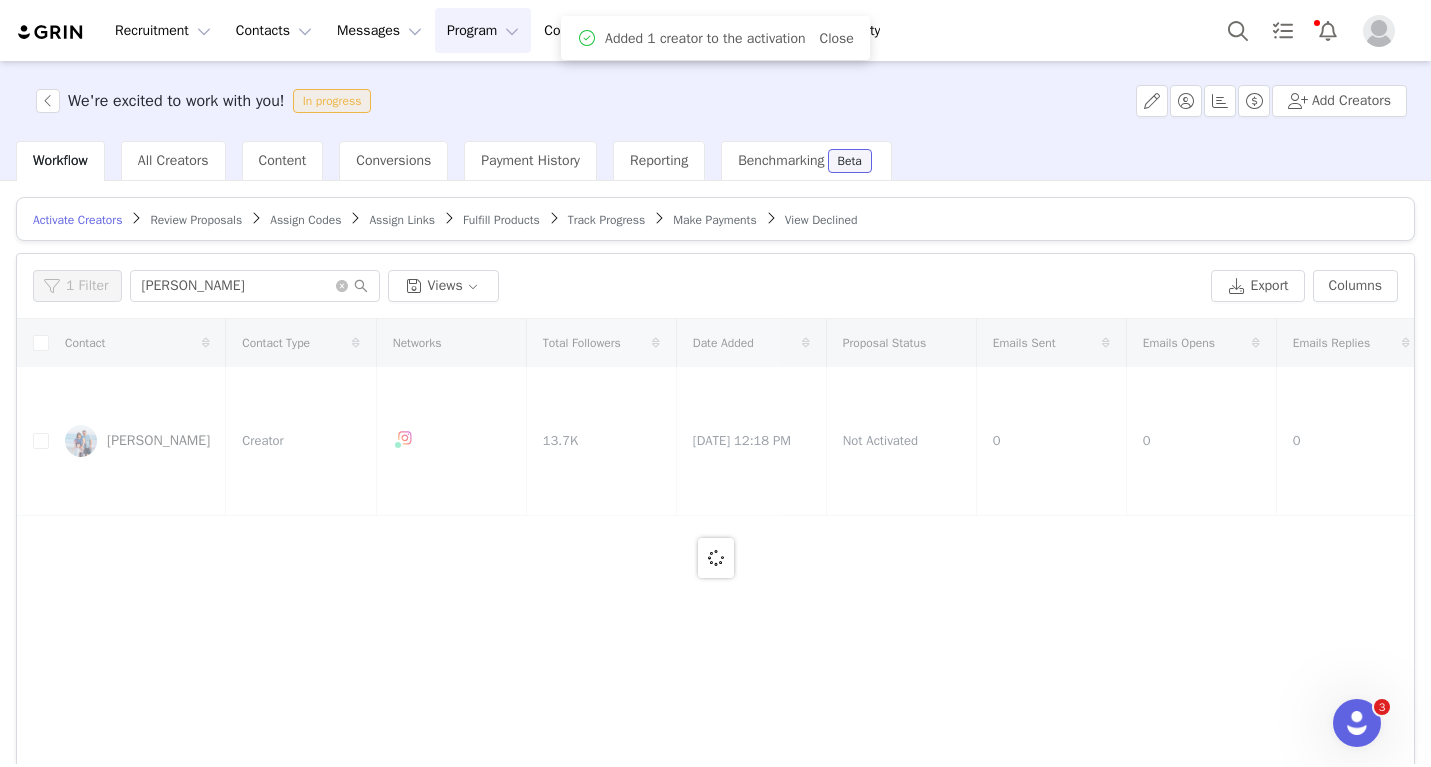 click at bounding box center [715, 557] 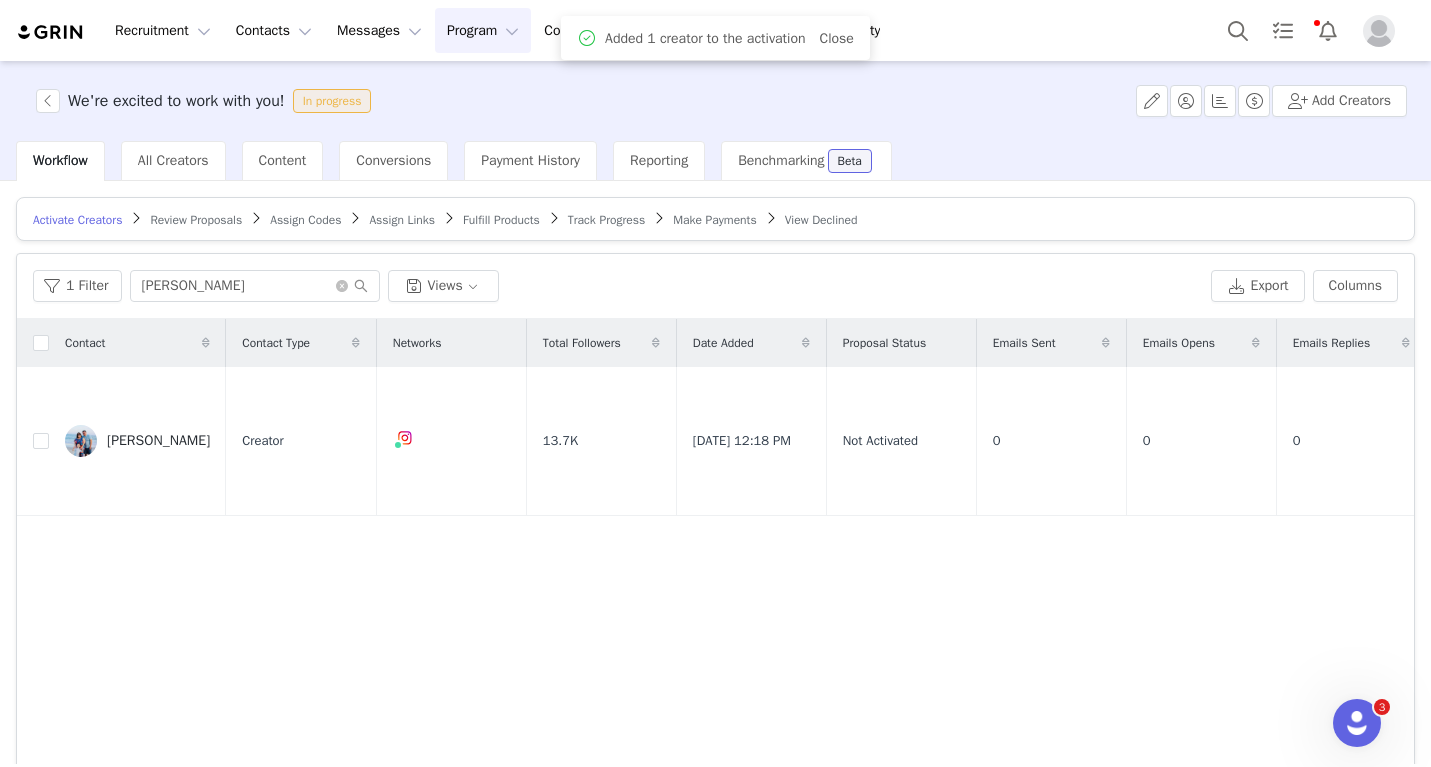 click on "[PERSON_NAME]" at bounding box center (158, 441) 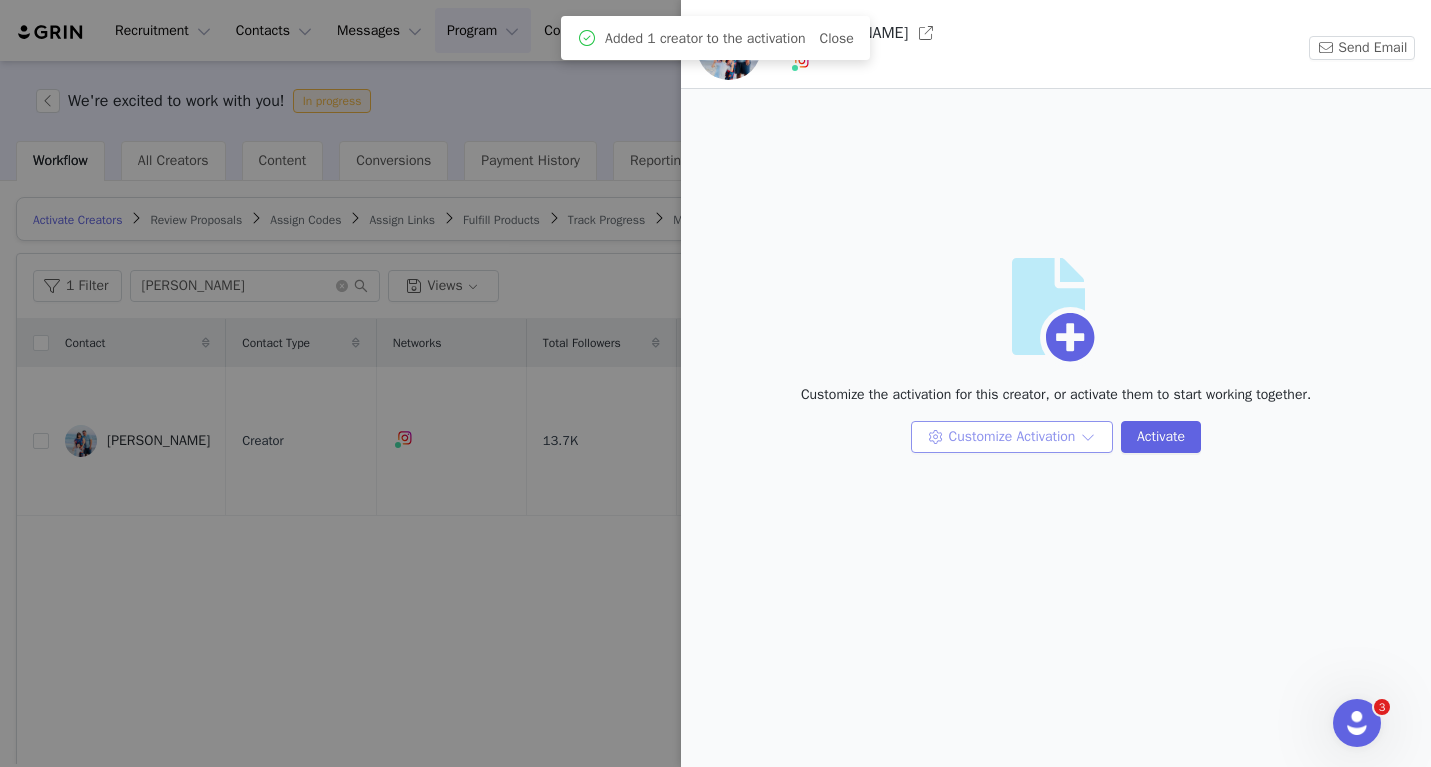 click on "Customize Activation" at bounding box center [1012, 437] 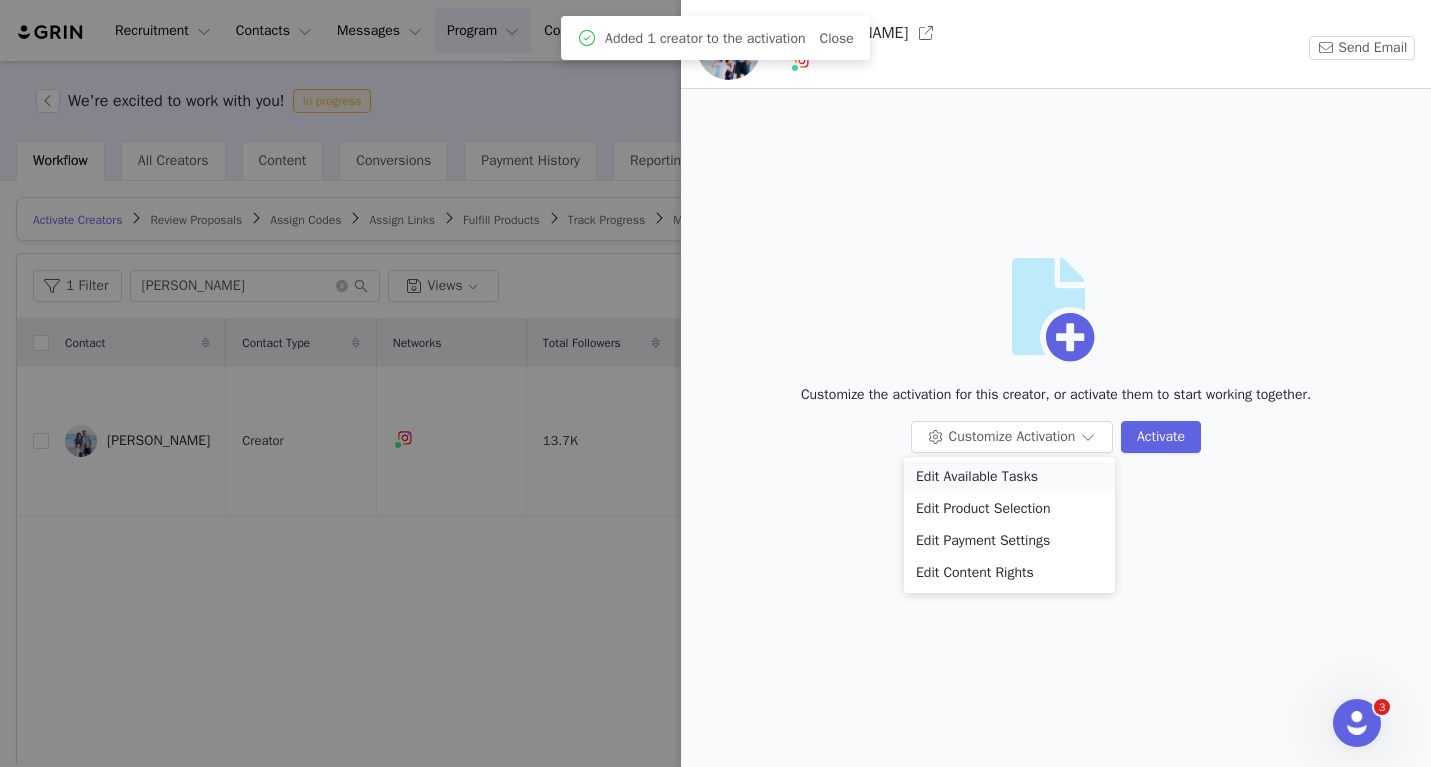 click on "Edit Available Tasks" at bounding box center [1009, 477] 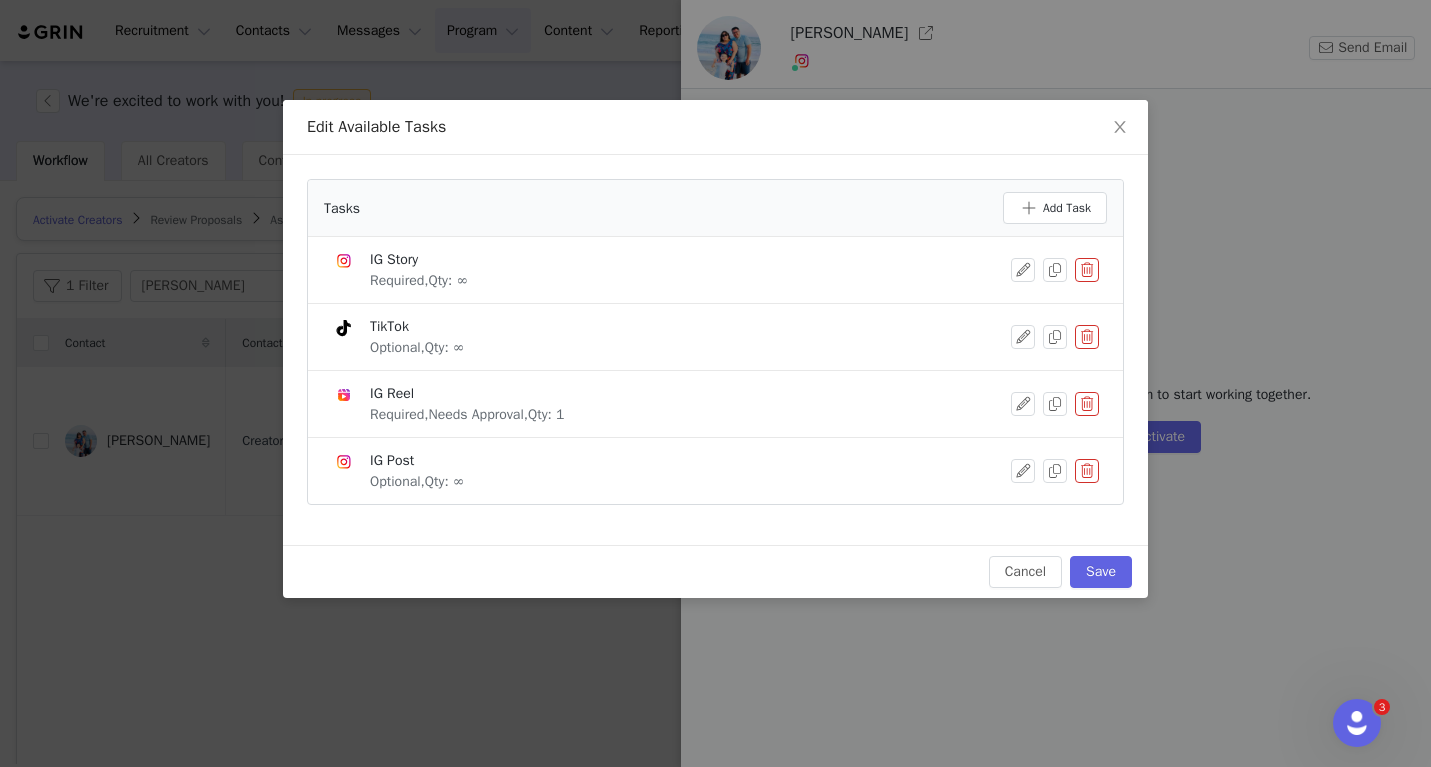 click at bounding box center (1087, 337) 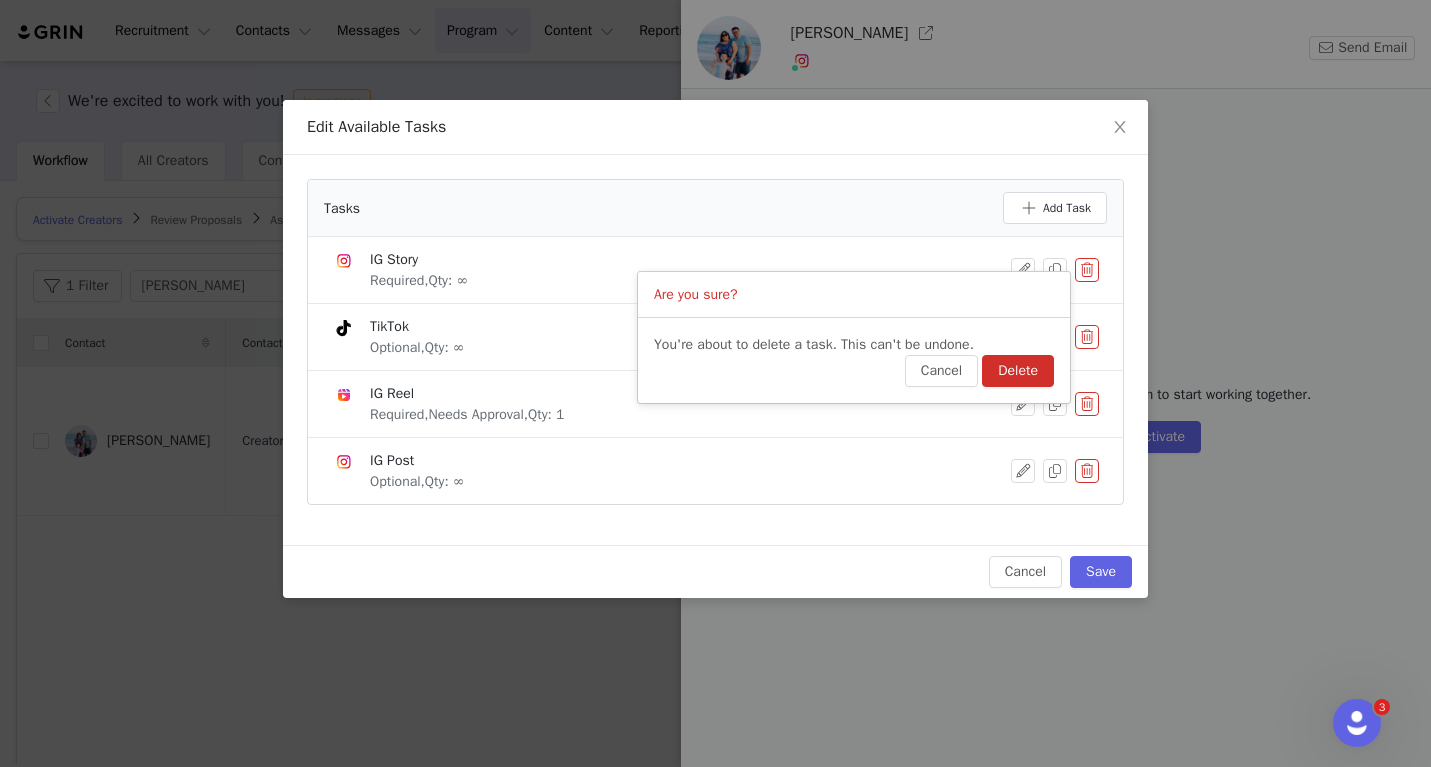 click on "Delete" at bounding box center [1018, 371] 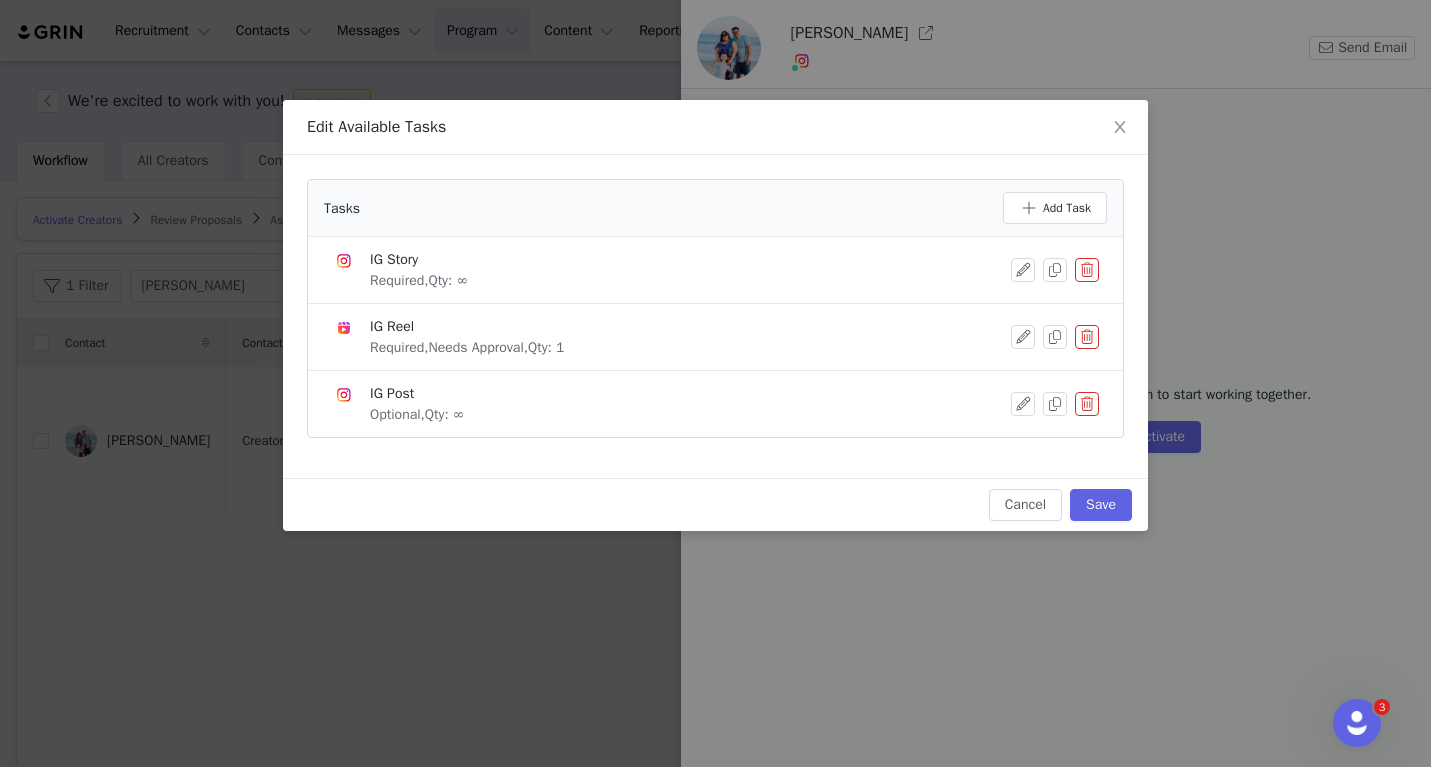 click at bounding box center (1087, 270) 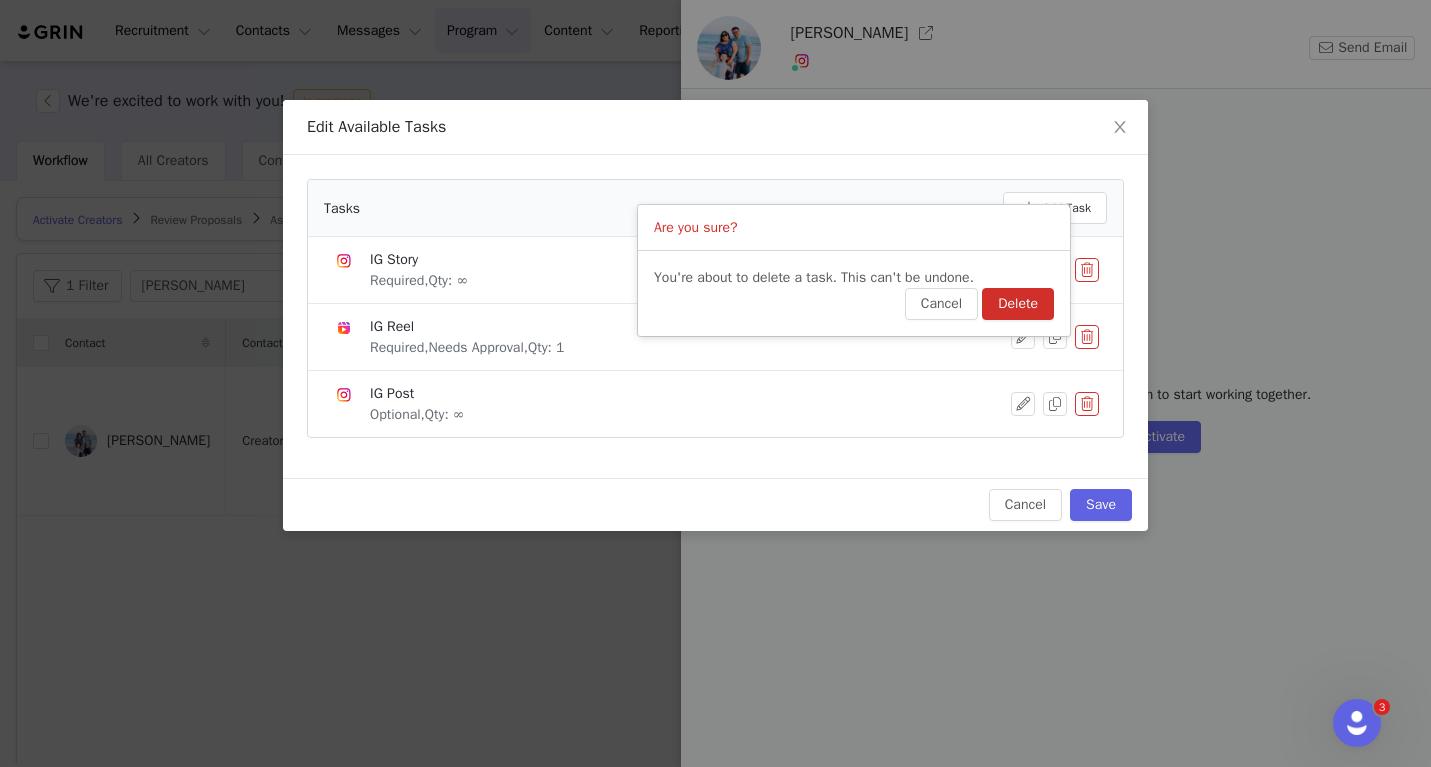 click on "You're about to delete a task. This can't be undone.       Cancel   Delete" at bounding box center (854, 293) 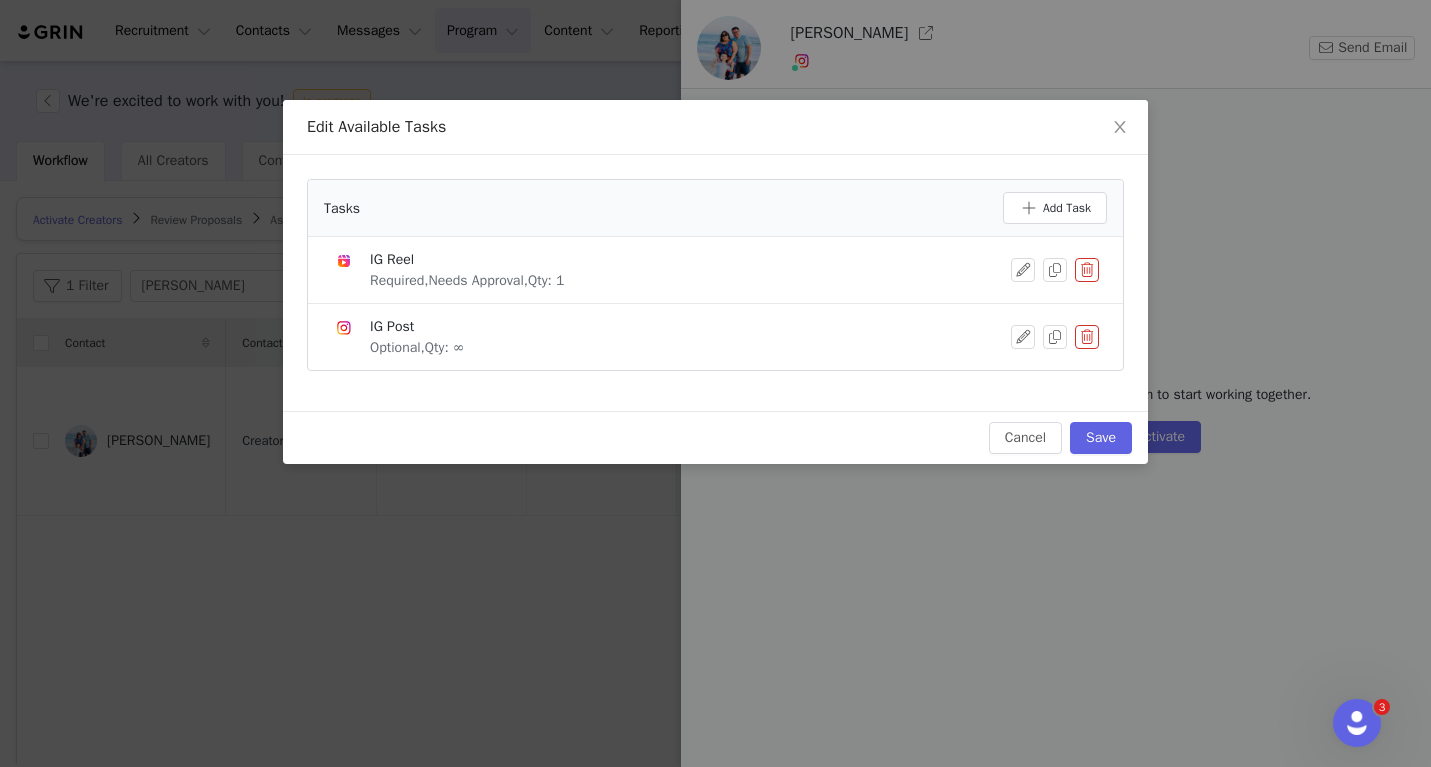 click at bounding box center [1087, 337] 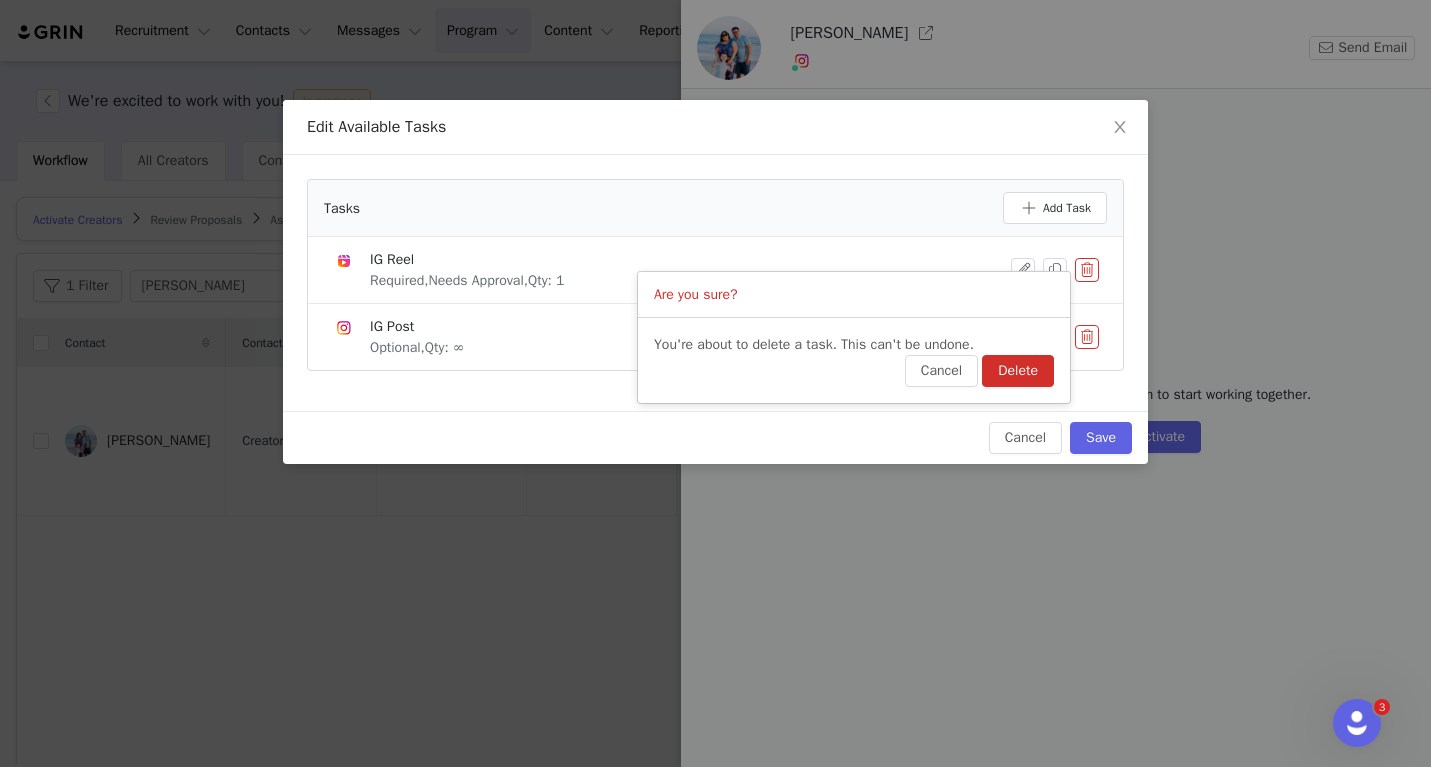 click on "Delete" at bounding box center (1018, 371) 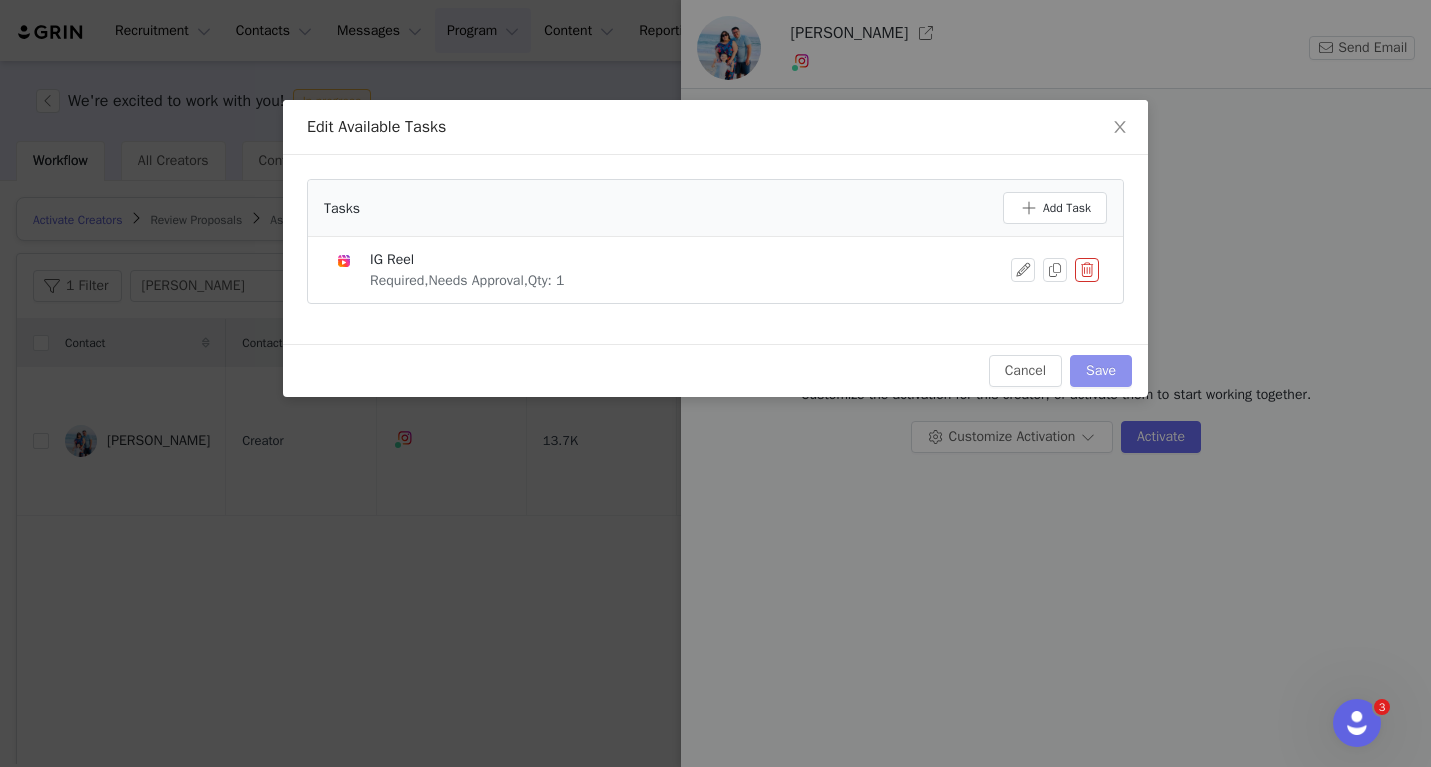 click on "Save" at bounding box center (1101, 371) 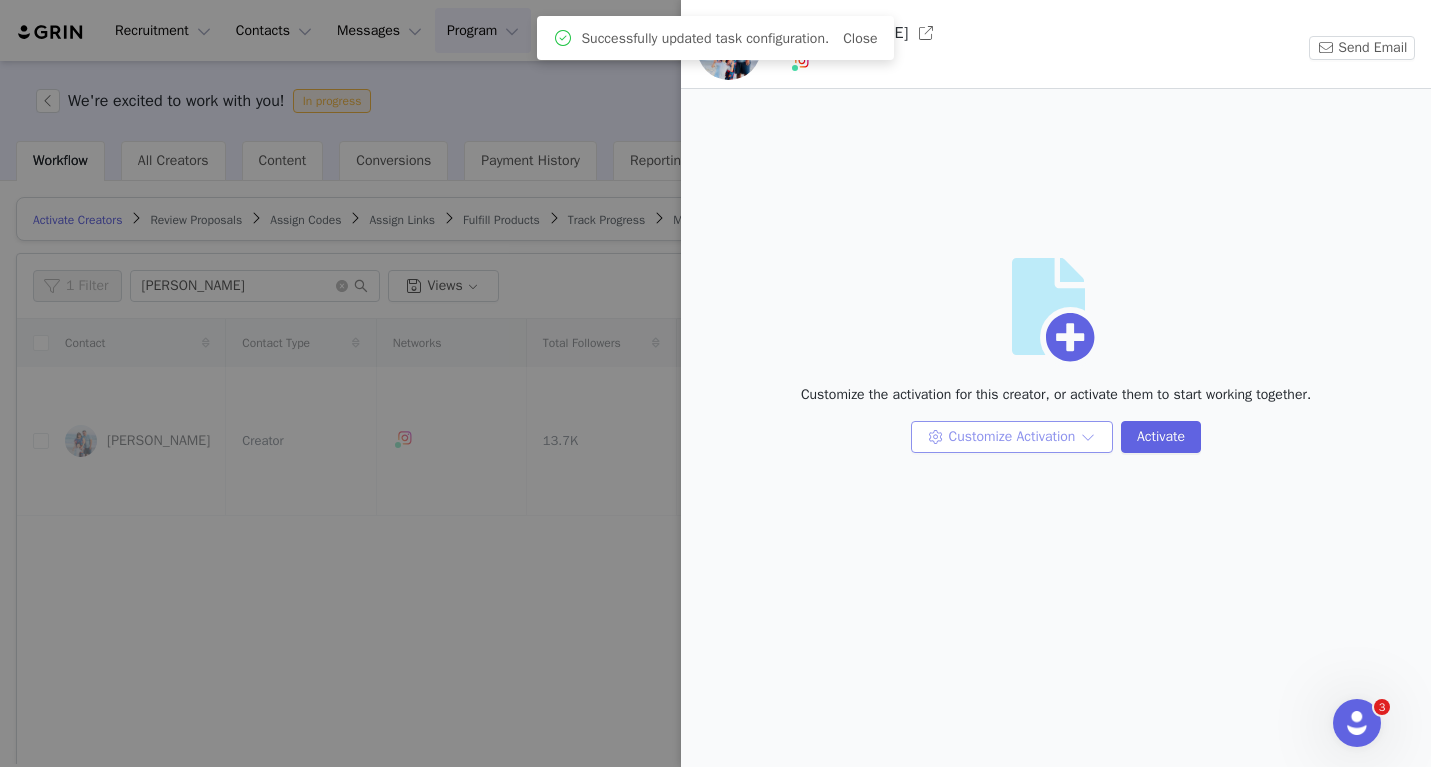 click on "Customize Activation" at bounding box center (1012, 437) 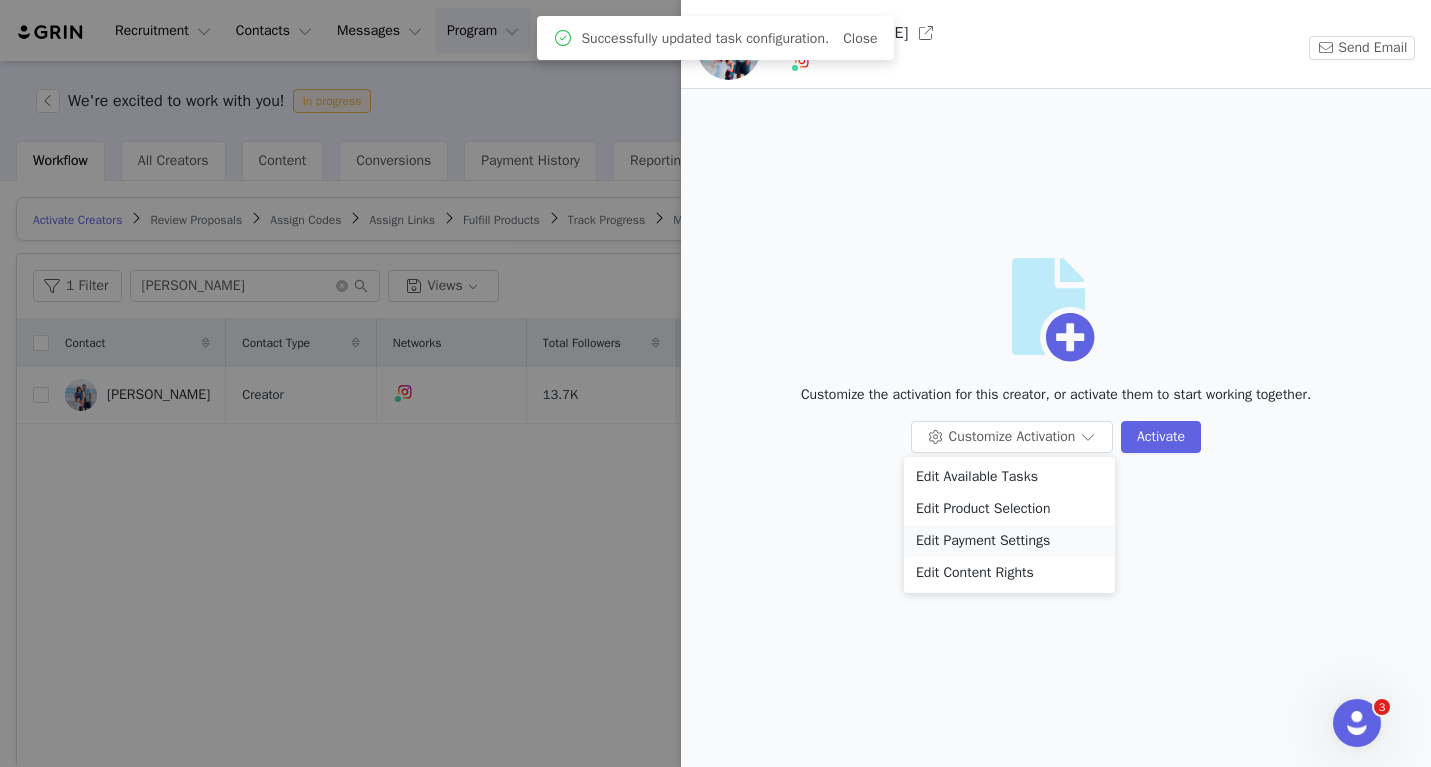 click on "Edit Payment Settings" at bounding box center [1009, 541] 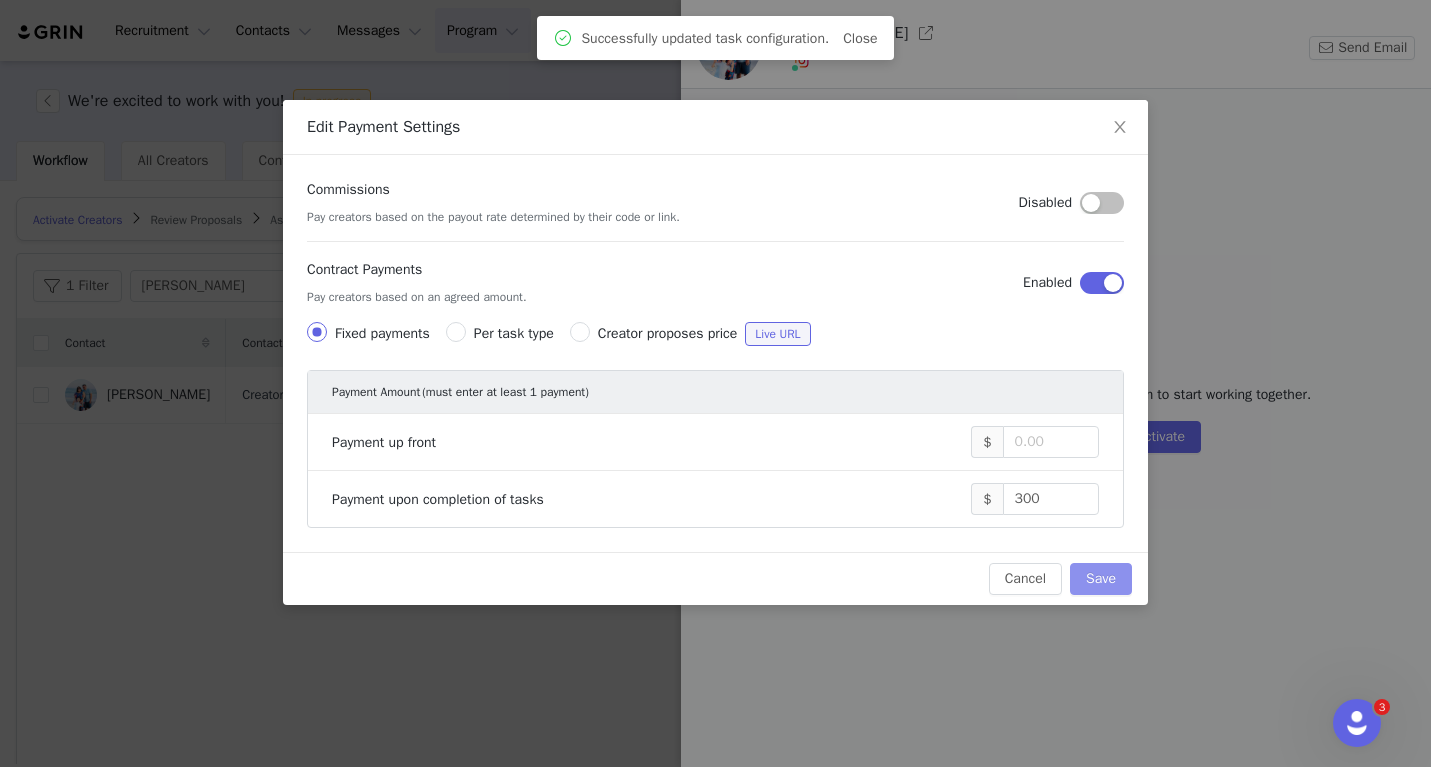 click on "Save" at bounding box center [1101, 579] 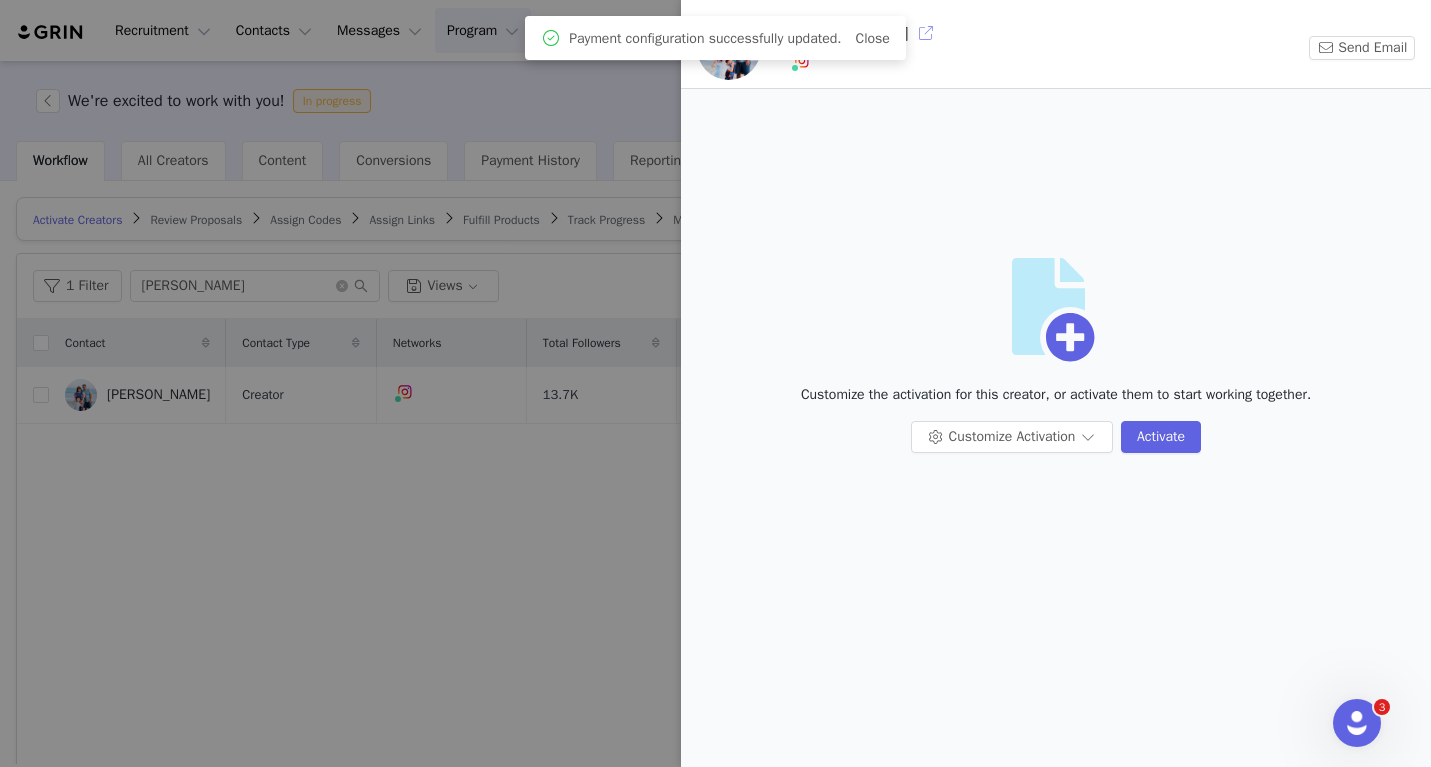 click at bounding box center (926, 33) 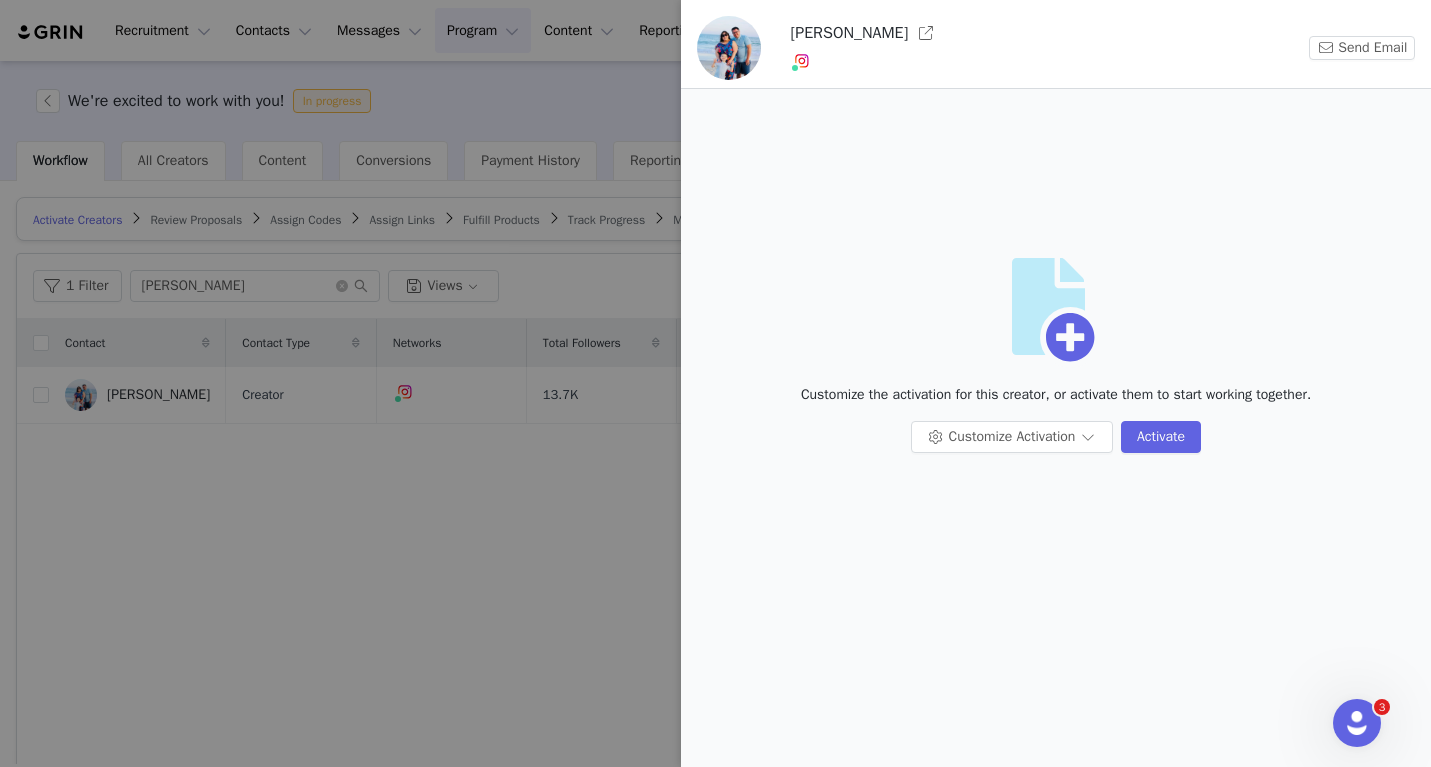 click at bounding box center [715, 383] 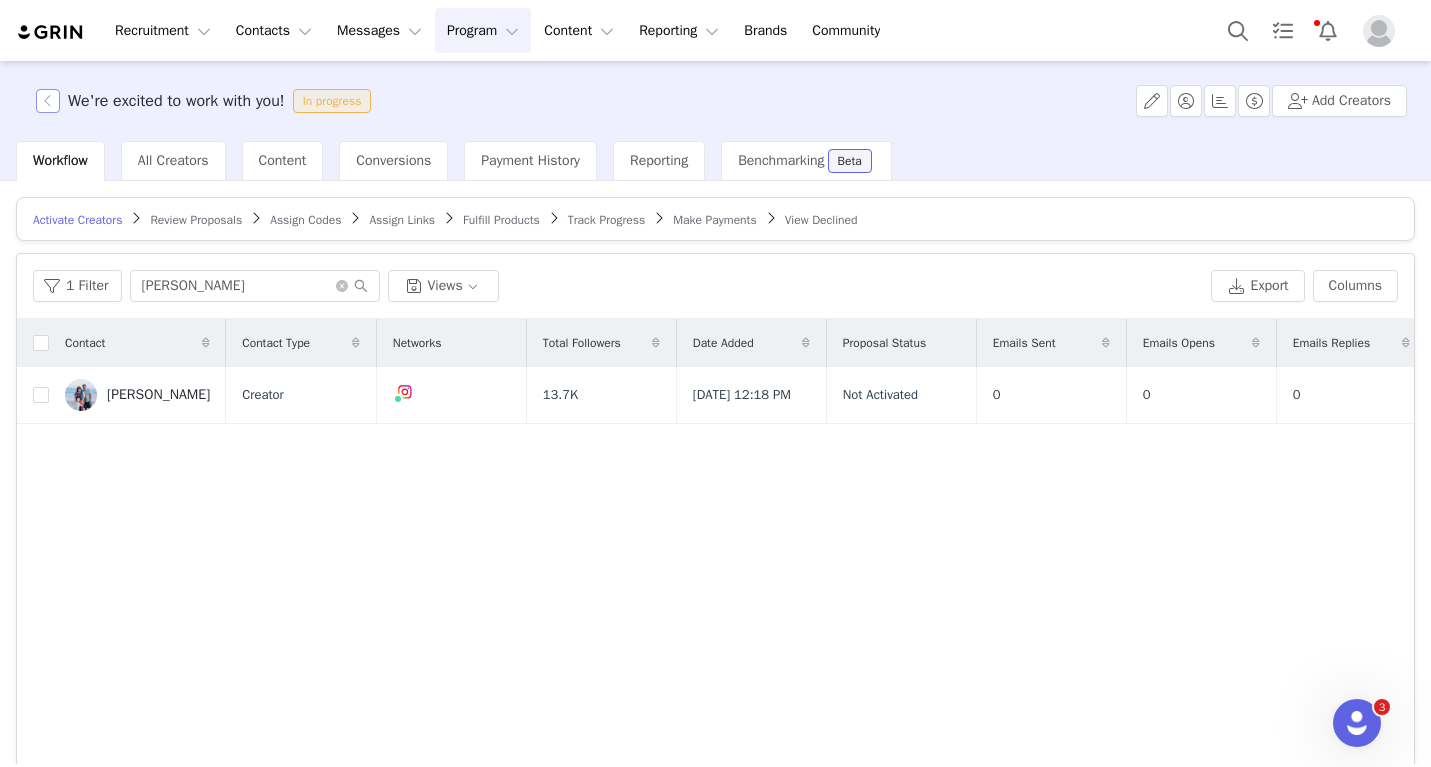 click at bounding box center (48, 101) 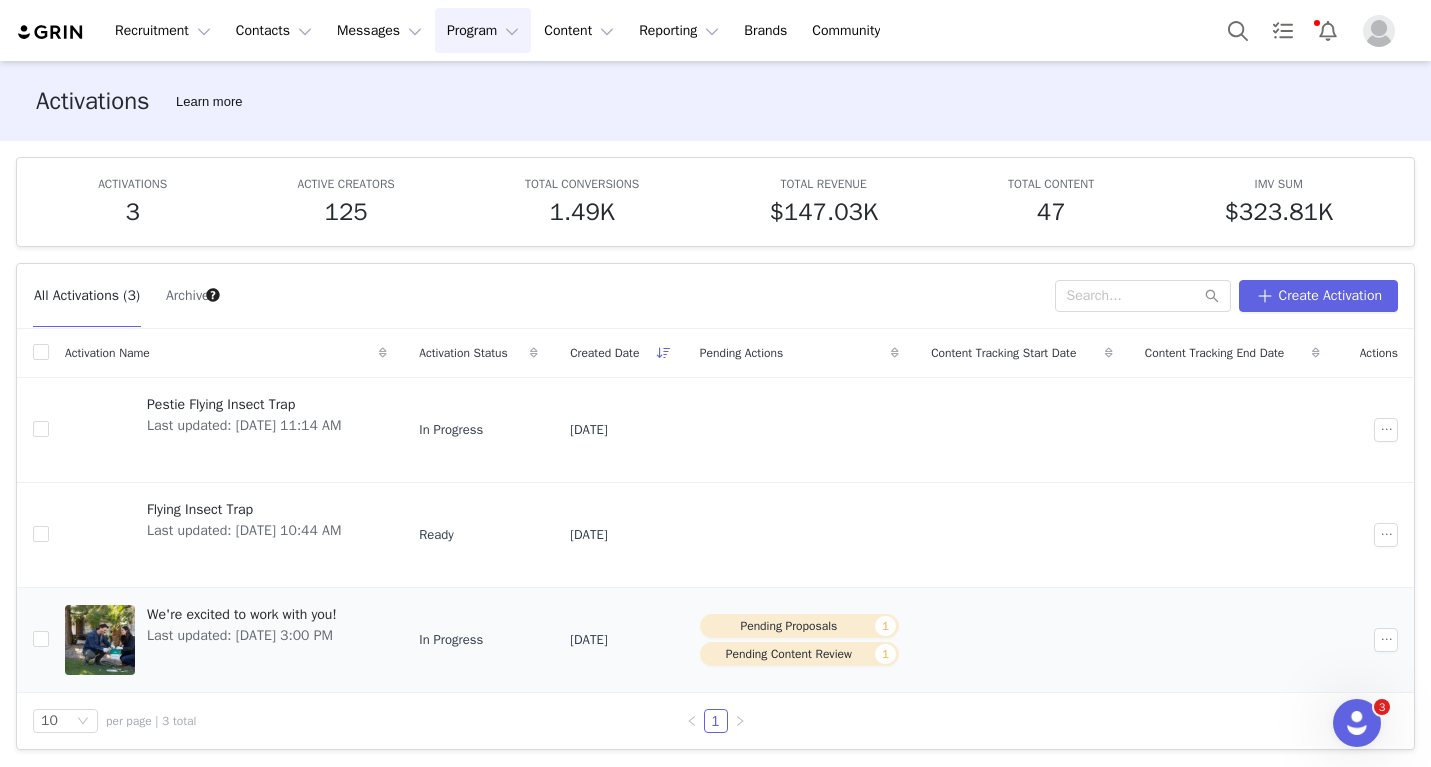 click on "We're excited to work with you!" at bounding box center (242, 614) 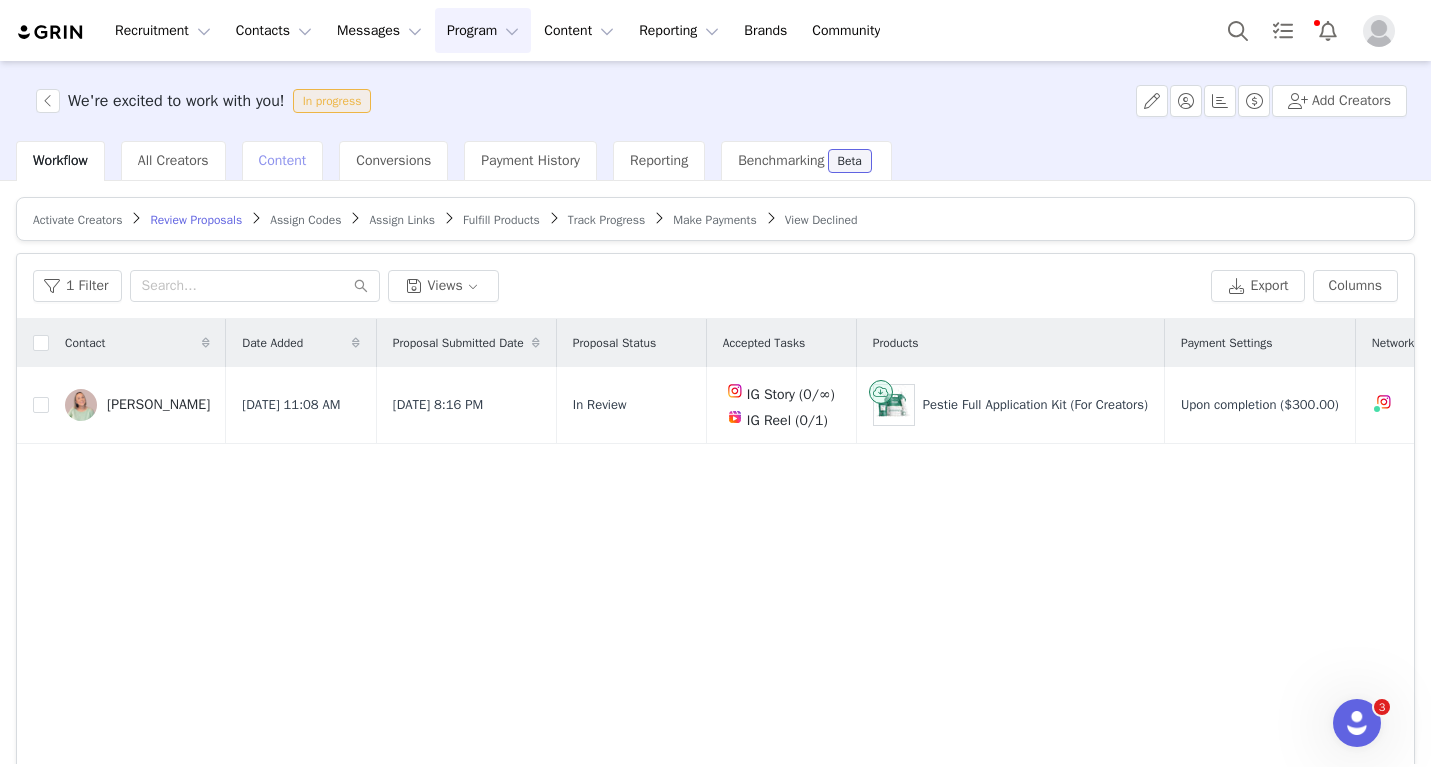 click on "Content" at bounding box center (283, 161) 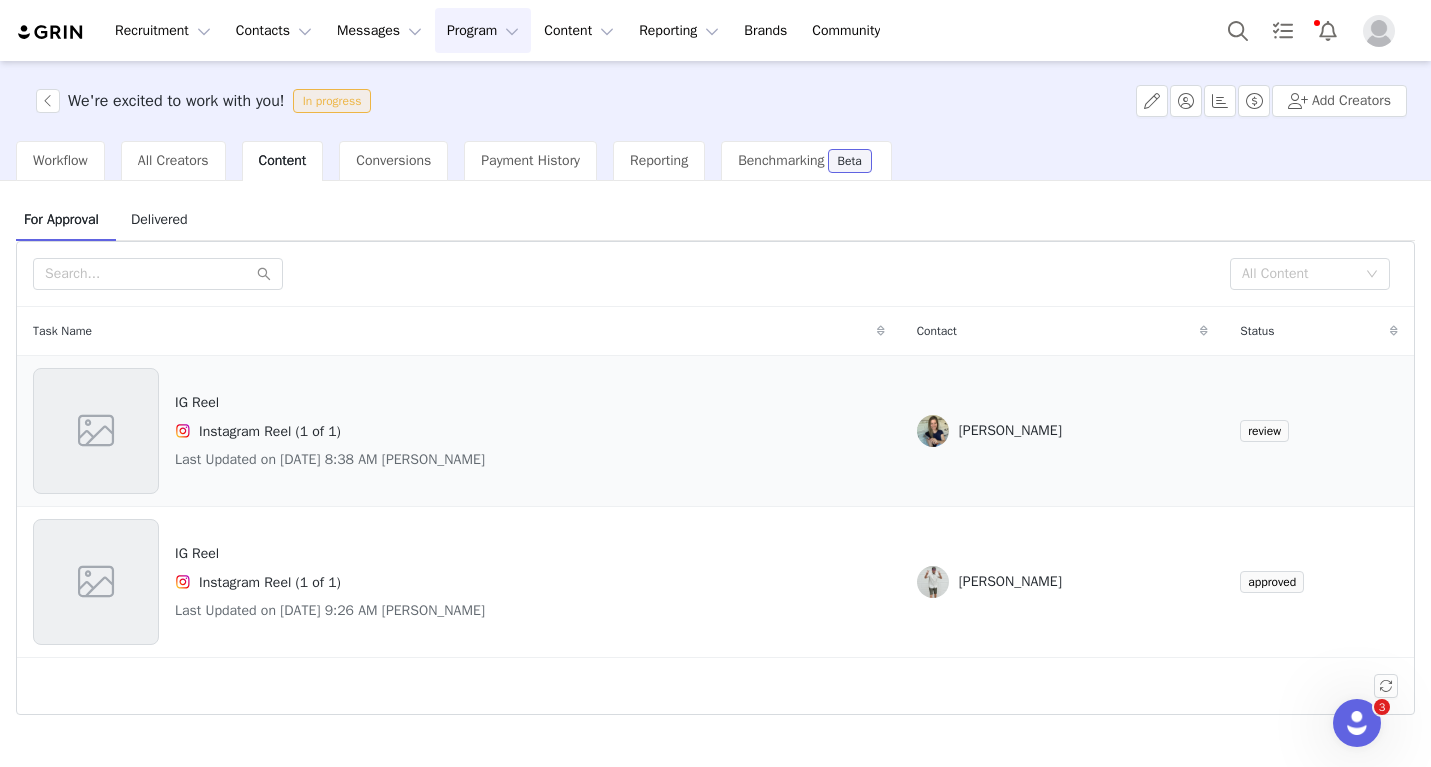 click on "Last Updated on [DATE] 8:38 AM [PERSON_NAME]" at bounding box center [330, 459] 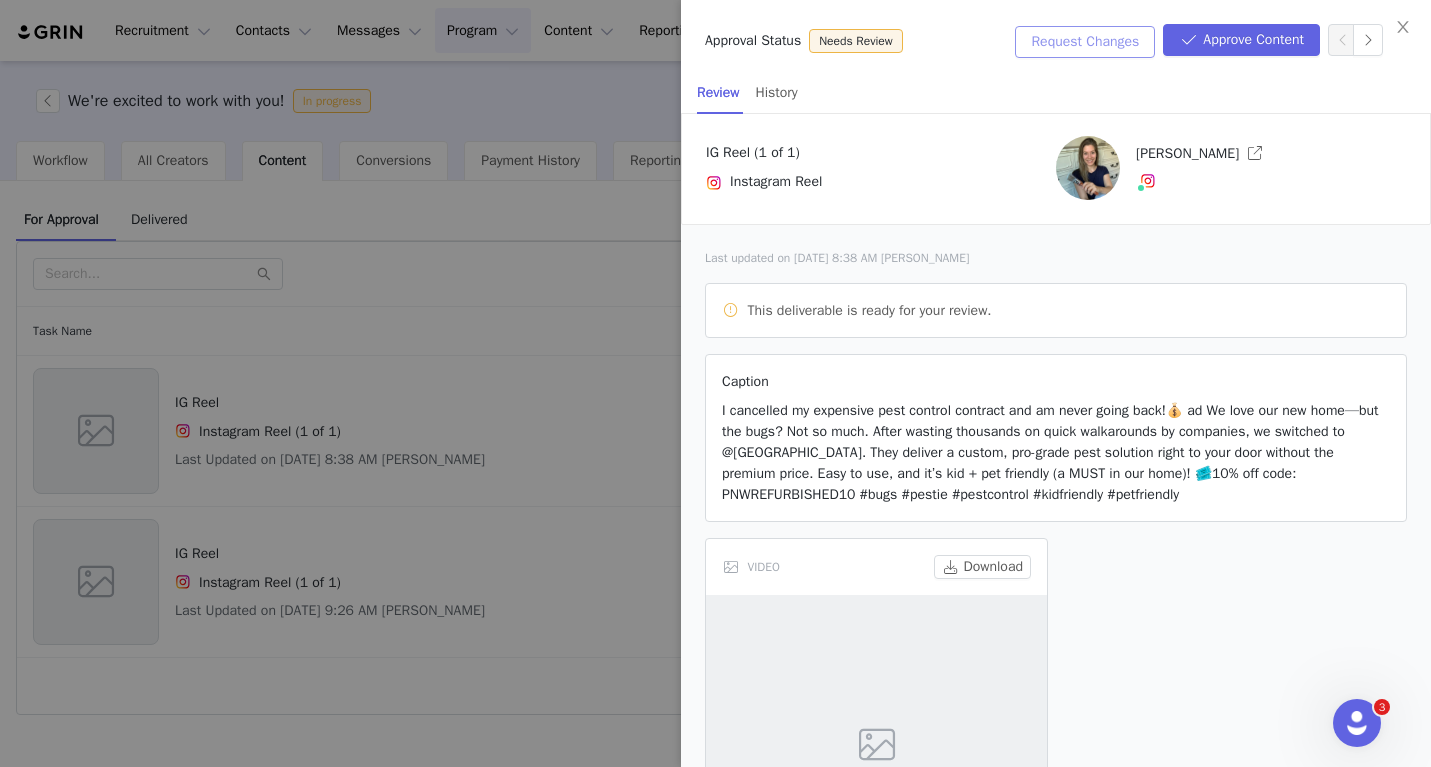 click on "Request Changes" at bounding box center [1085, 42] 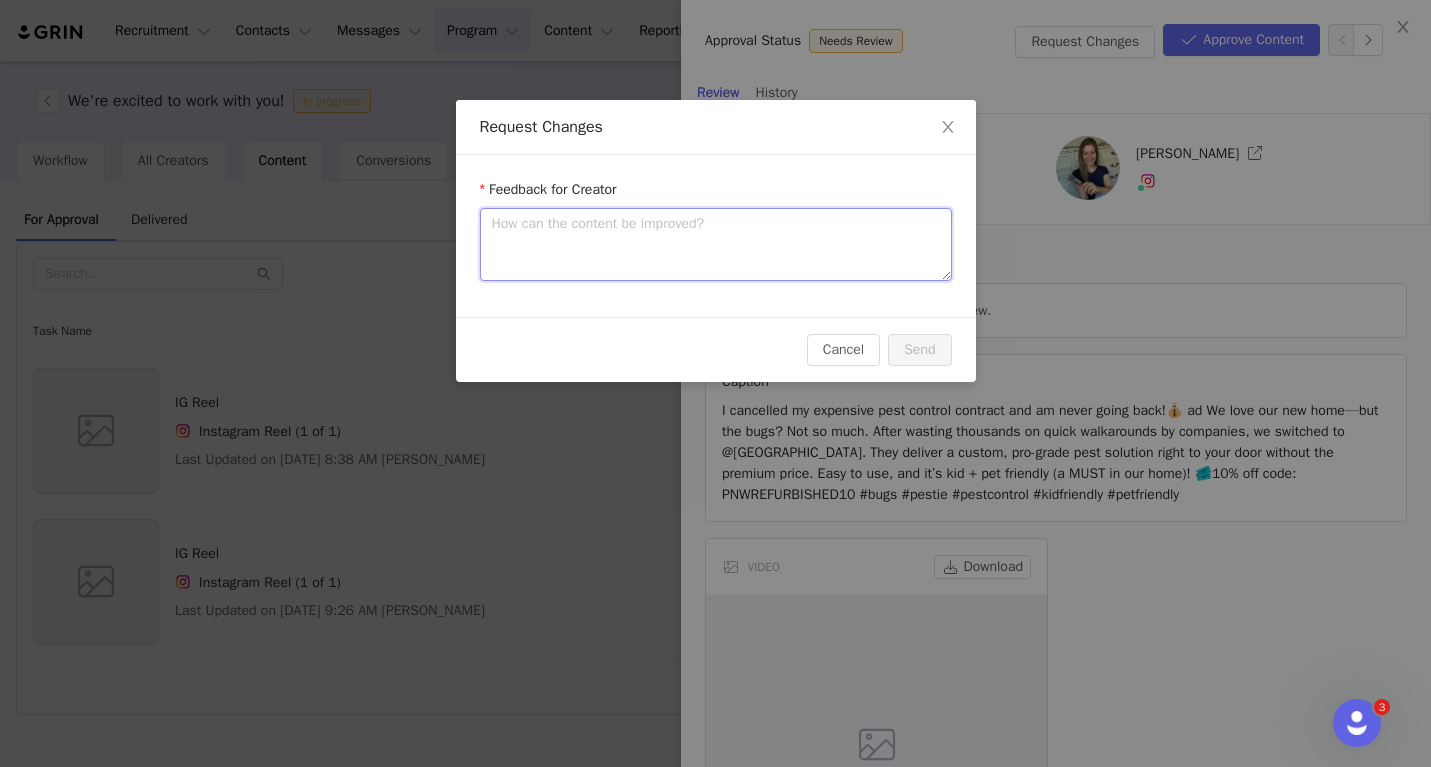 click at bounding box center [716, 244] 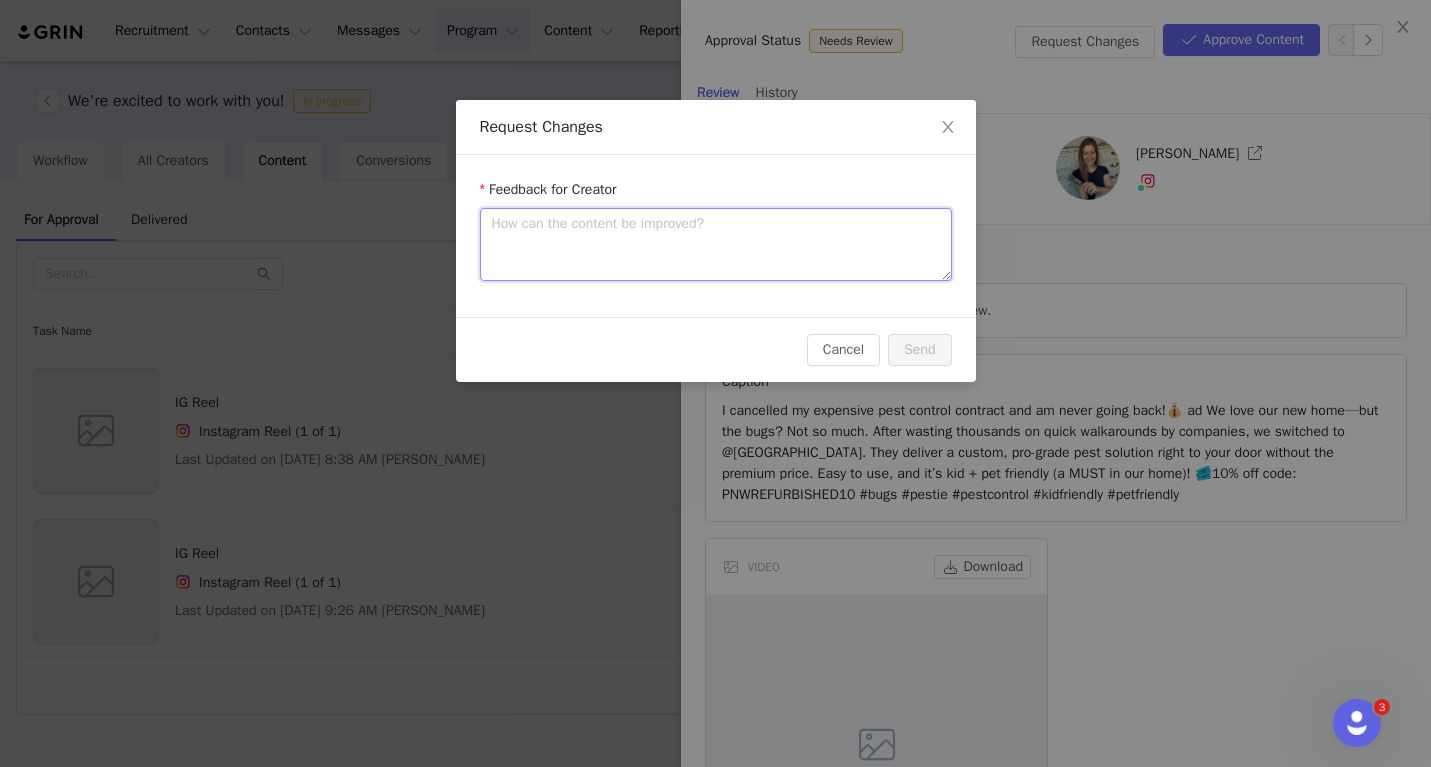 type on "-" 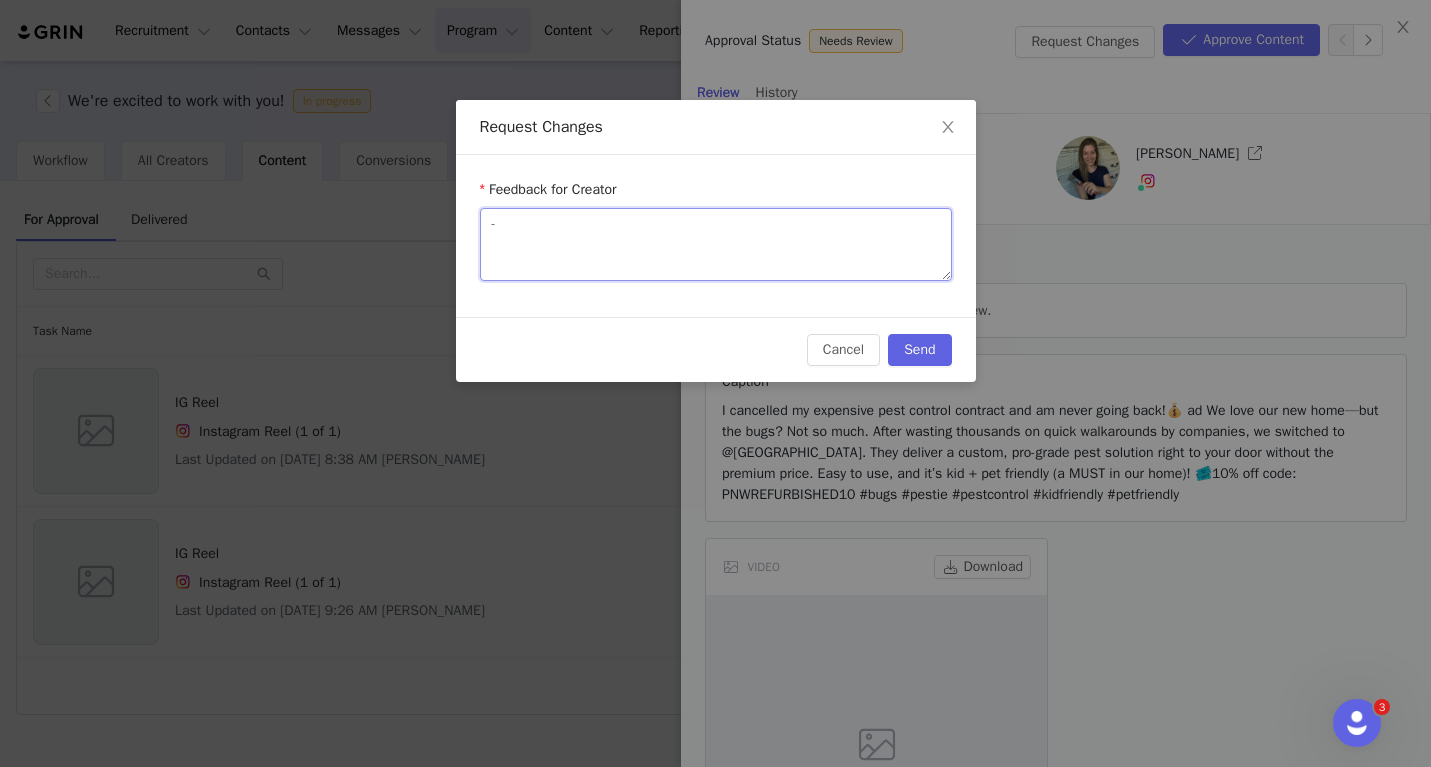 type on "-" 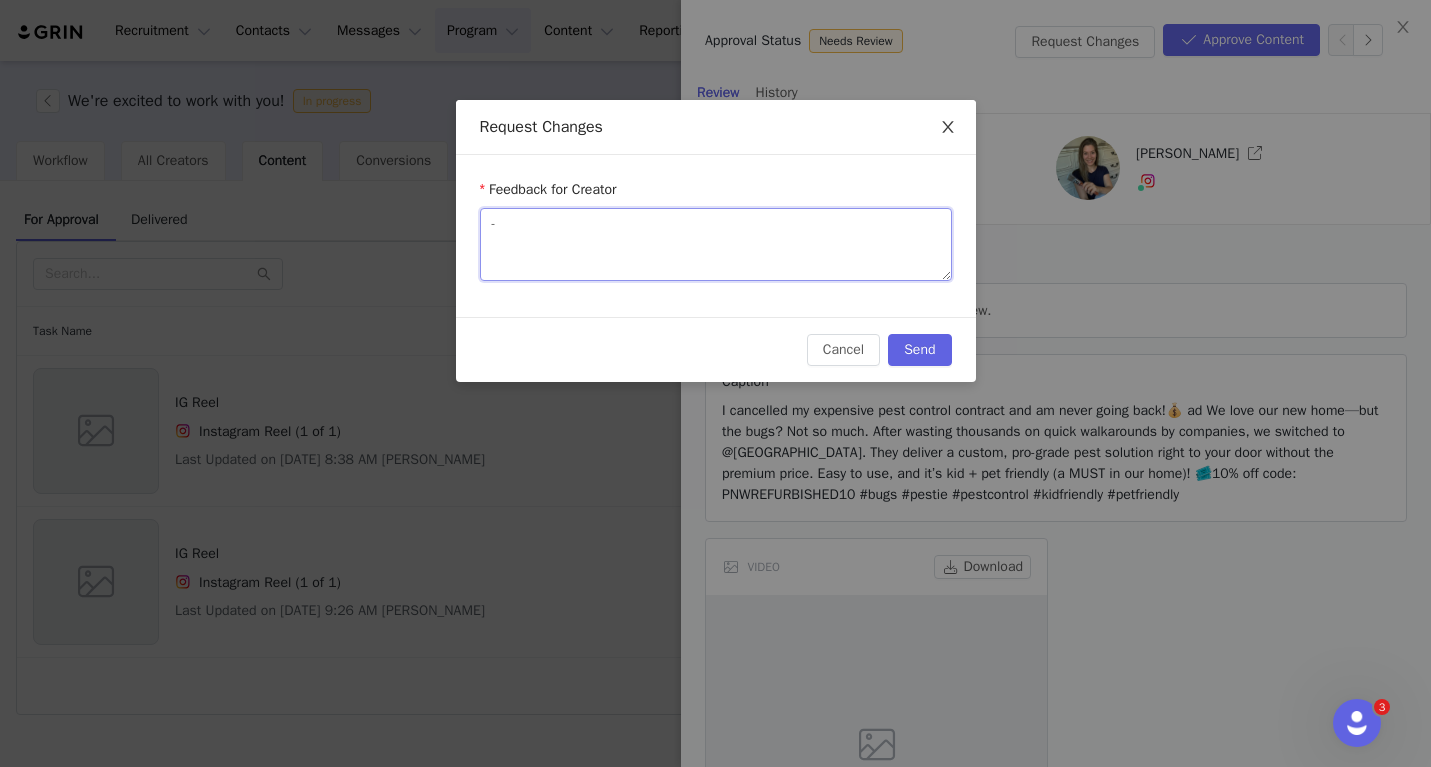 type on "-" 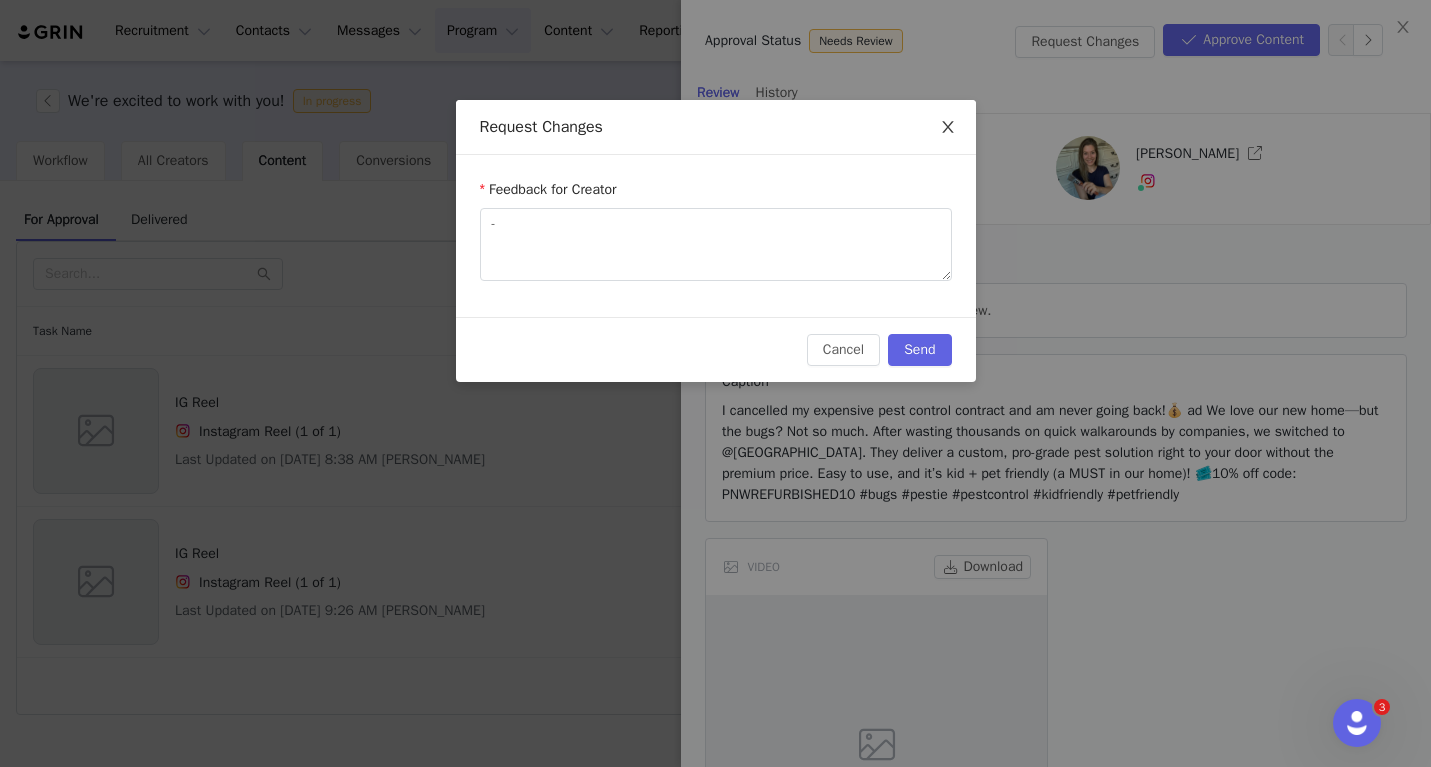 click 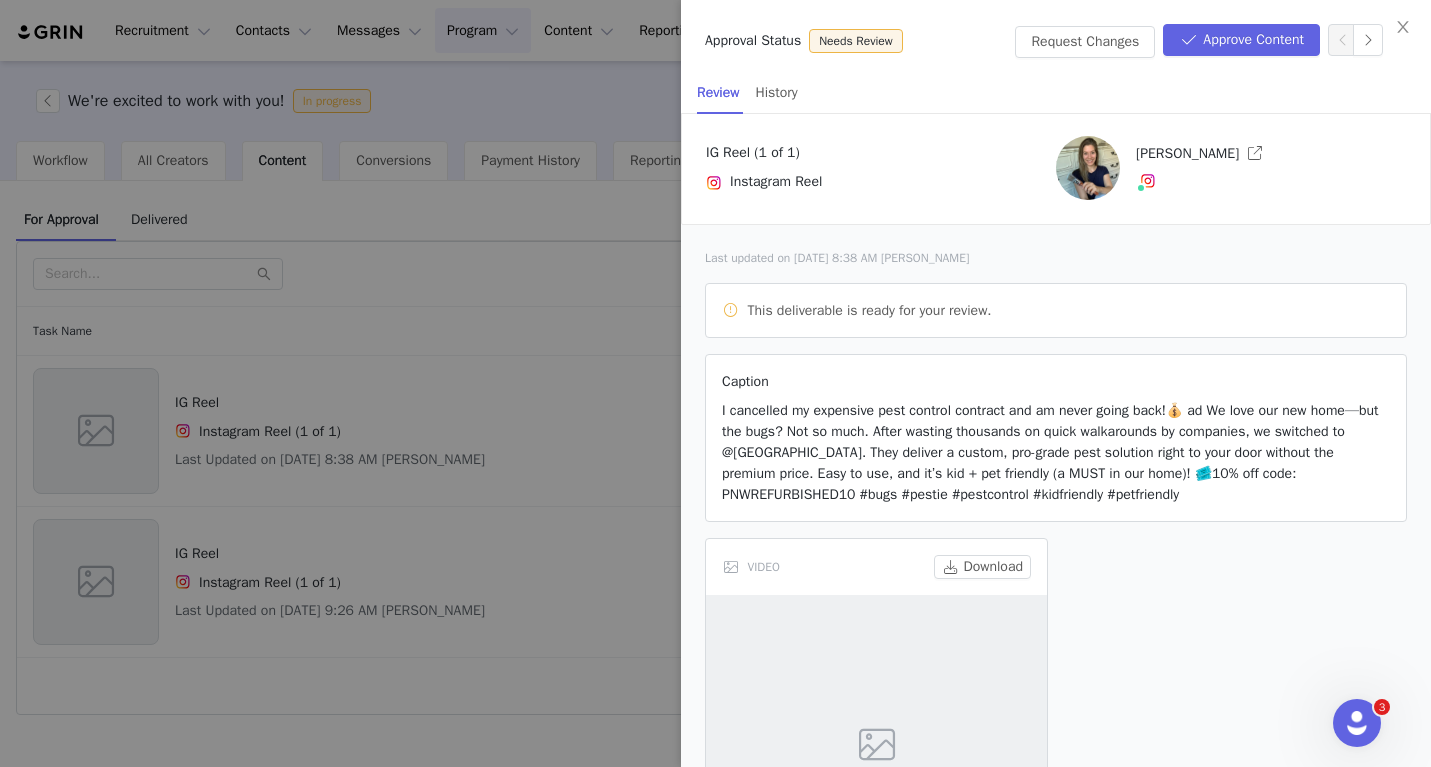 type 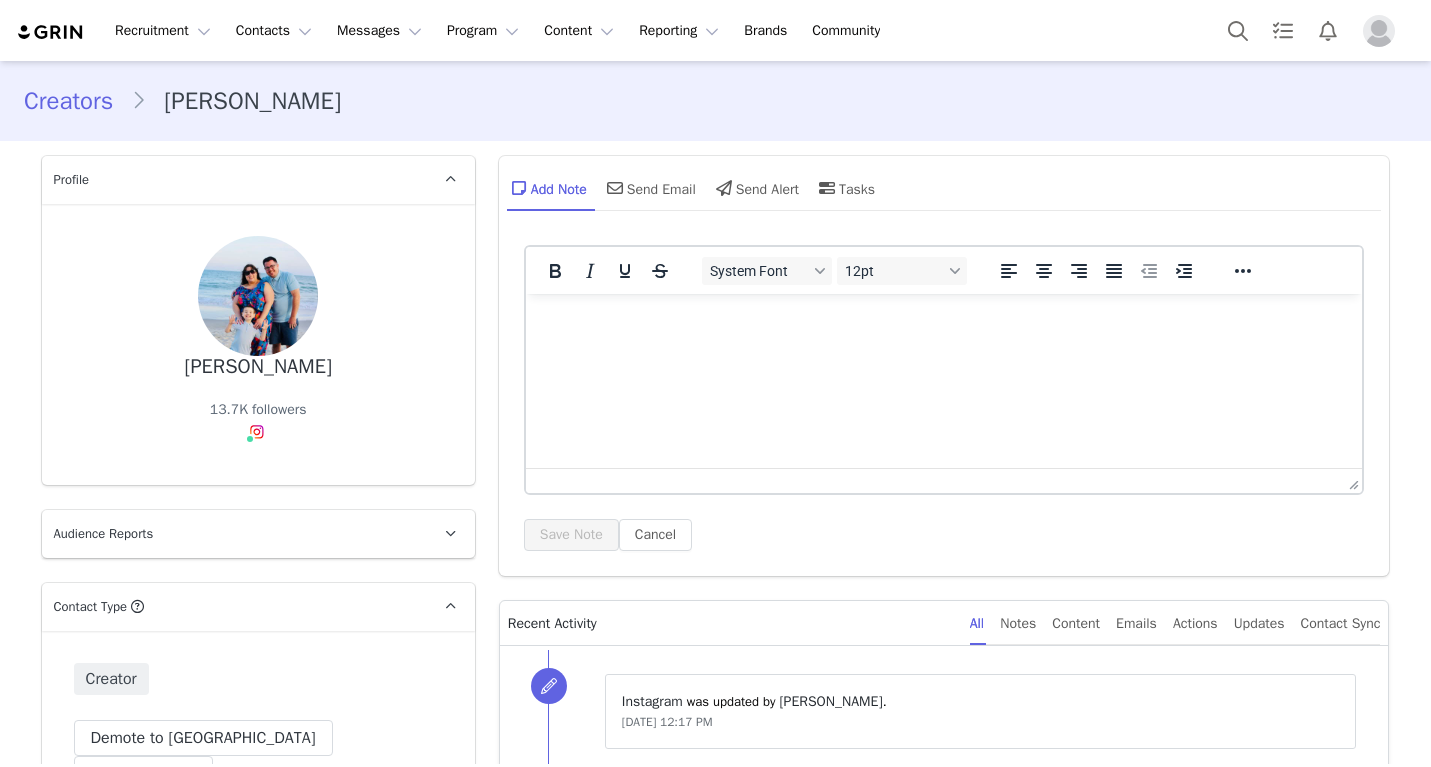 scroll, scrollTop: 0, scrollLeft: 0, axis: both 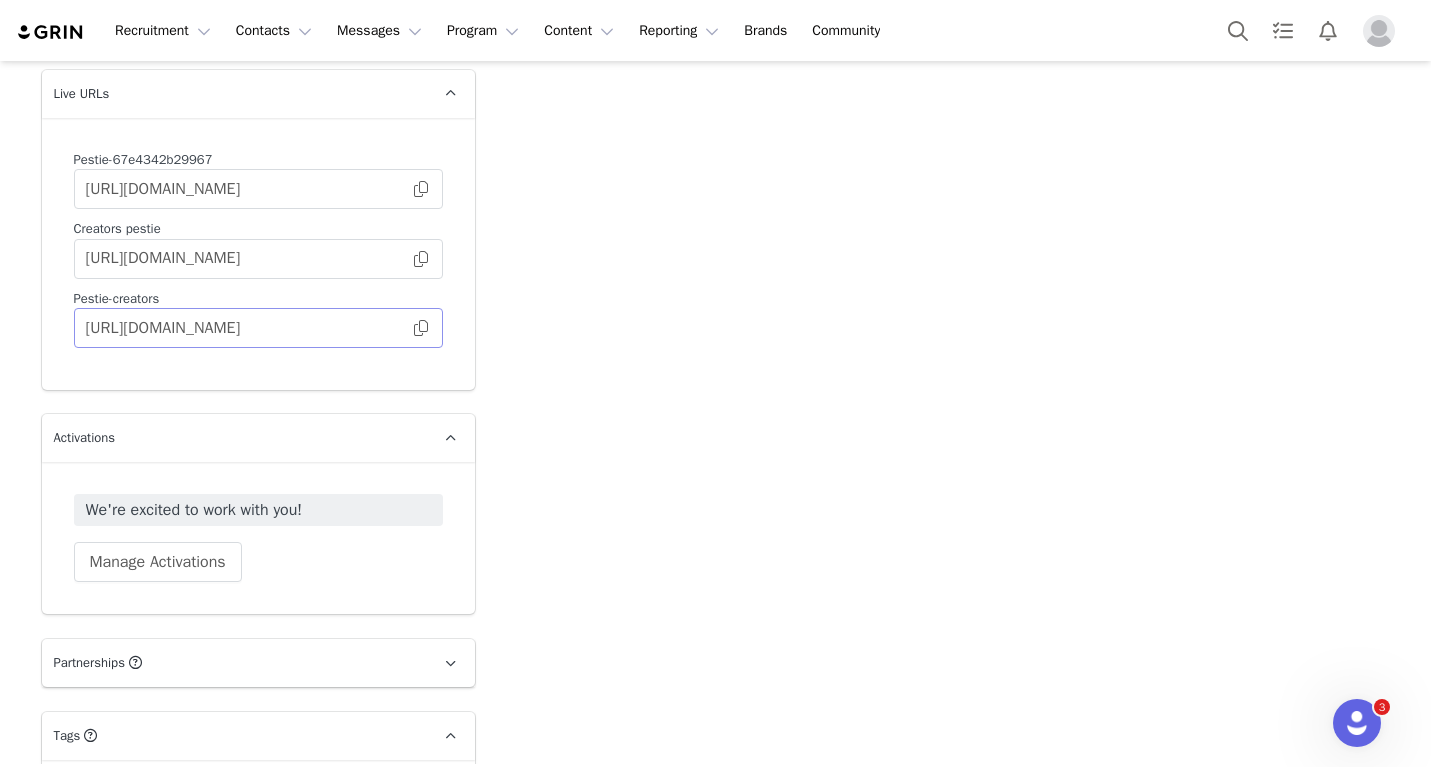 click at bounding box center [421, 328] 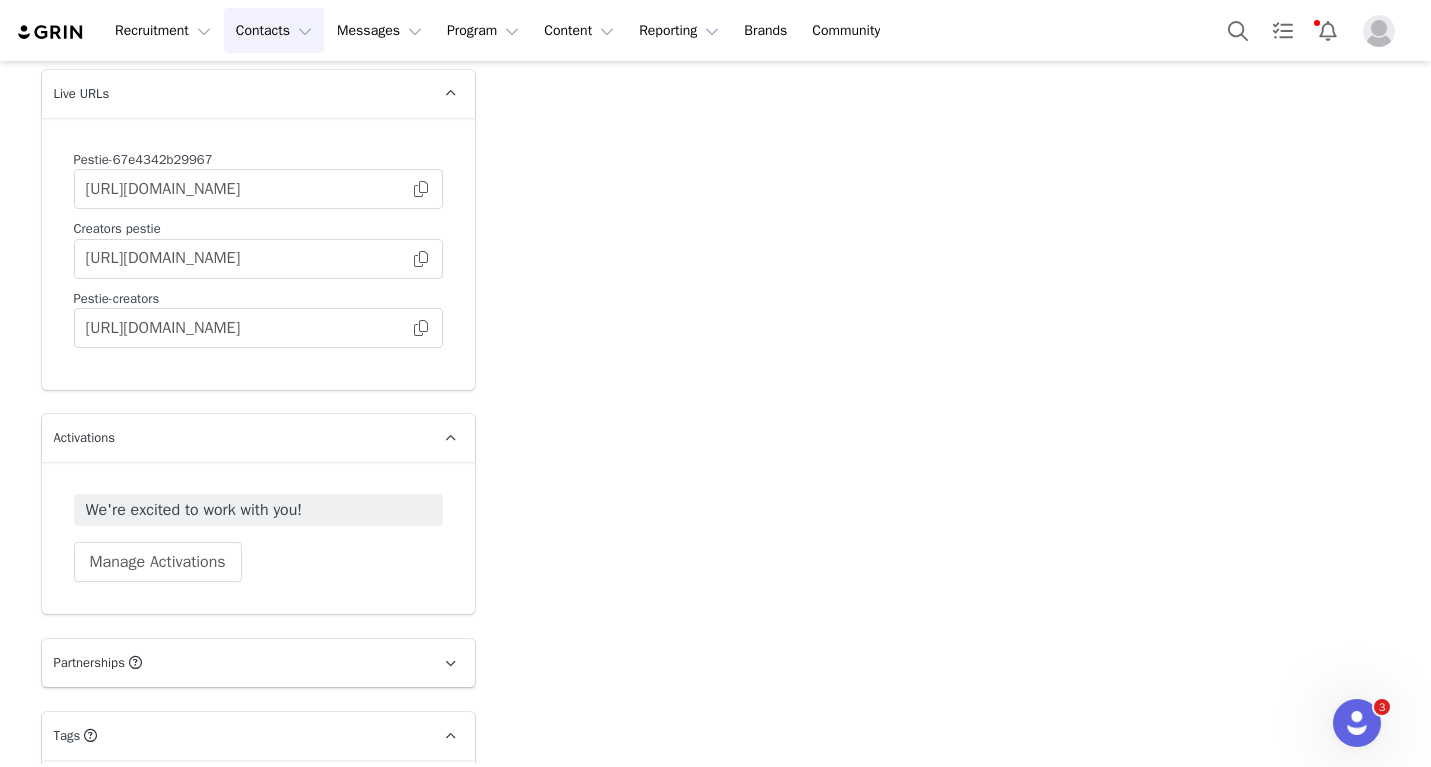 click on "Contacts Contacts" at bounding box center [274, 30] 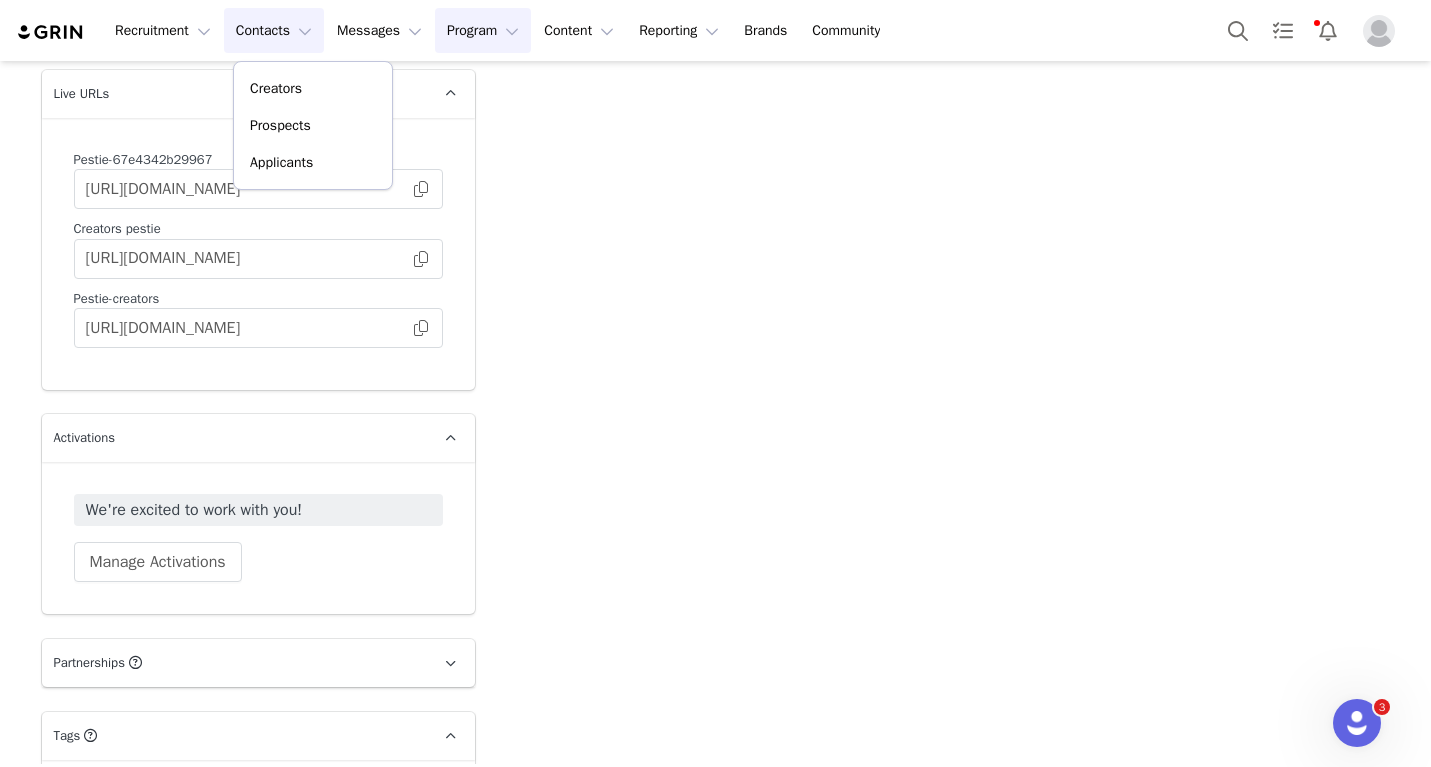 click on "Program Program" at bounding box center (483, 30) 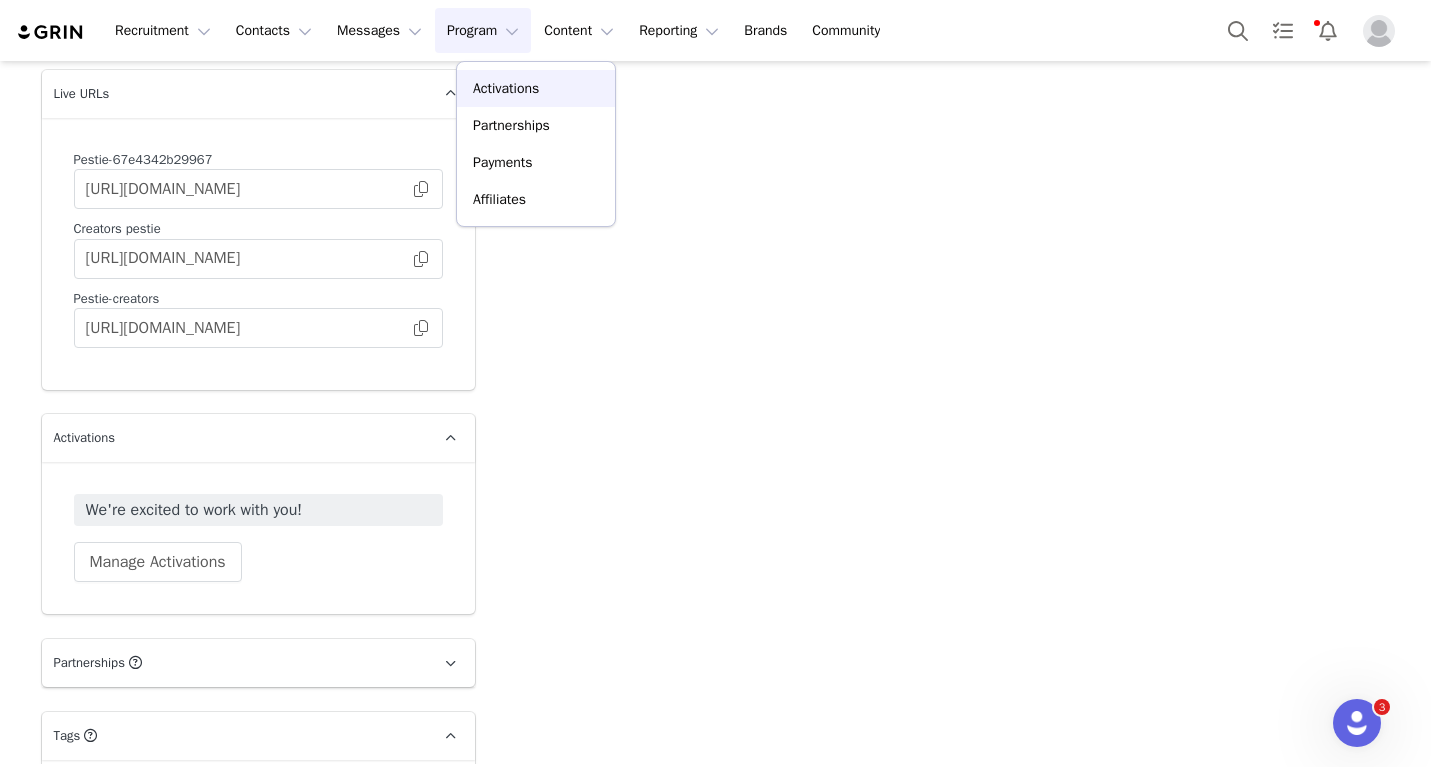 click on "Activations" at bounding box center (506, 88) 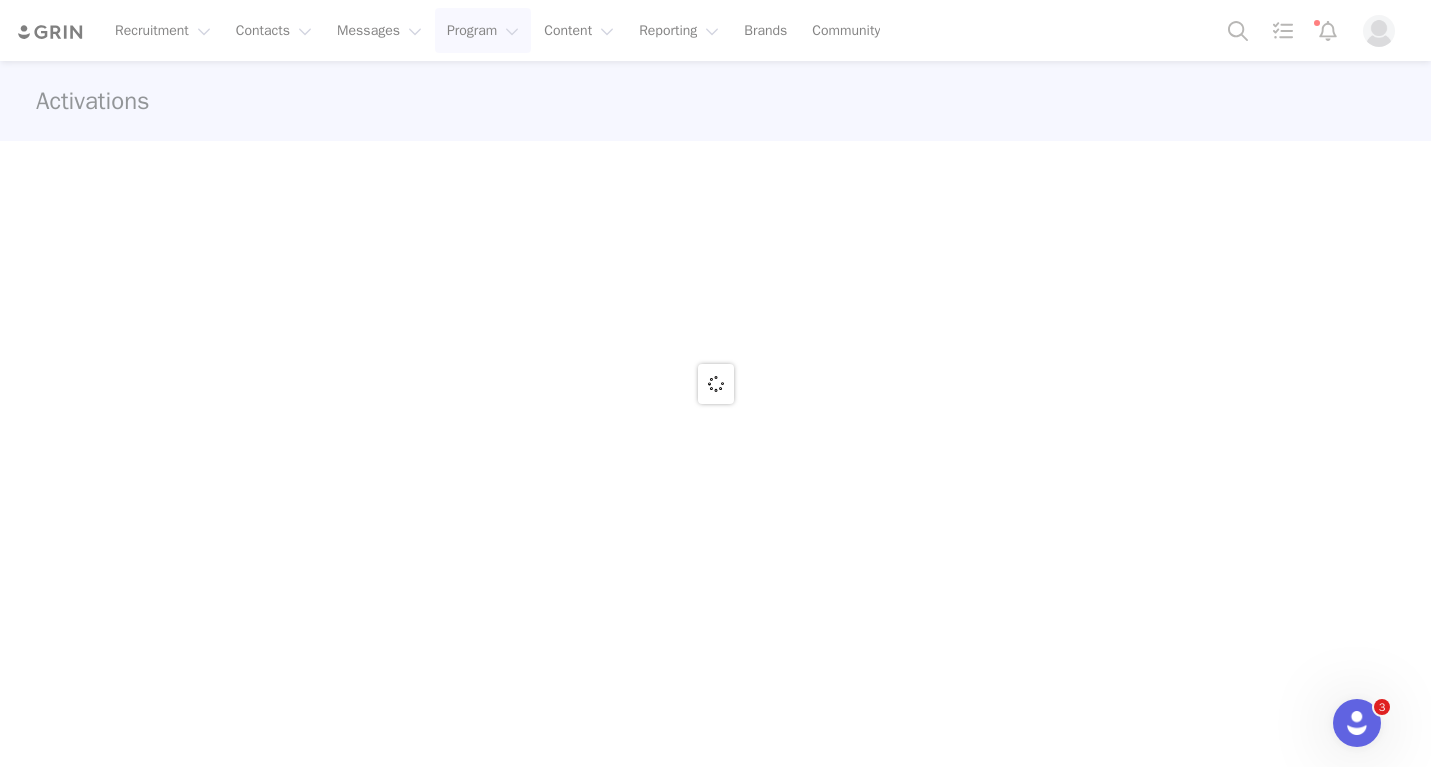 scroll, scrollTop: 0, scrollLeft: 0, axis: both 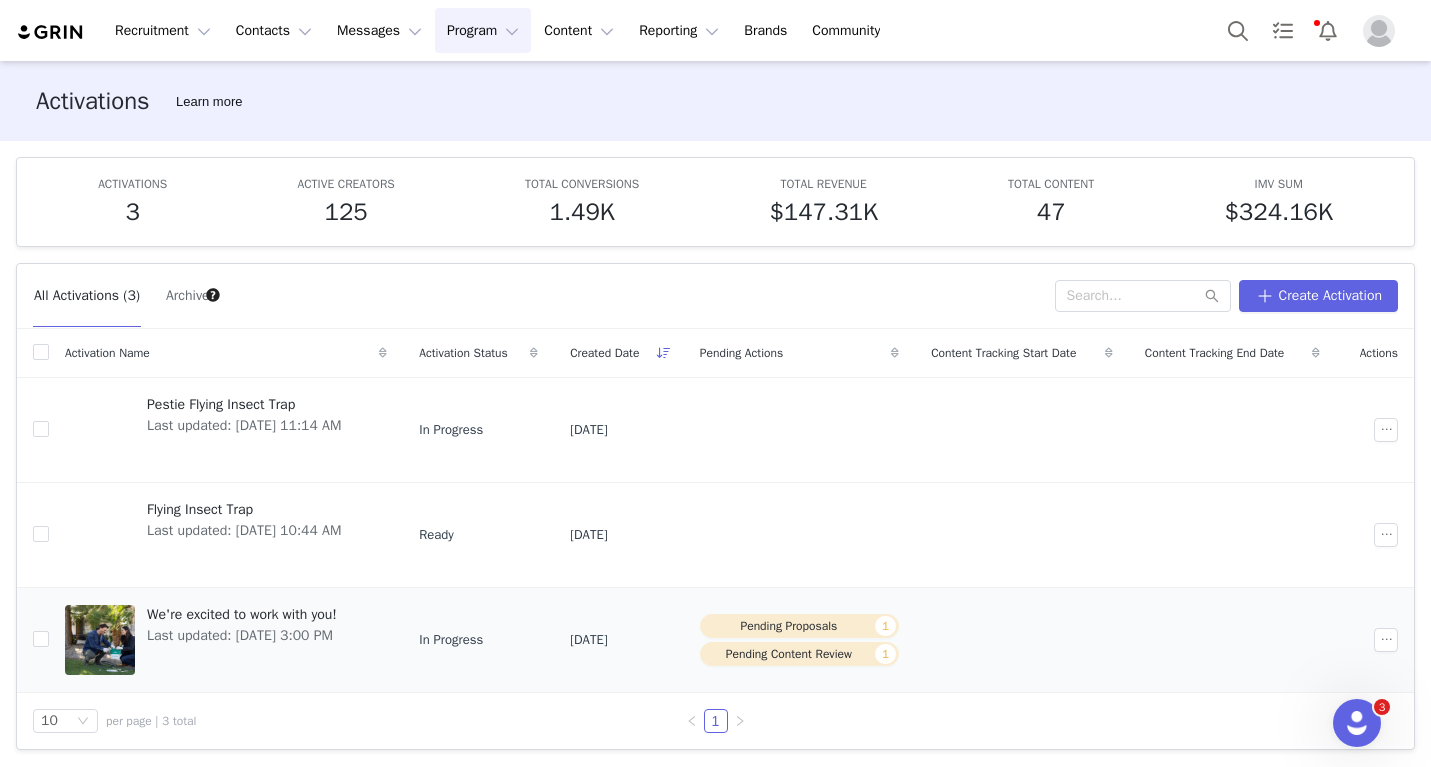 click on "We're excited to work with you! Last updated: [DATE] 3:00 PM" at bounding box center [242, 640] 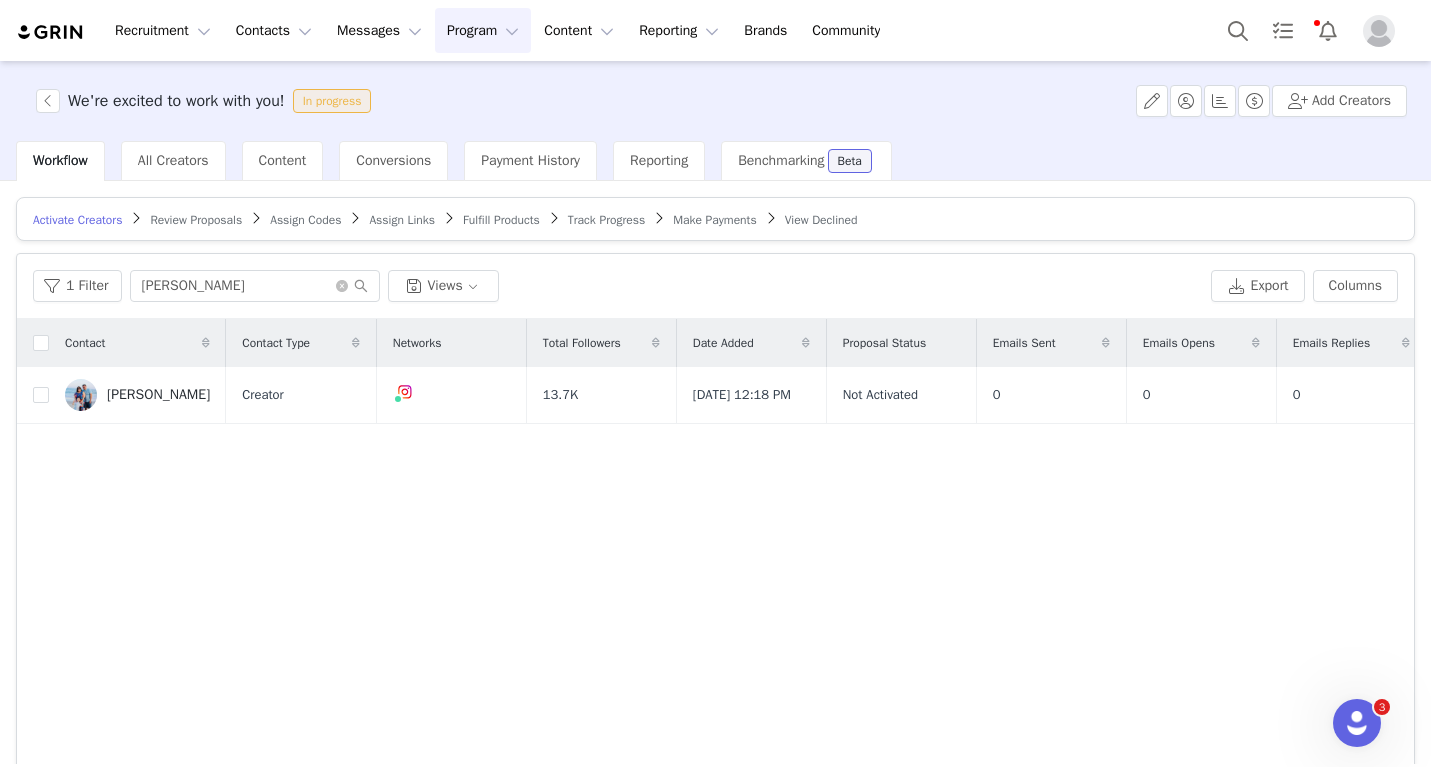 click on "Review Proposals" at bounding box center (196, 220) 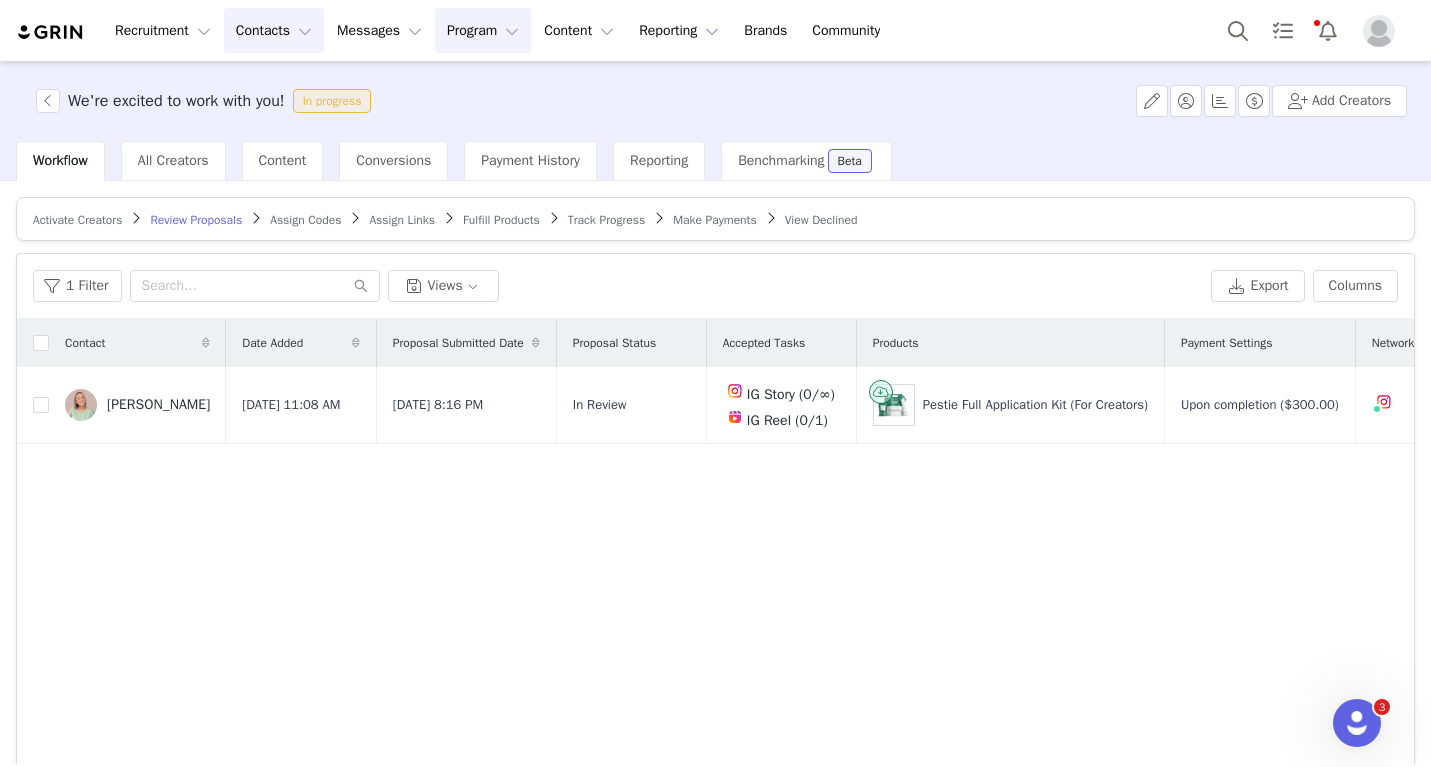click on "Contacts Contacts" at bounding box center [274, 30] 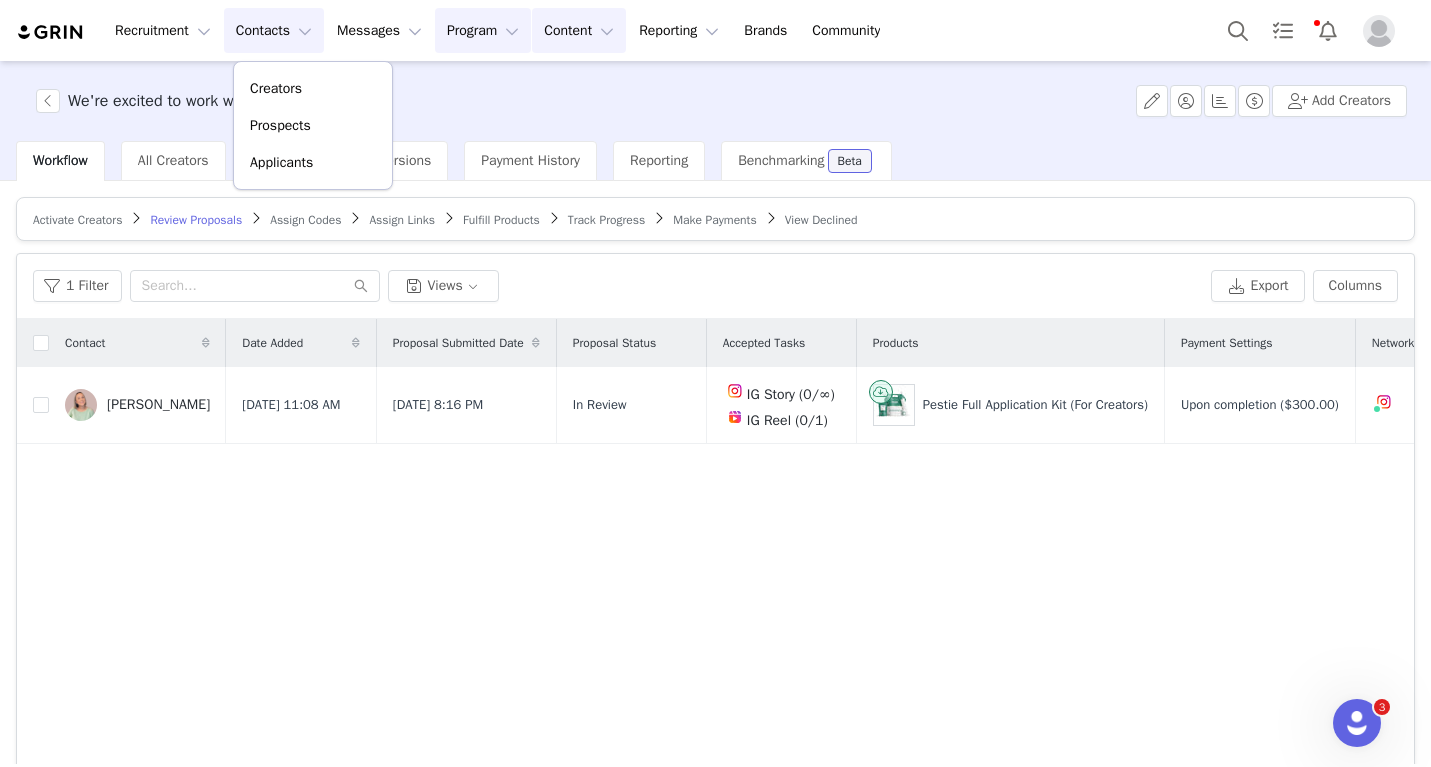 click on "Content Content" at bounding box center (579, 30) 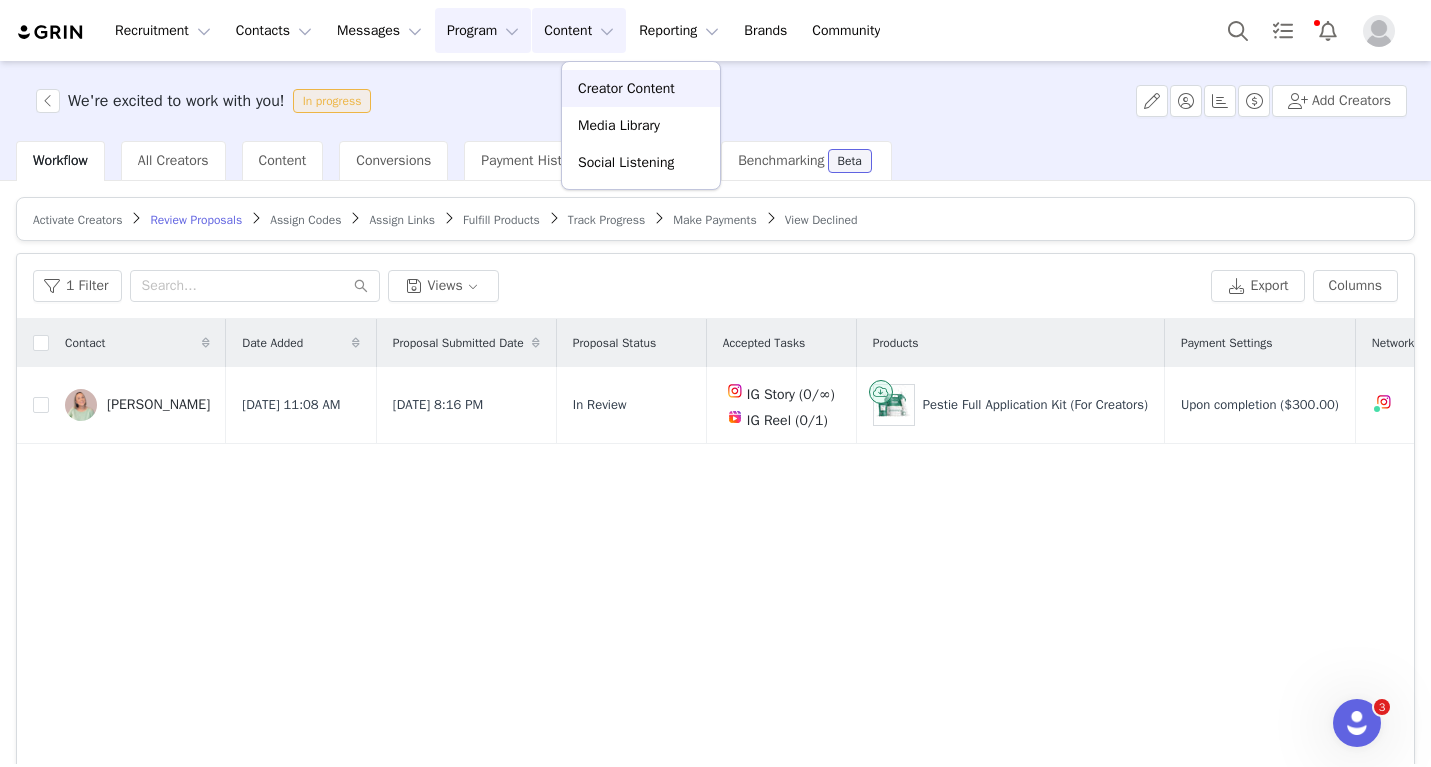 click on "Creator Content" at bounding box center [626, 88] 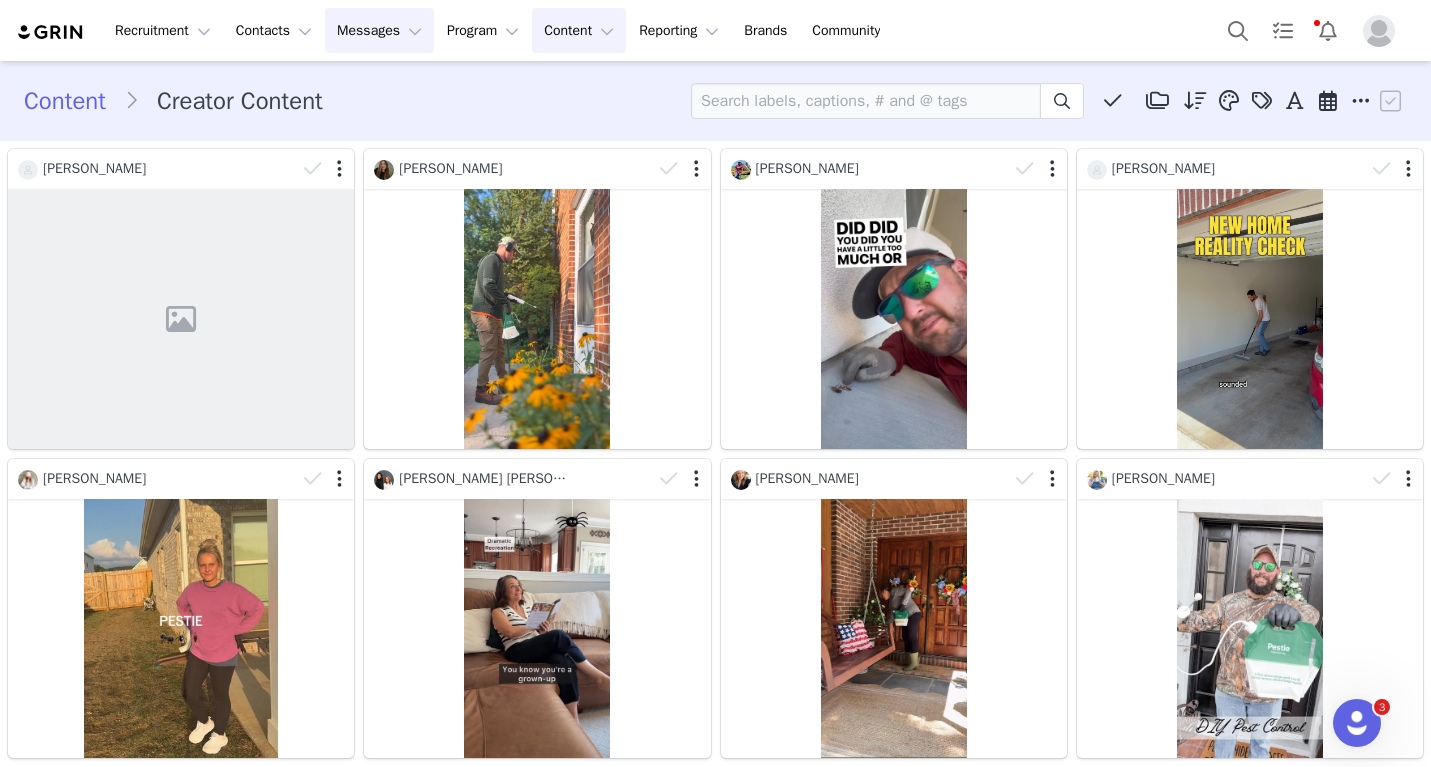 click on "Messages Messages" at bounding box center [379, 30] 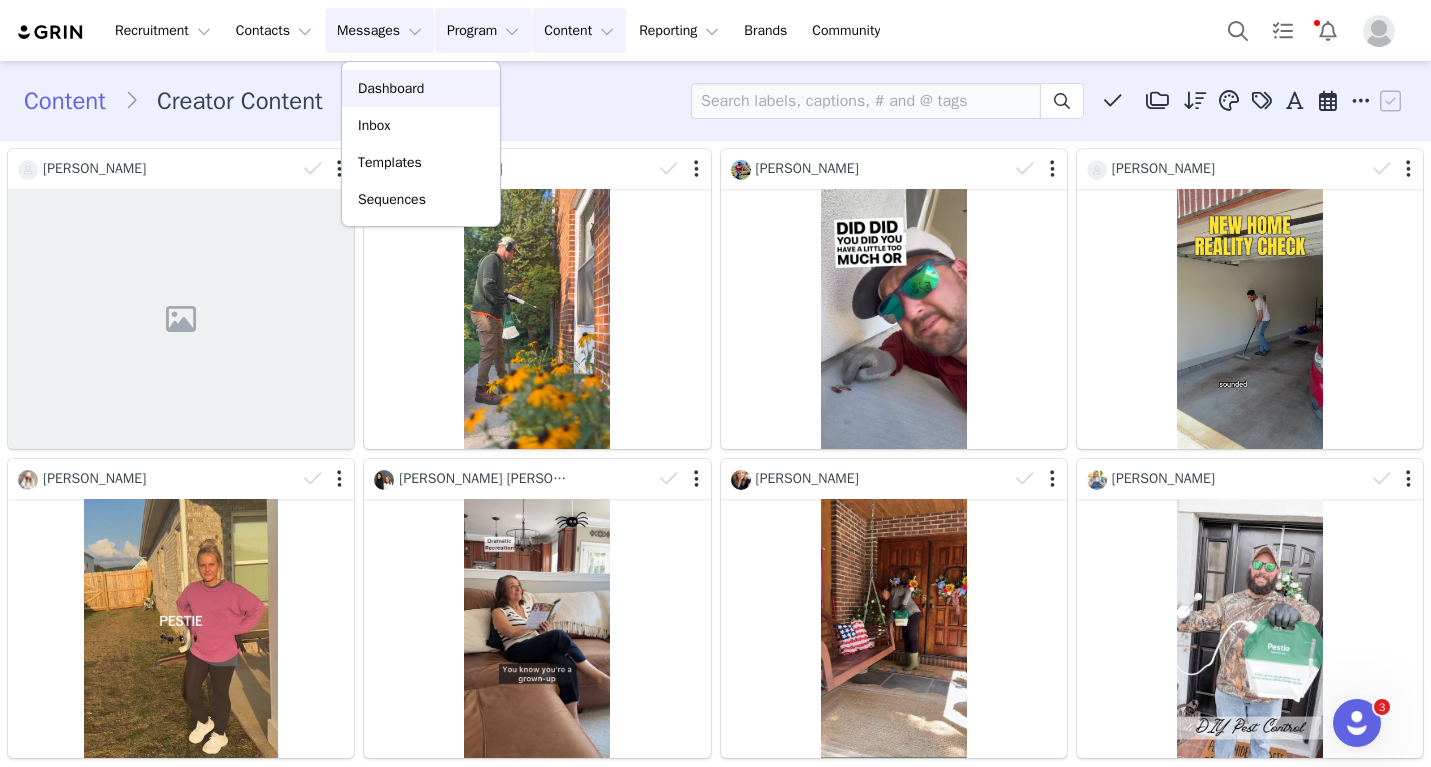 click on "Program Program" at bounding box center [483, 30] 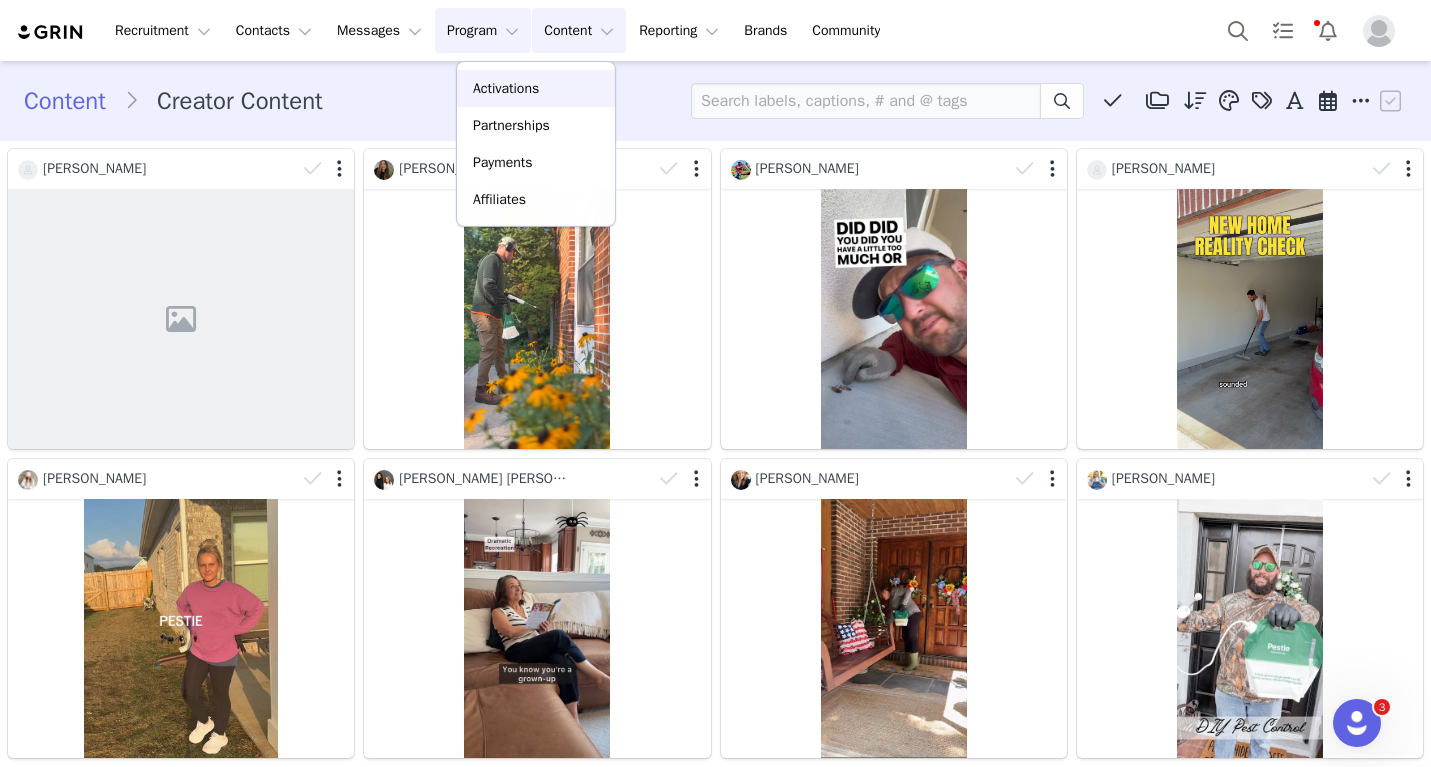 click on "Activations" at bounding box center [506, 88] 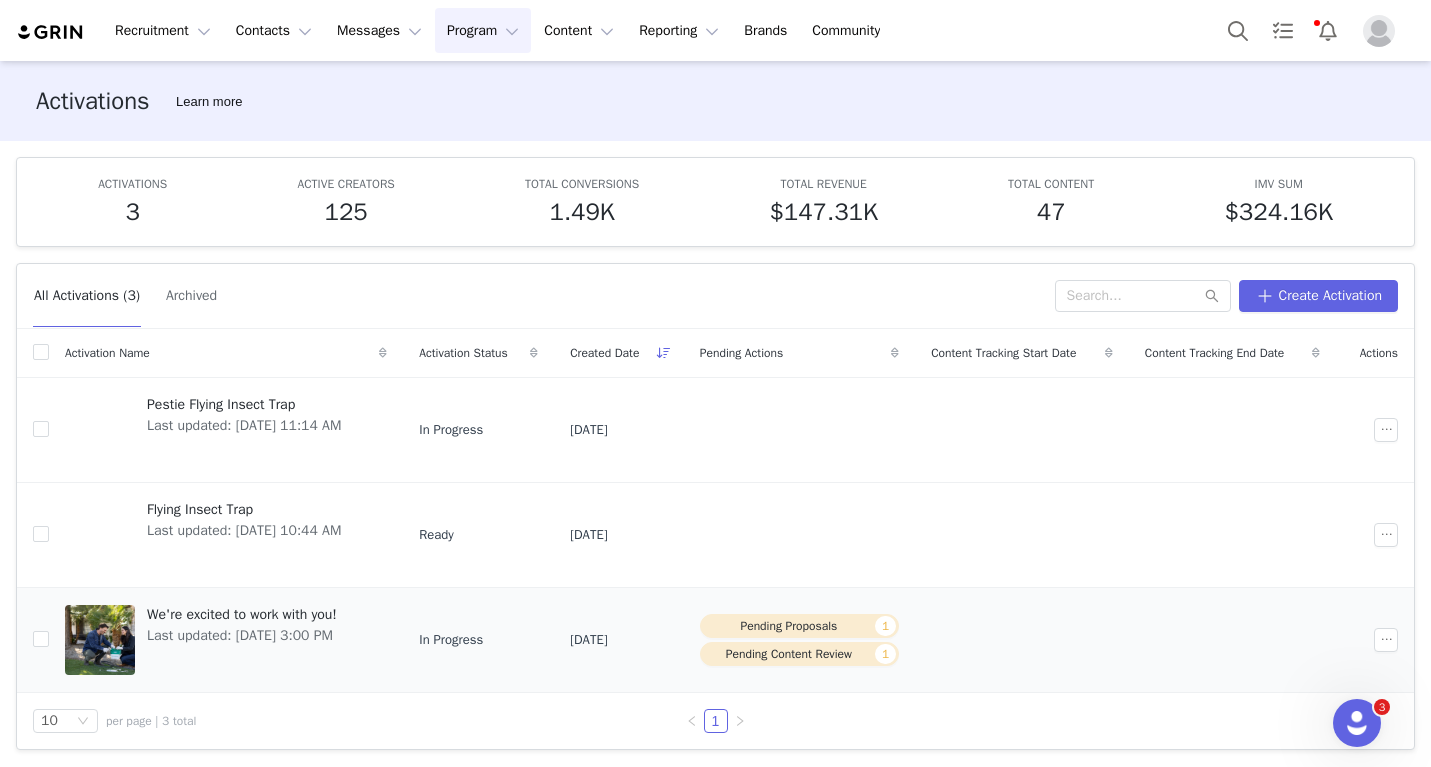 click on "Last updated: [DATE] 3:00 PM" at bounding box center [242, 635] 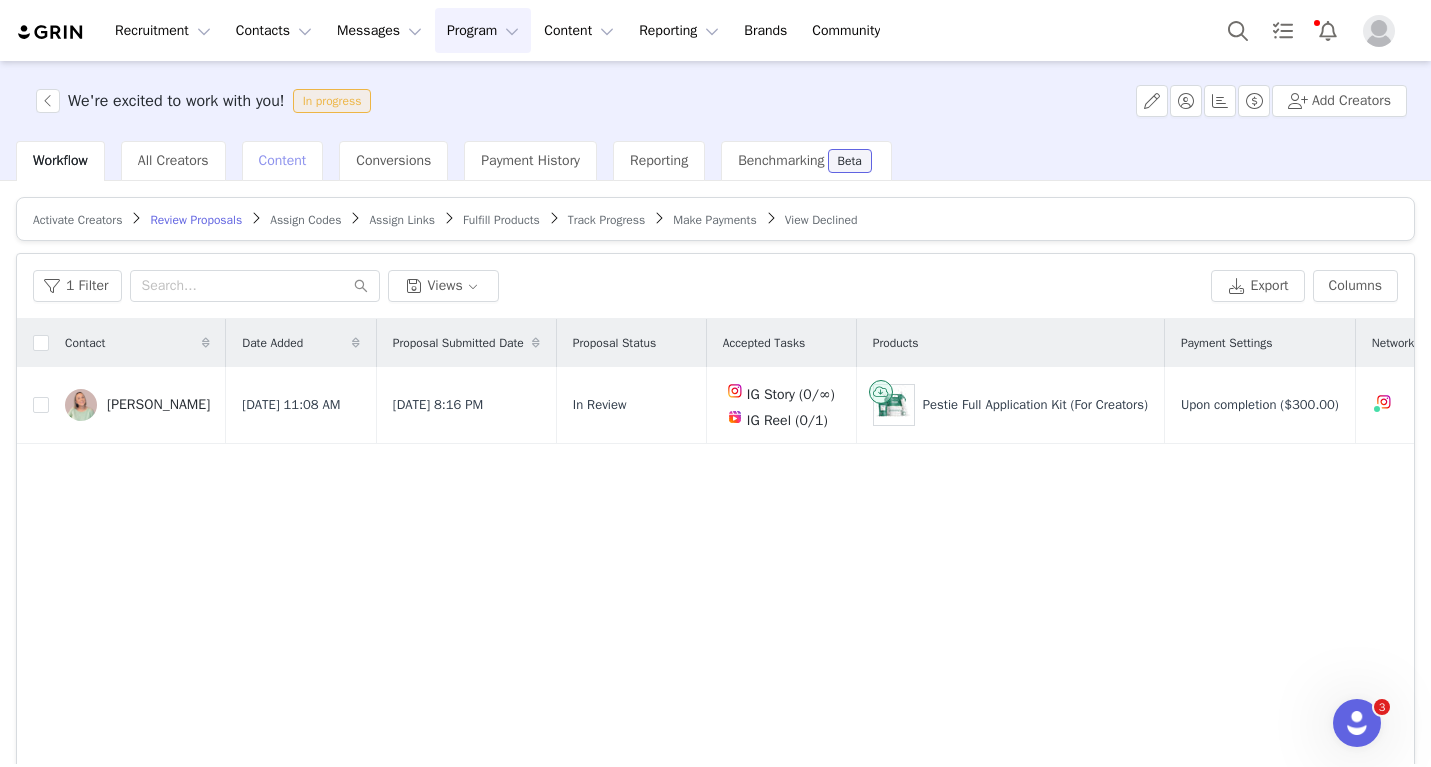 click on "Content" at bounding box center [283, 160] 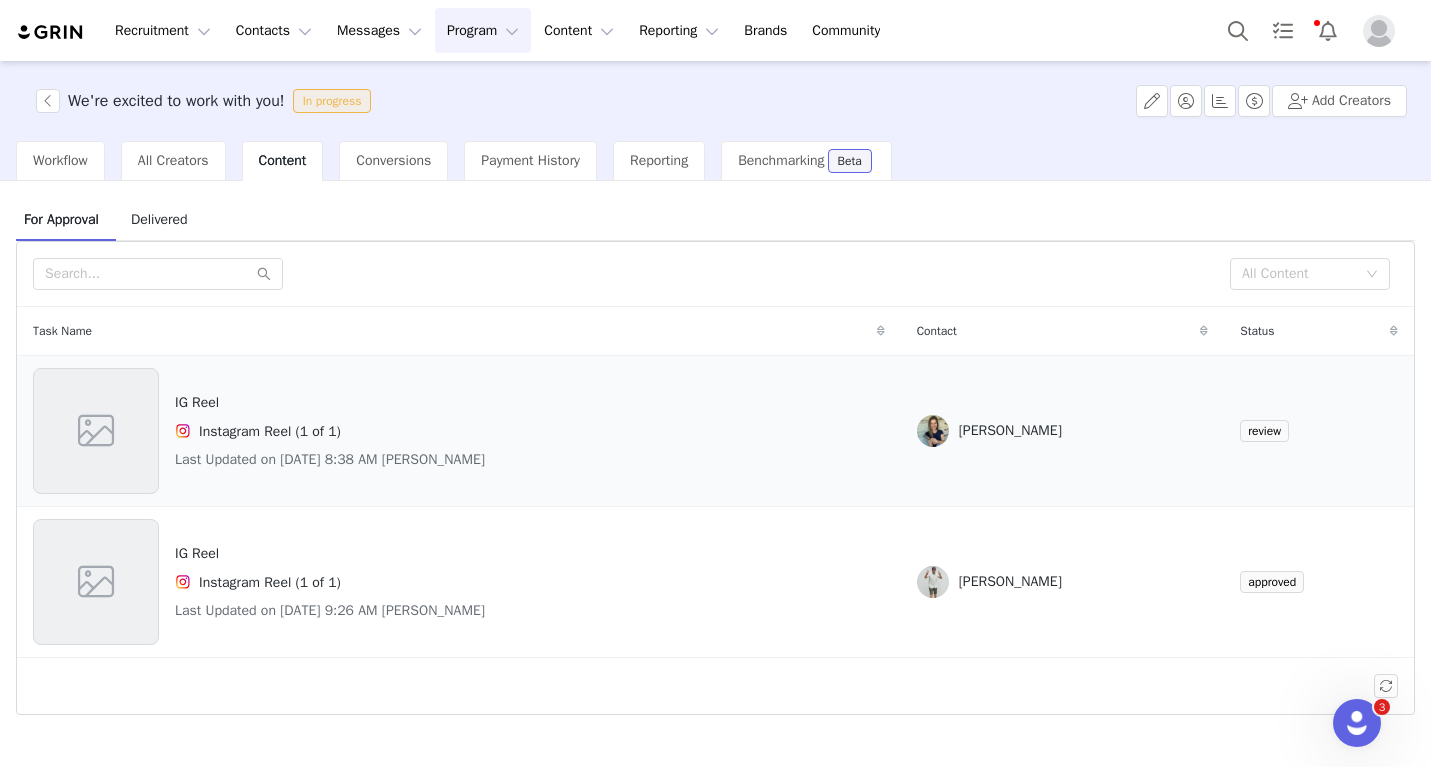 click on "IG Reel  Instagram Reel (1 of 1)   Last Updated on Jul 11, 2025 8:38 AM Courtney Krick" at bounding box center [459, 431] 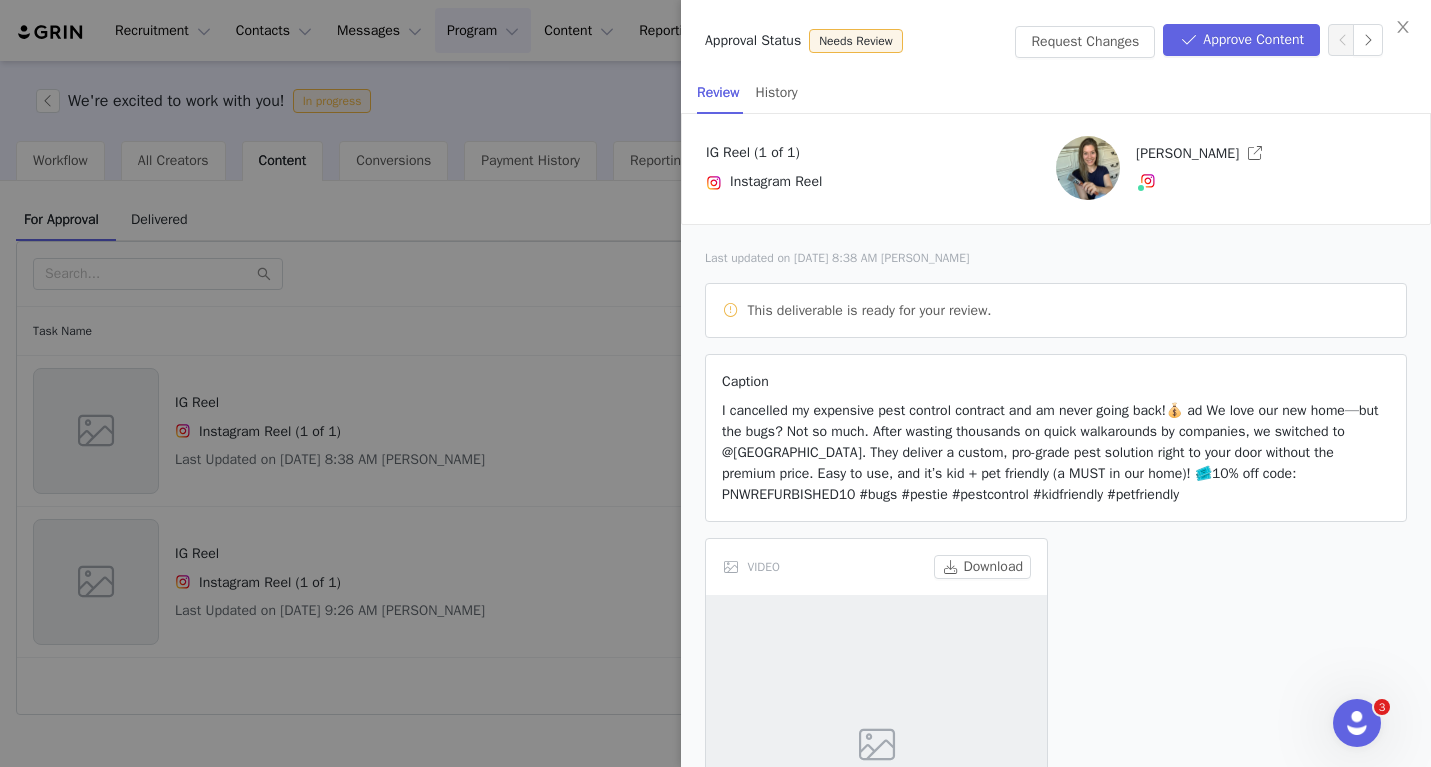 click on "Approval Status Needs Review Request Changes Approve Content" at bounding box center [1056, 35] 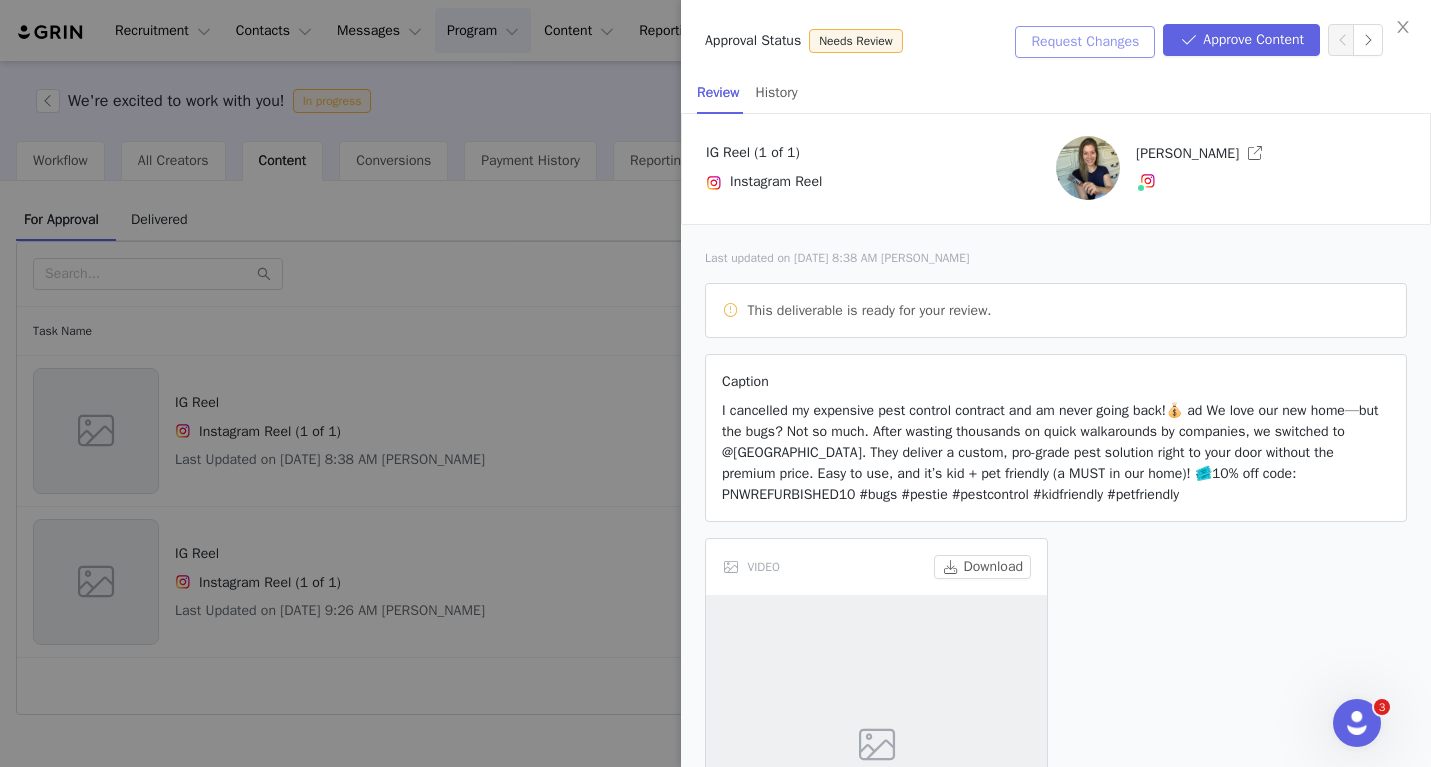 click on "Request Changes" at bounding box center (1085, 42) 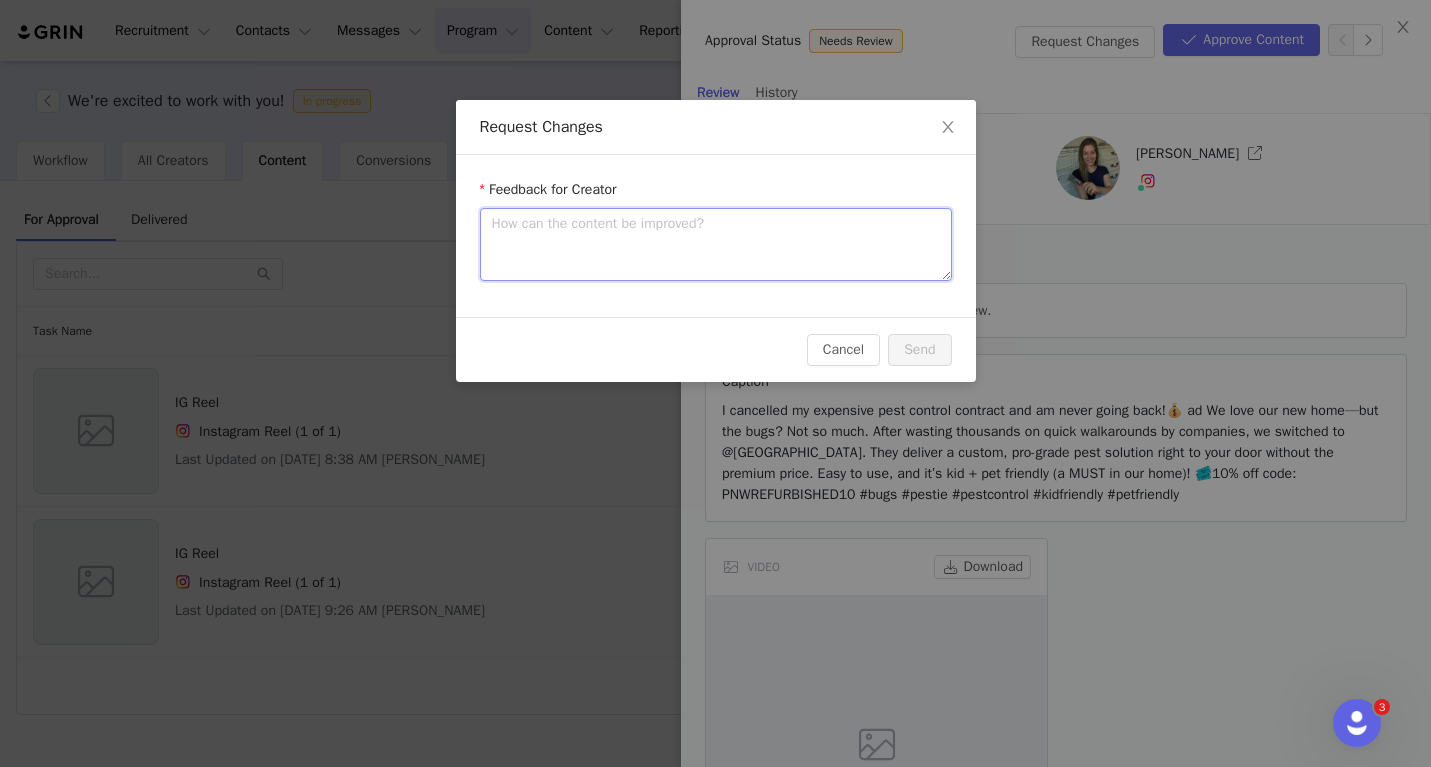 click at bounding box center (716, 244) 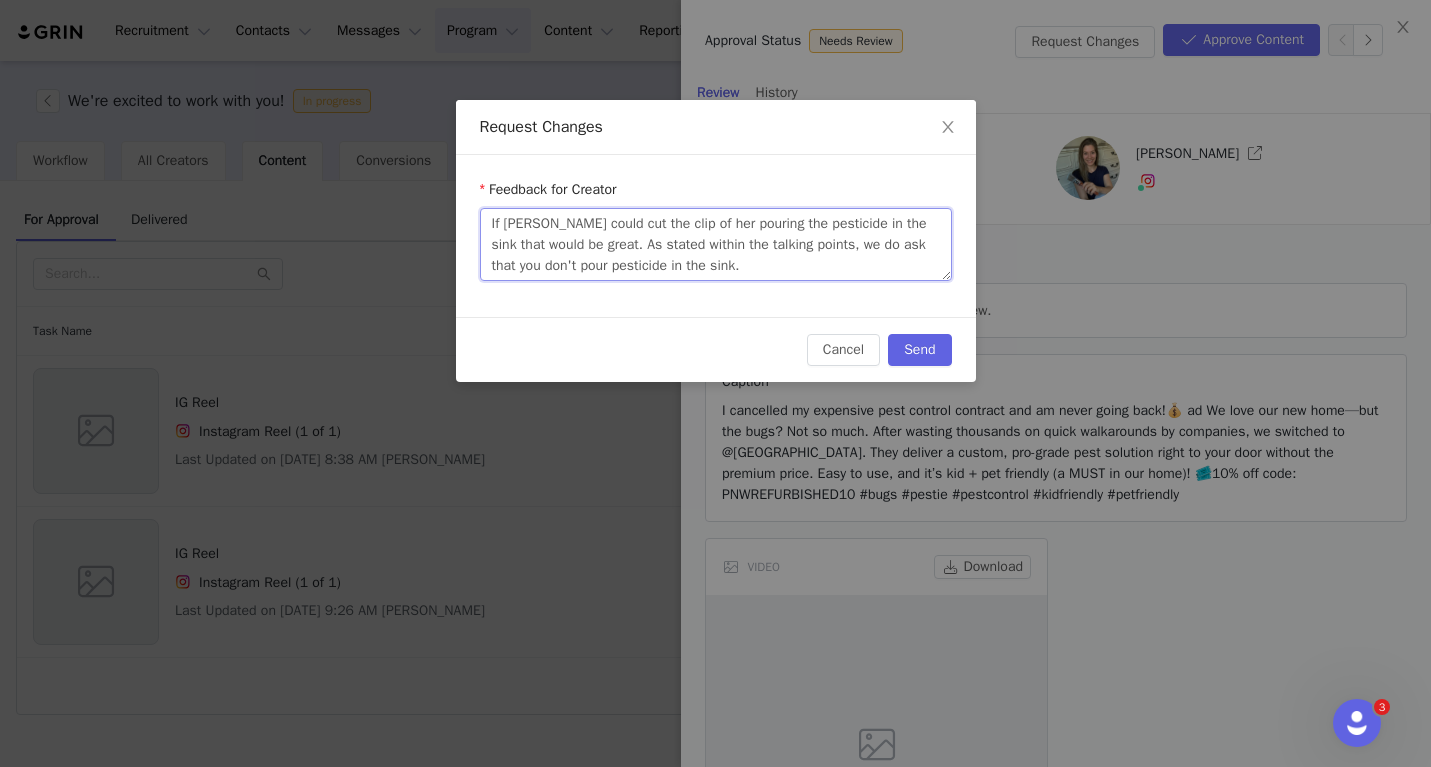 drag, startPoint x: 563, startPoint y: 226, endPoint x: 504, endPoint y: 226, distance: 59 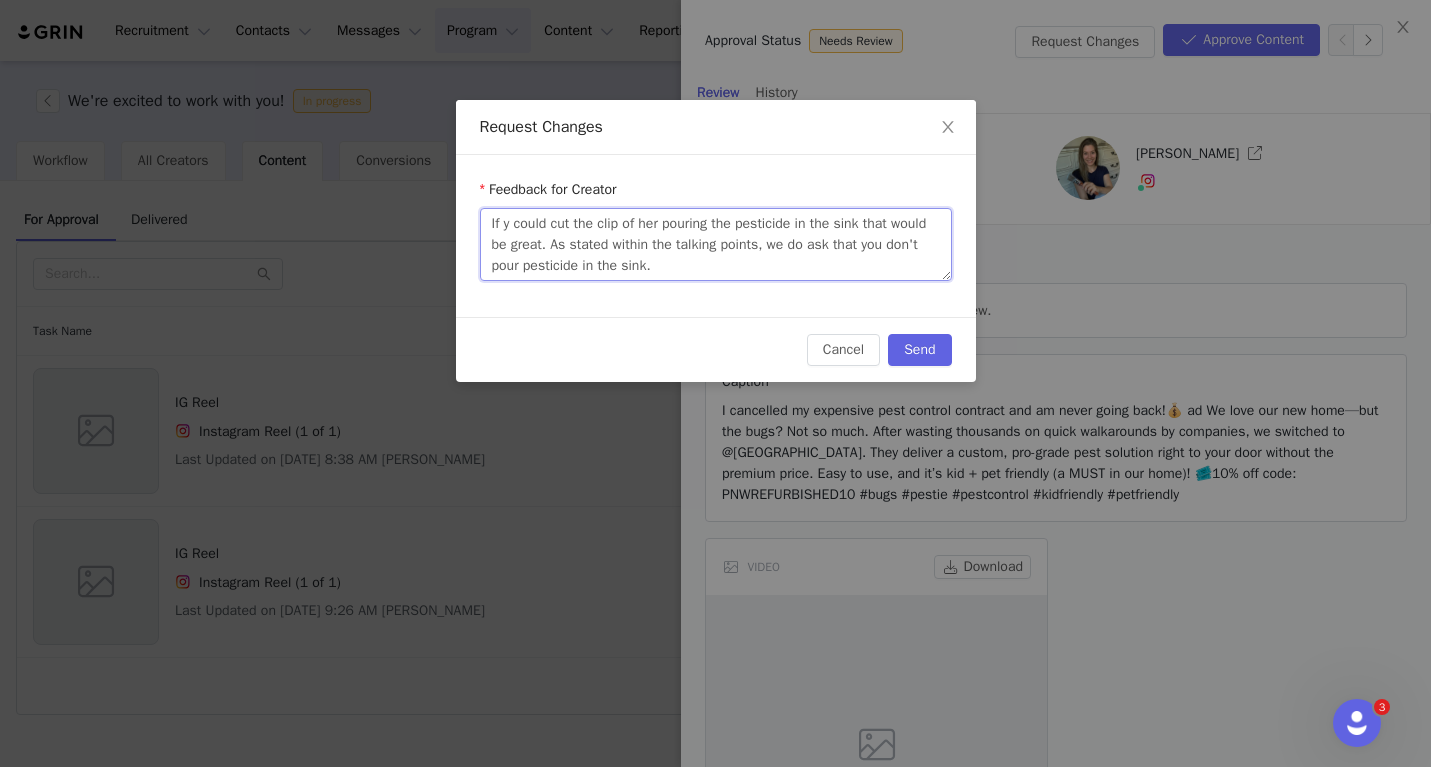type on "If yo could cut the clip of her pouring the pesticide in the sink that would be great. As stated within the talking points, we do ask that you don't pour pesticide in the sink." 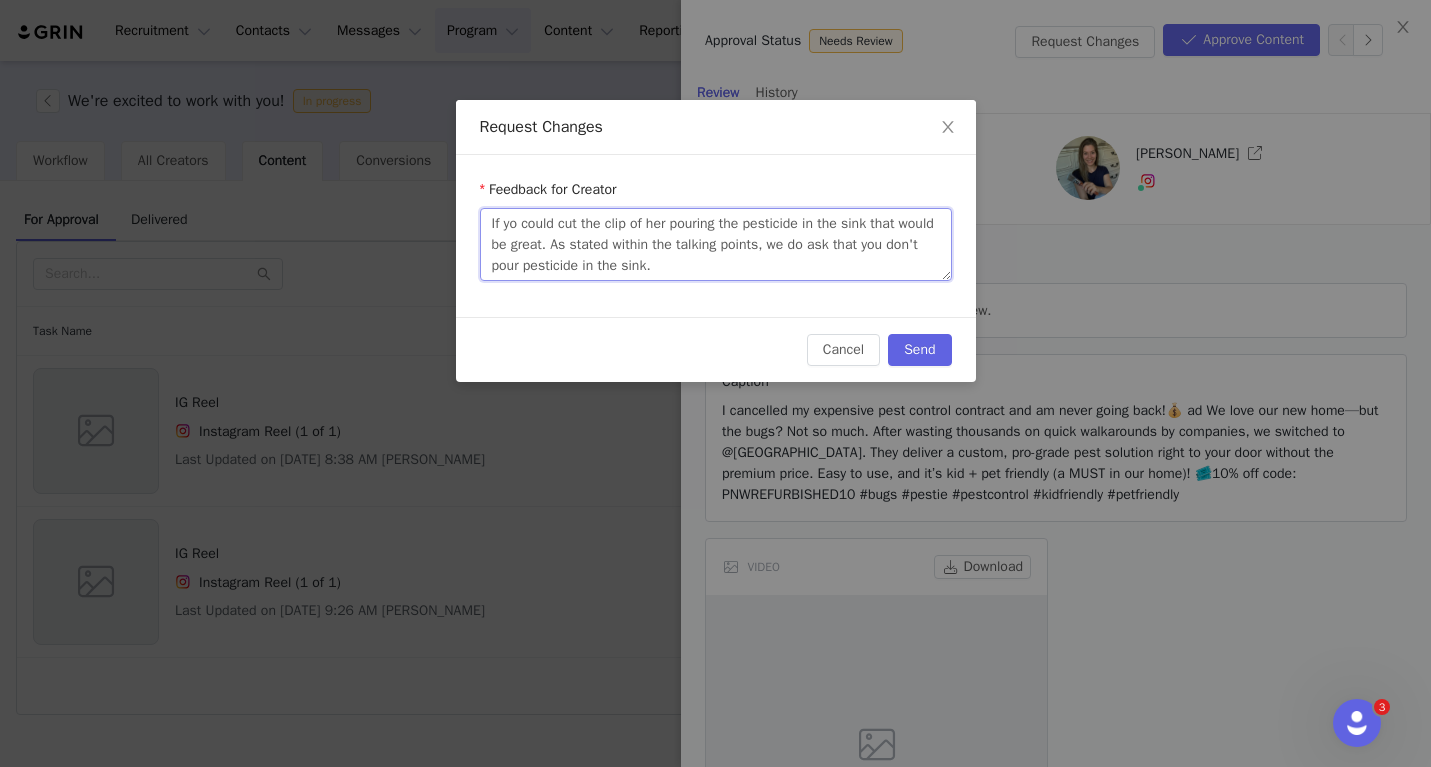 type on "If you could cut the clip of her pouring the pesticide in the sink that would be great. As stated within the talking points, we do ask that you don't pour pesticide in the sink." 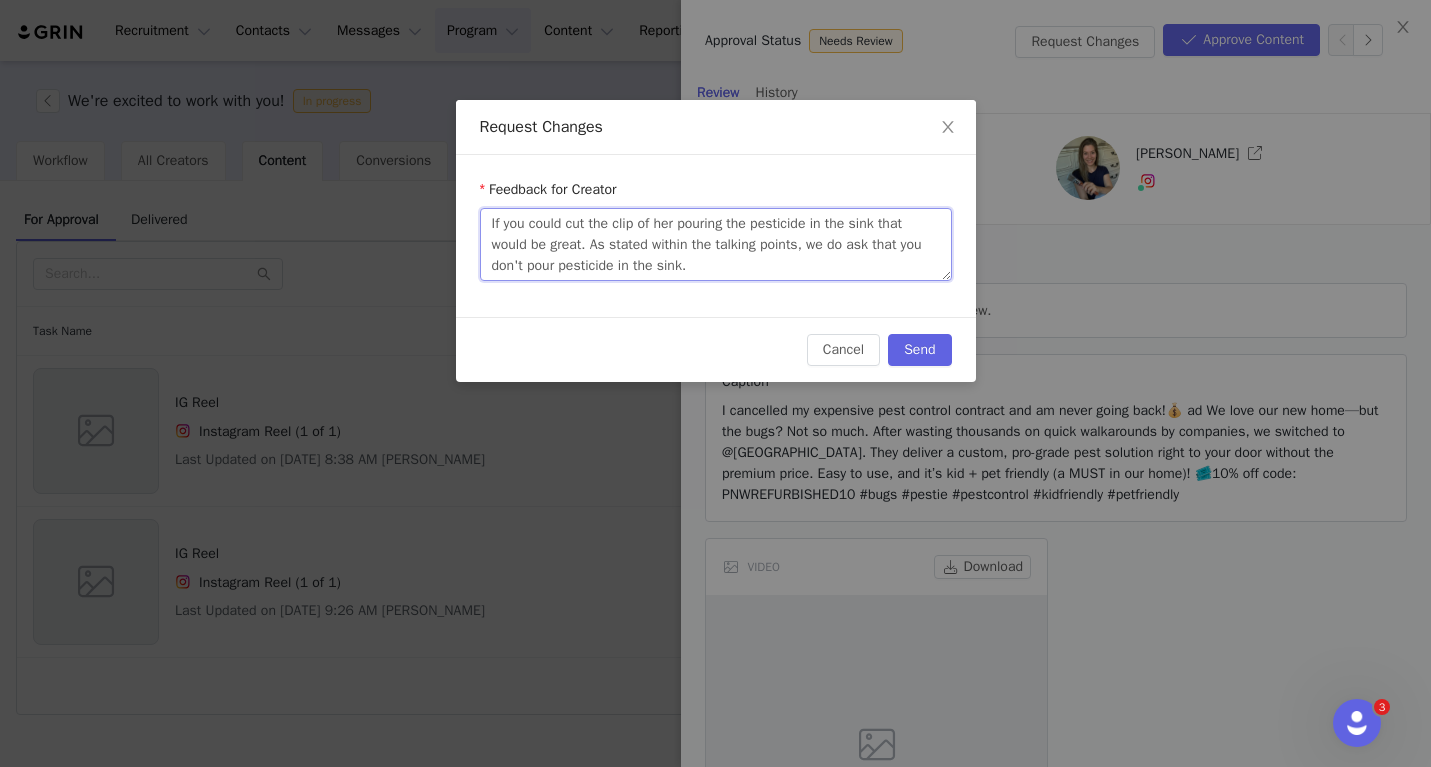 click on "If you could cut the clip of her pouring the pesticide in the sink that would be great. As stated within the talking points, we do ask that you don't pour pesticide in the sink." at bounding box center [716, 244] 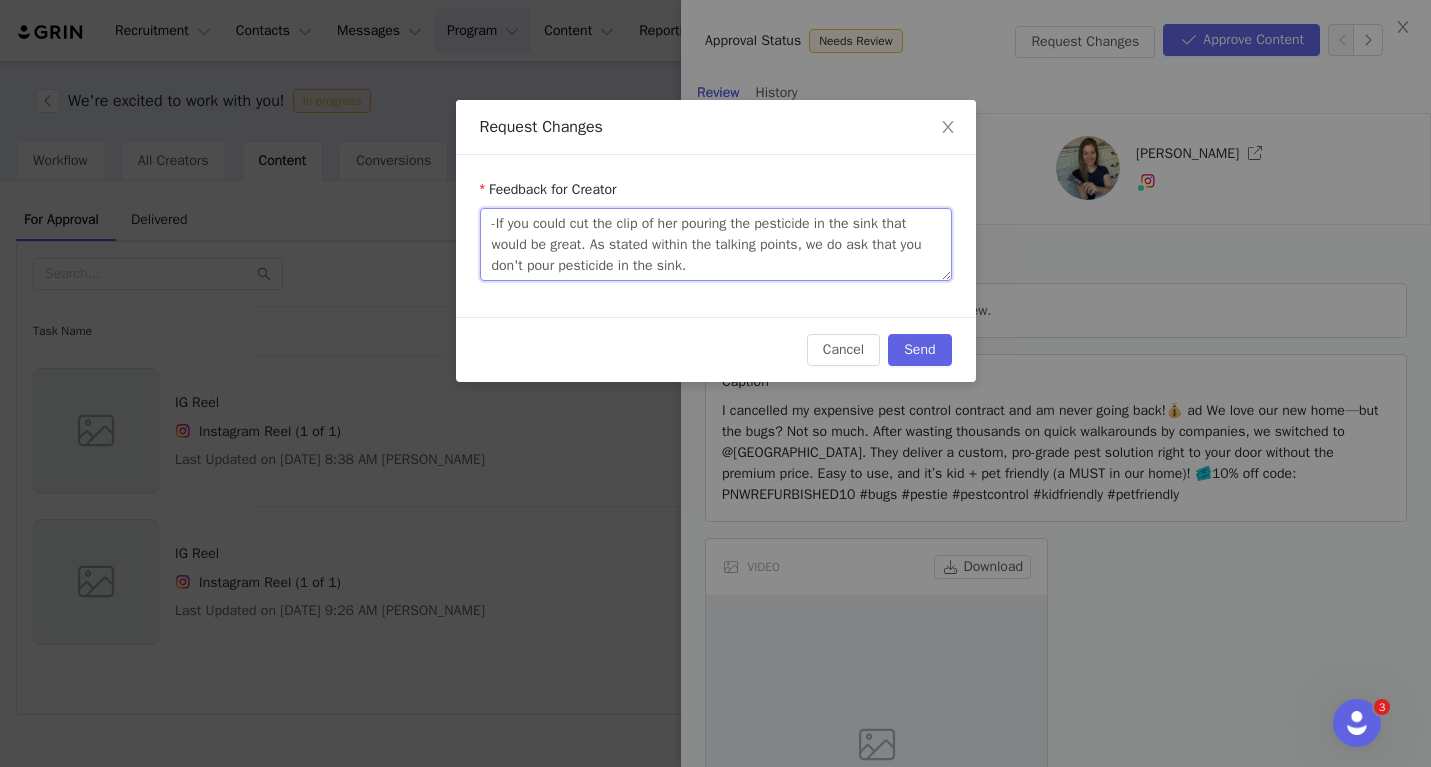 type on "- If you could cut the clip of her pouring the pesticide in the sink that would be great. As stated within the talking points, we do ask that you don't pour pesticide in the sink." 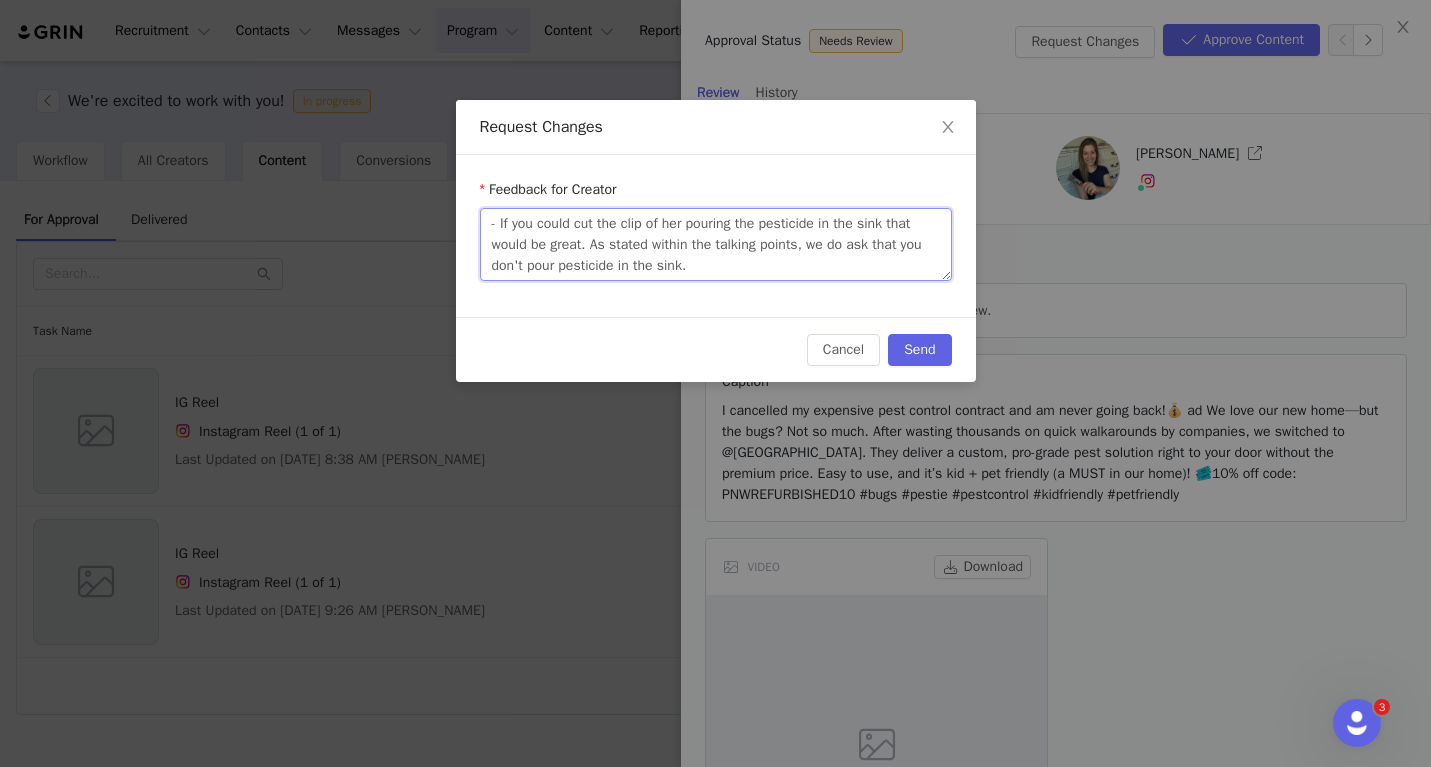 drag, startPoint x: 699, startPoint y: 227, endPoint x: 682, endPoint y: 227, distance: 17 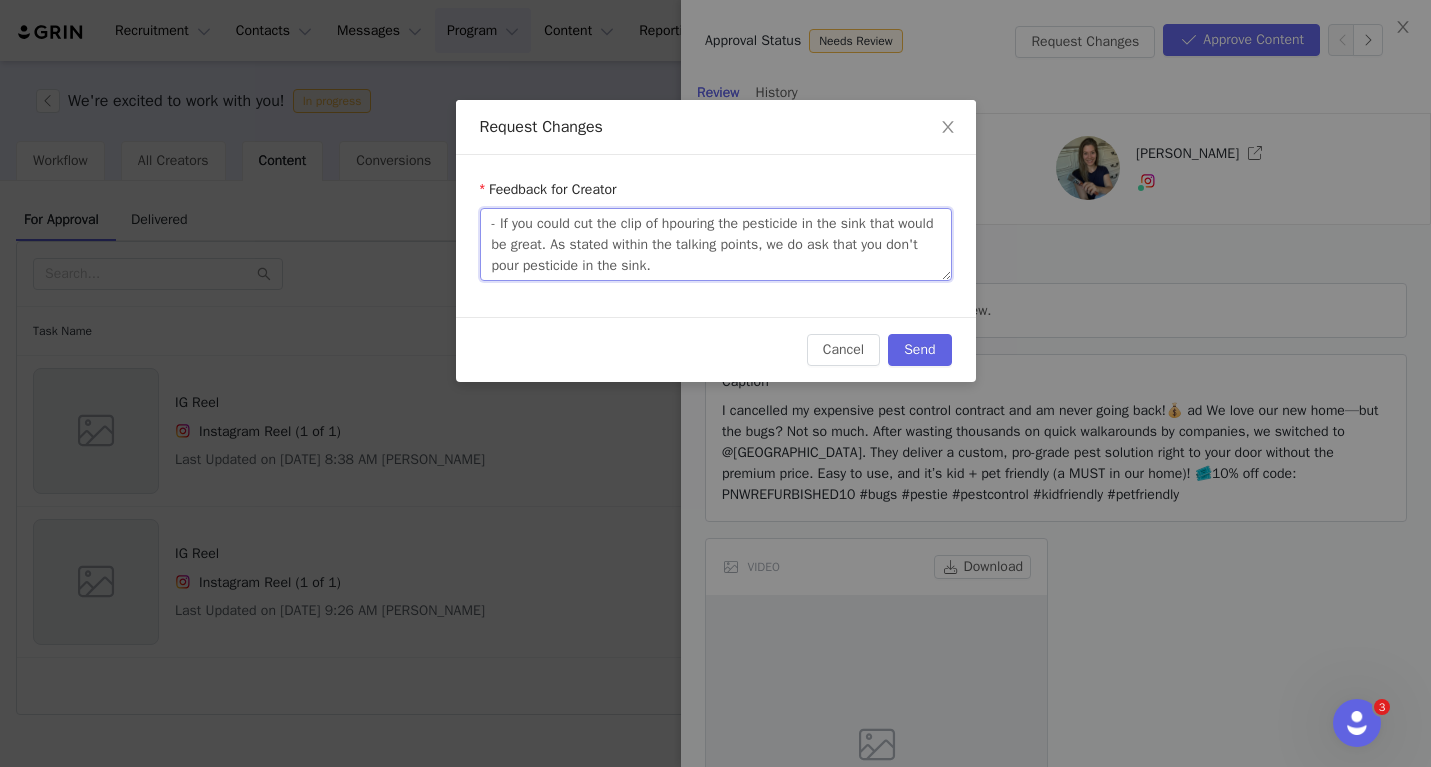type on "- If you could cut the clip of pouring the pesticide in the sink that would be great. As stated within the talking points, we do ask that you don't pour pesticide in the sink." 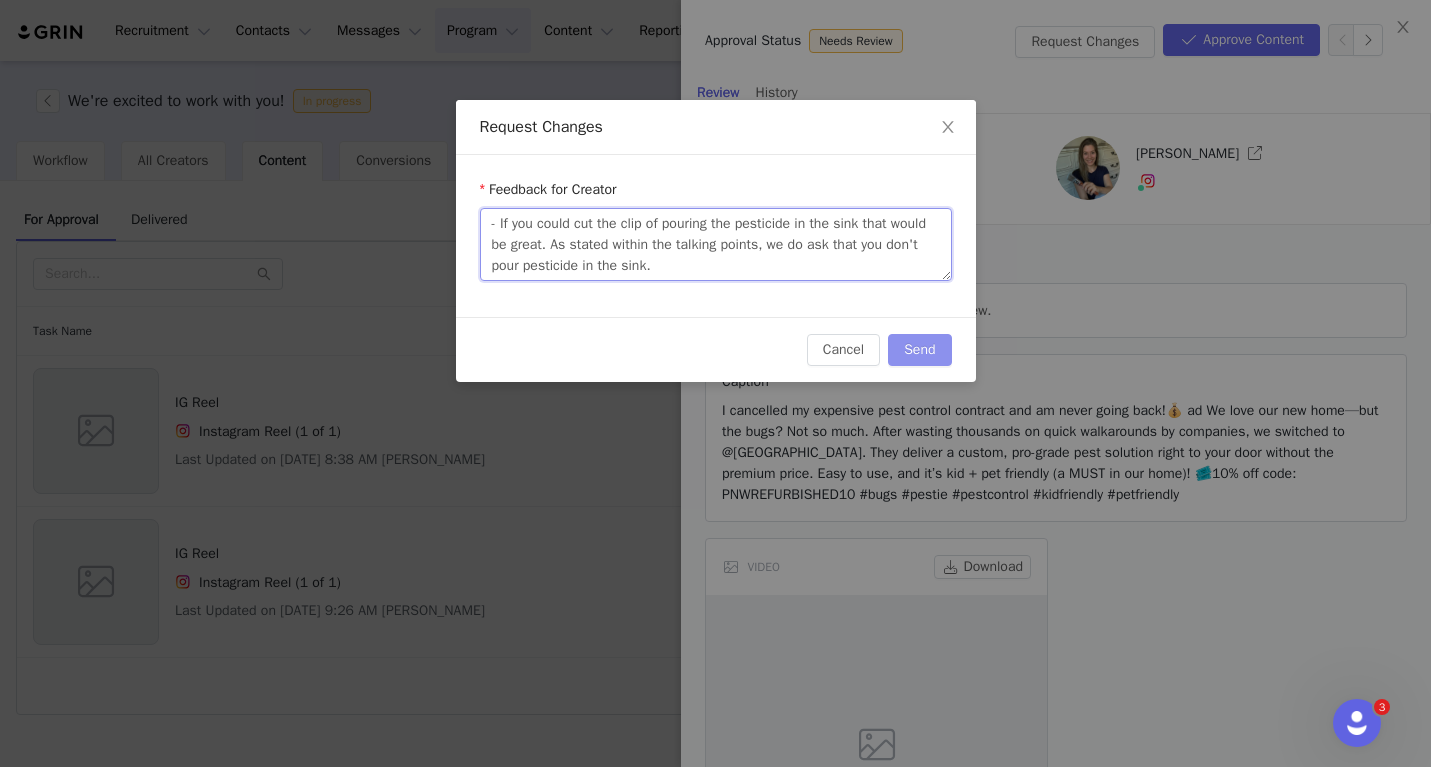type on "- If you could cut the clip of pouring the pesticide in the sink that would be great. As stated within the talking points, we do ask that you don't pour pesticide in the sink." 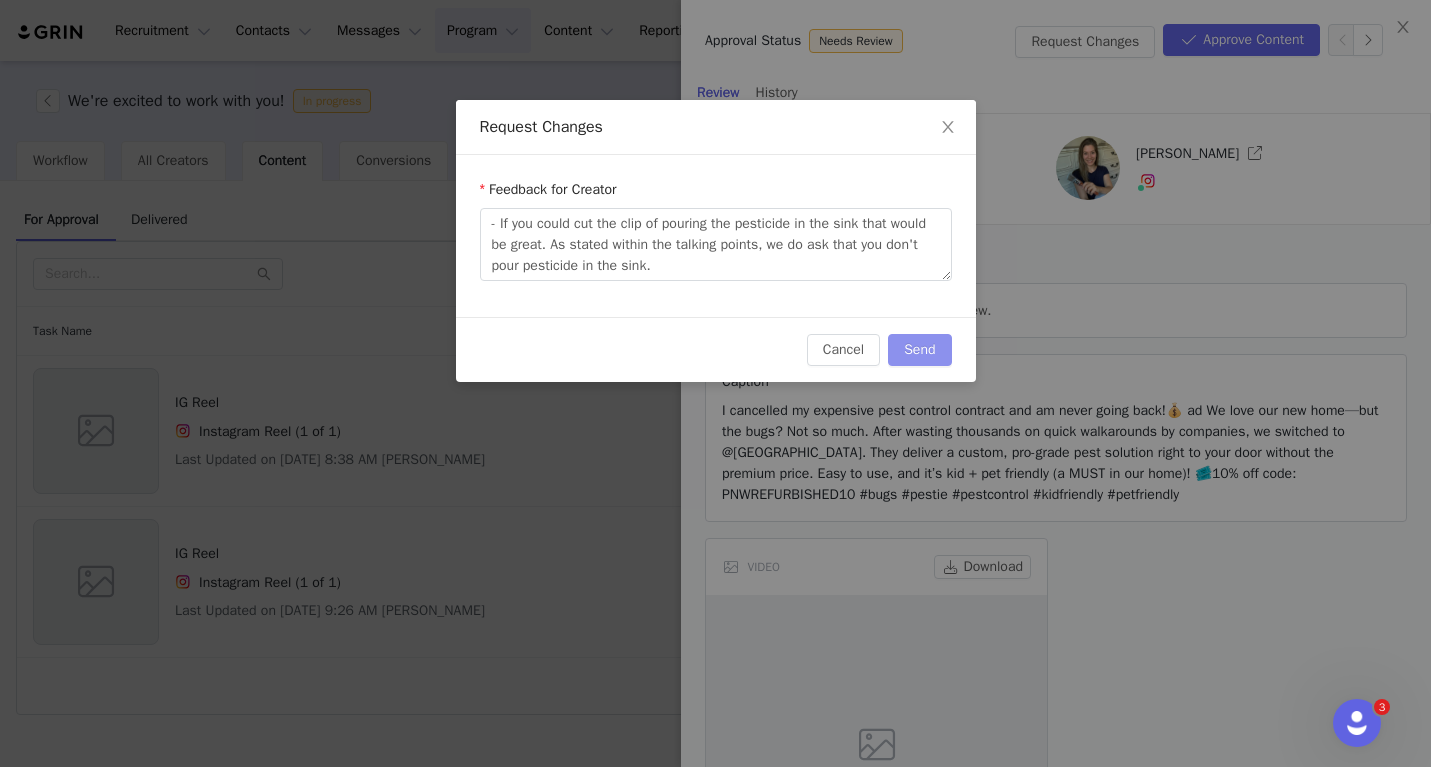 click on "Send" at bounding box center (919, 350) 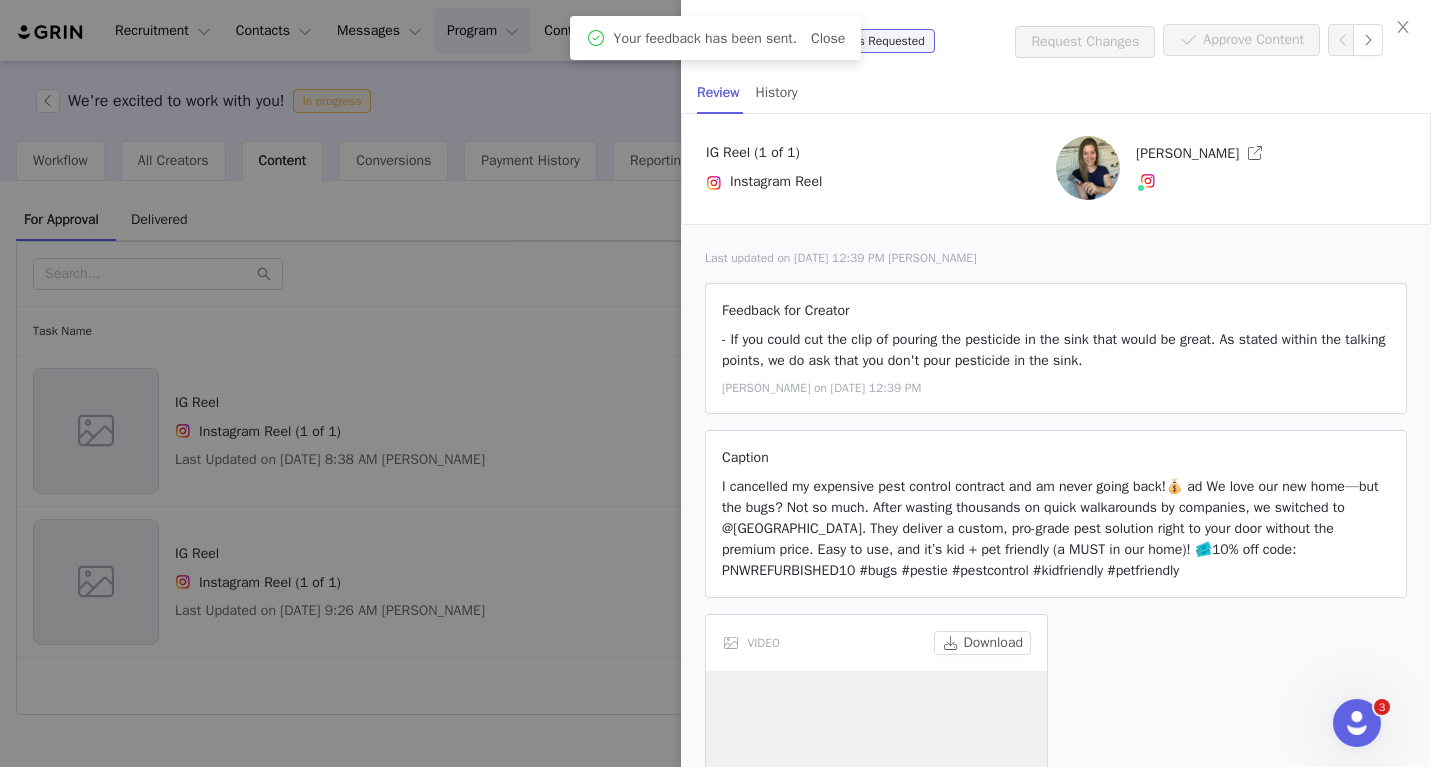 click at bounding box center [715, 383] 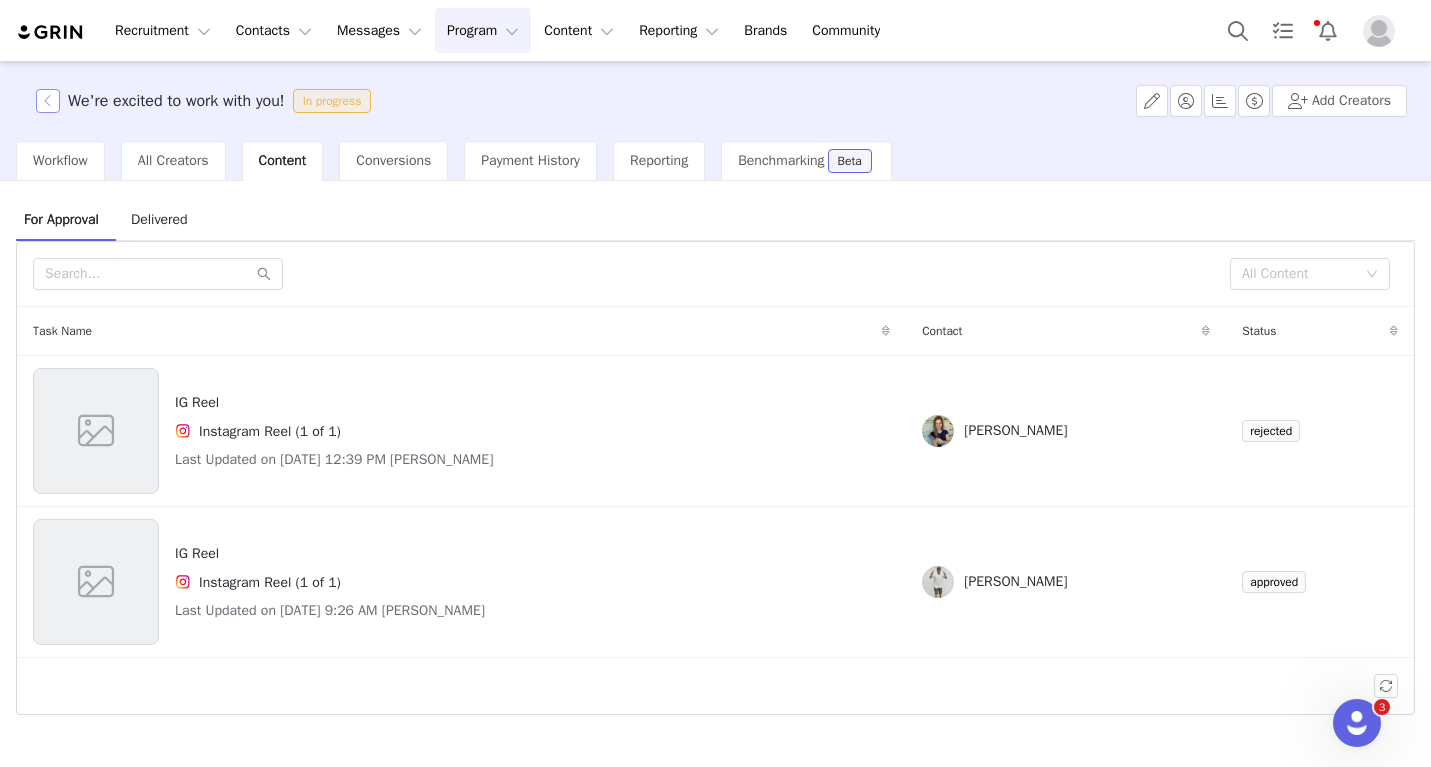 click at bounding box center [48, 101] 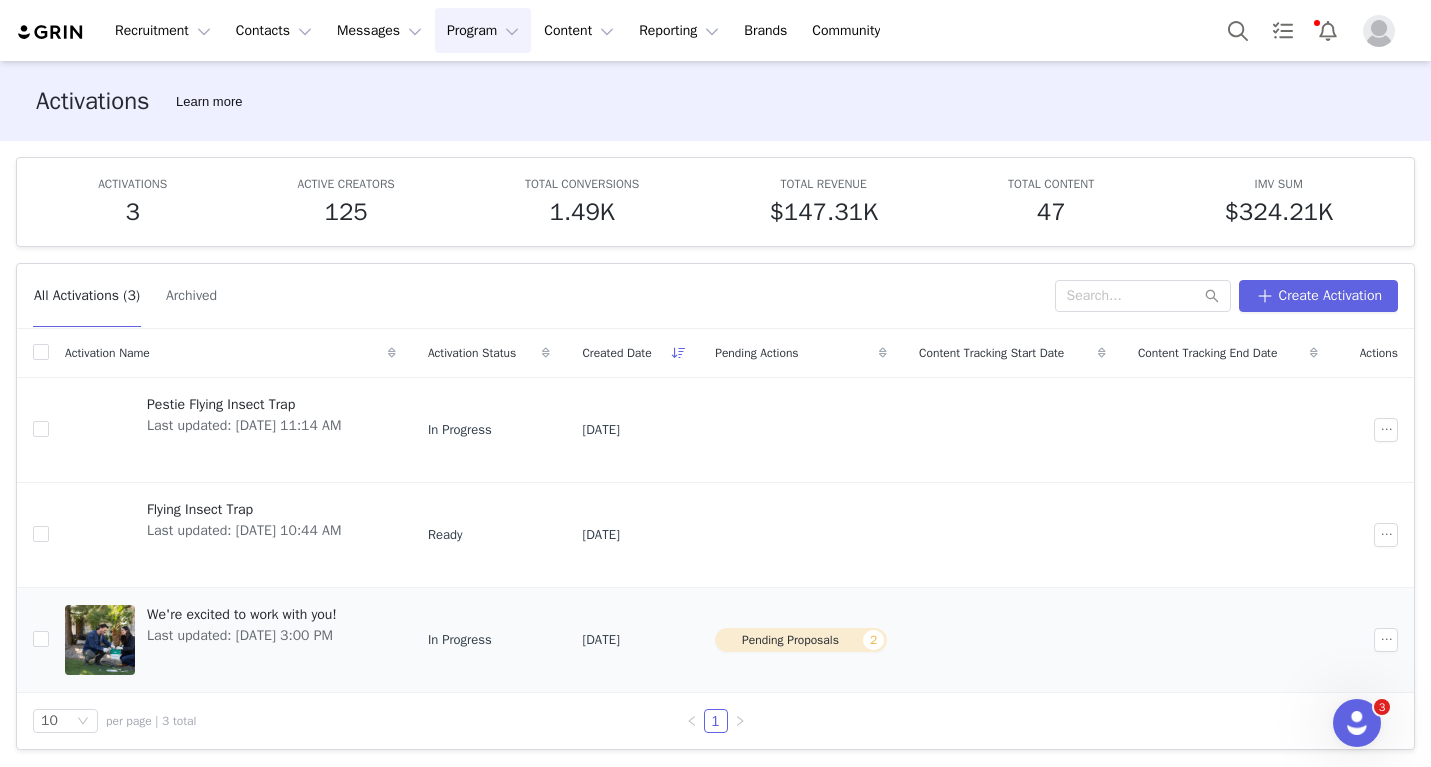 click on "We're excited to work with you!" at bounding box center [242, 614] 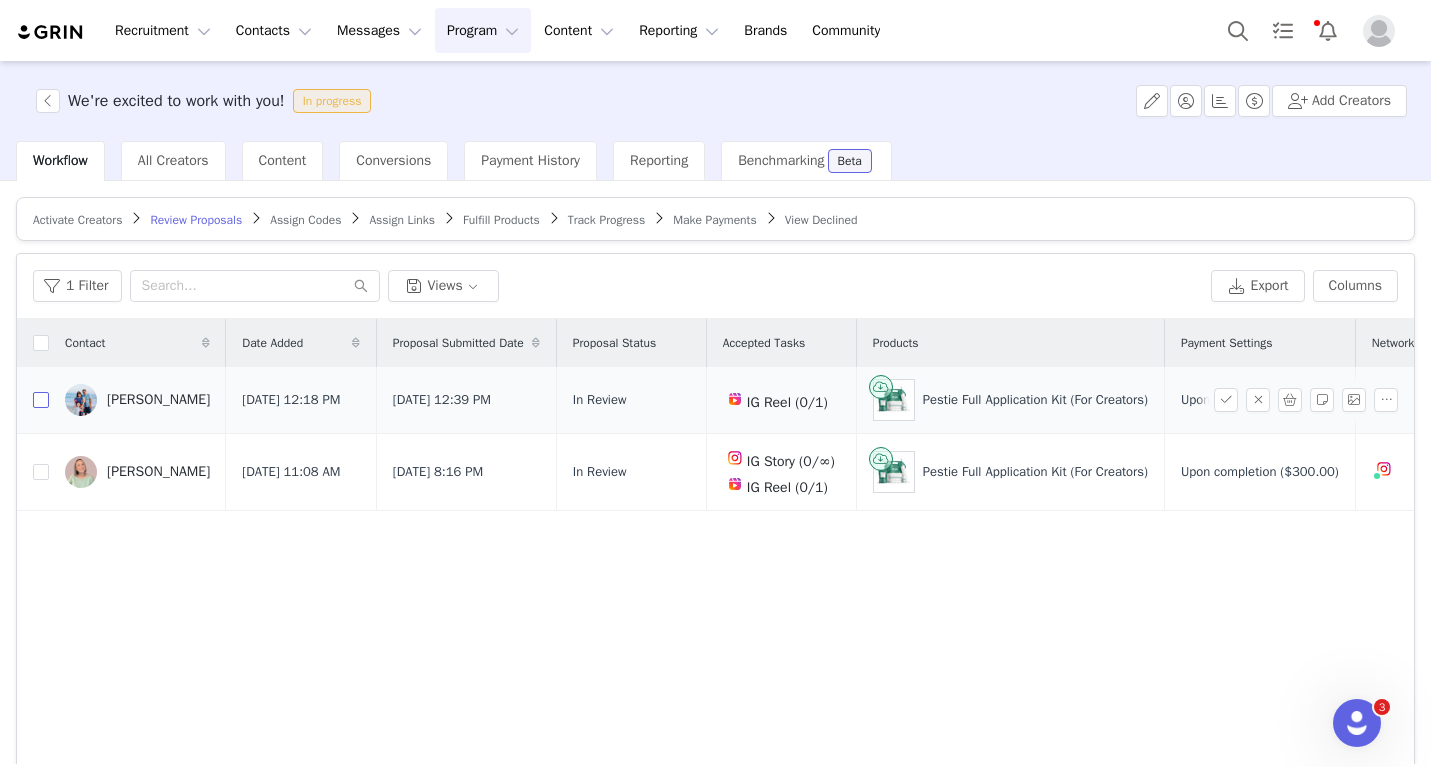 click at bounding box center [41, 400] 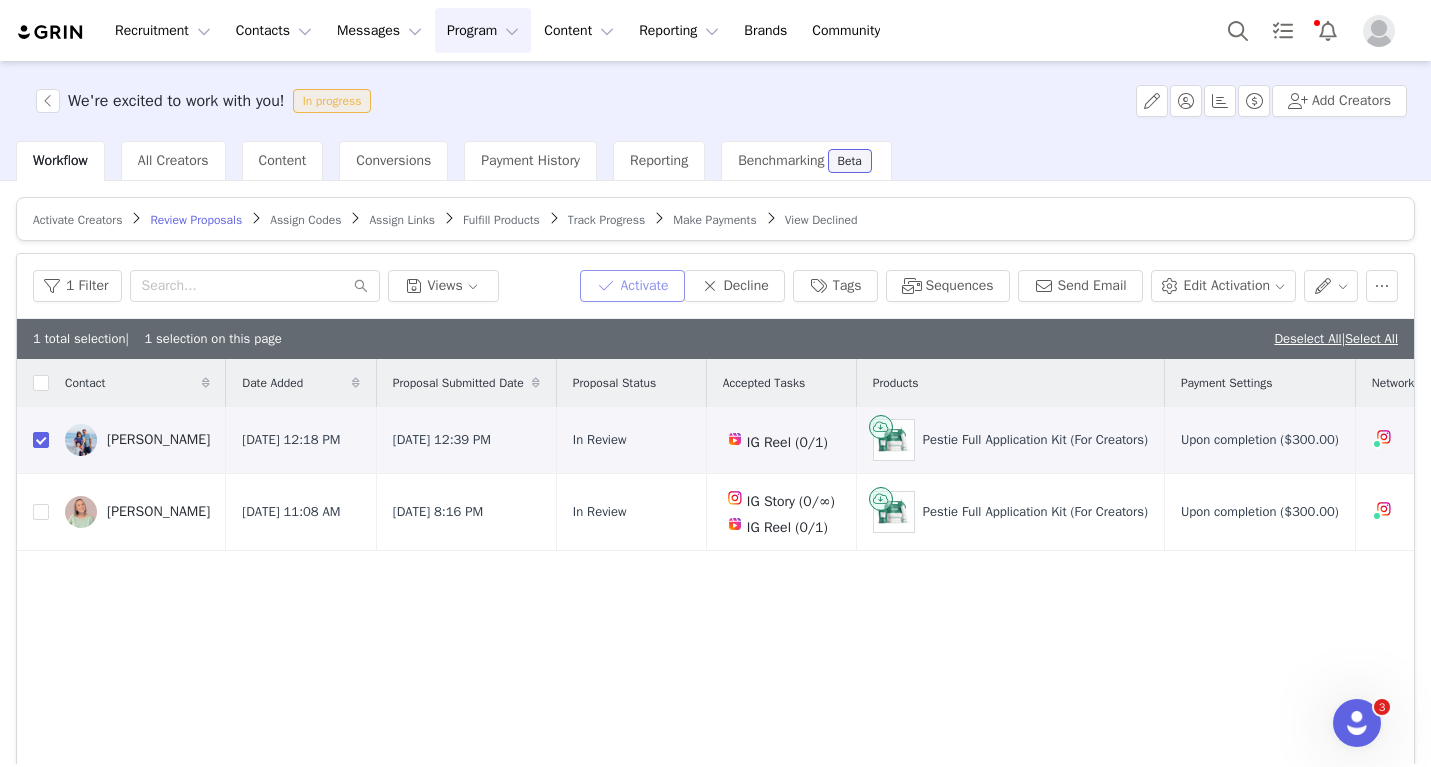 click on "Activate" at bounding box center (632, 286) 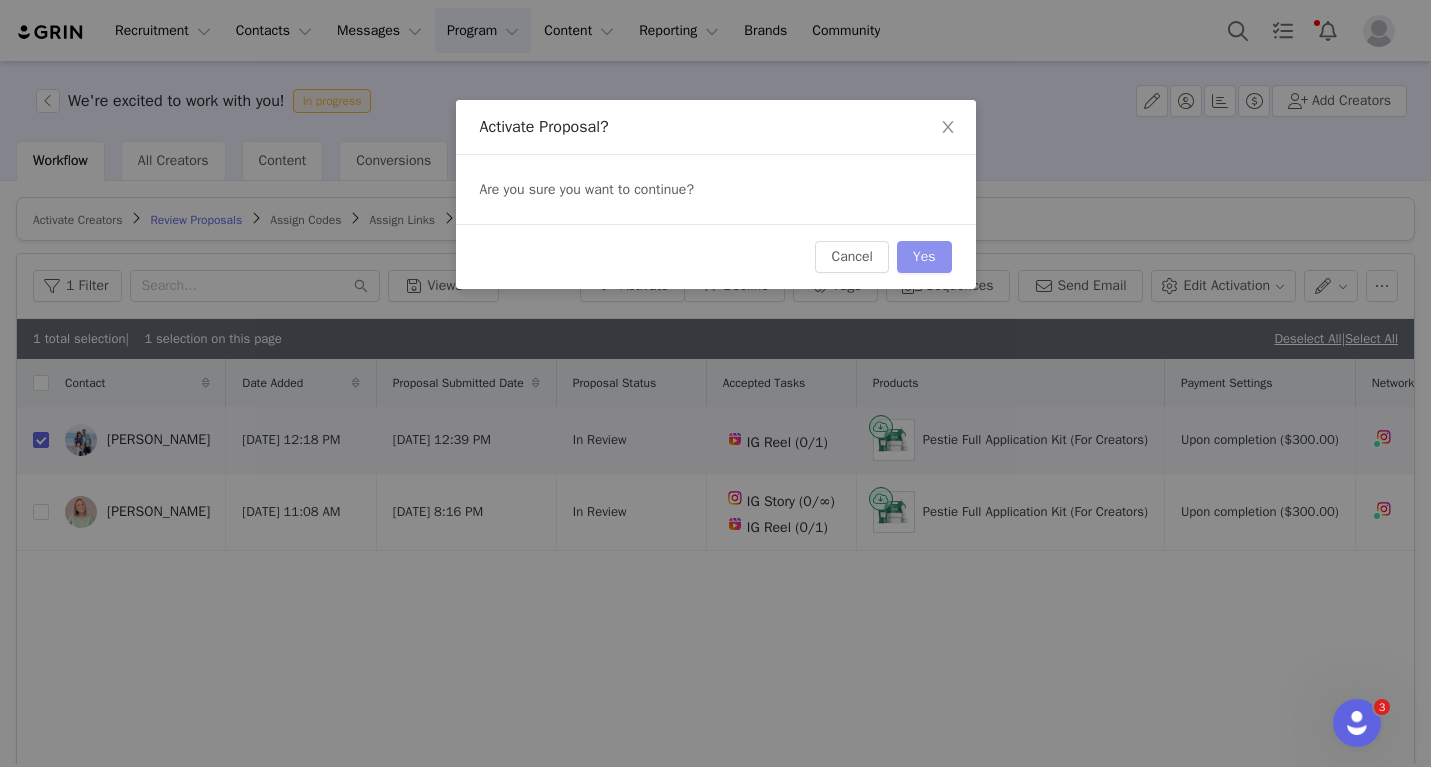 click on "Yes" at bounding box center [924, 257] 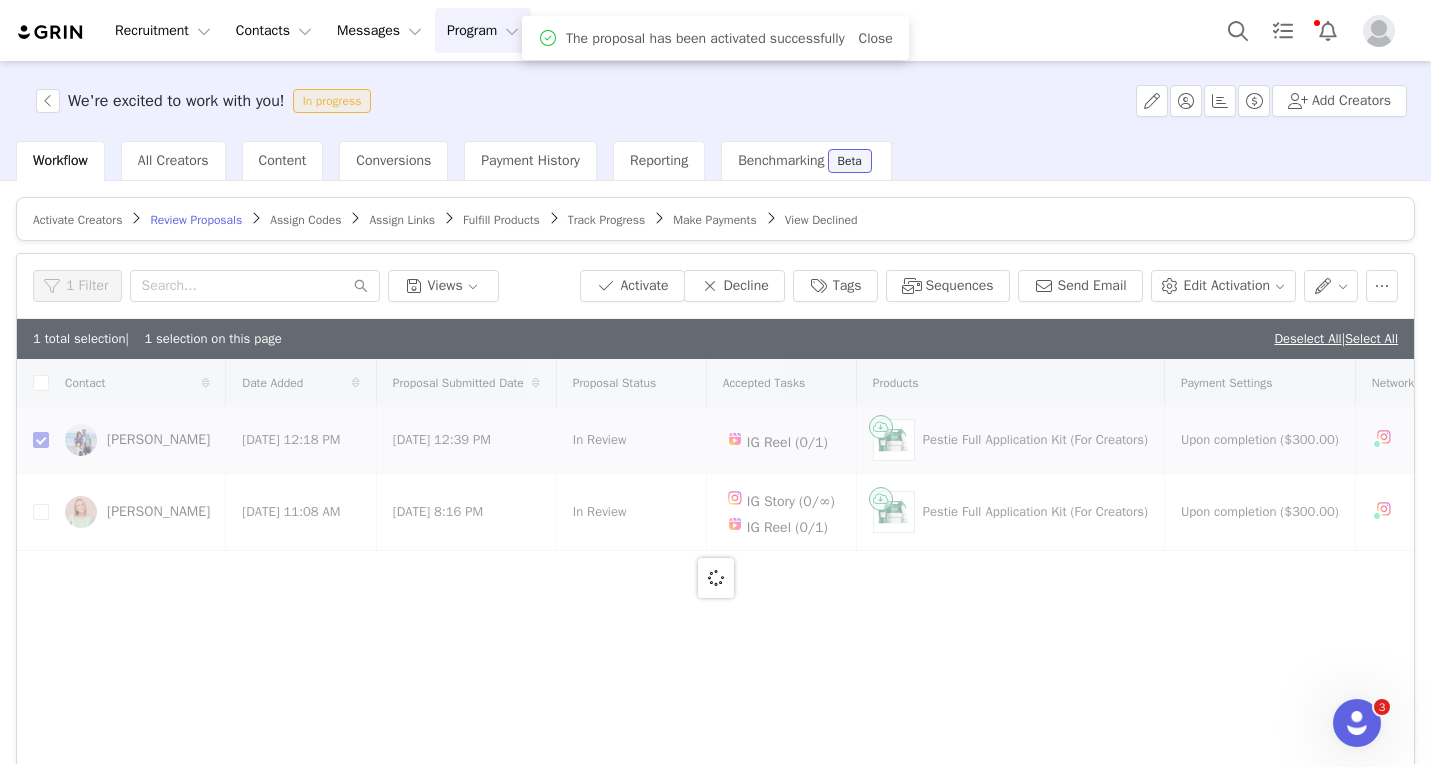 checkbox on "false" 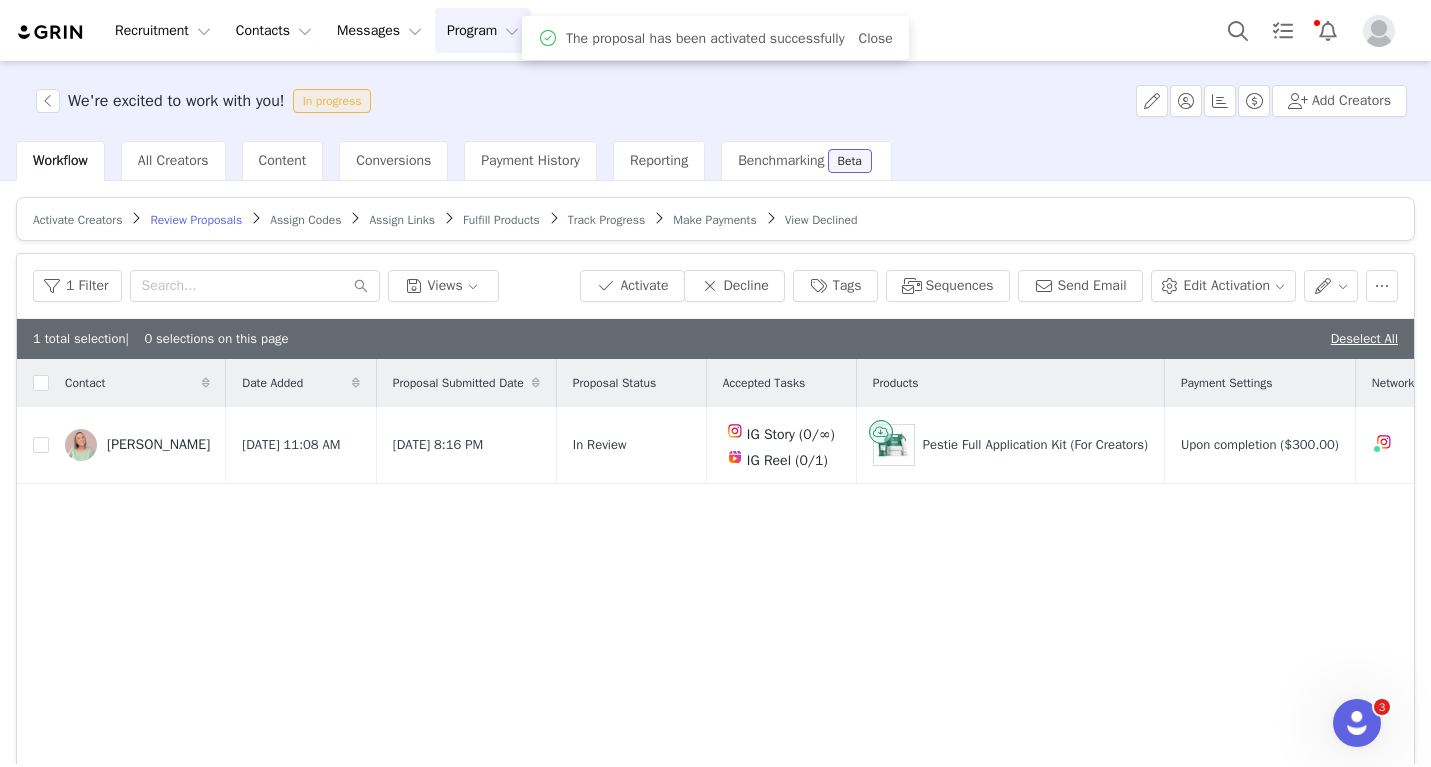 click on "Assign Codes" at bounding box center [305, 220] 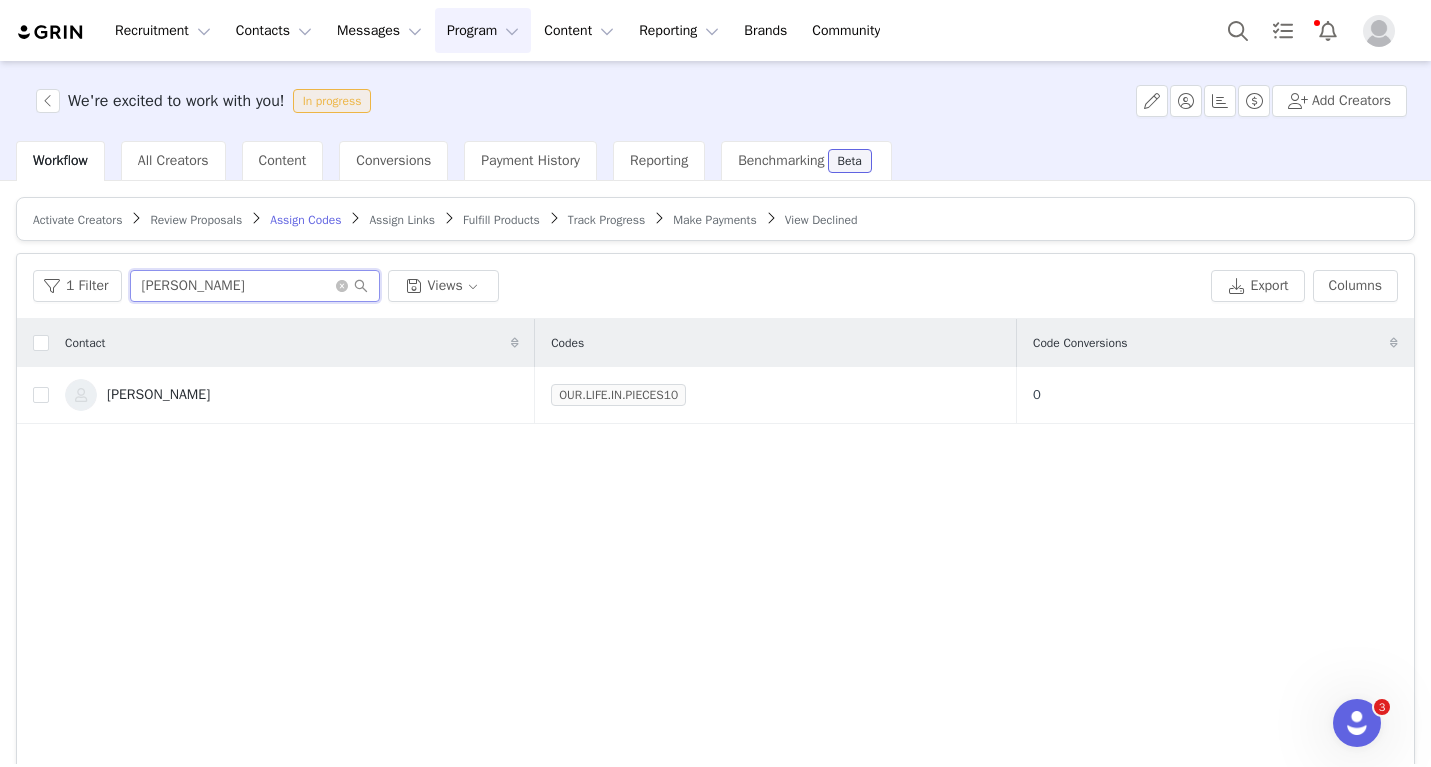 click on "Jennif" at bounding box center [255, 286] 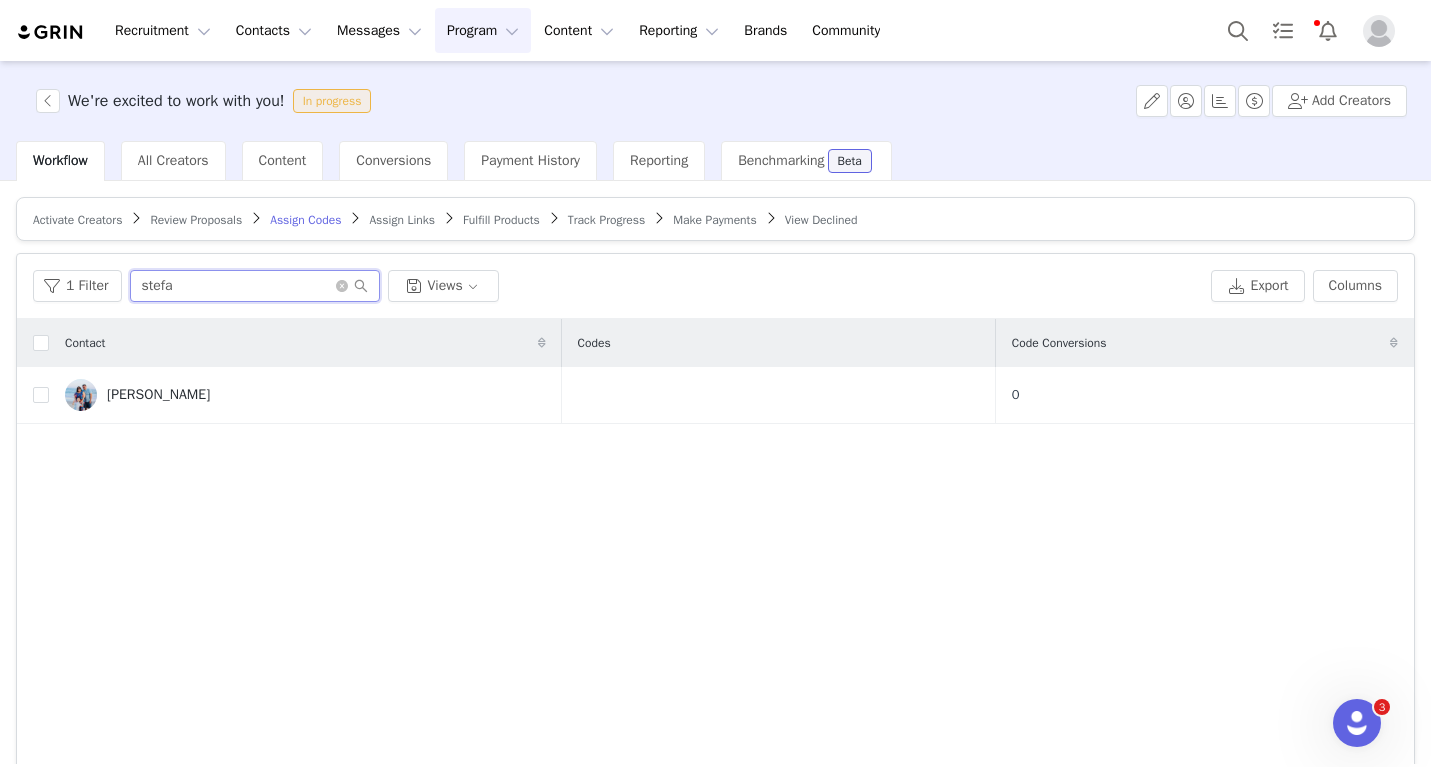 type on "stuff" 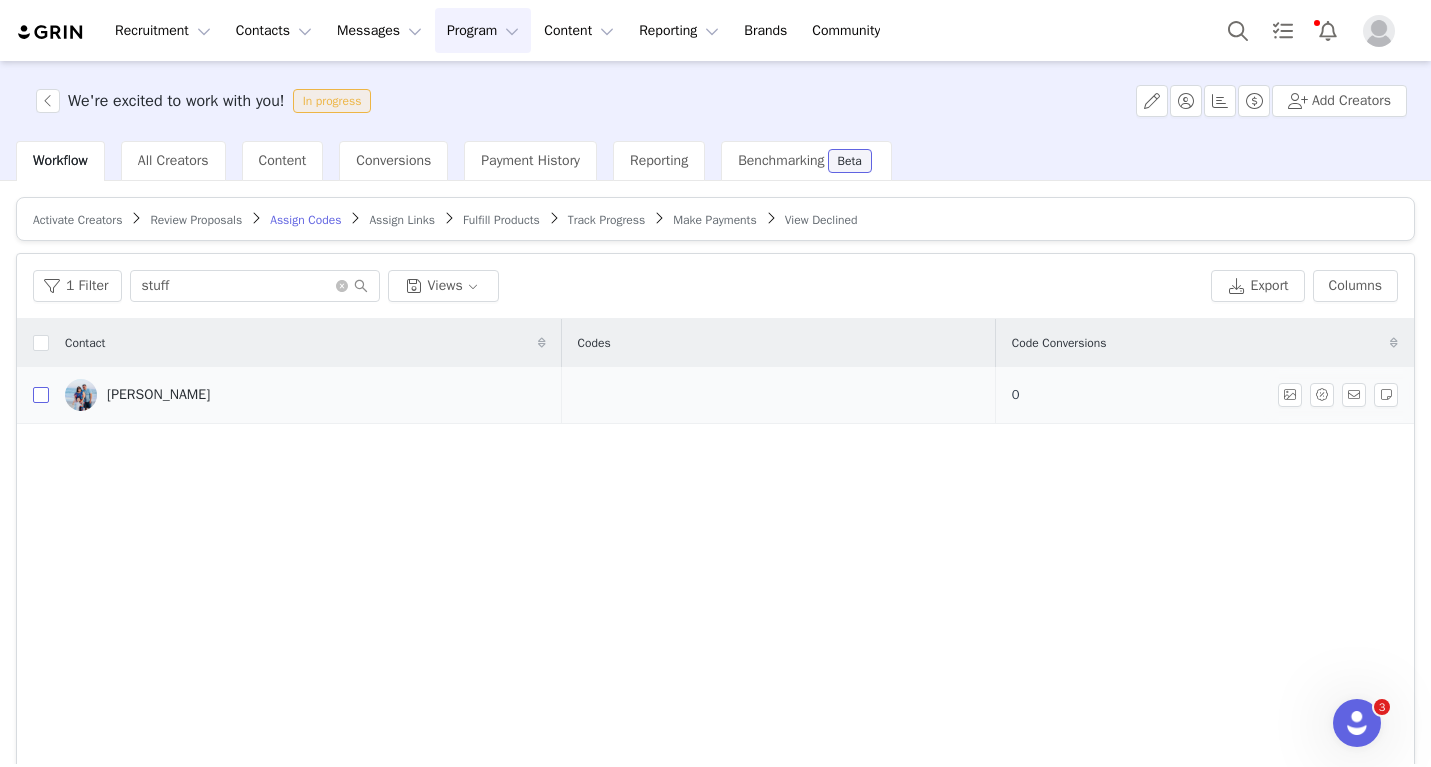 drag, startPoint x: 273, startPoint y: 277, endPoint x: 43, endPoint y: 403, distance: 262.2518 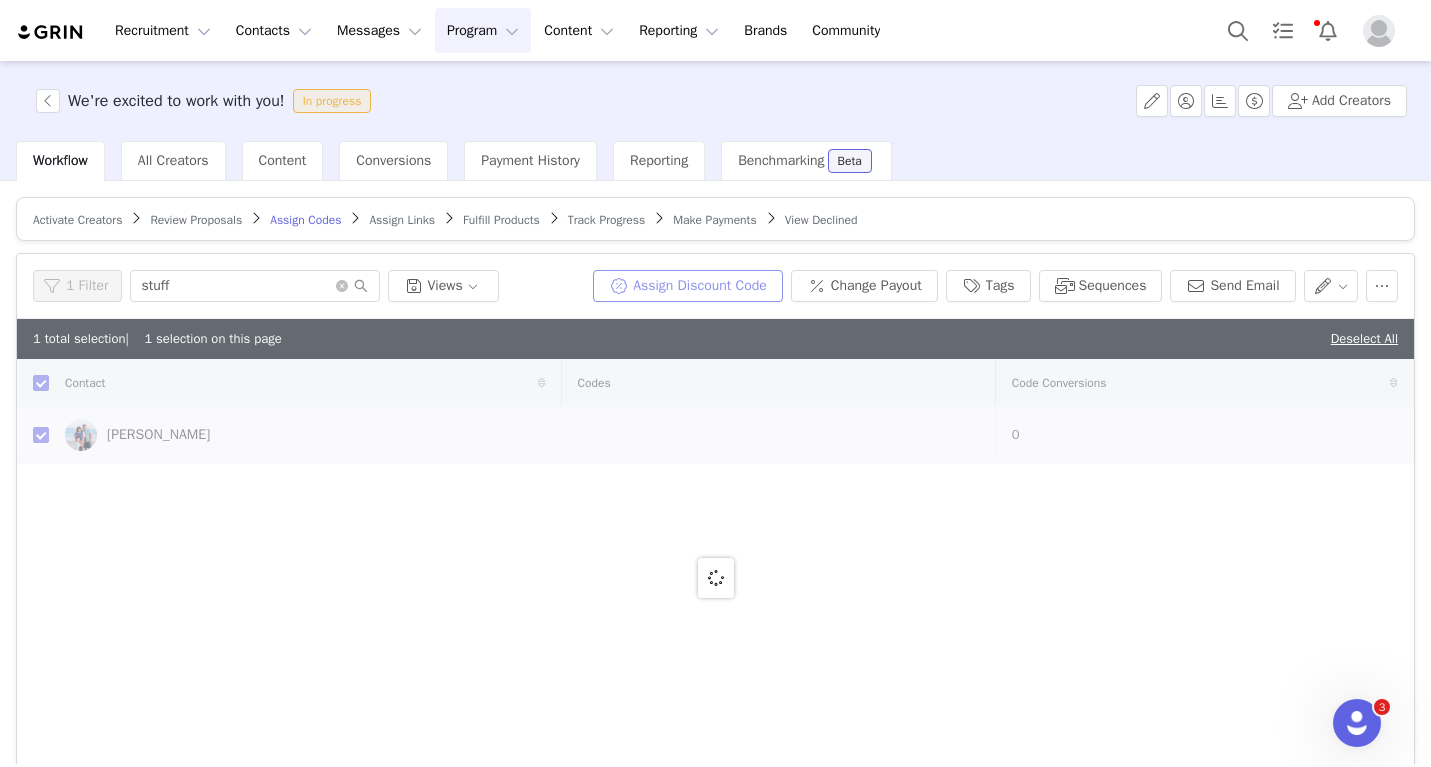 checkbox on "false" 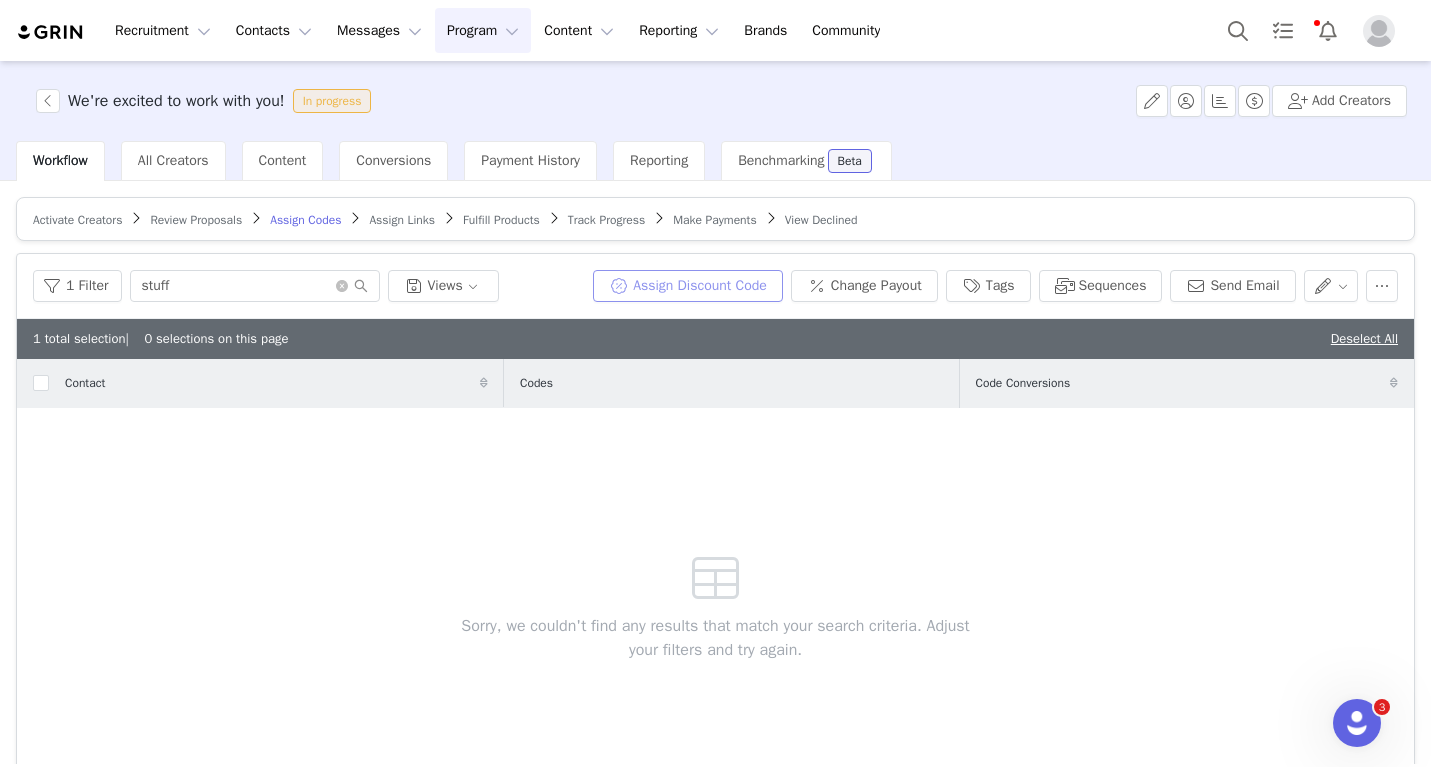 click on "Assign Discount Code" at bounding box center (688, 286) 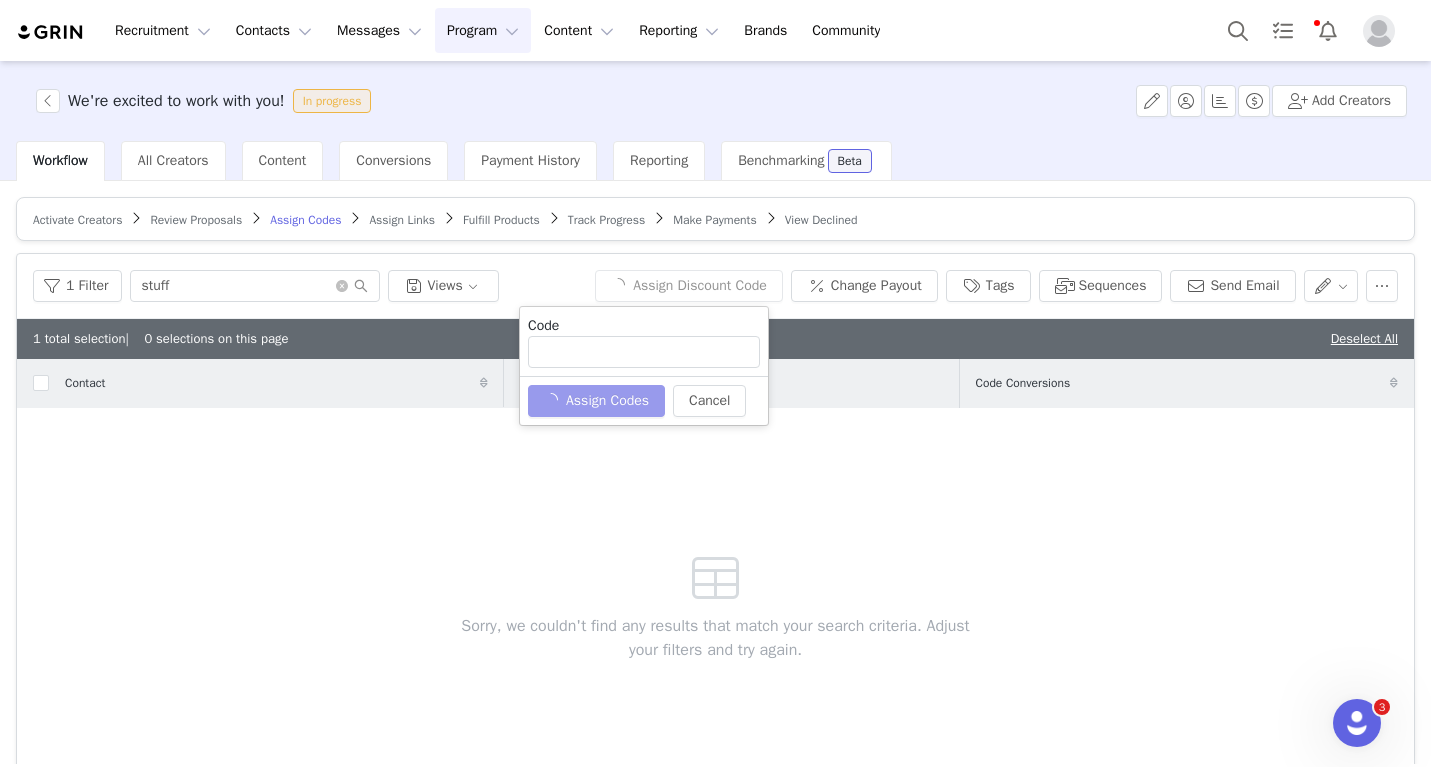 type on "DUTCHERSTEFANIE10" 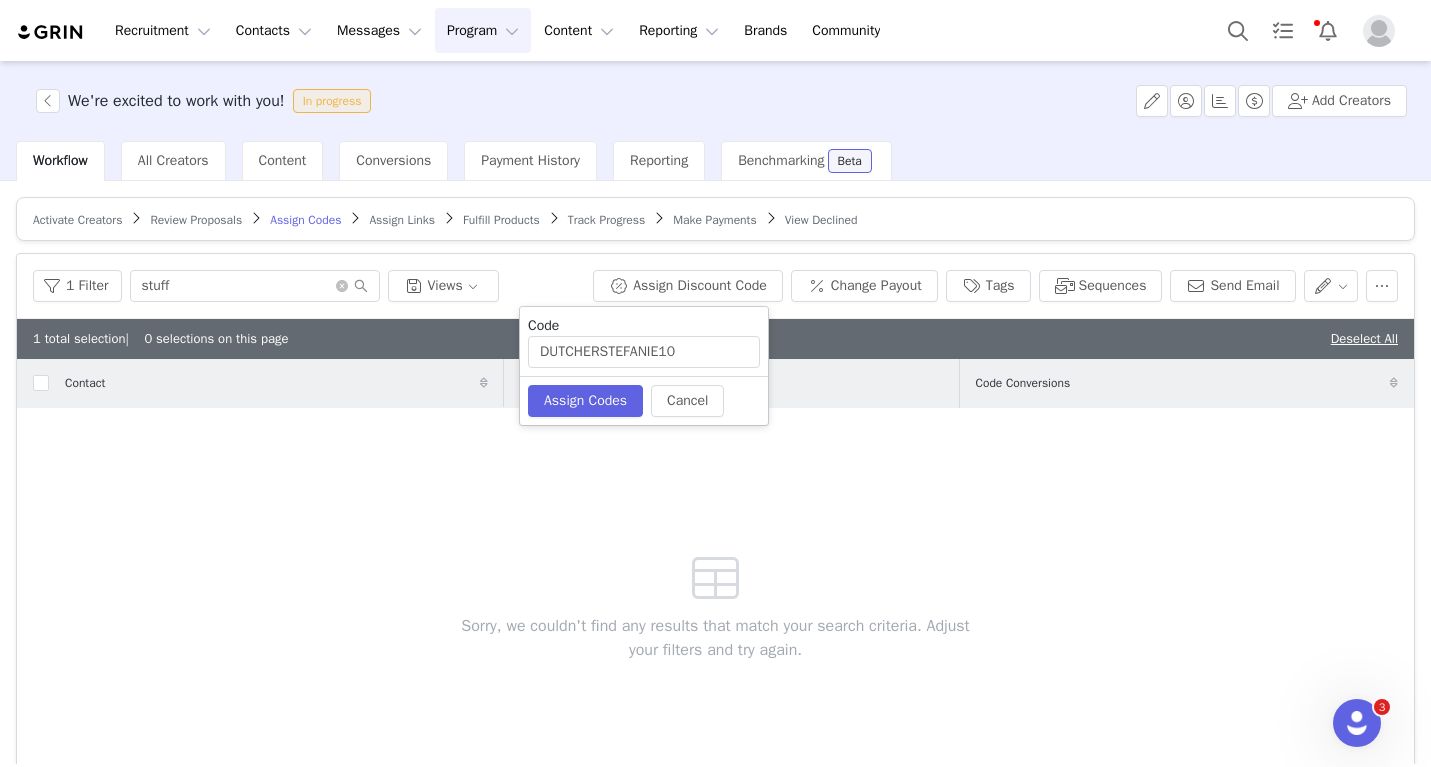 click on "Contact" at bounding box center (276, 383) 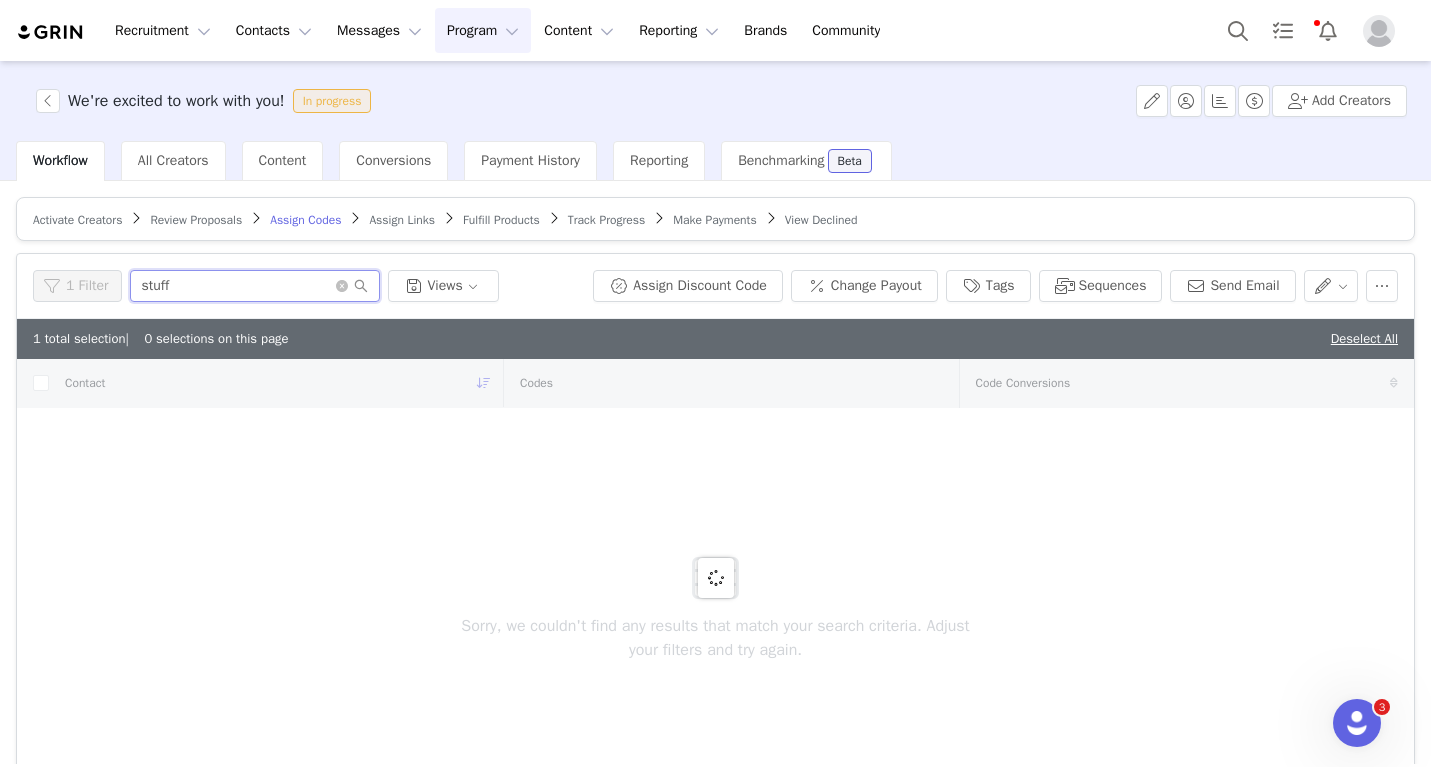 click on "stuff" at bounding box center (255, 286) 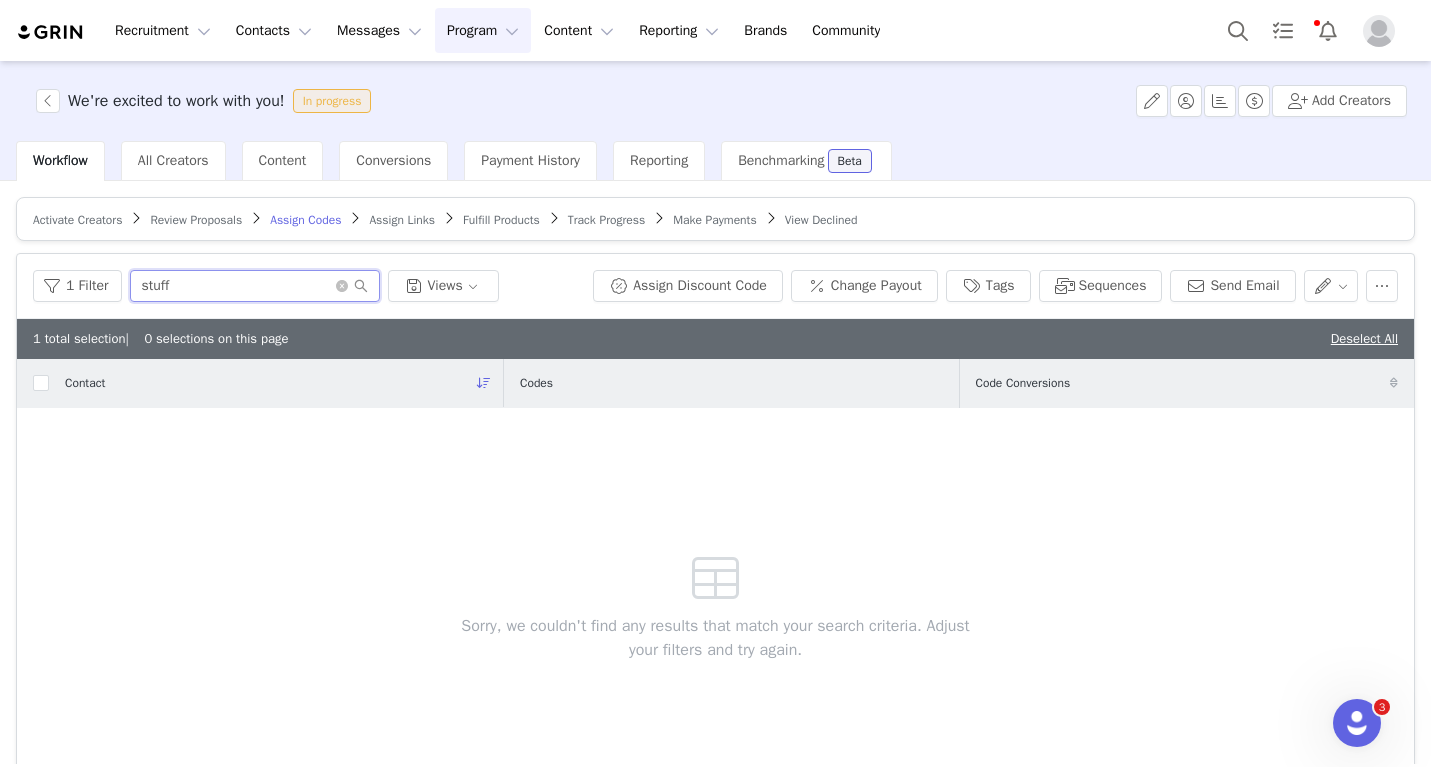 click on "stuff" at bounding box center (255, 286) 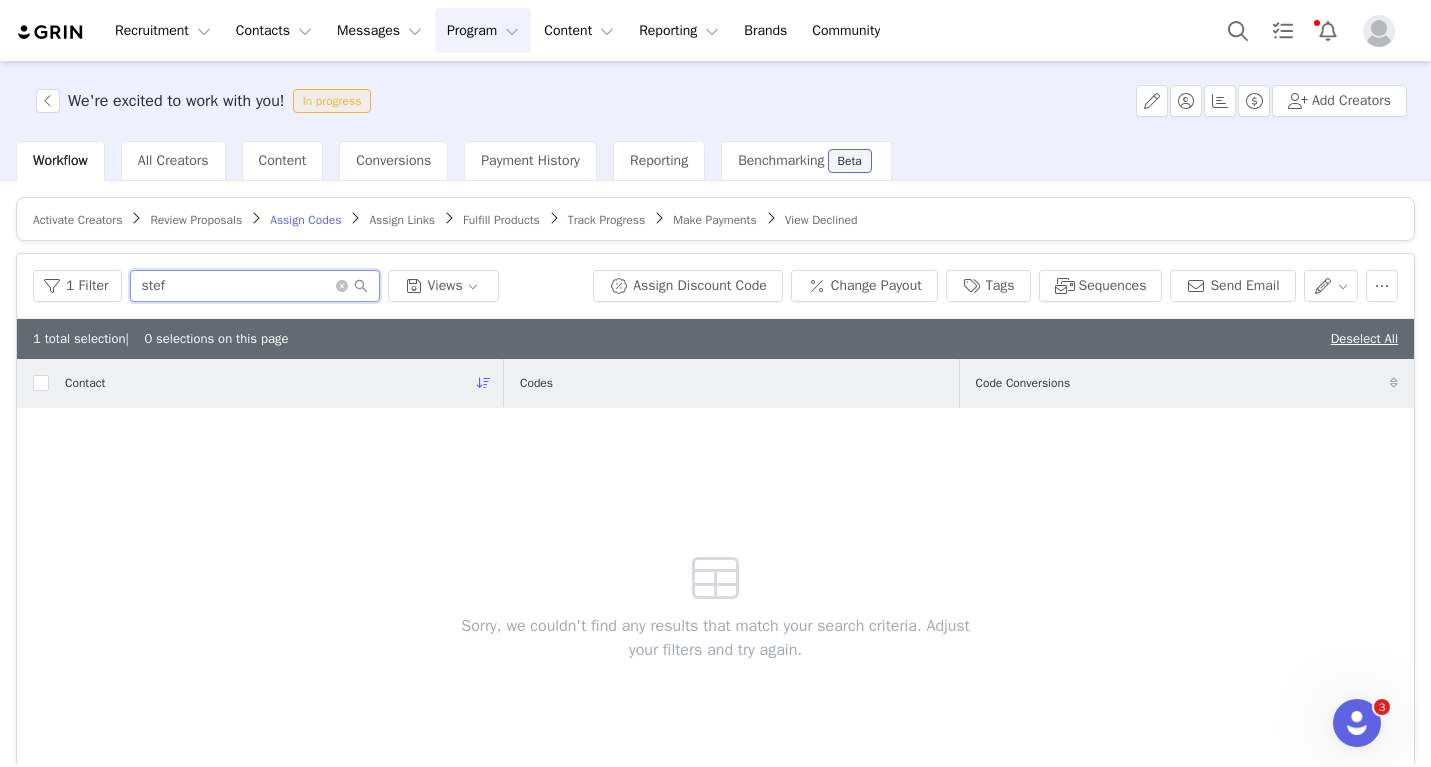 type on "stefa" 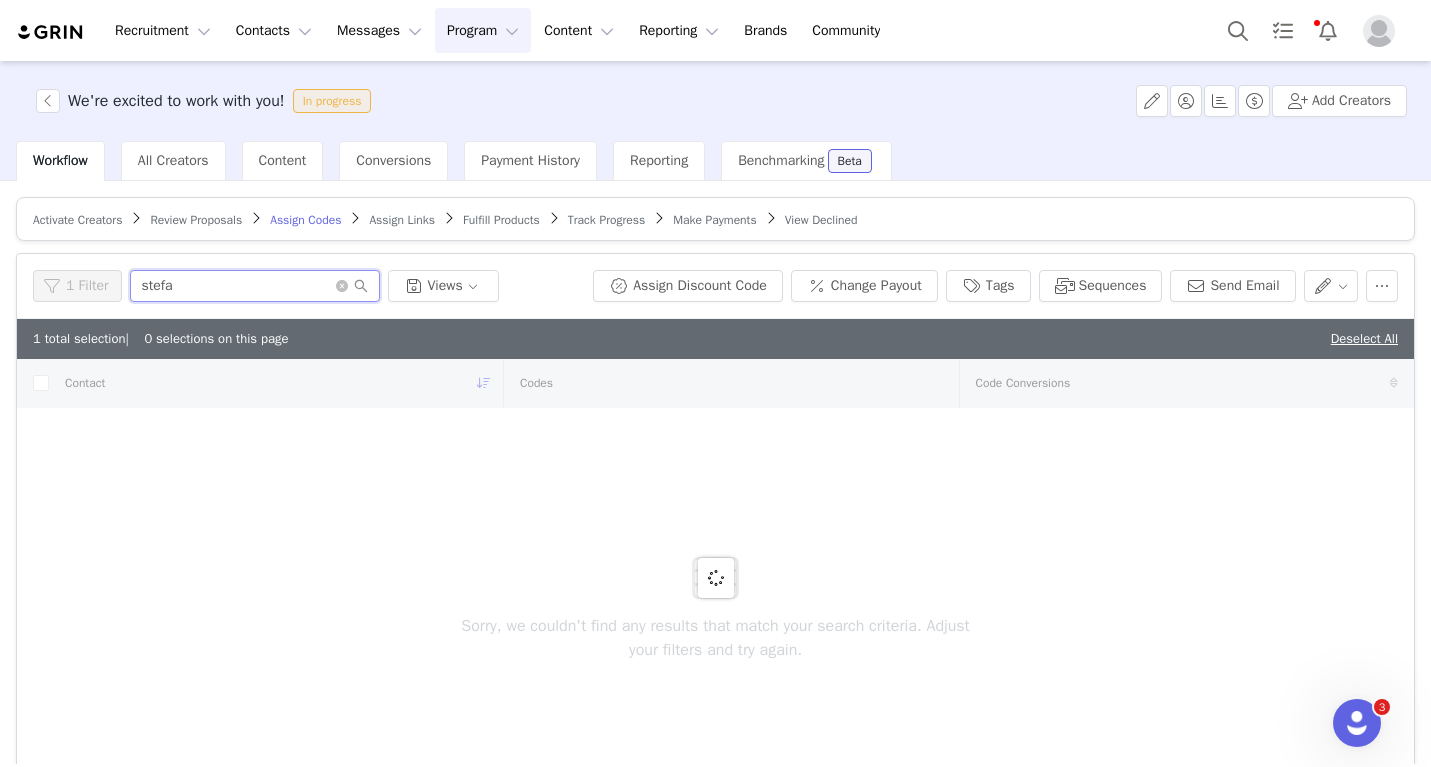 checkbox on "true" 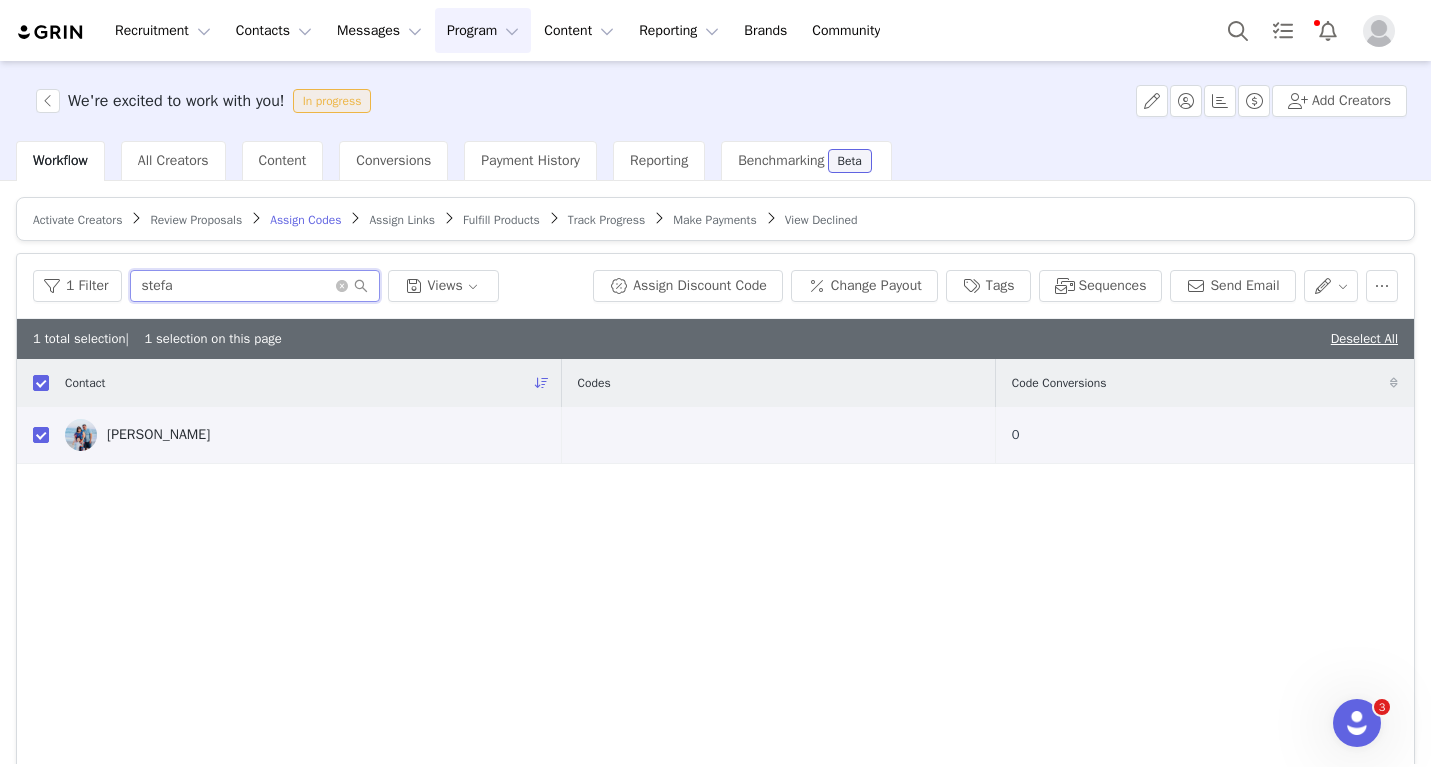 type on "stefa" 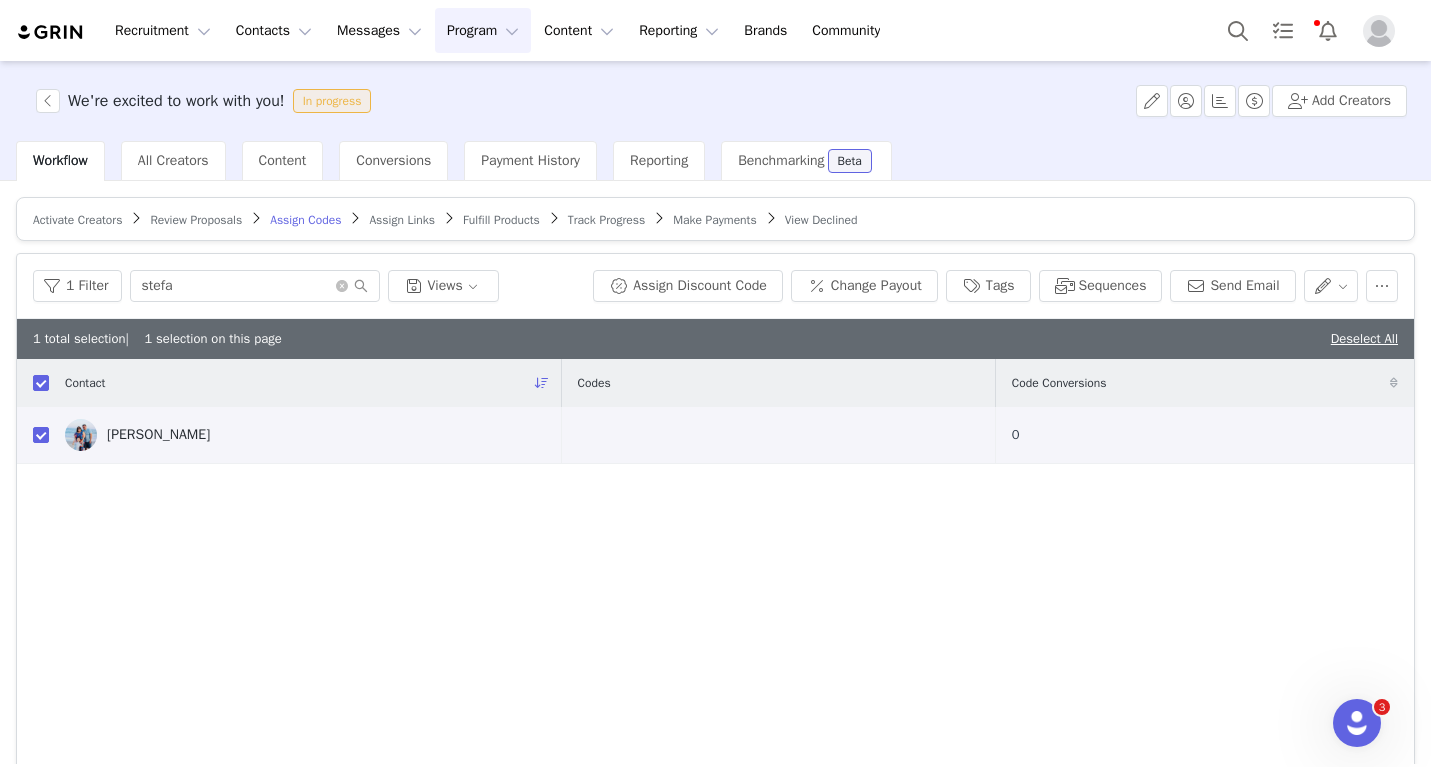 click on "1 Filter stefa Views     Assign Discount Code Change Payout Tags Sequences Send Email" at bounding box center (715, 286) 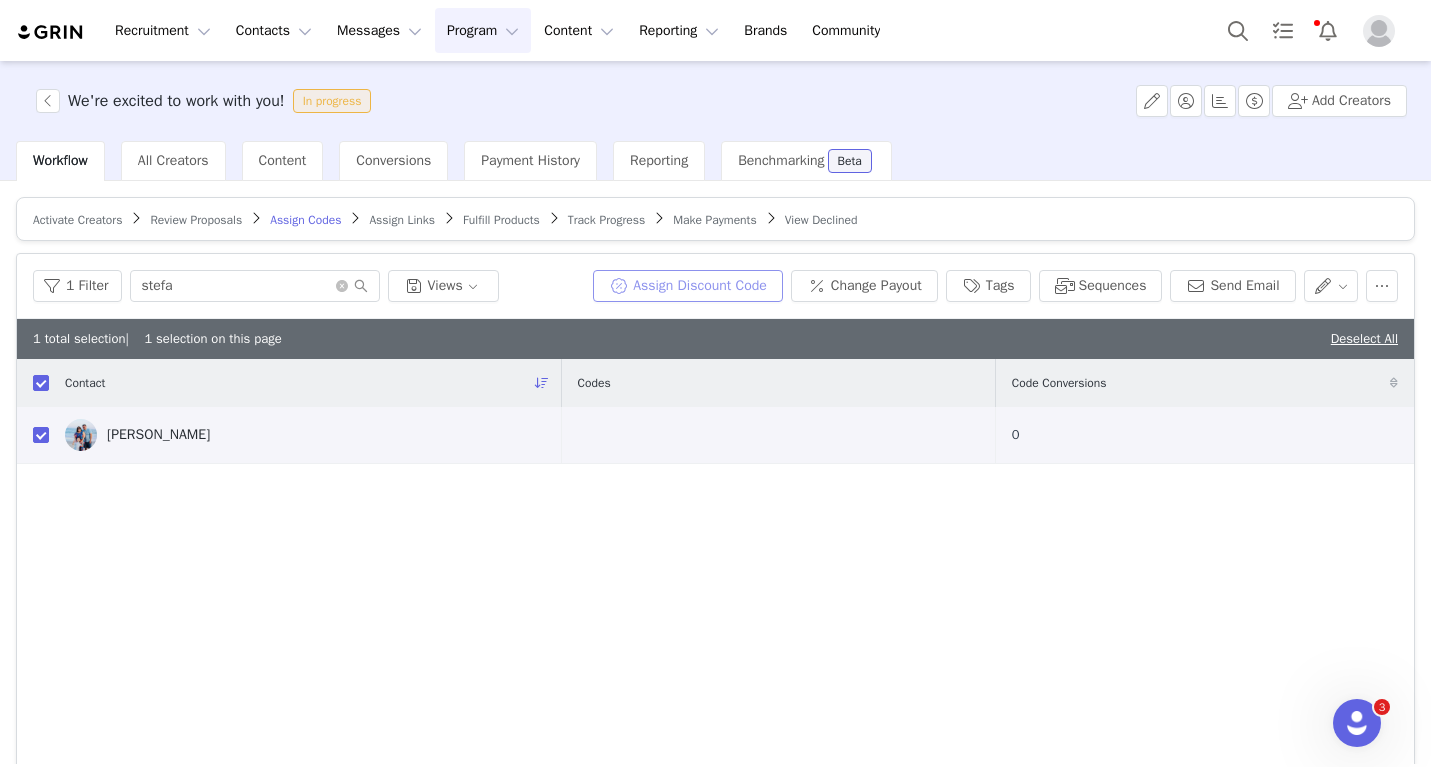 click on "Assign Discount Code" at bounding box center (688, 286) 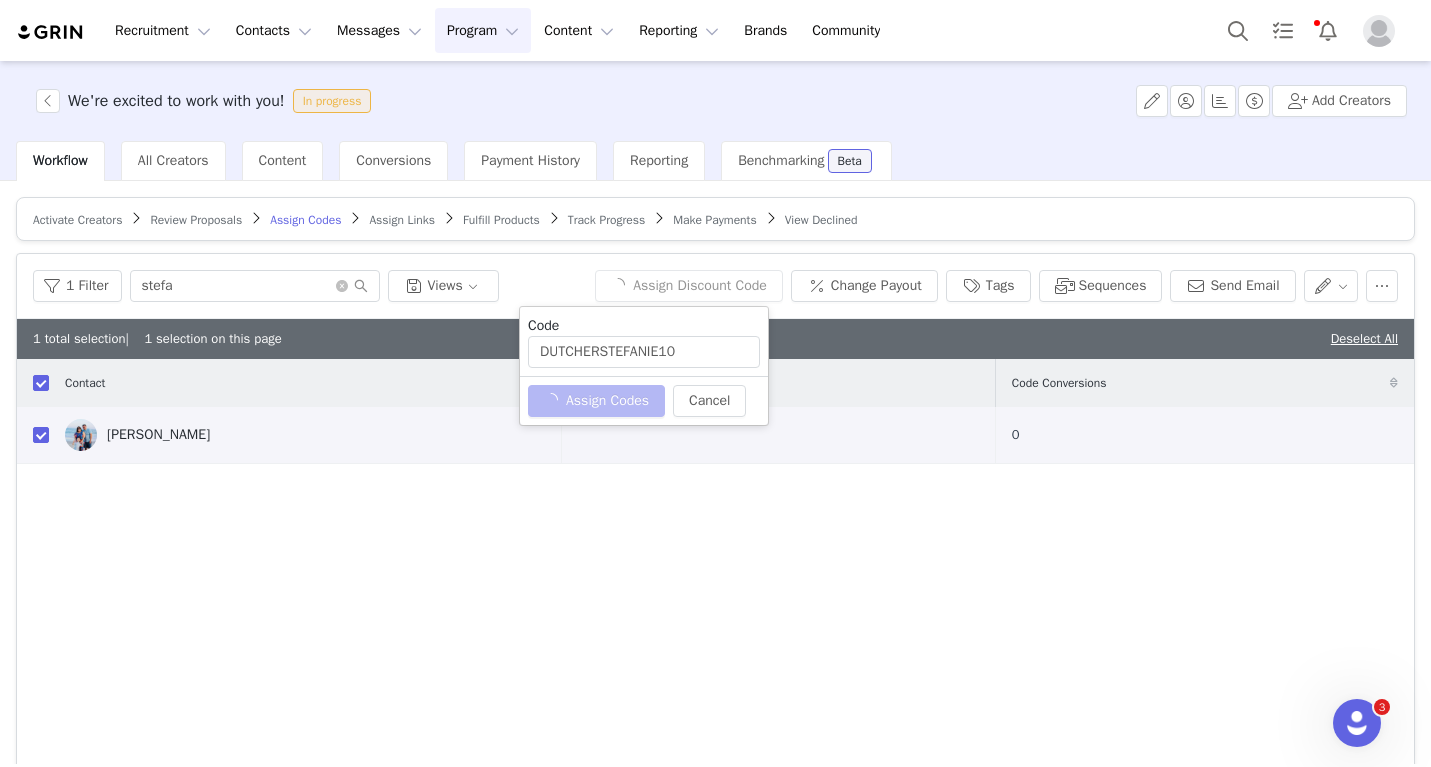 click on "Assign Codes" at bounding box center [596, 401] 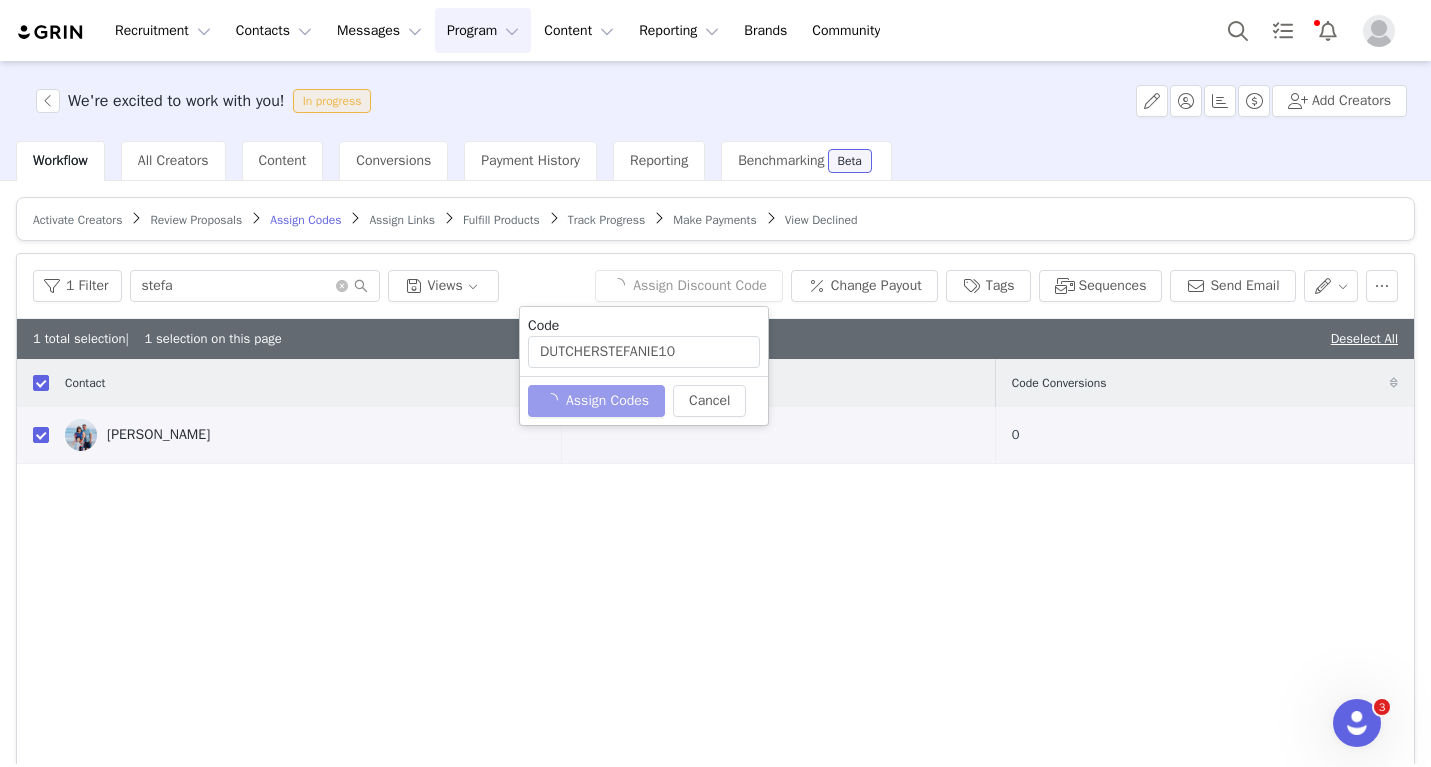 type 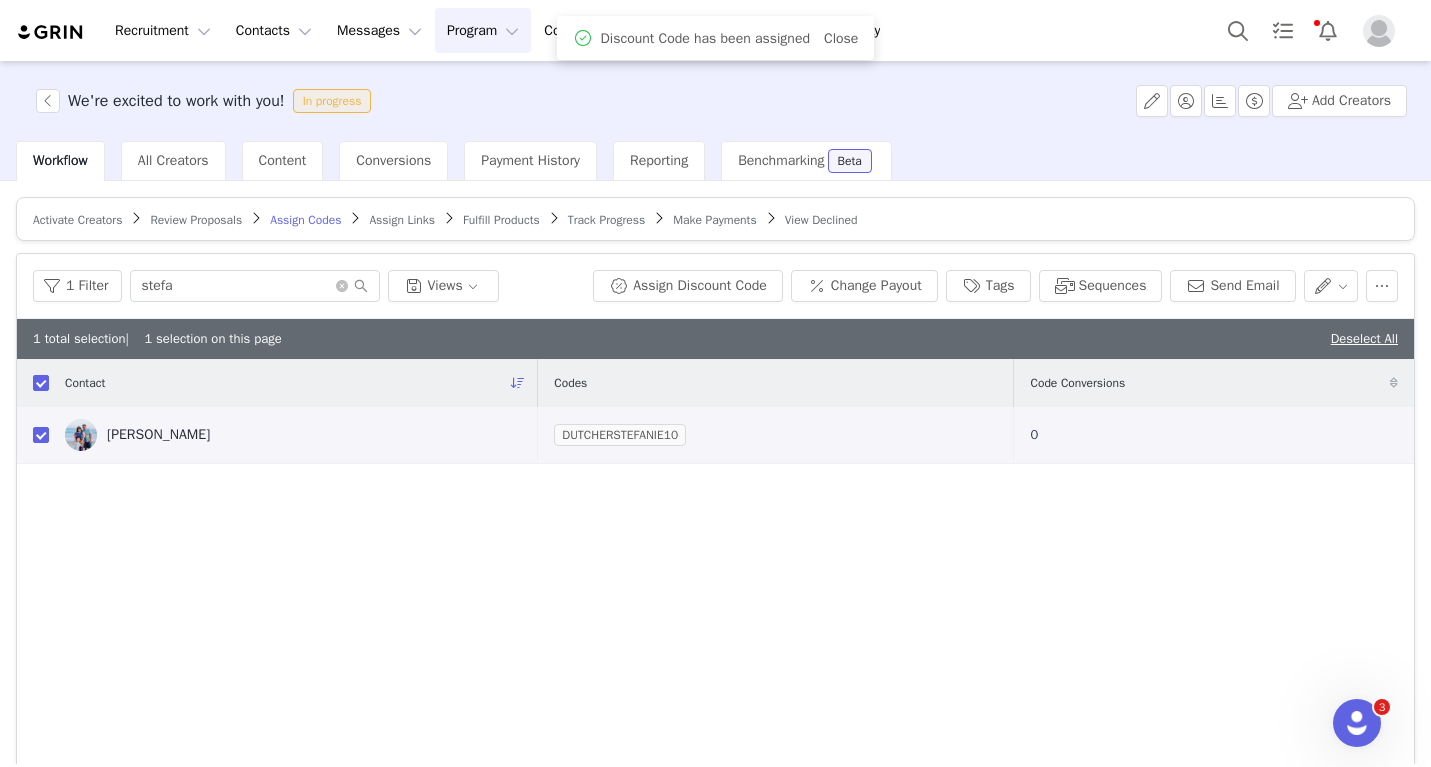 click on "Assign Links" at bounding box center (402, 220) 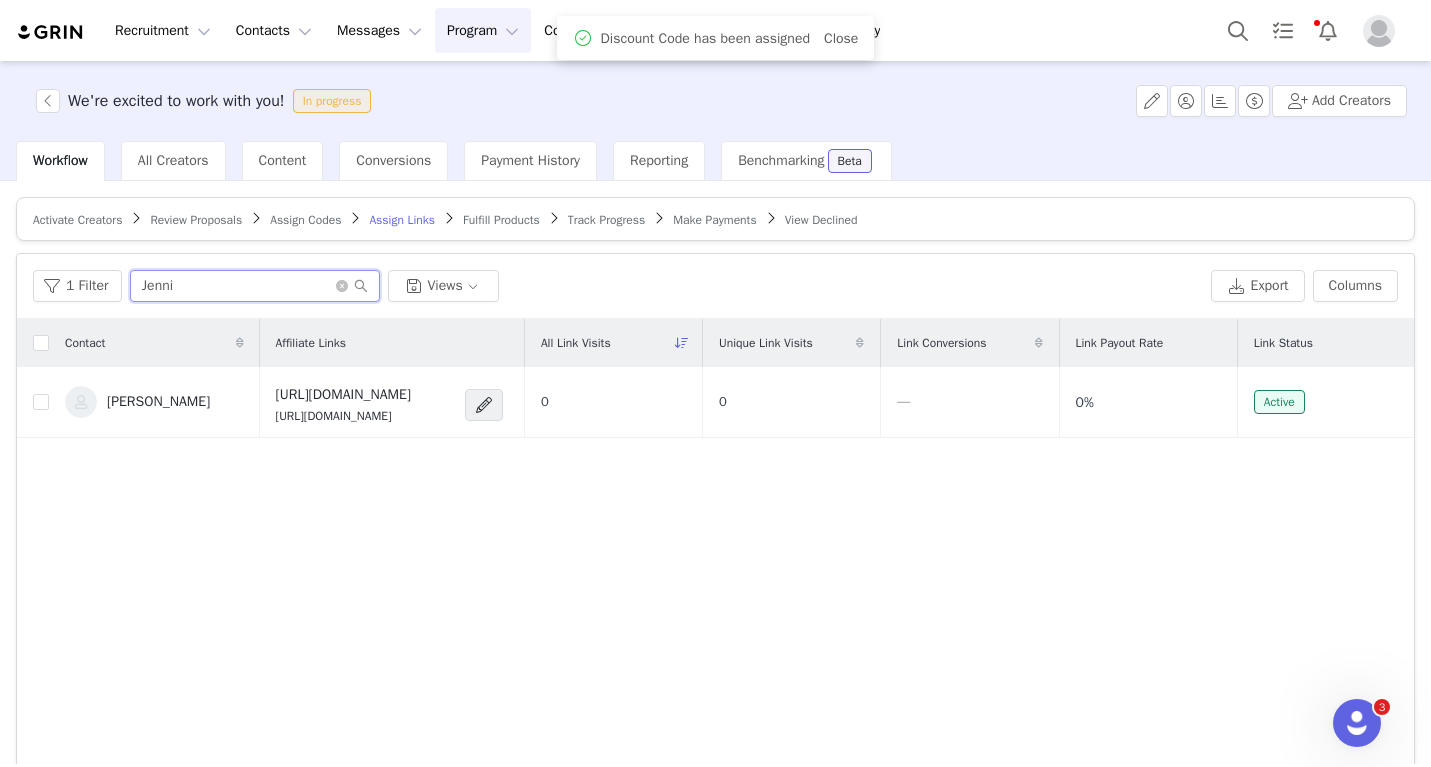 click on "Jenni" at bounding box center (255, 286) 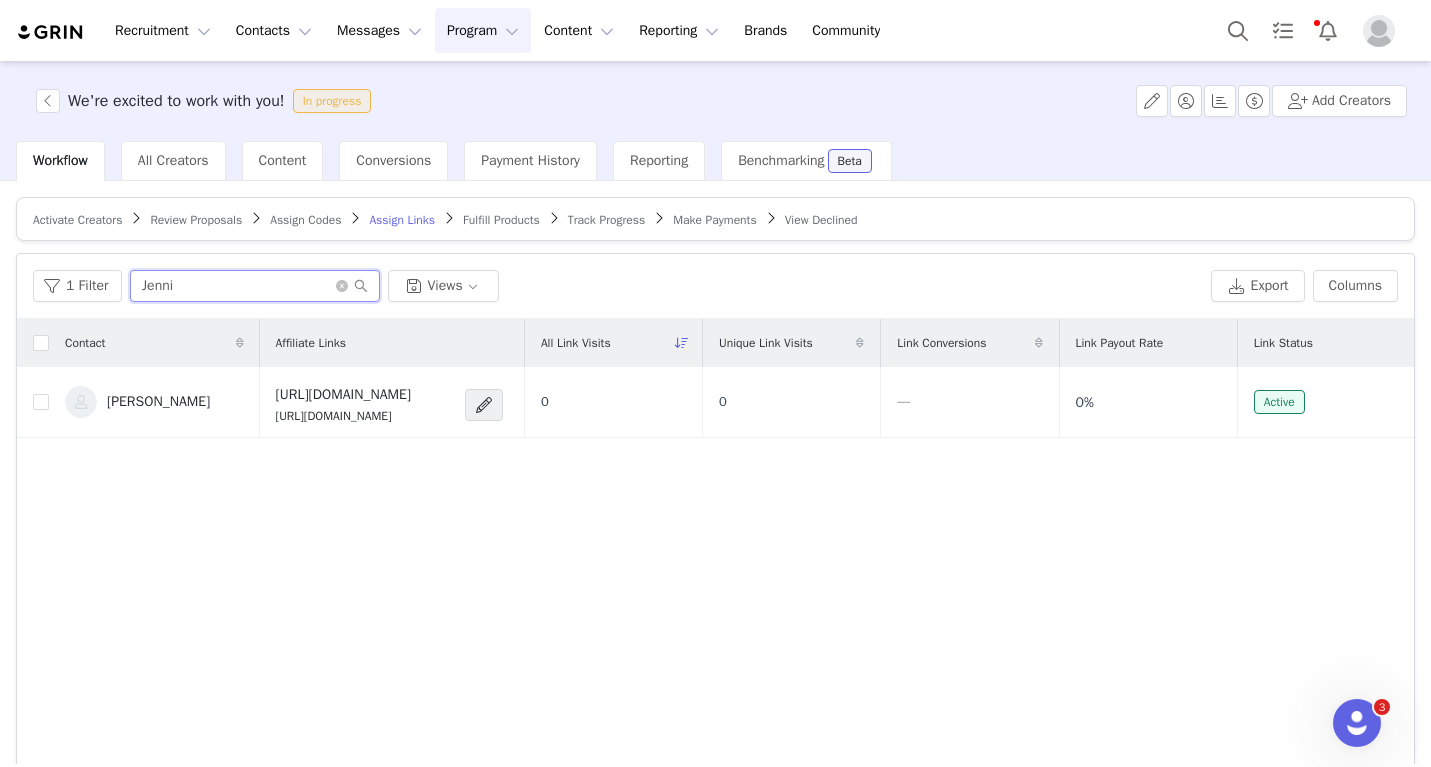 click on "Jenni" at bounding box center [255, 286] 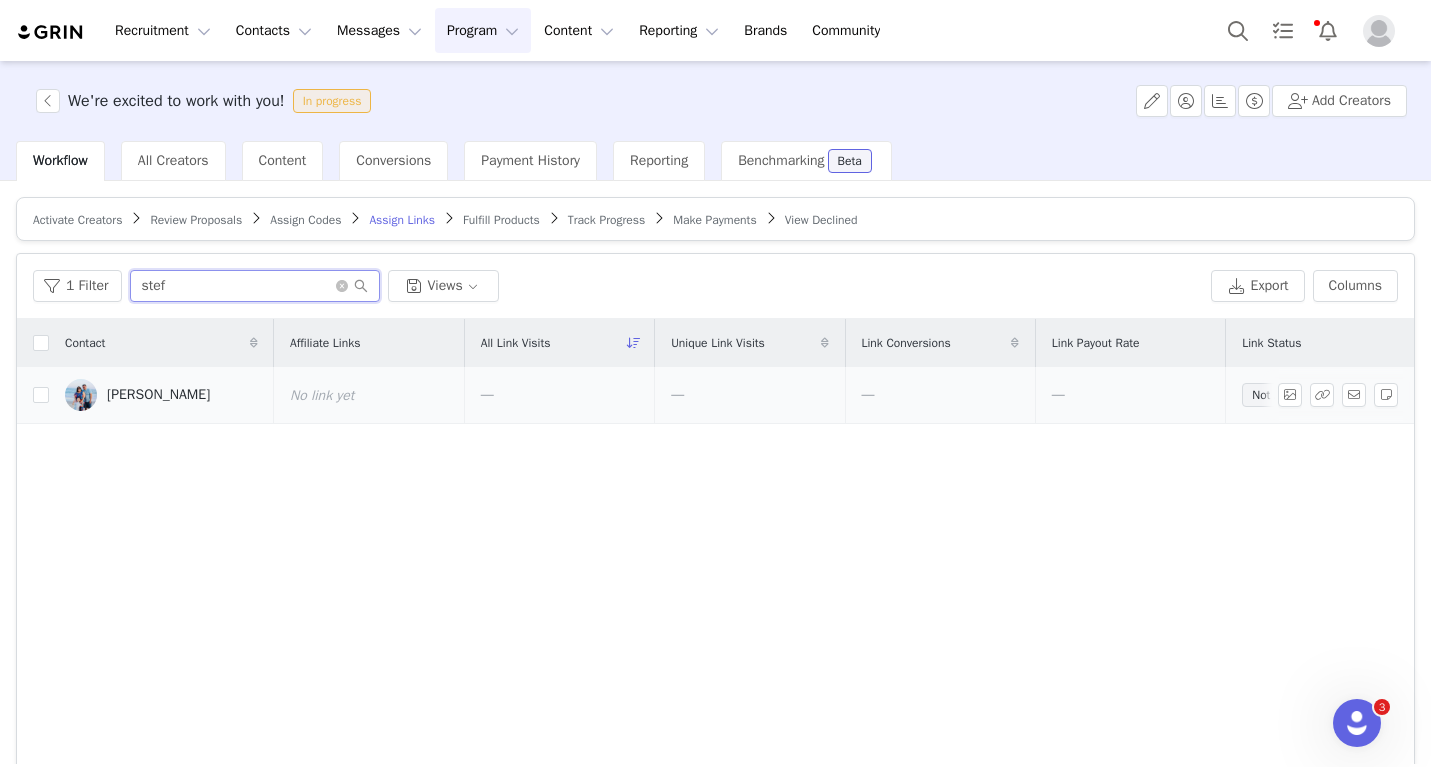 type on "stef" 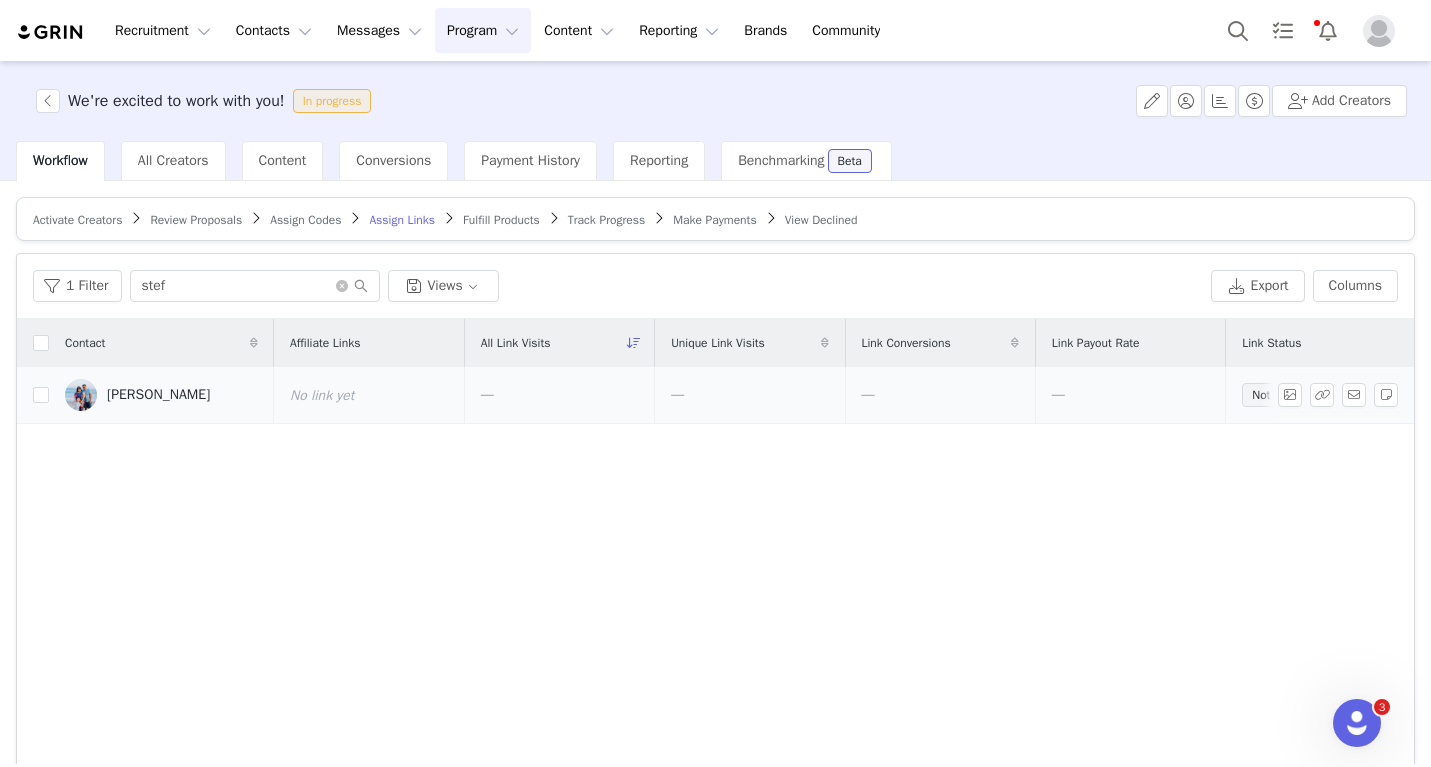 click at bounding box center (33, 395) 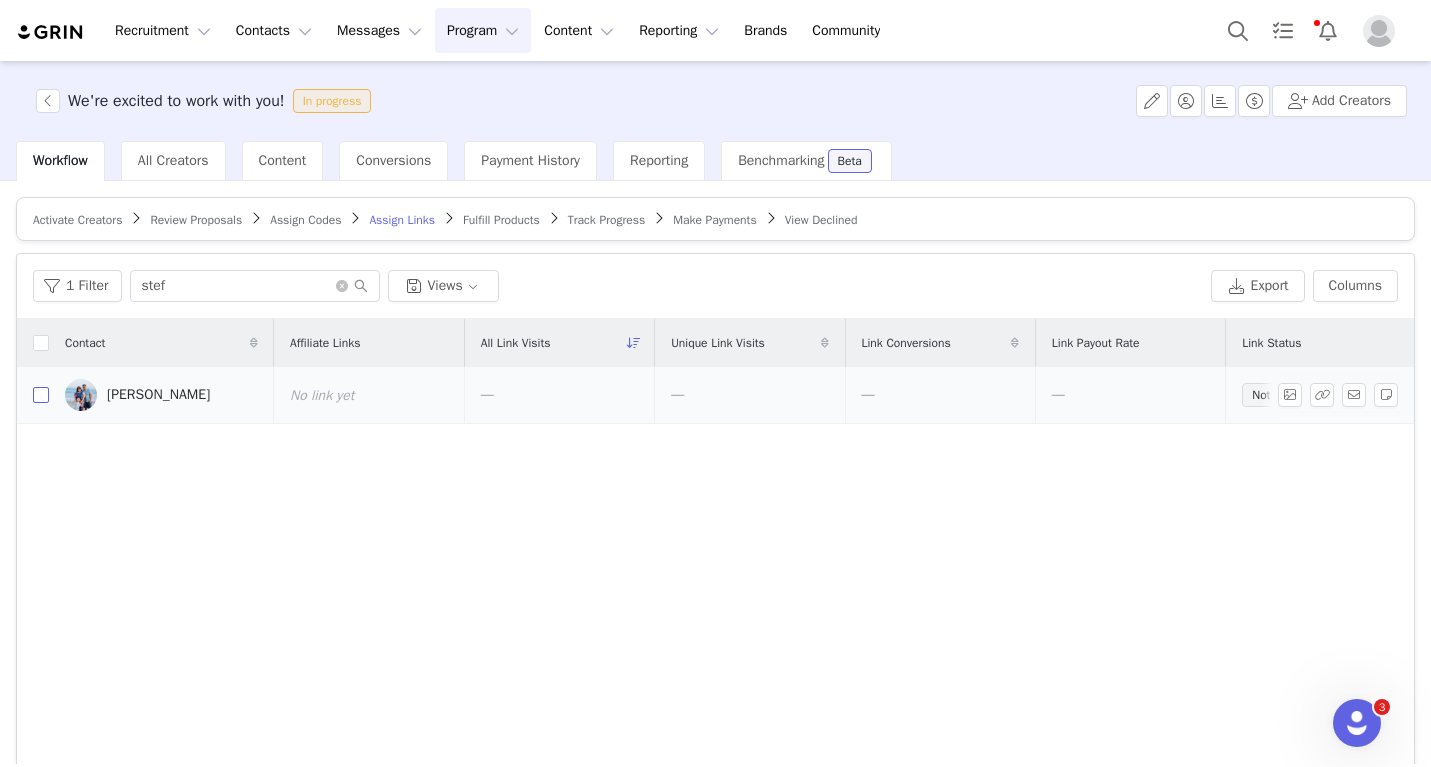 click at bounding box center (41, 395) 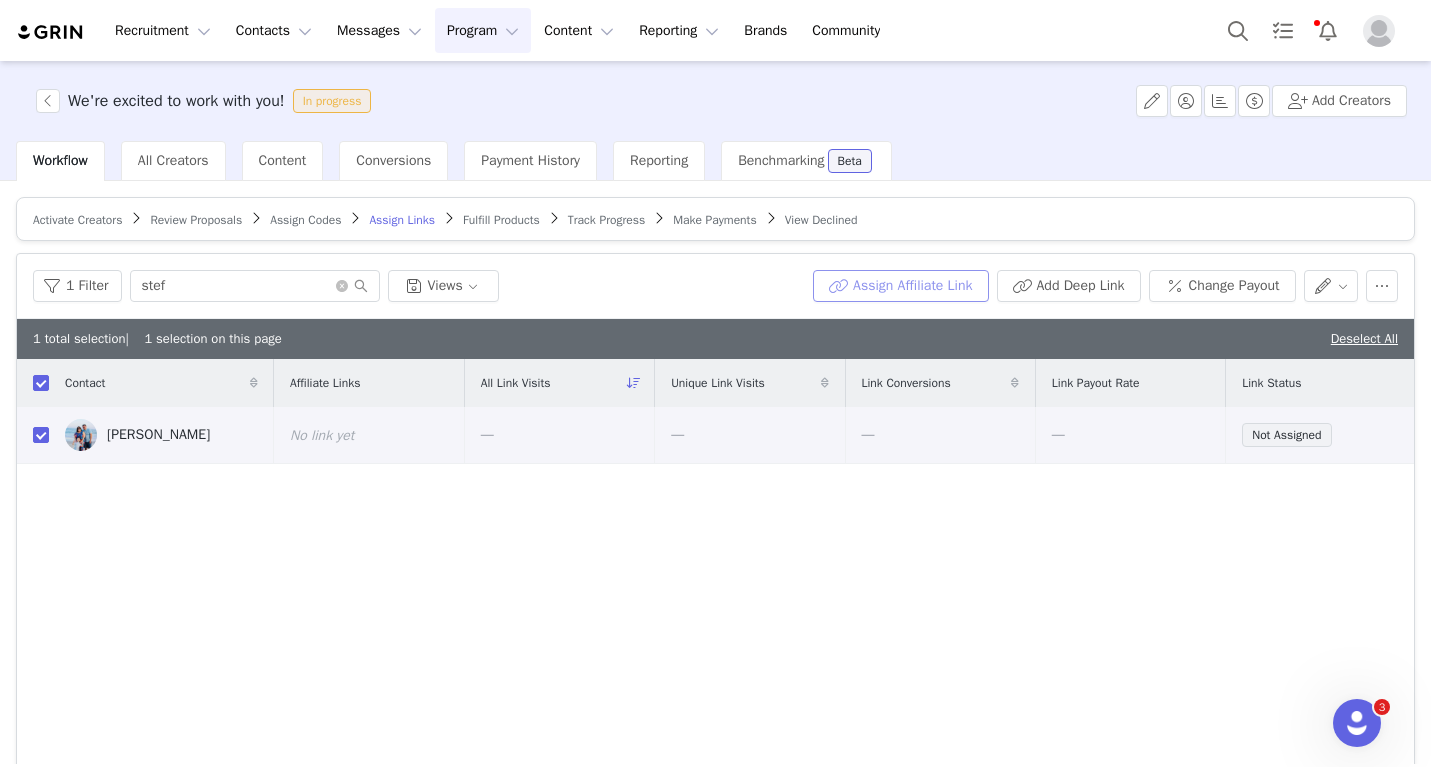 click on "Assign Affiliate Link" at bounding box center [900, 286] 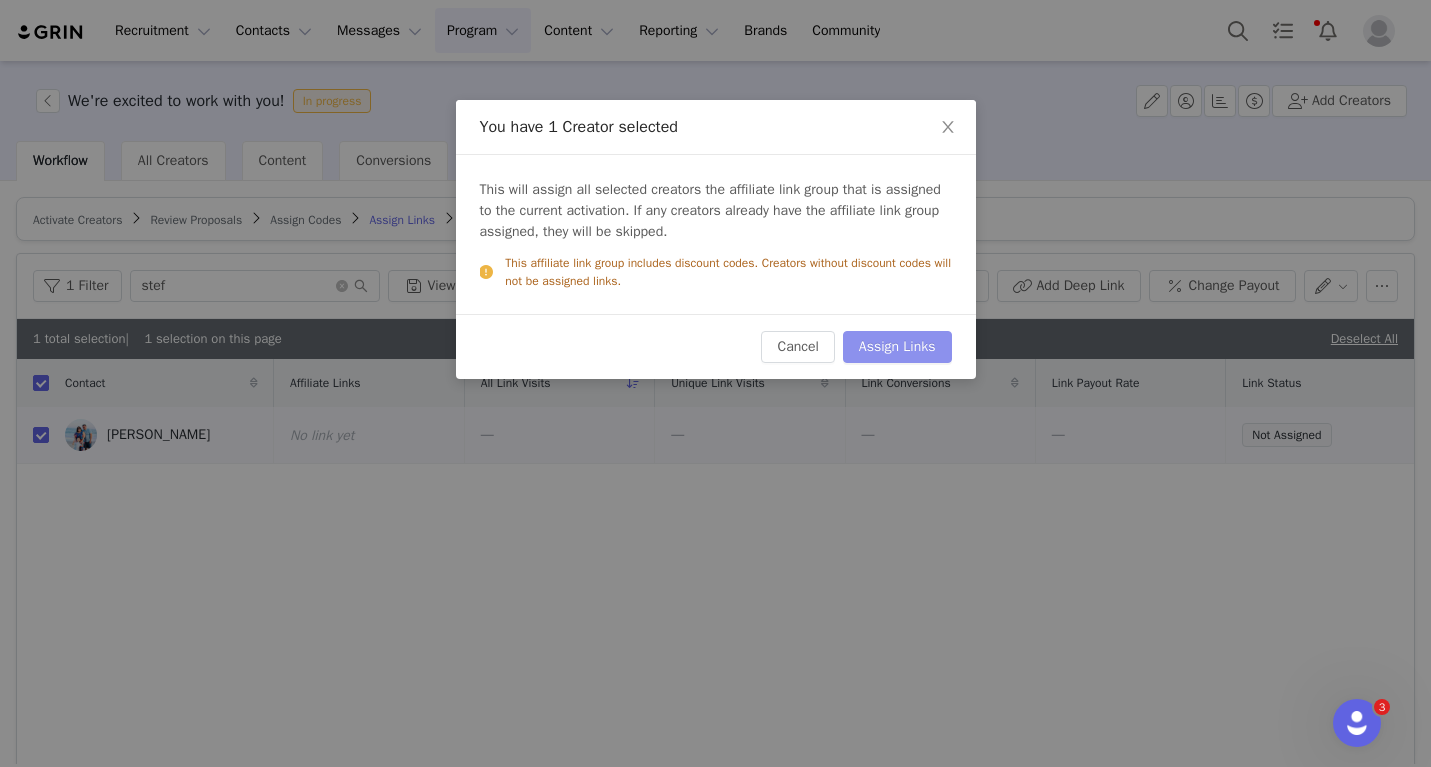 click on "Assign Links" at bounding box center [897, 347] 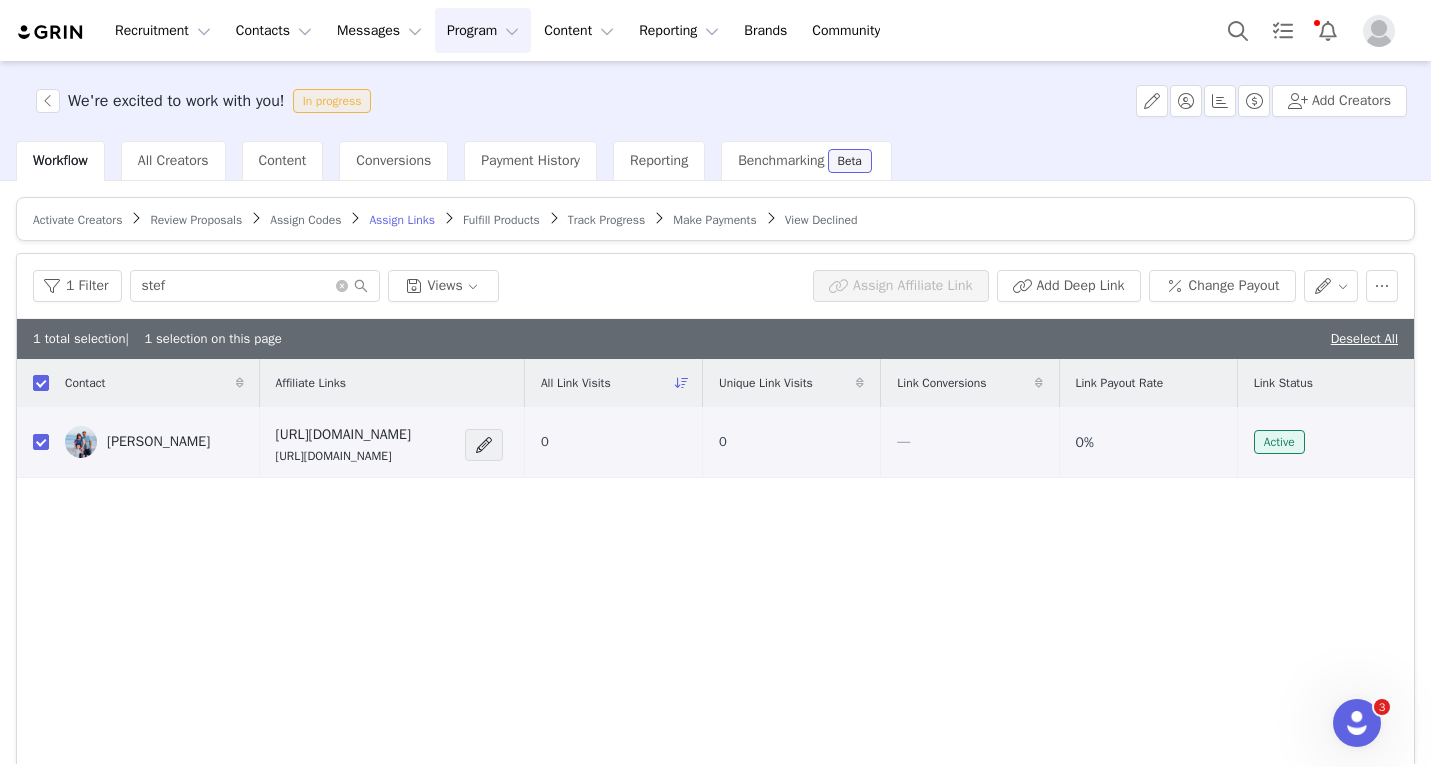 click on "Activate Creators Review Proposals Assign Codes Assign Links Fulfill Products Track Progress Make Payments View Declined" at bounding box center (715, 219) 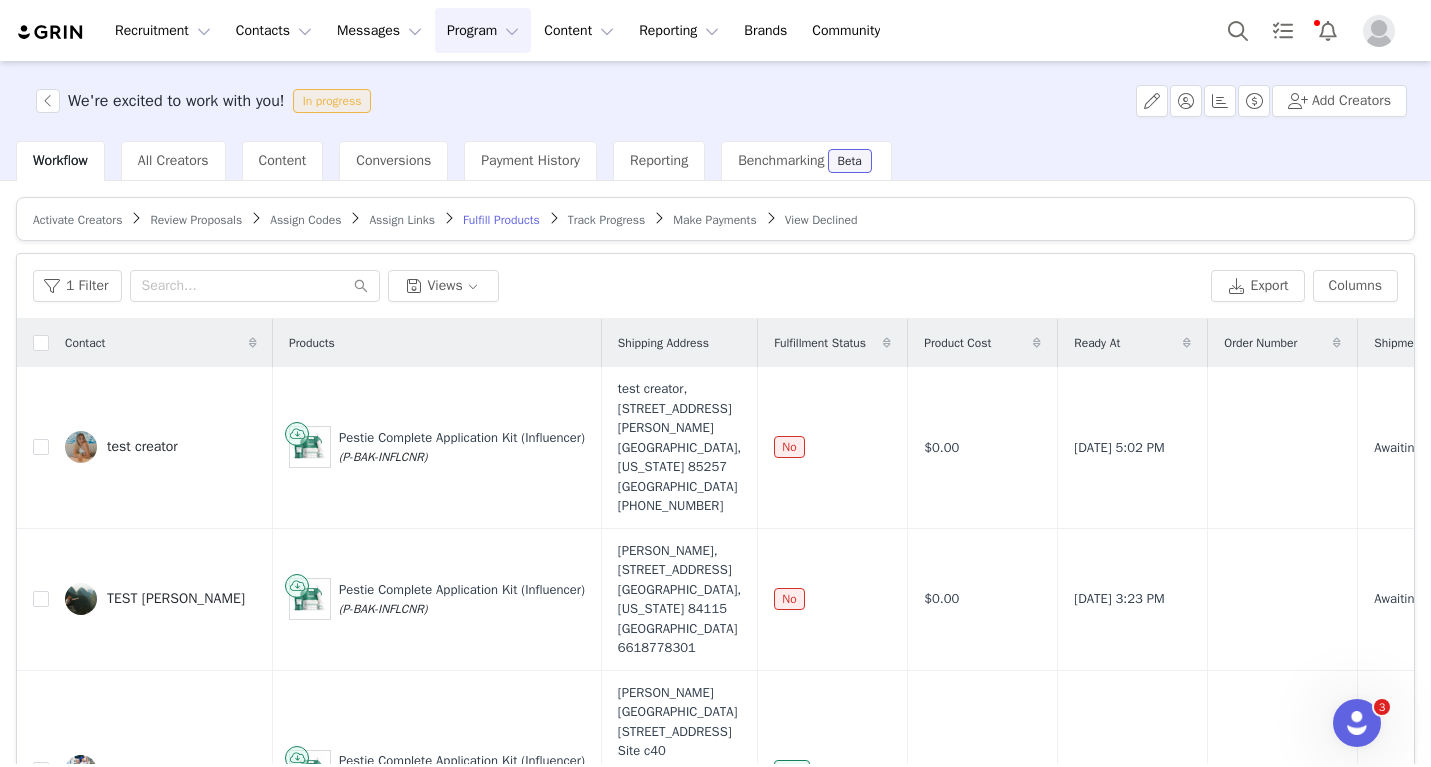 scroll, scrollTop: 2766, scrollLeft: 0, axis: vertical 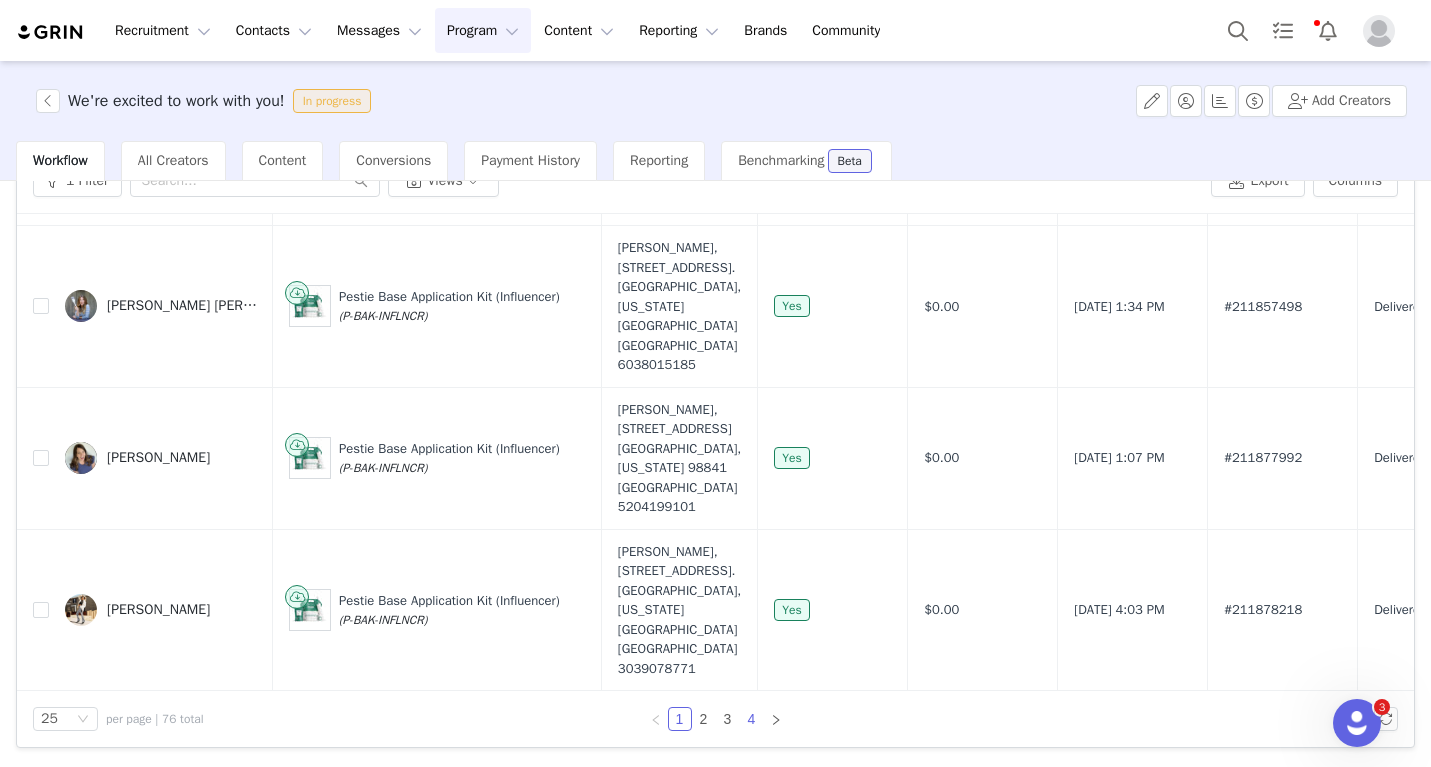click on "4" at bounding box center (752, 719) 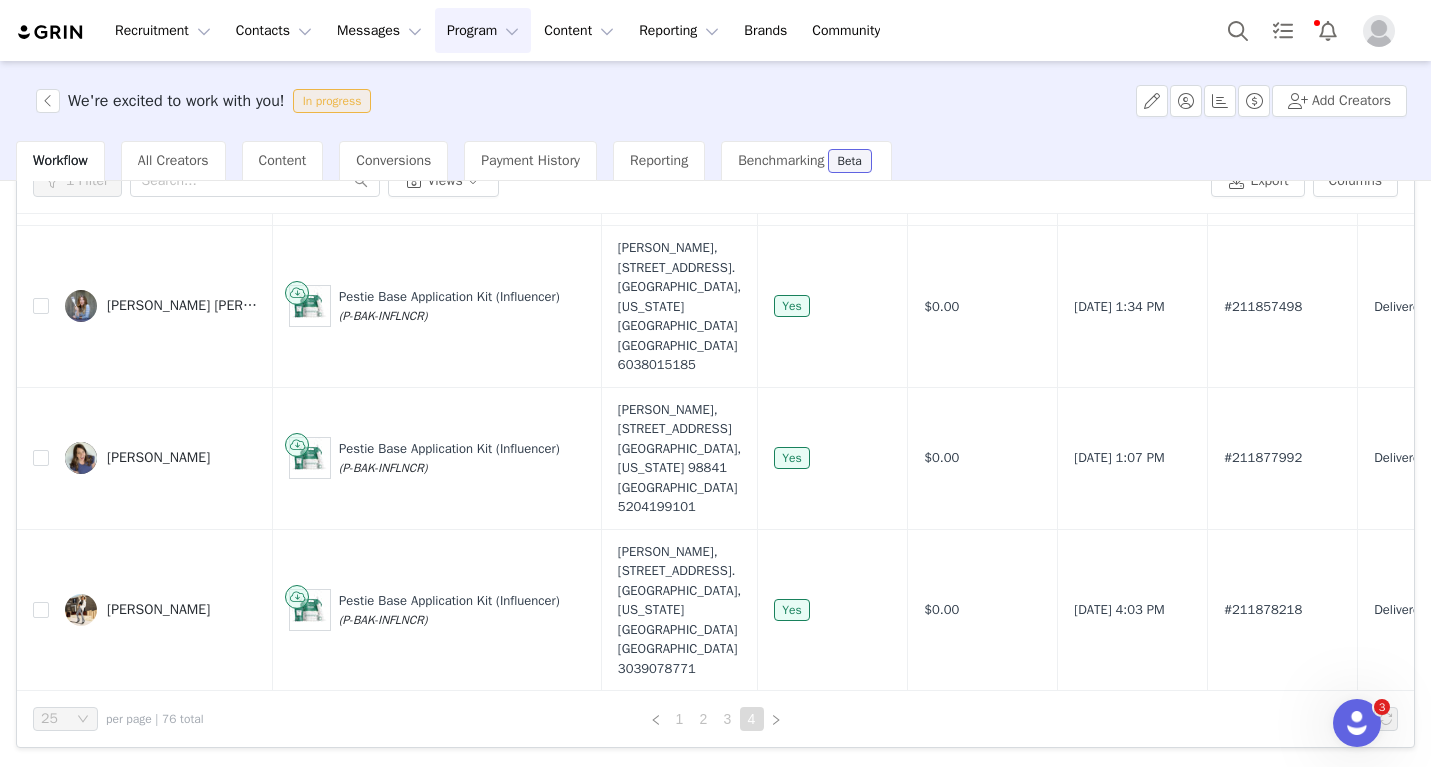 scroll, scrollTop: 0, scrollLeft: 0, axis: both 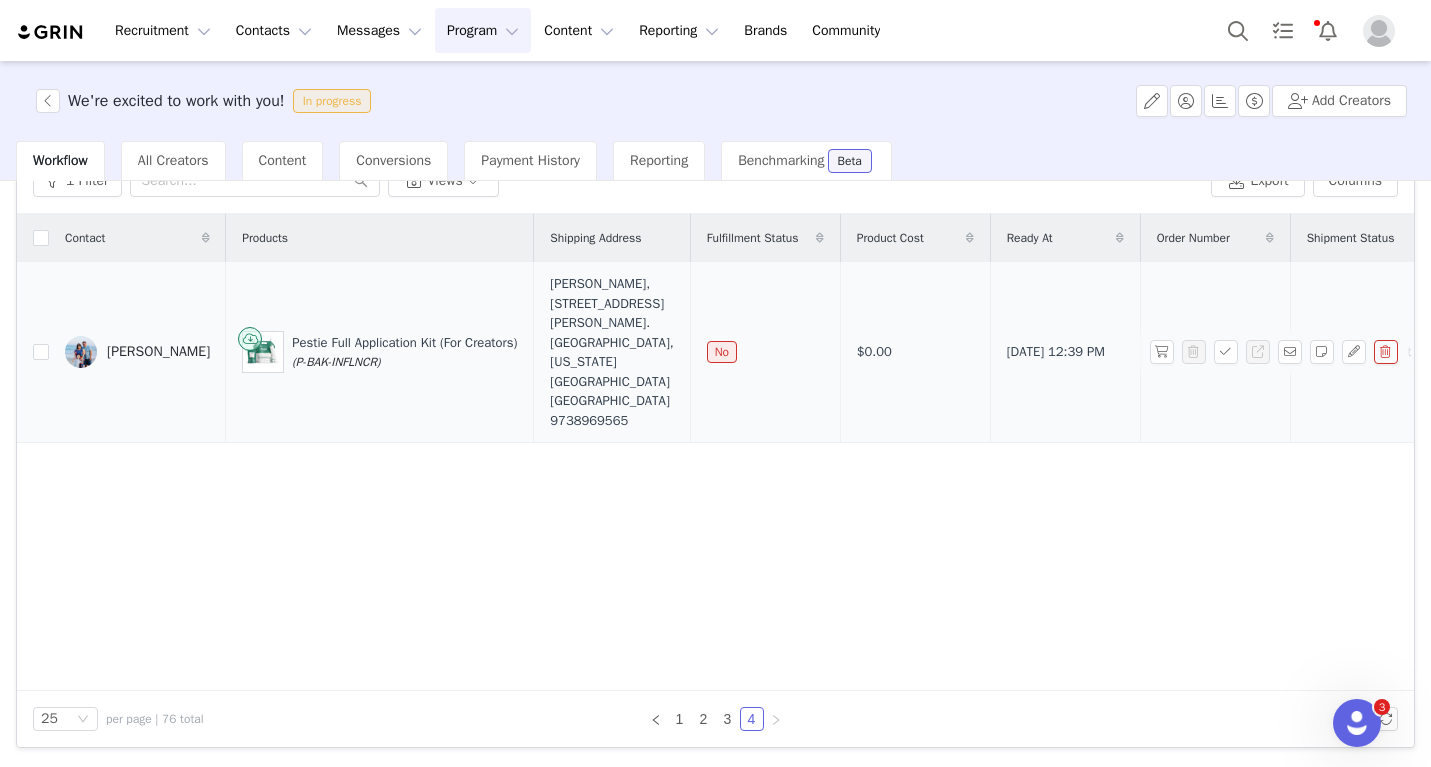 click at bounding box center (33, 352) 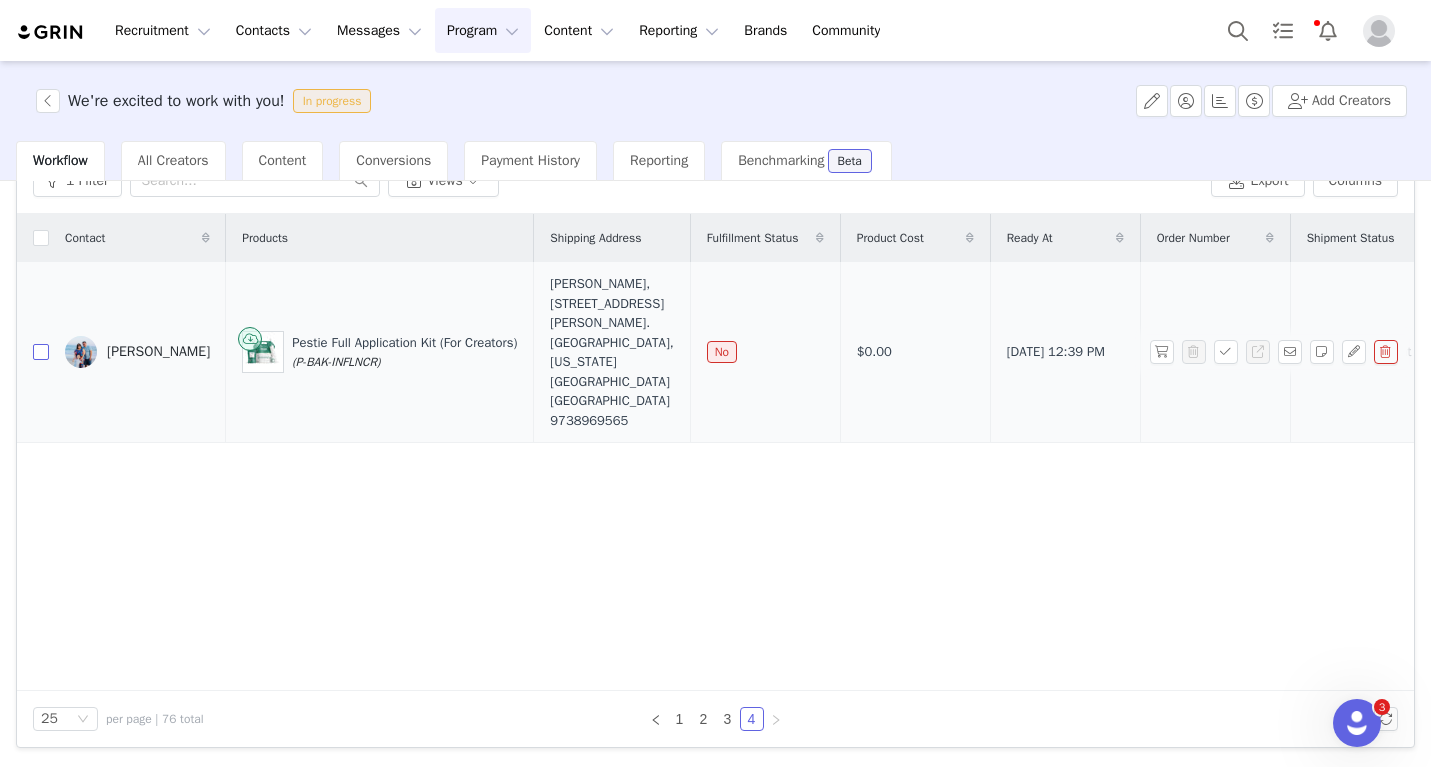 click at bounding box center (41, 352) 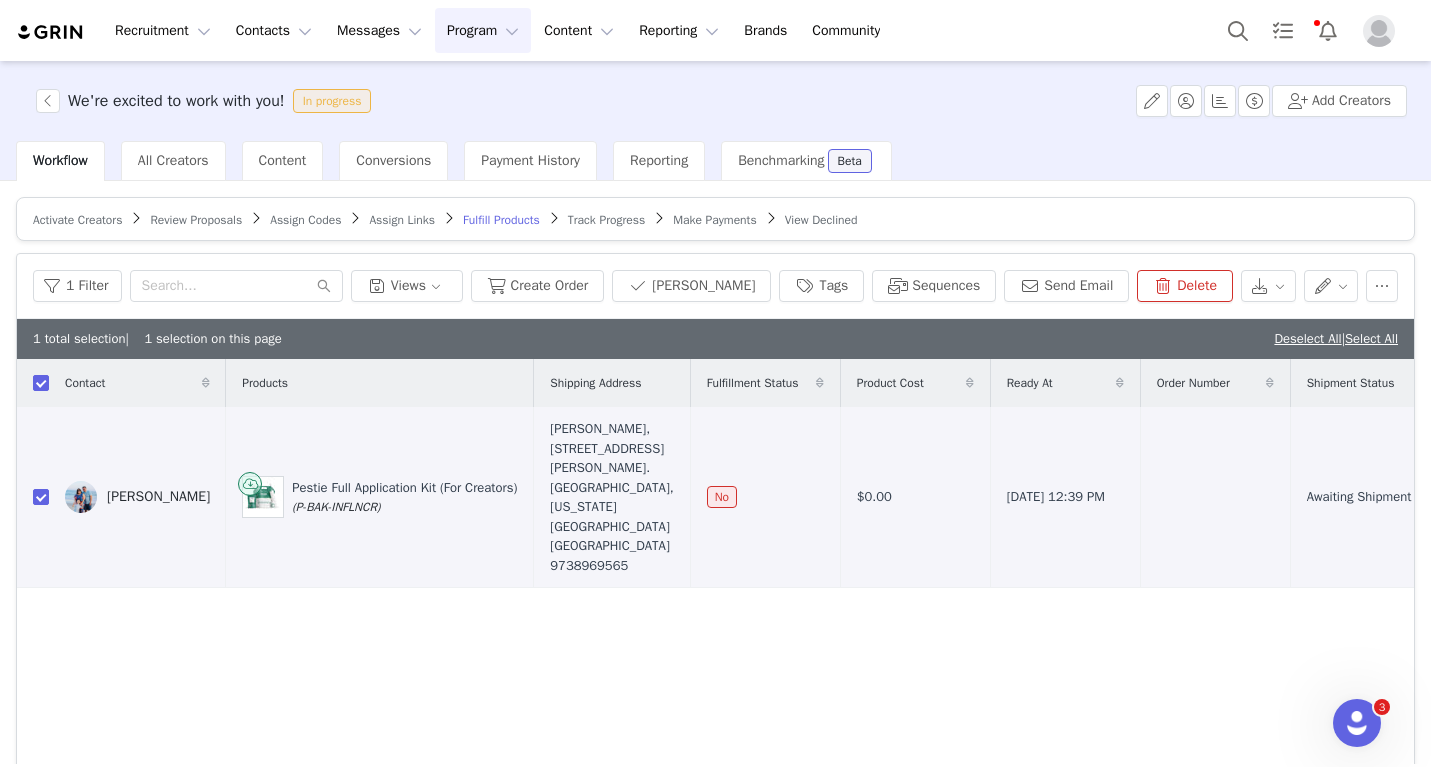 scroll, scrollTop: 0, scrollLeft: 0, axis: both 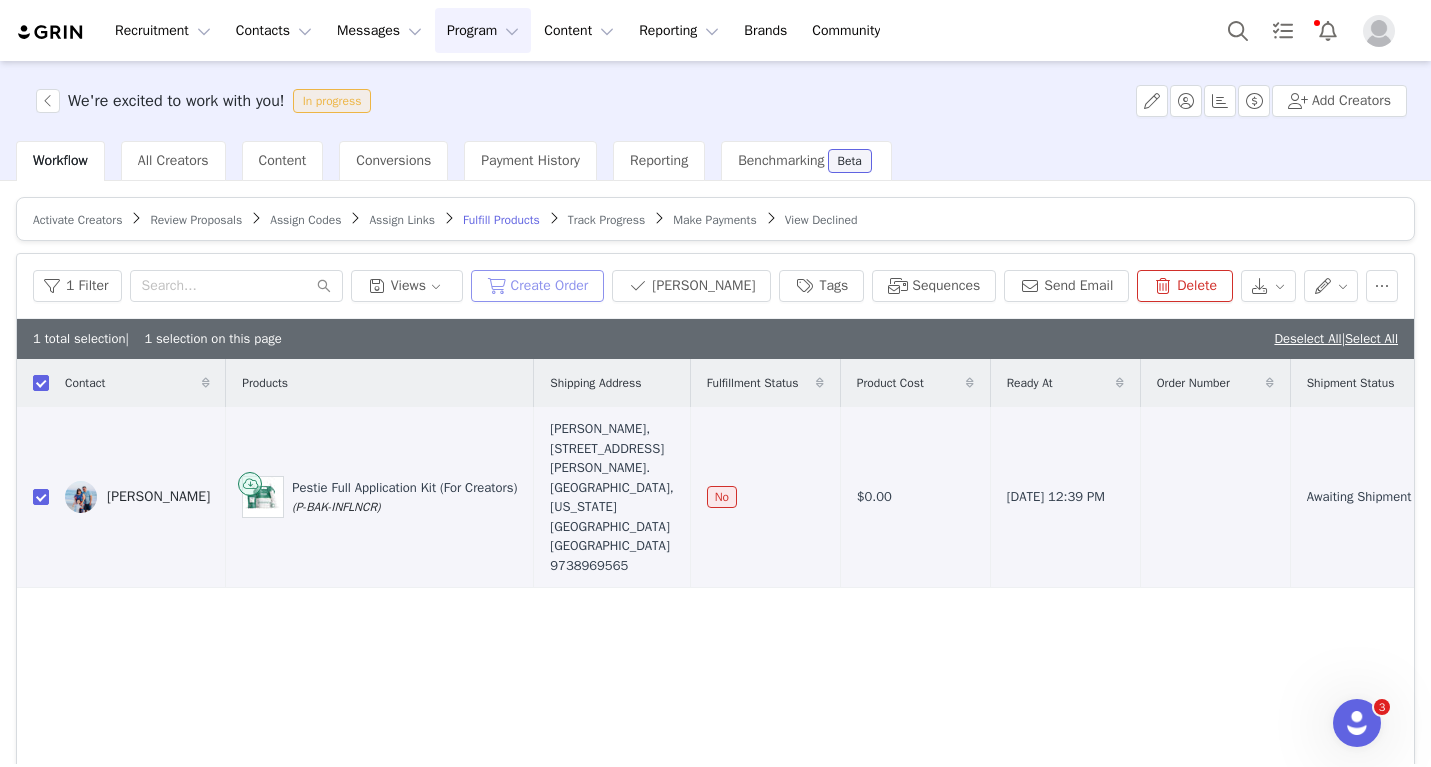 click on "Create Order" at bounding box center (538, 286) 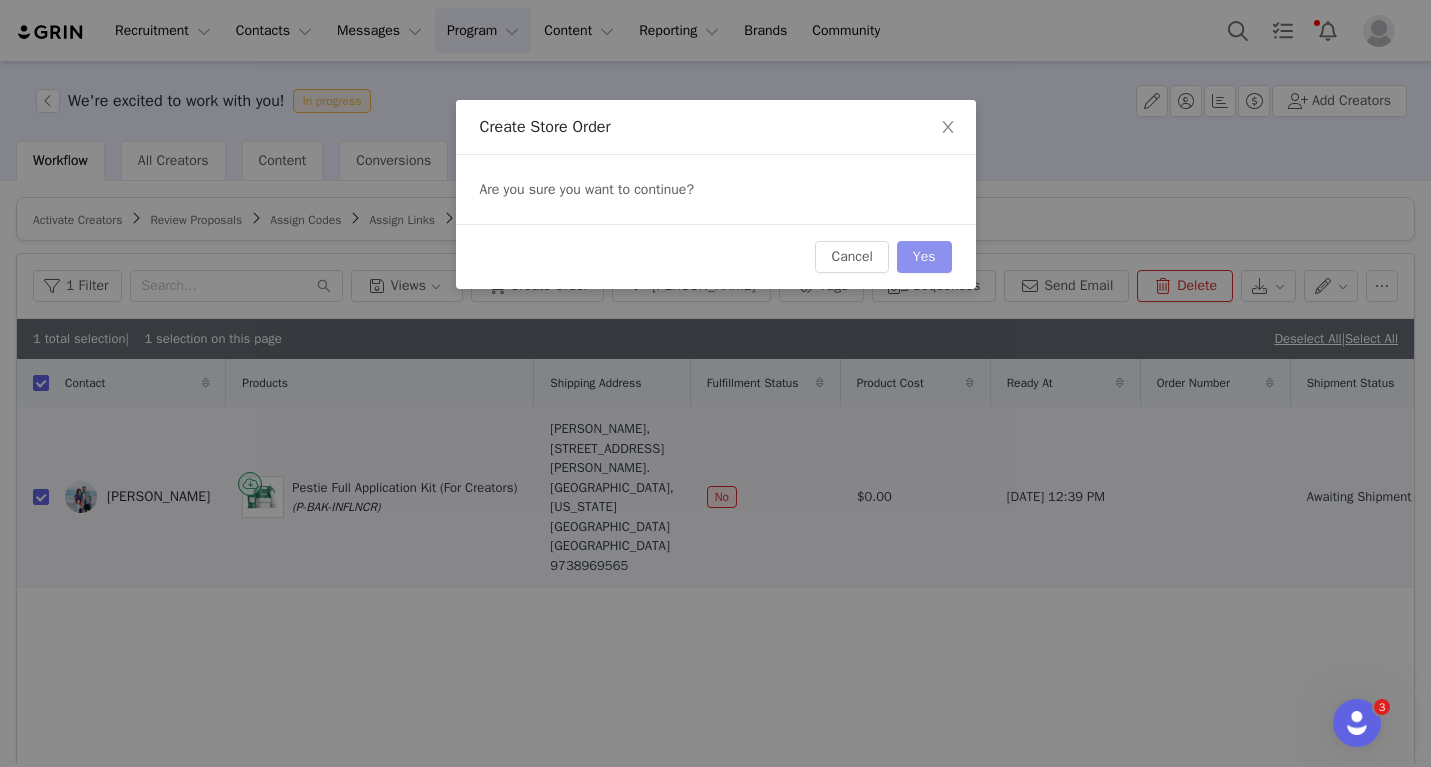 click on "Yes" at bounding box center (924, 257) 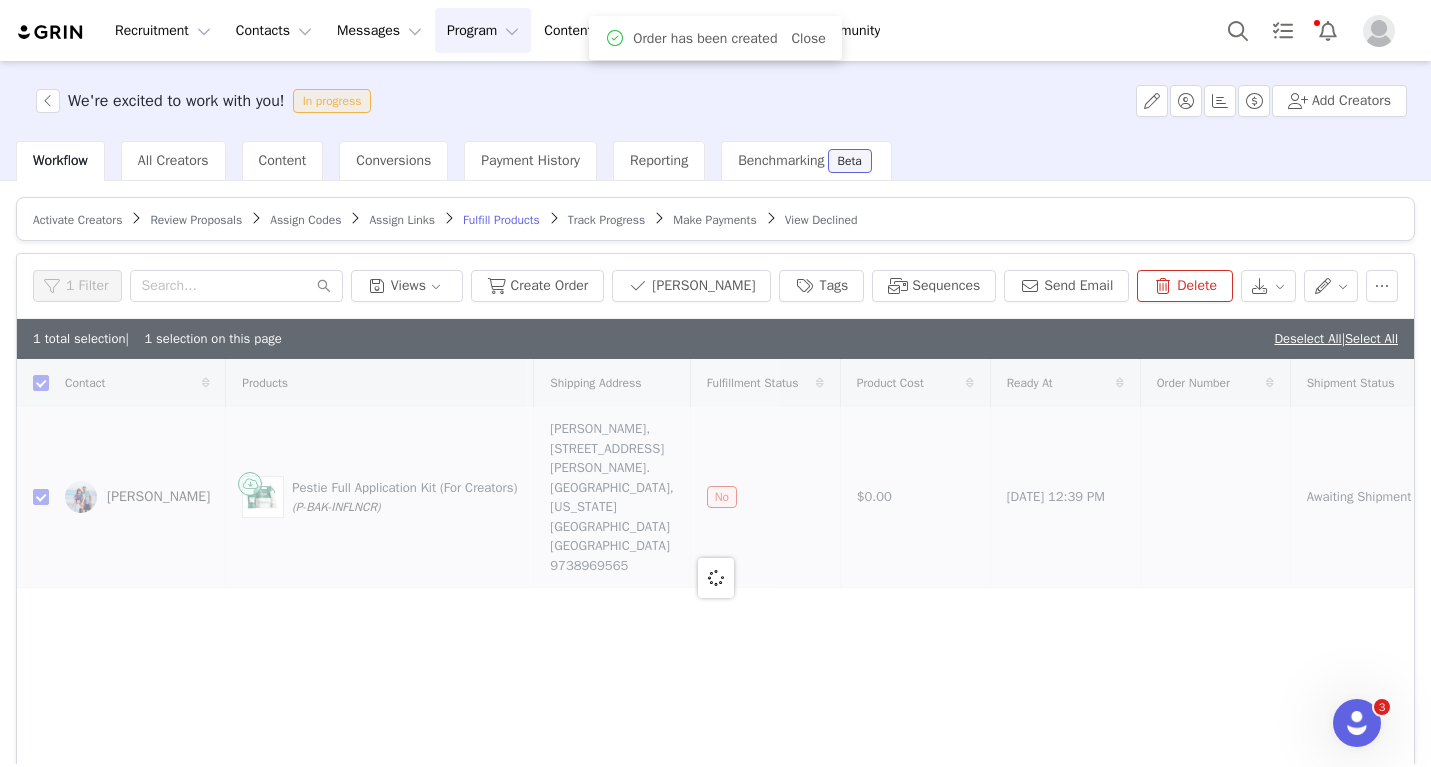 checkbox on "false" 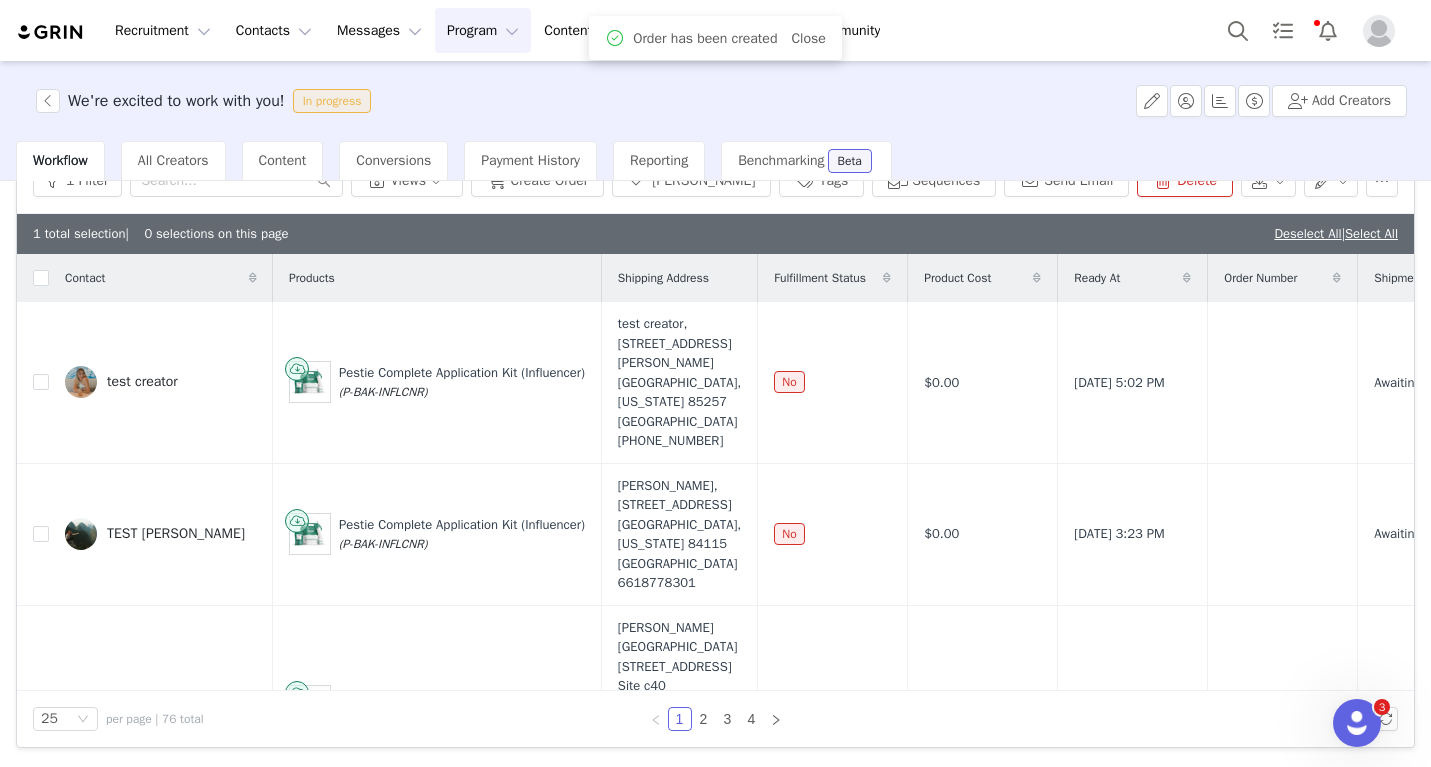 scroll, scrollTop: 129, scrollLeft: 0, axis: vertical 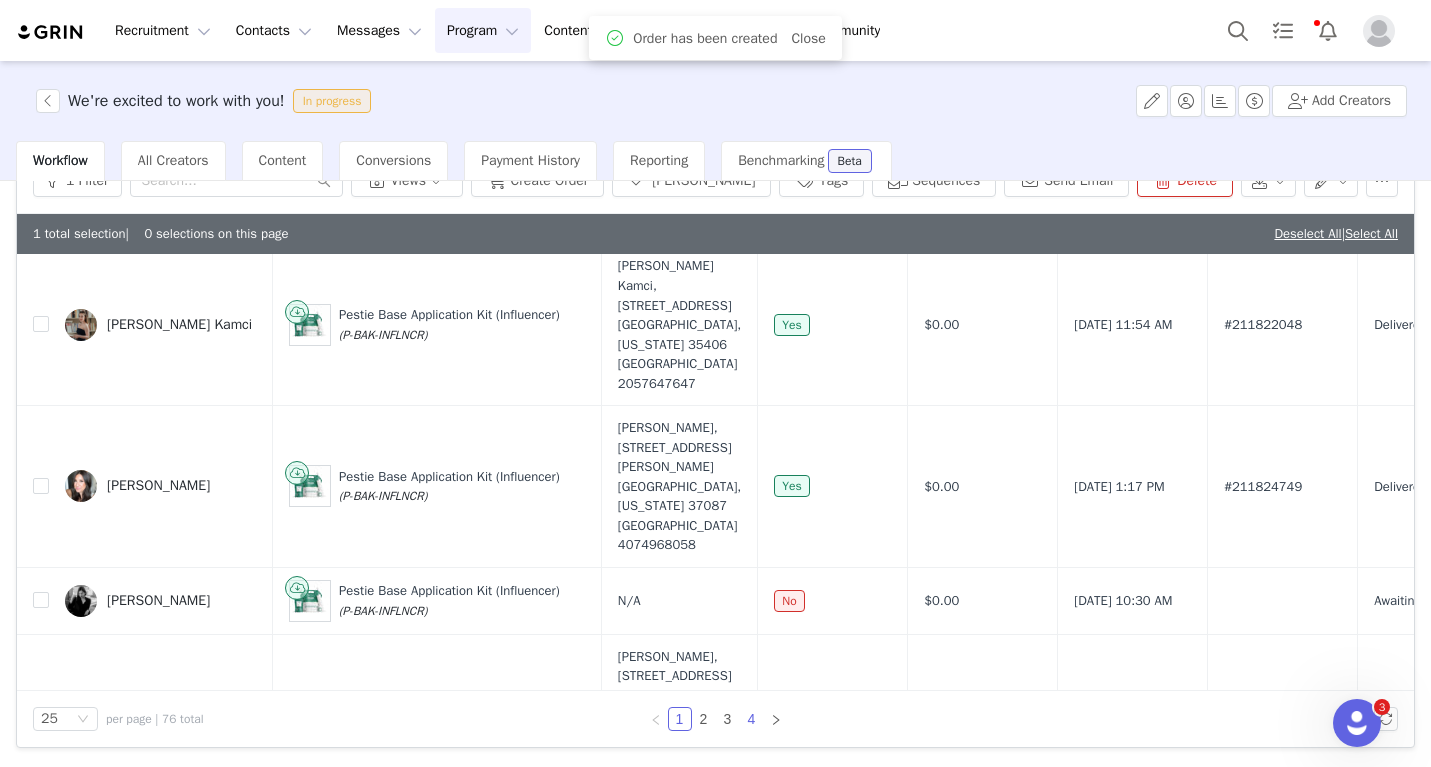 click on "4" at bounding box center (752, 719) 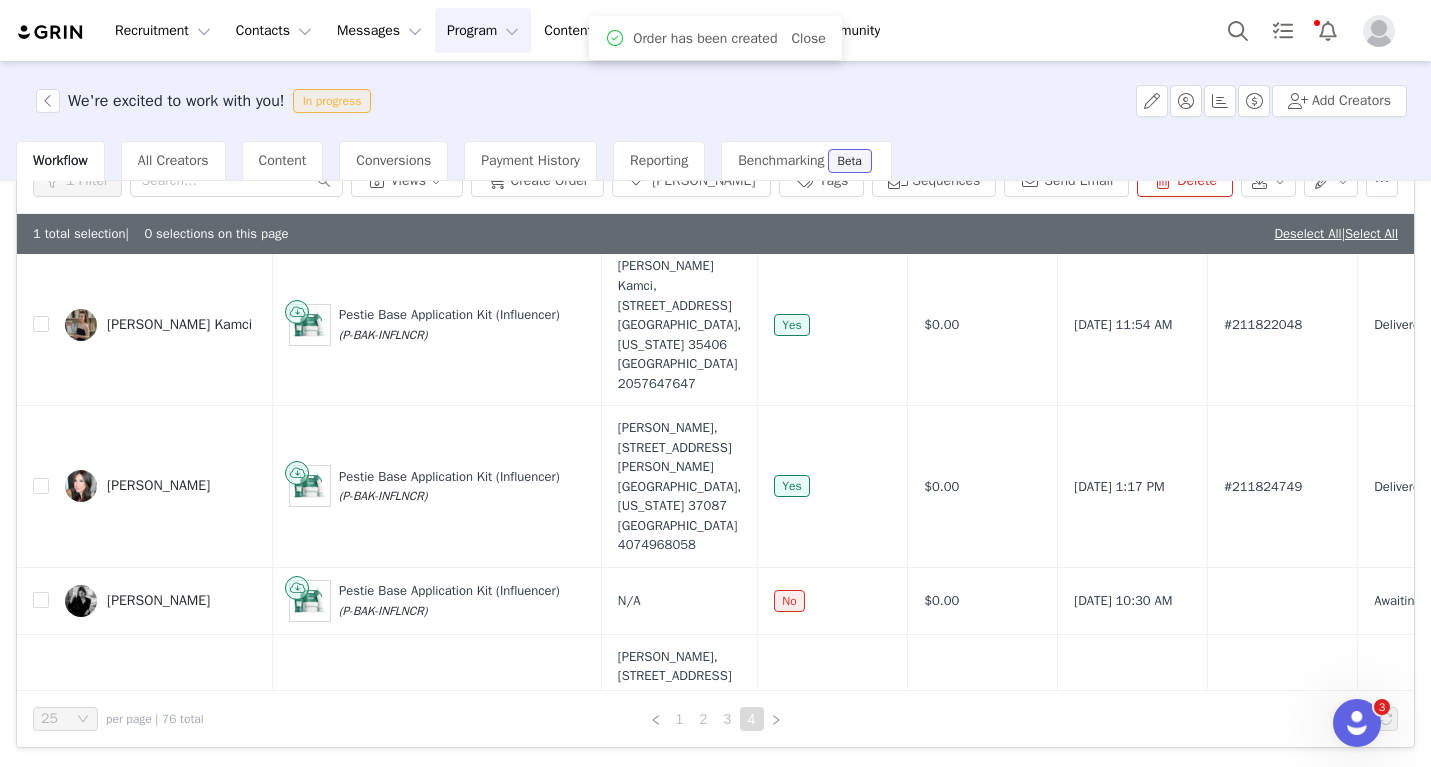 scroll, scrollTop: 0, scrollLeft: 0, axis: both 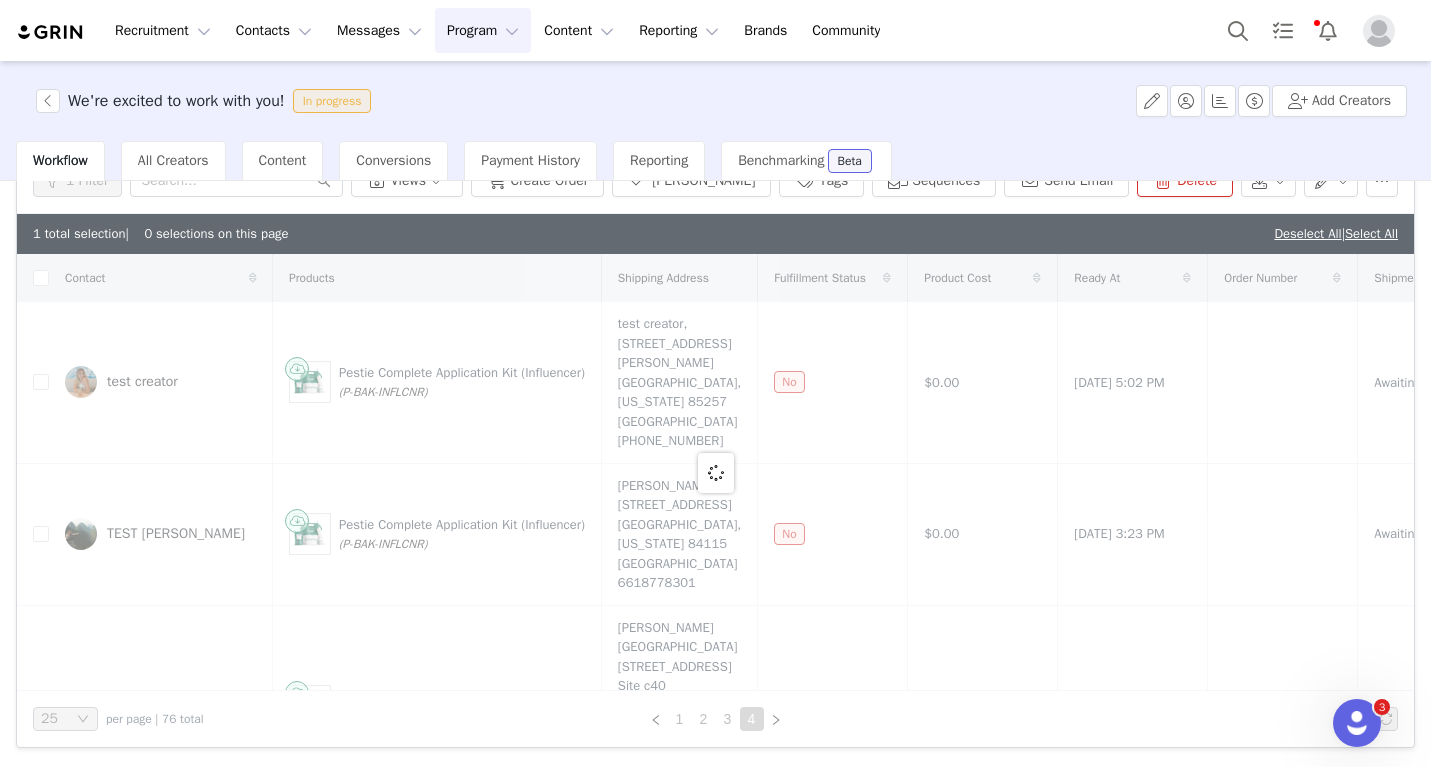 checkbox on "true" 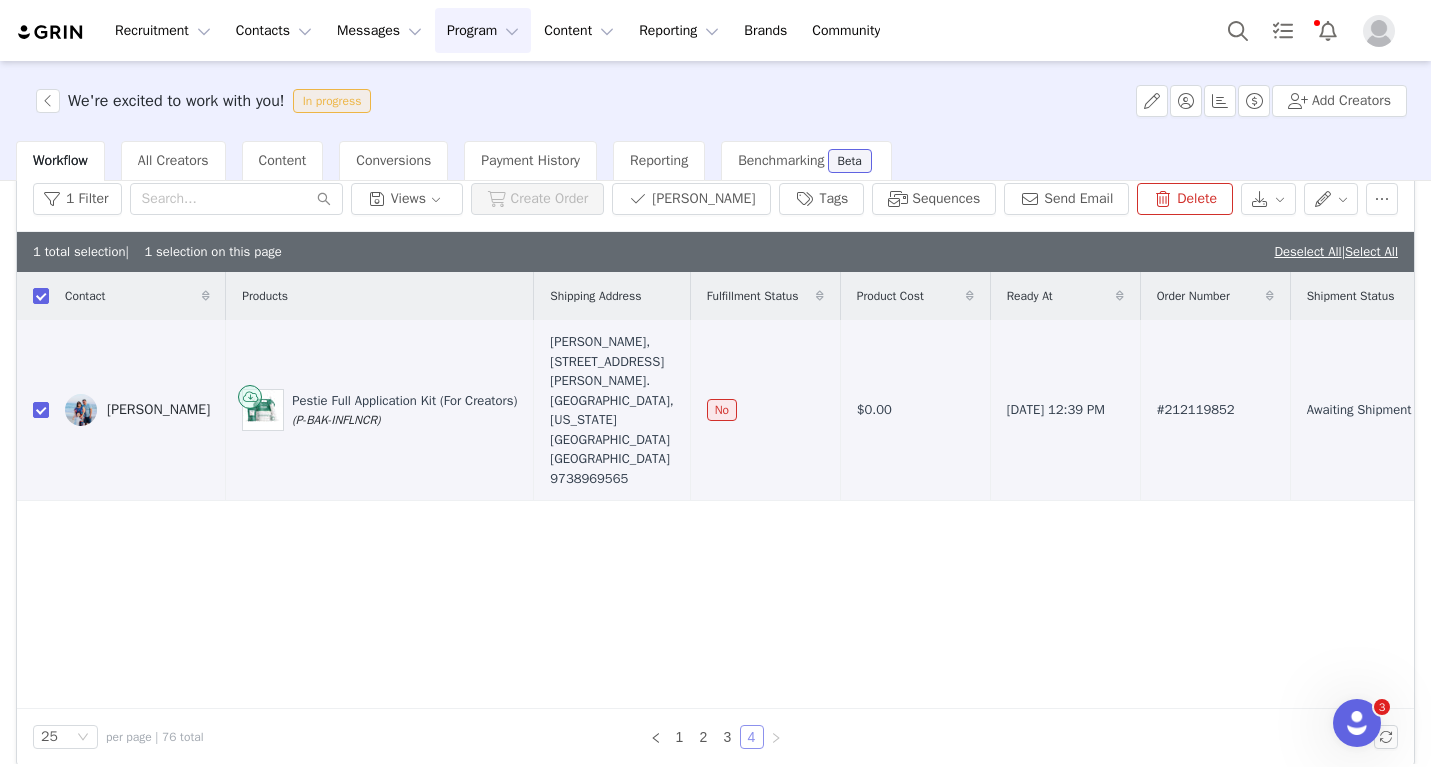 scroll, scrollTop: 81, scrollLeft: 0, axis: vertical 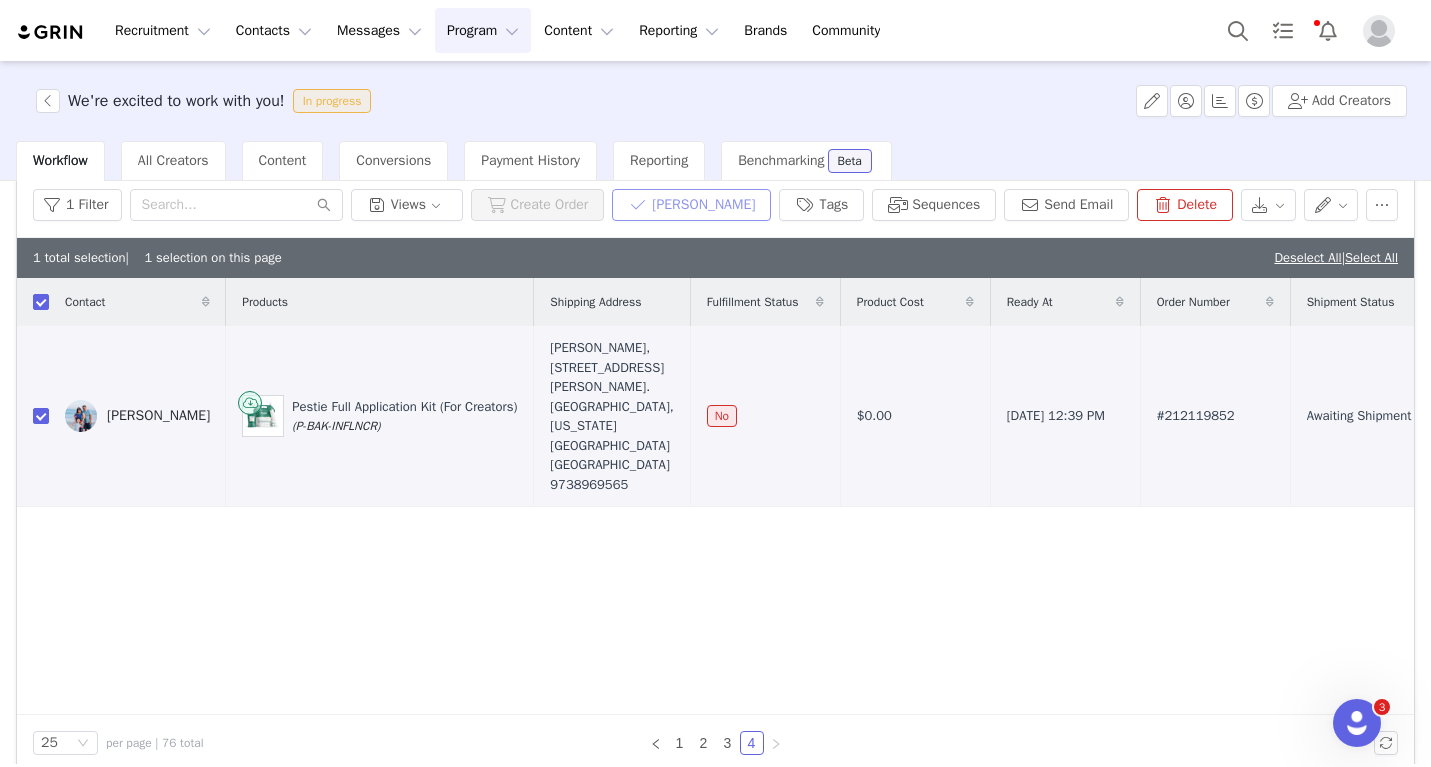 click on "Mark Fulfilled" at bounding box center (691, 205) 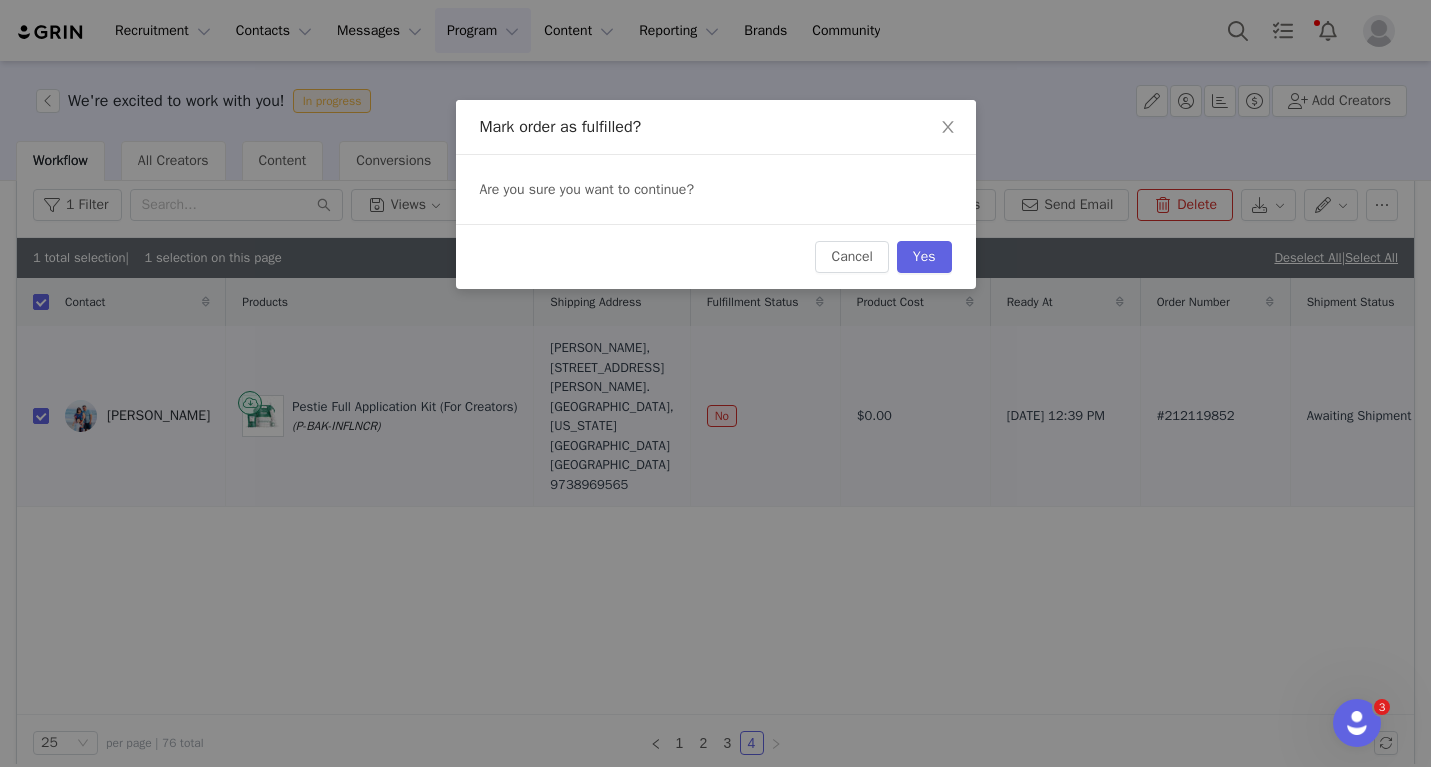 click on "Cancel Yes" at bounding box center (716, 256) 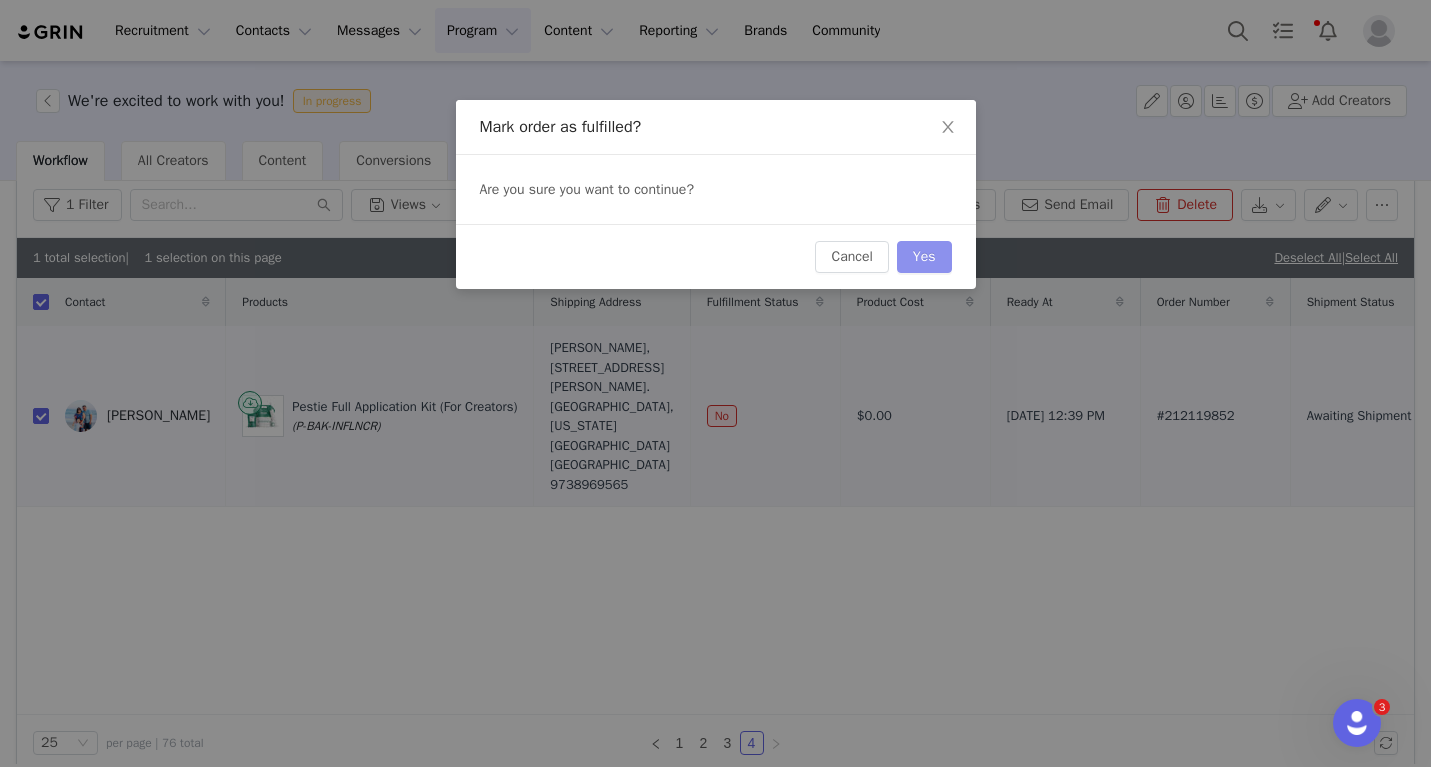 click on "Yes" at bounding box center [924, 257] 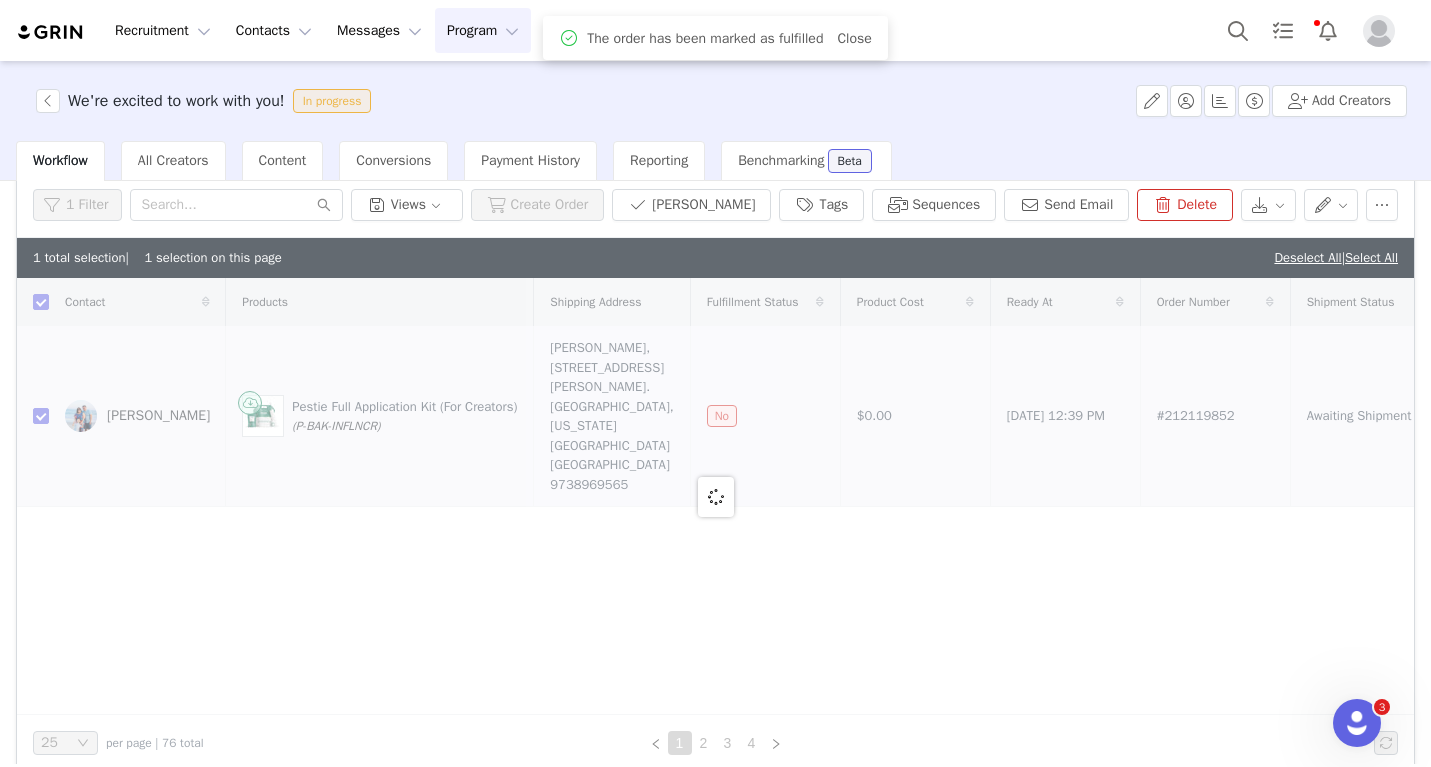 checkbox on "false" 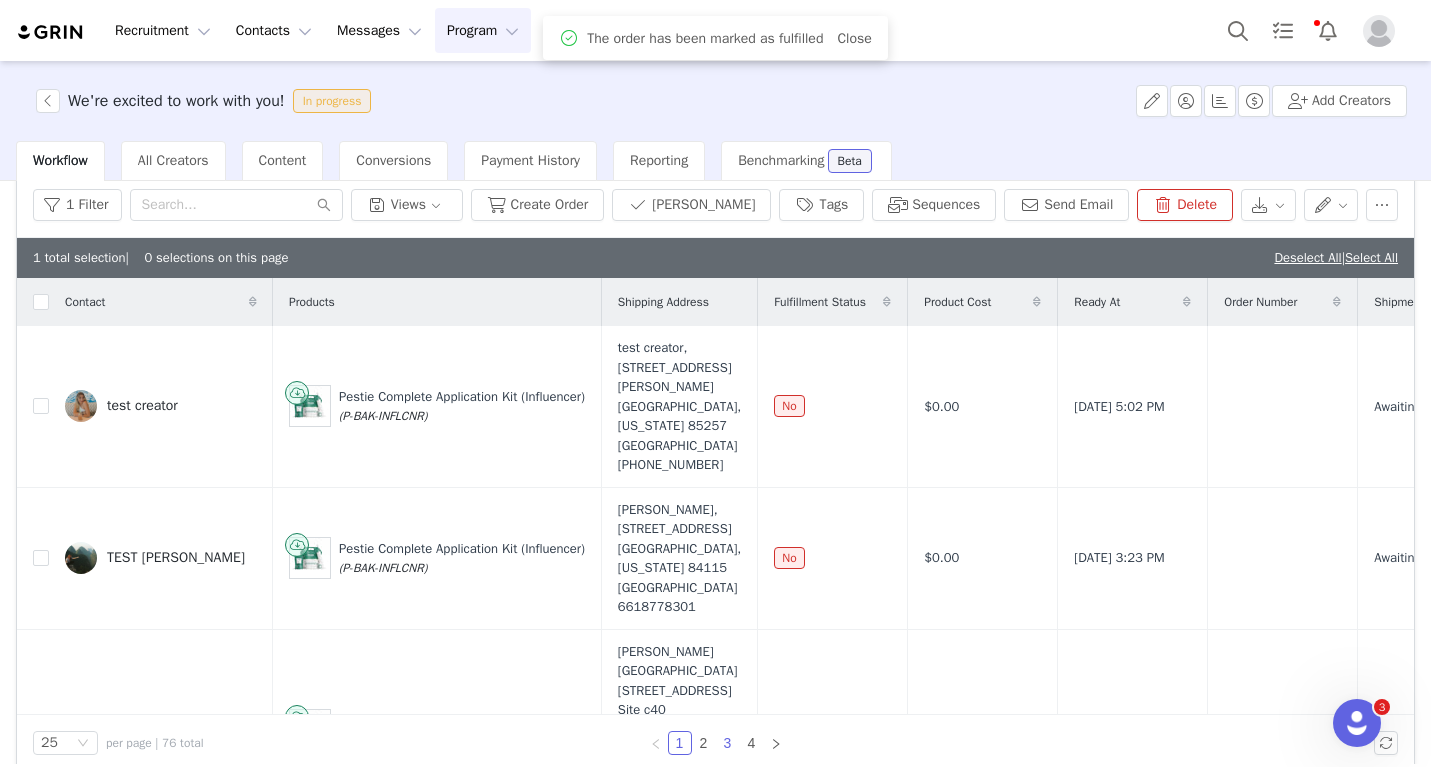 click on "3" at bounding box center (728, 743) 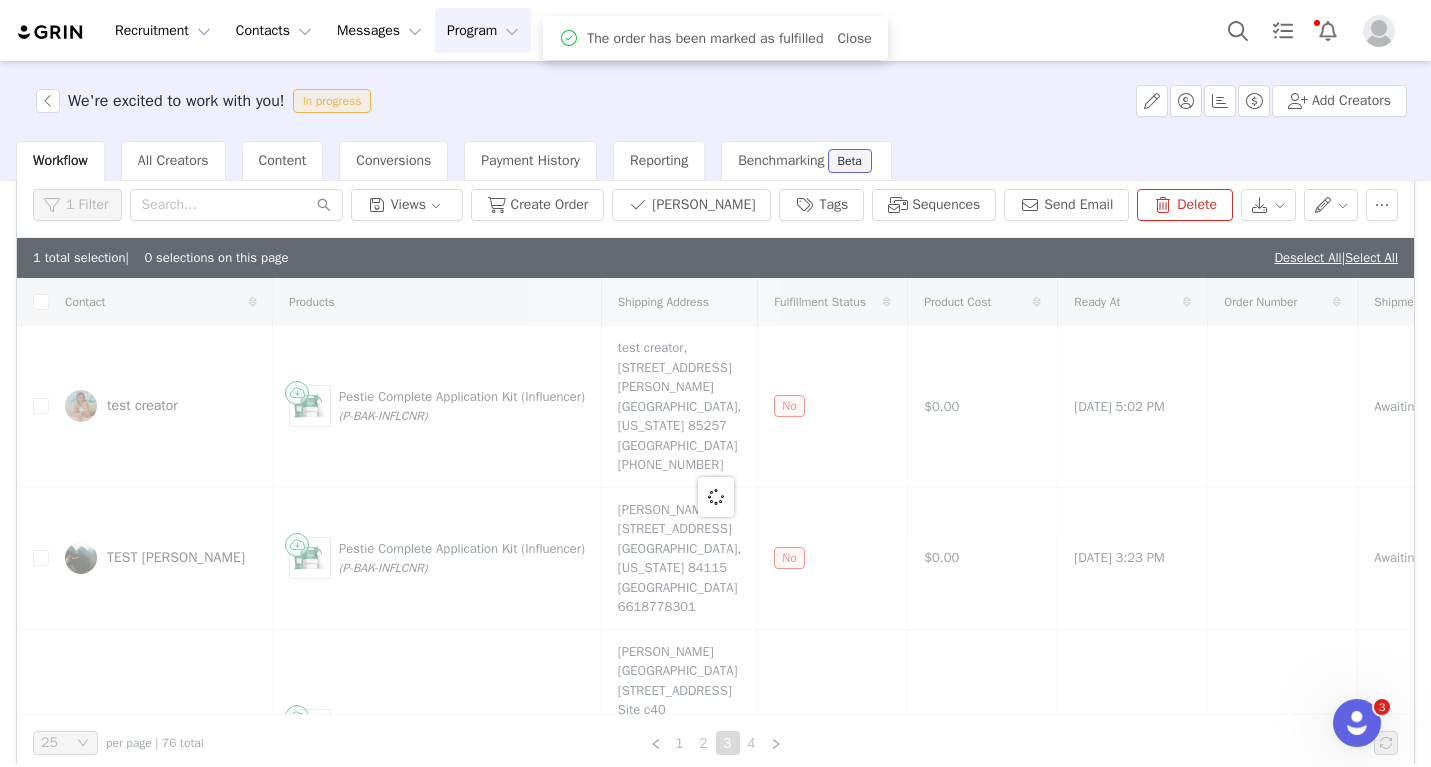 click on "4" at bounding box center (752, 743) 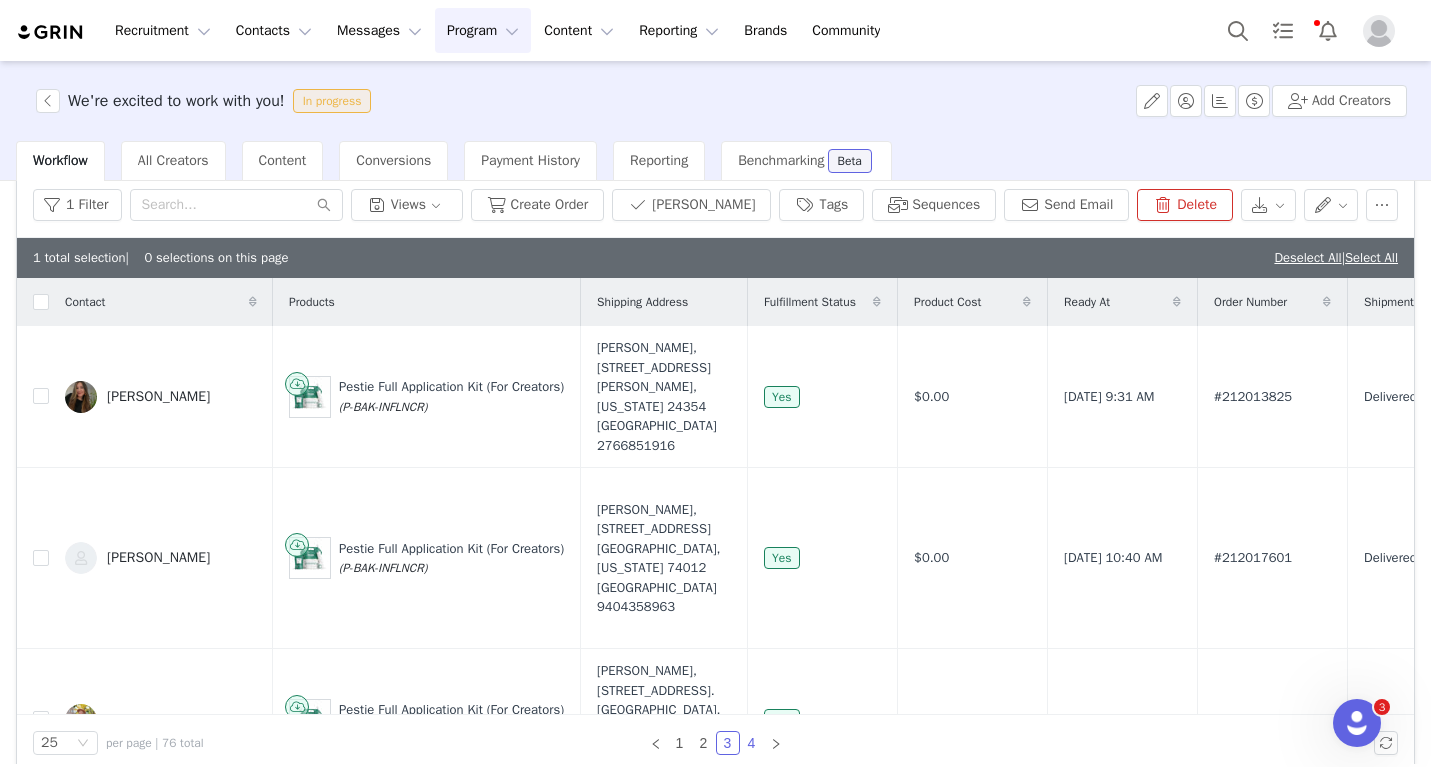 click on "4" at bounding box center [752, 743] 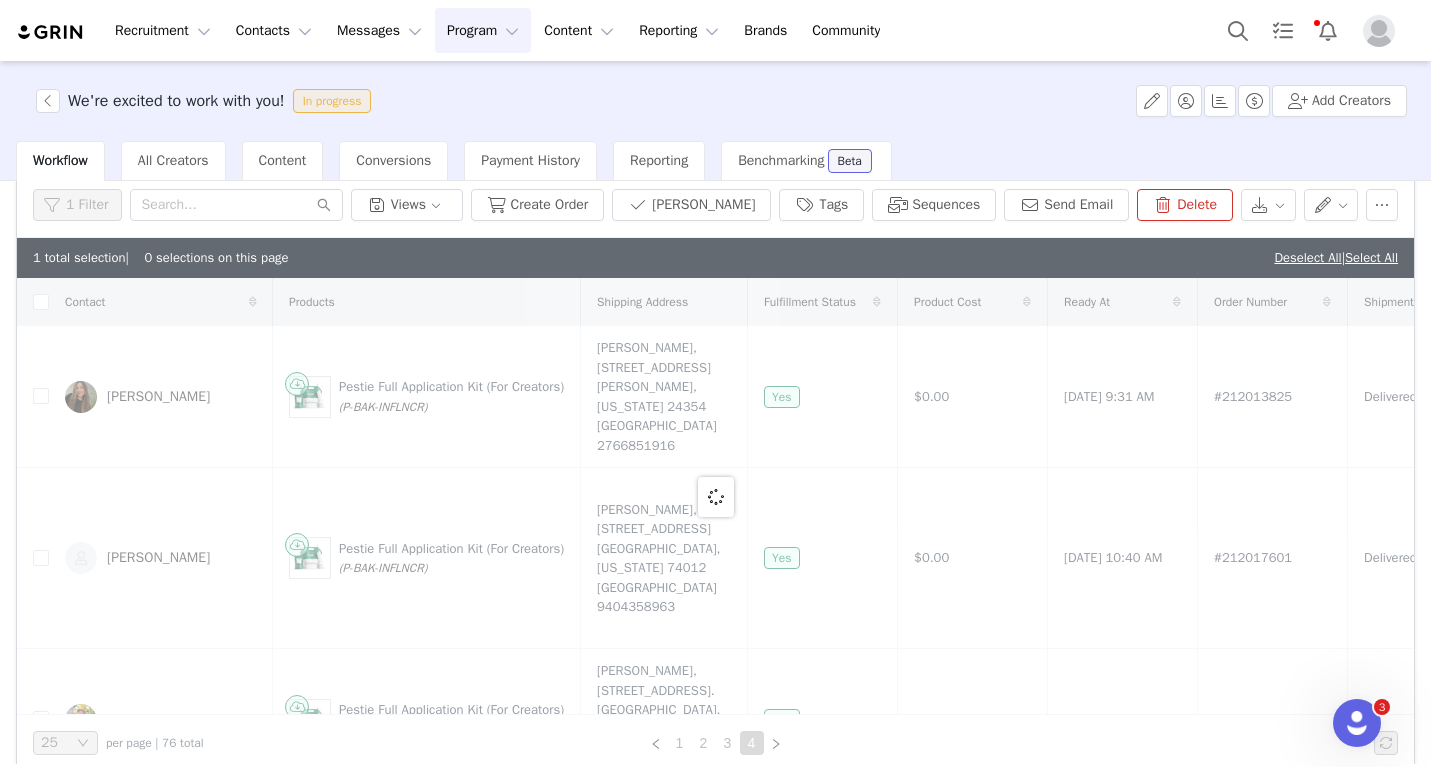 checkbox on "true" 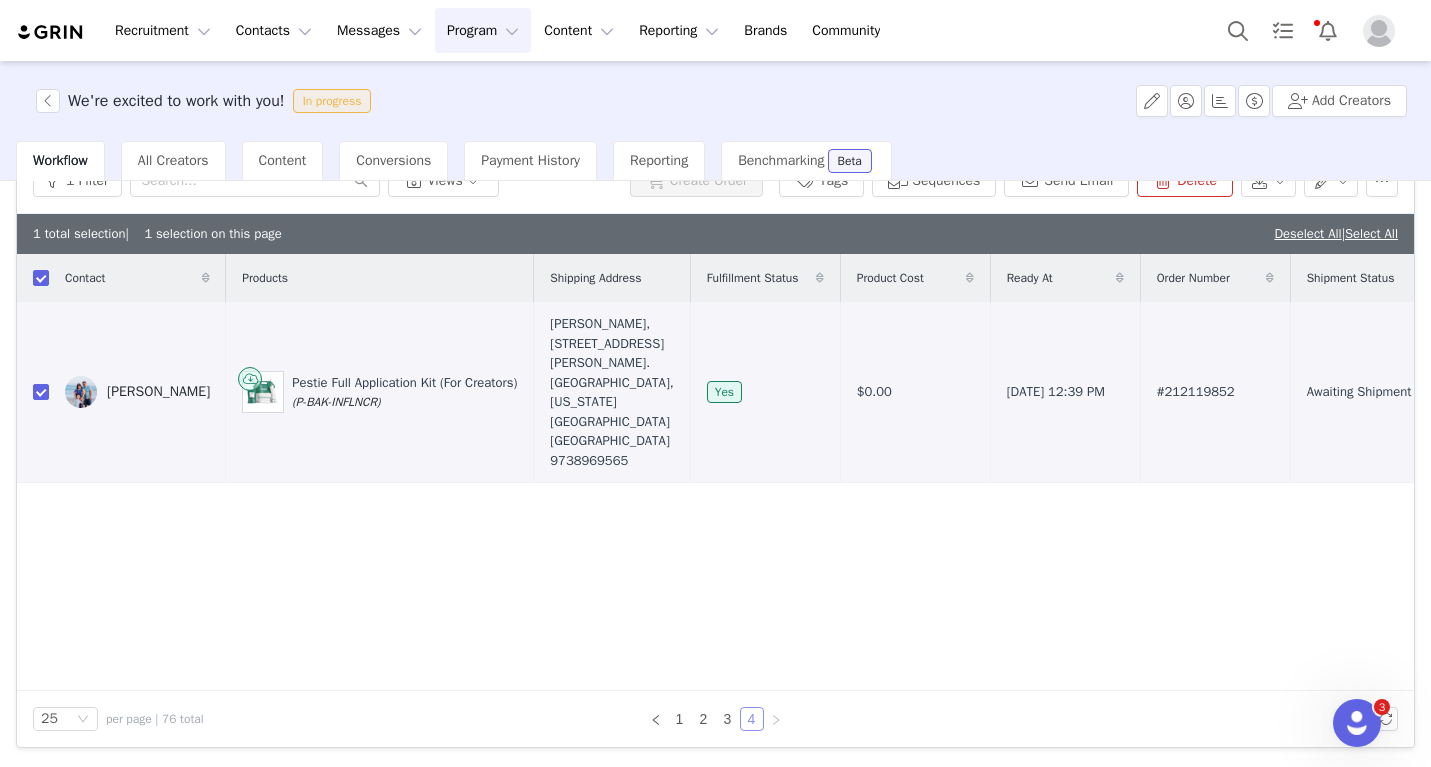 scroll, scrollTop: 105, scrollLeft: 0, axis: vertical 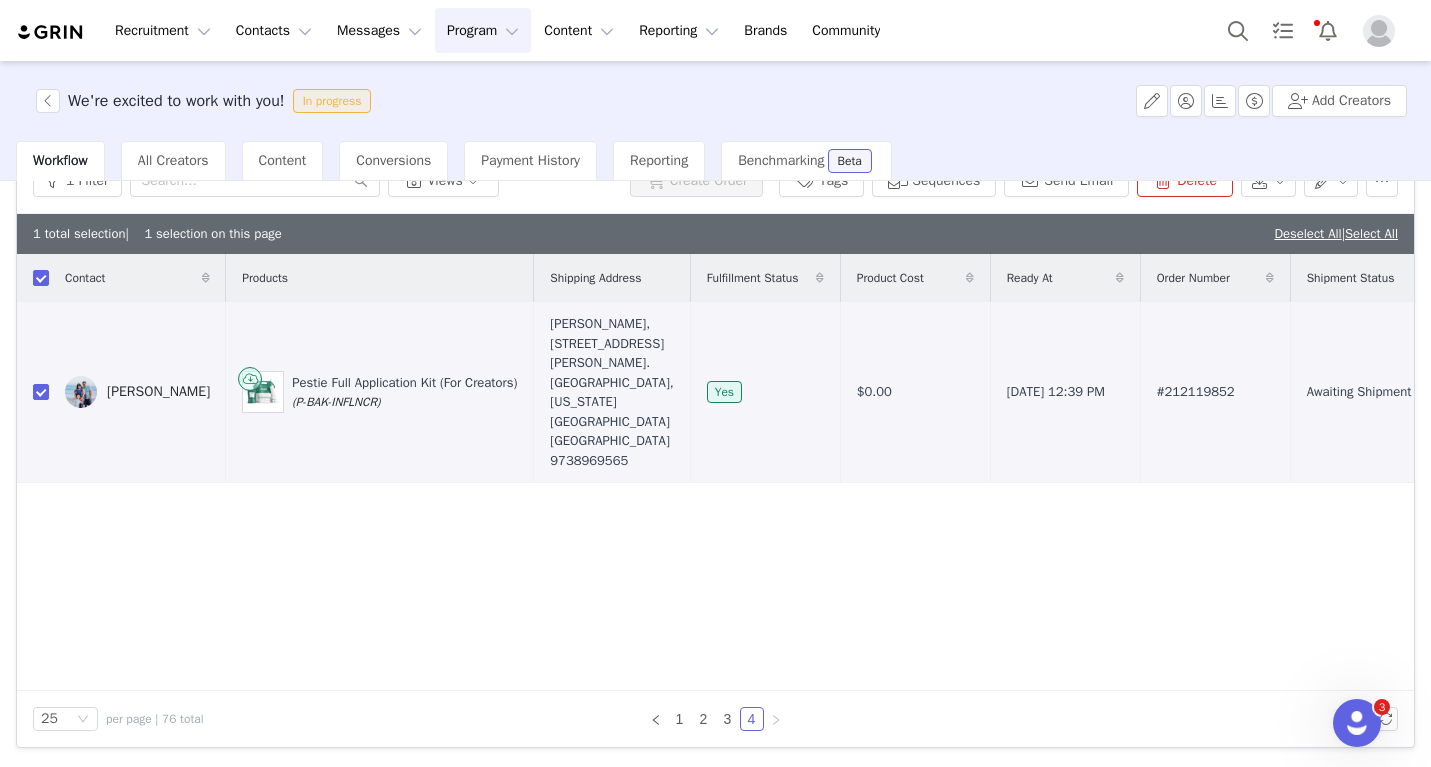 click on "Recruitment Recruitment Creator Search Curated Lists Landing Pages Web Extension AI Creator Search Beta Contacts Contacts Creators Prospects Applicants Messages Messages Dashboard Inbox Templates Sequences Program Program Activations Partnerships Payments Affiliates Content Content Creator Content Media Library Social Listening Reporting Reporting Dashboard Report Builder Brands Brands Community Community" at bounding box center [715, 30] 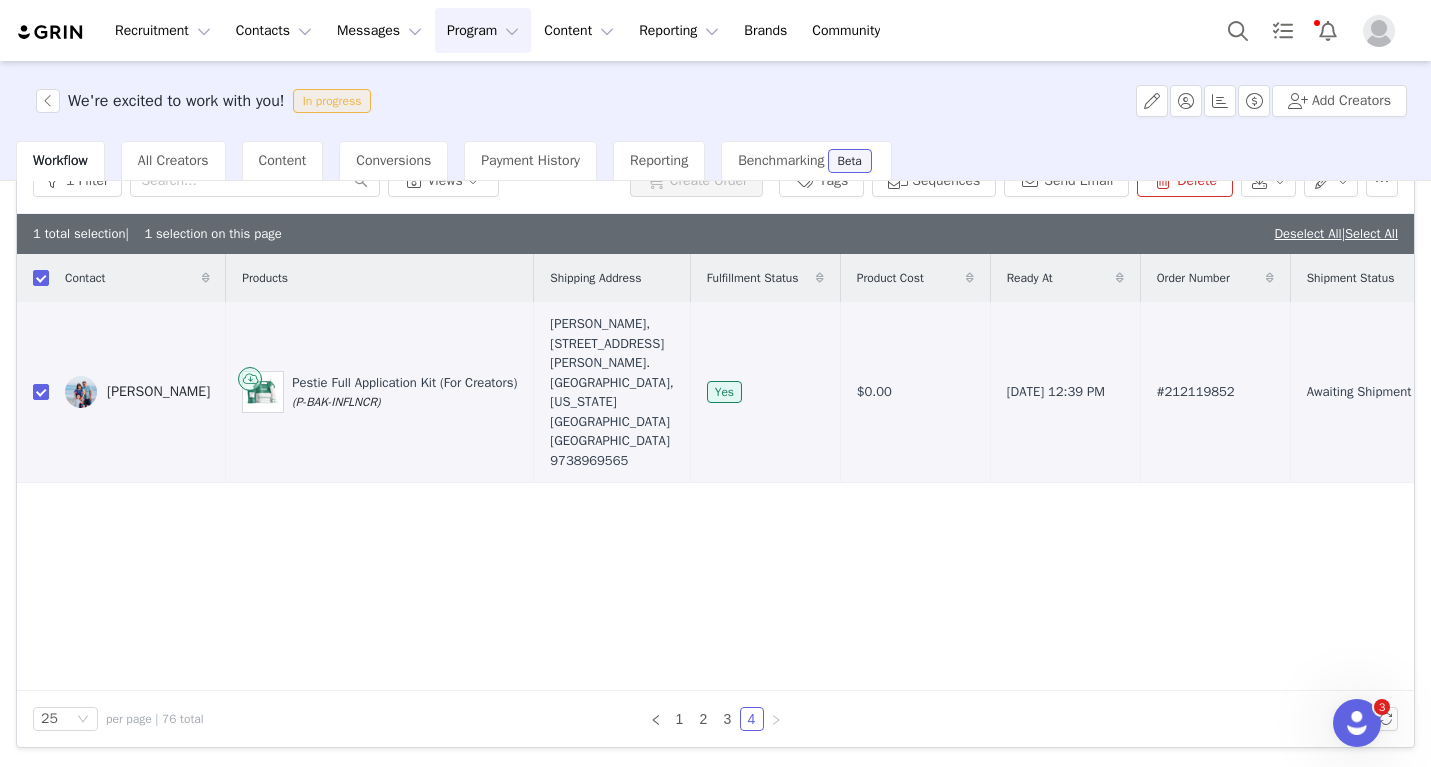 click on "25   per page | 76 total  1 2 3 4" at bounding box center [715, 719] 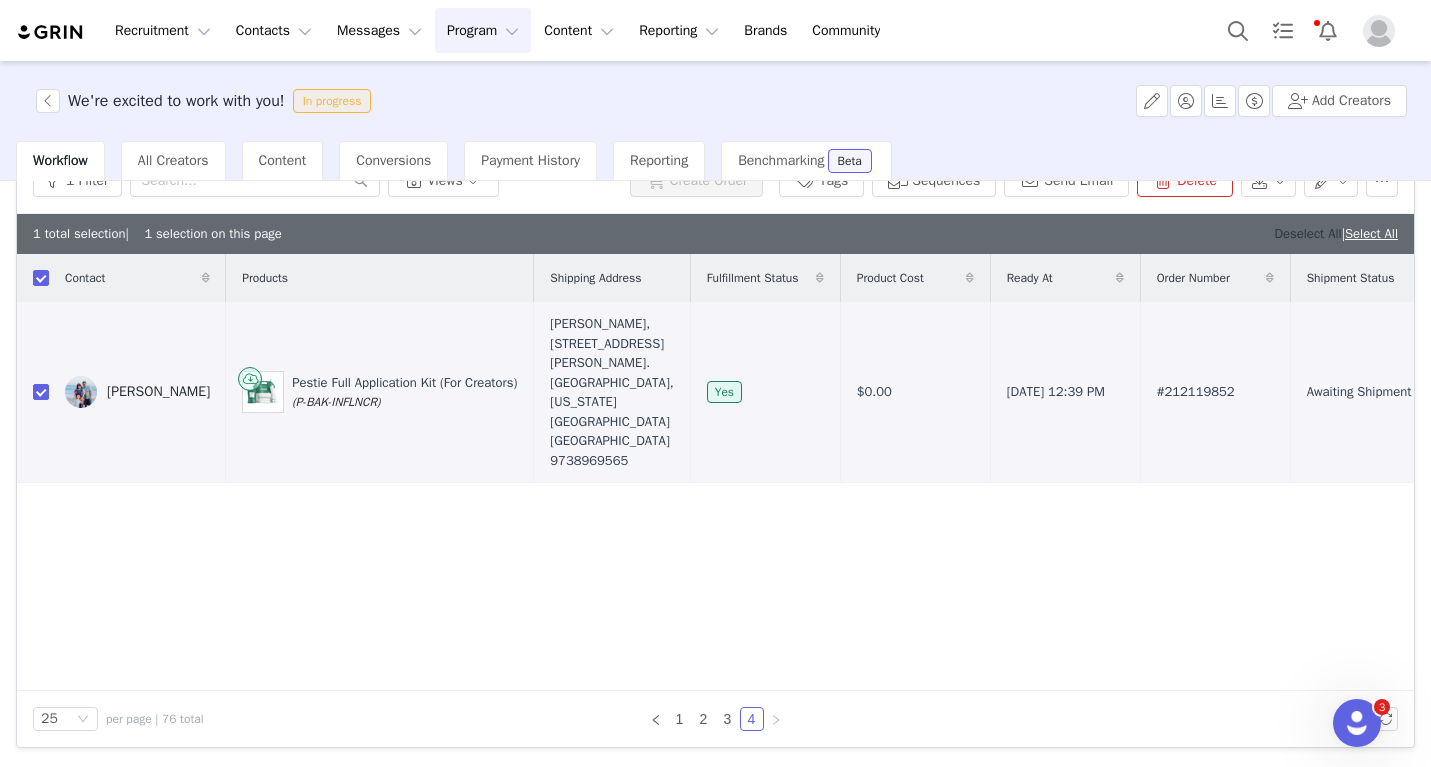click on "Deselect All" at bounding box center (1307, 233) 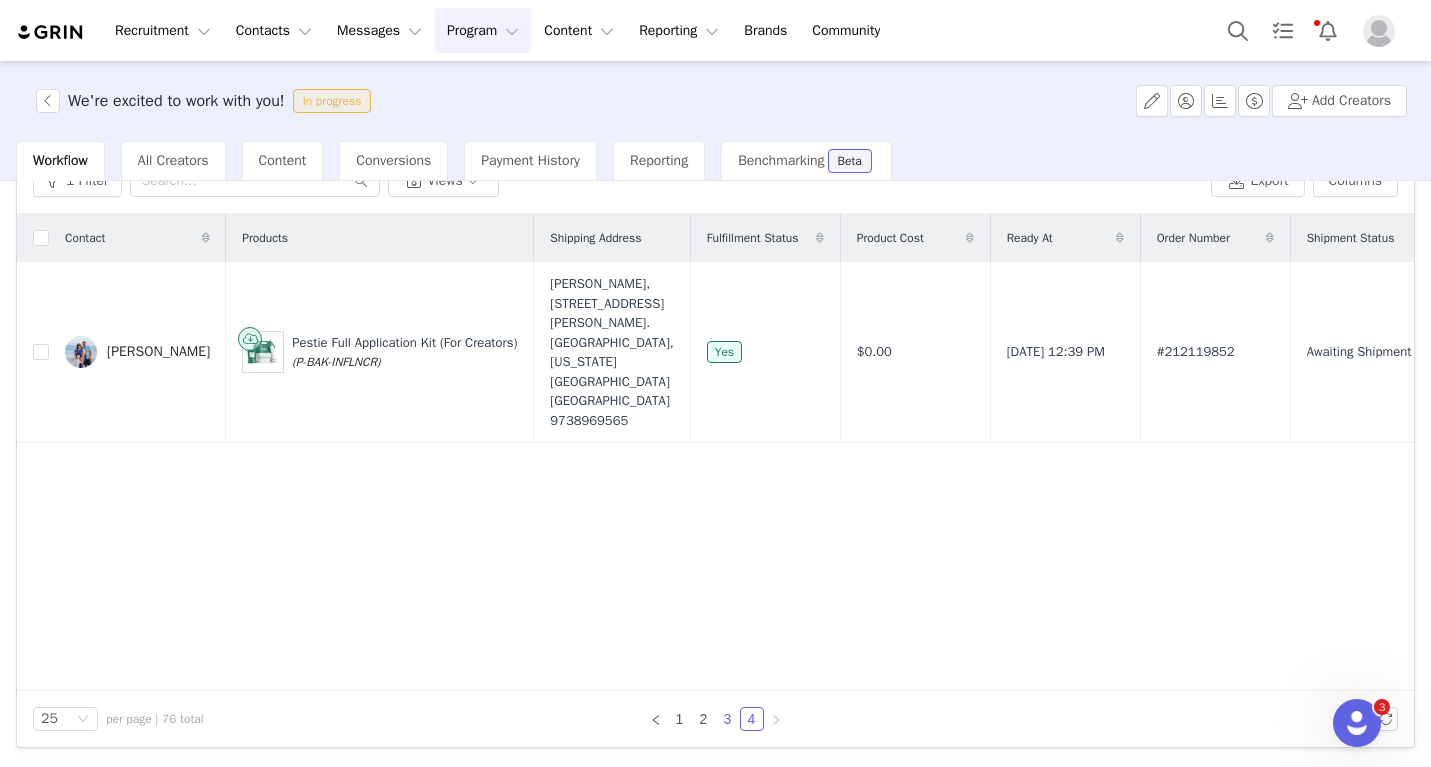 click on "3" at bounding box center [728, 719] 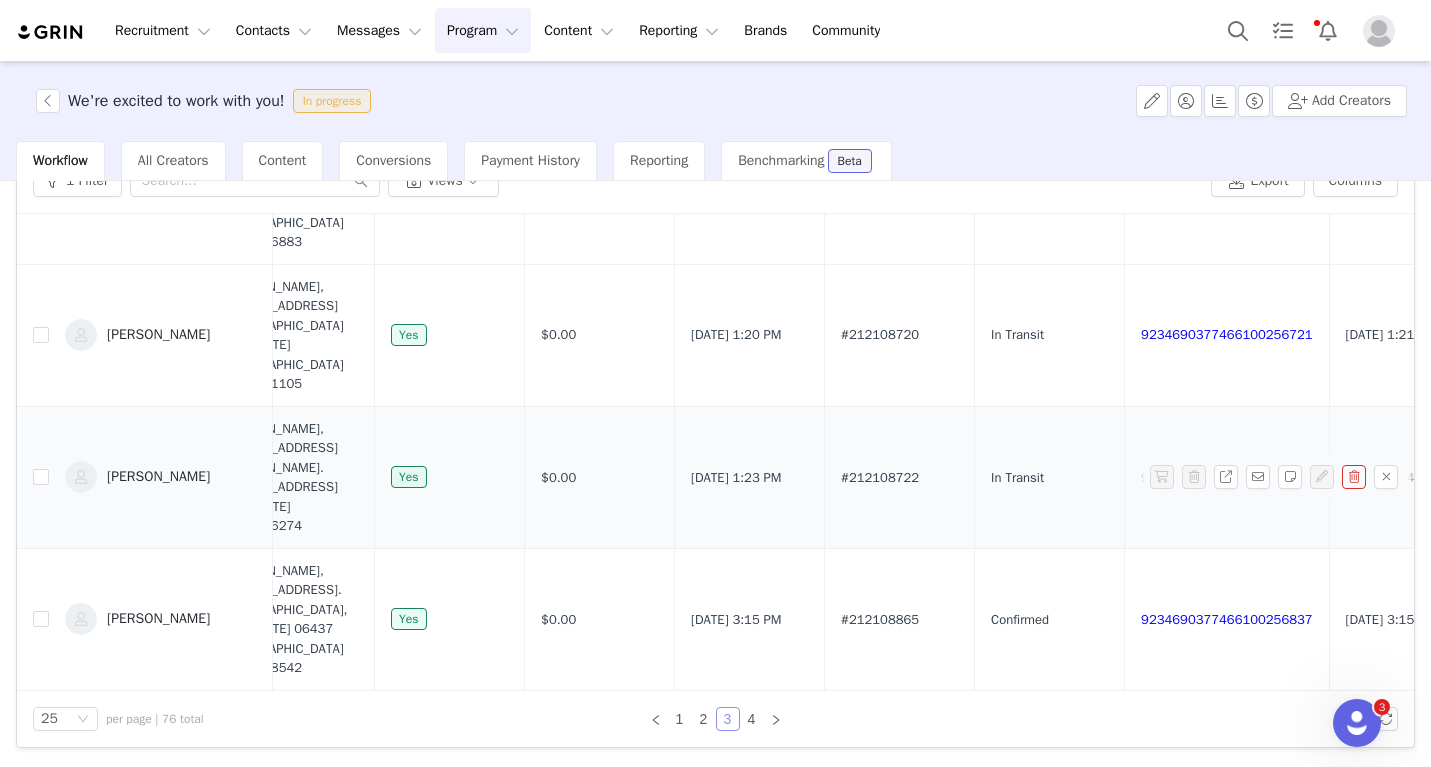 scroll, scrollTop: 3236, scrollLeft: 480, axis: both 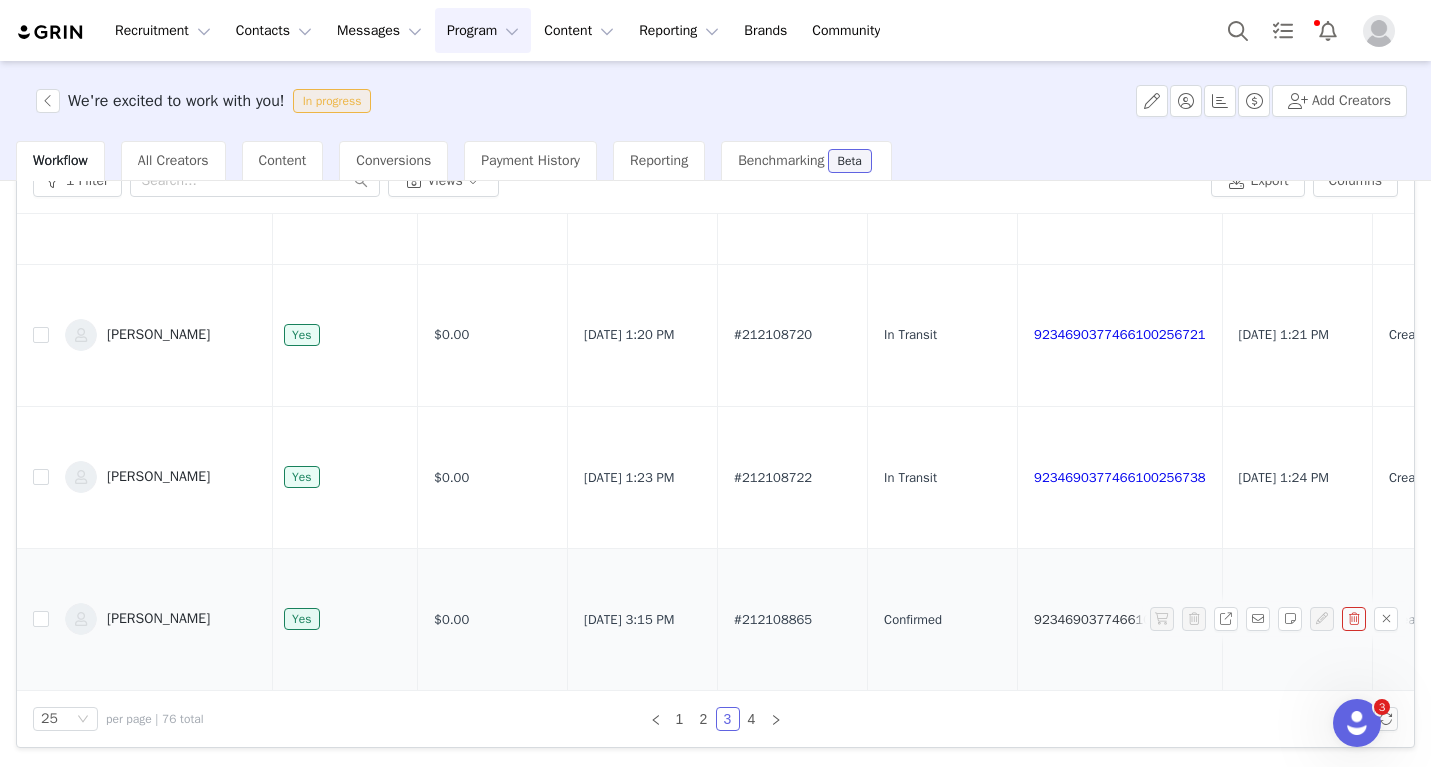 click on "9234690377466100256837" at bounding box center [1120, 619] 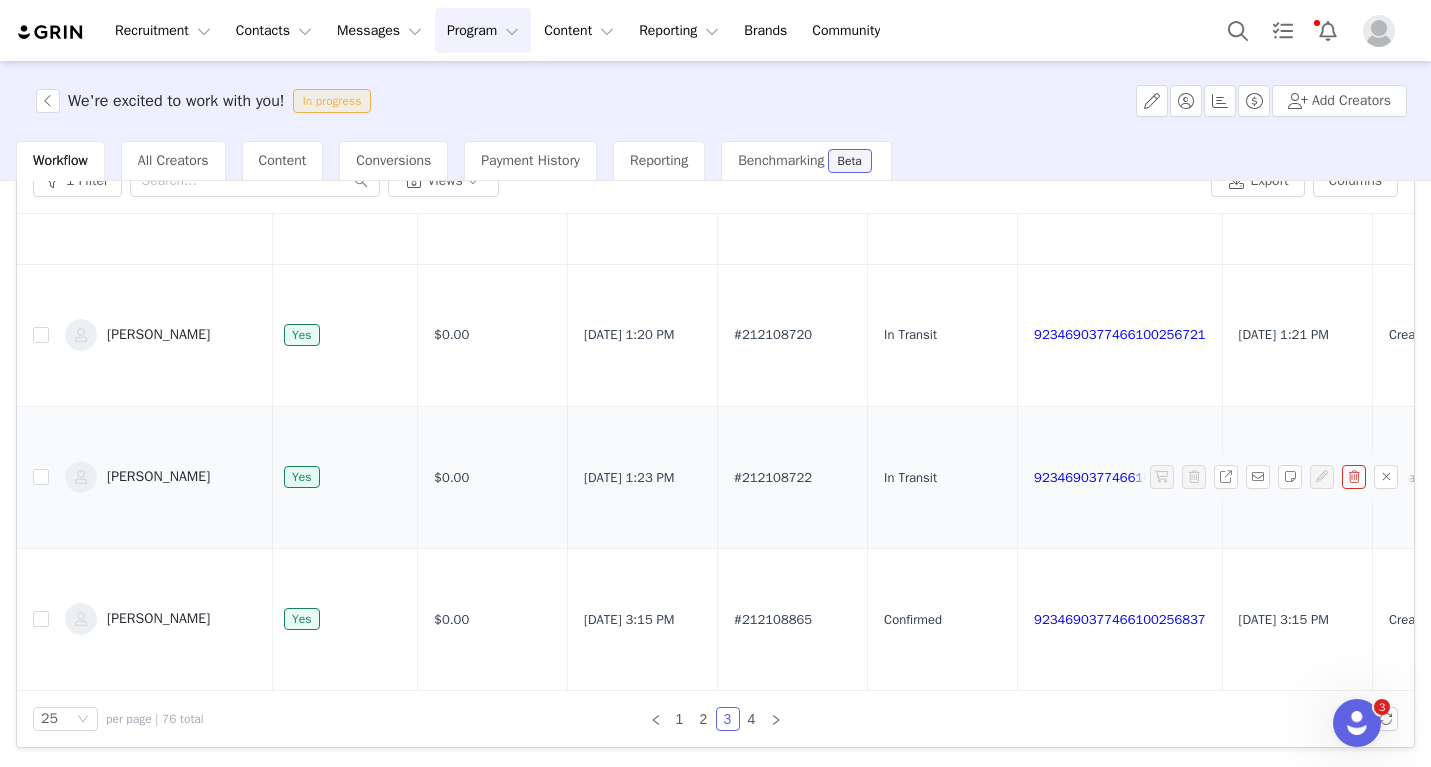 click on "9234690377466100256738" at bounding box center (1120, 477) 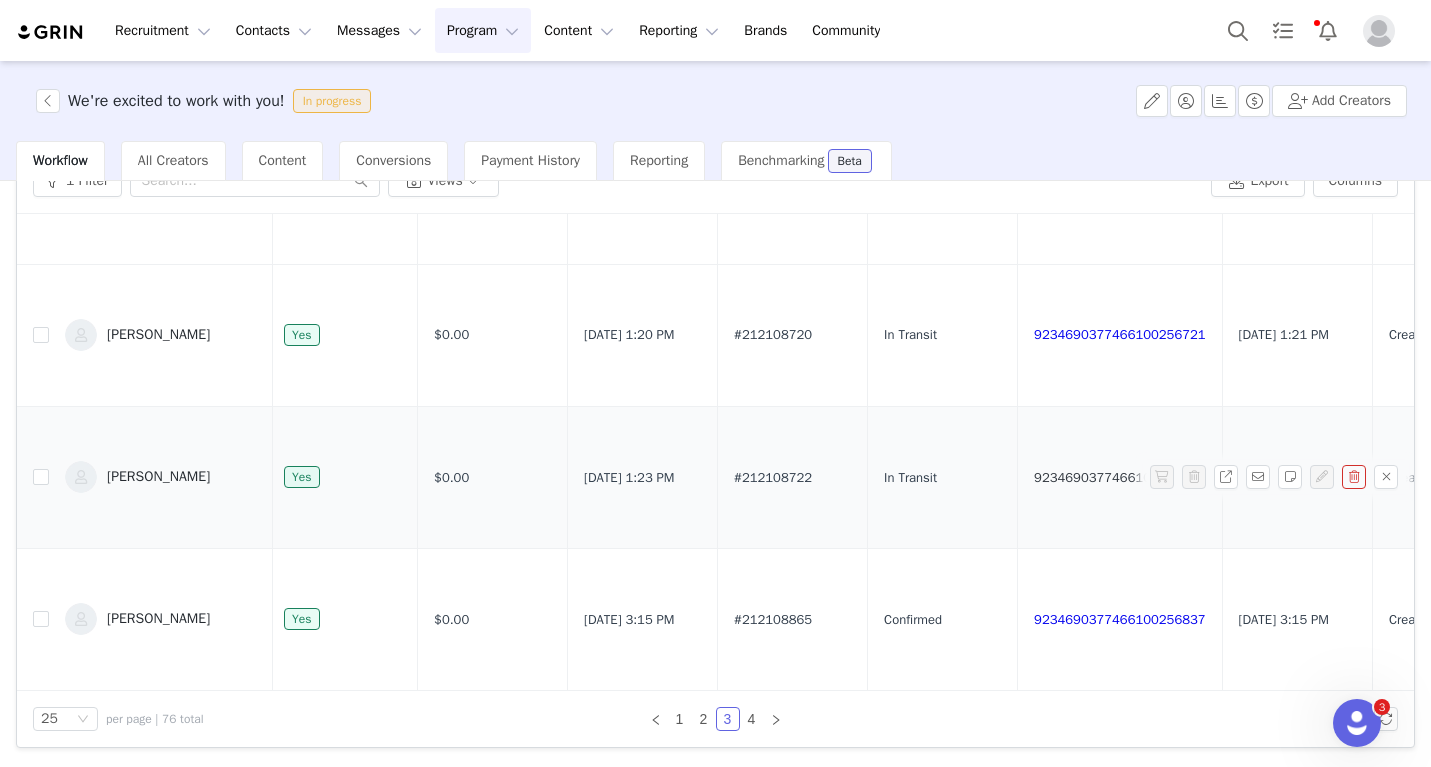 click on "9234690377466100256738" at bounding box center [1120, 477] 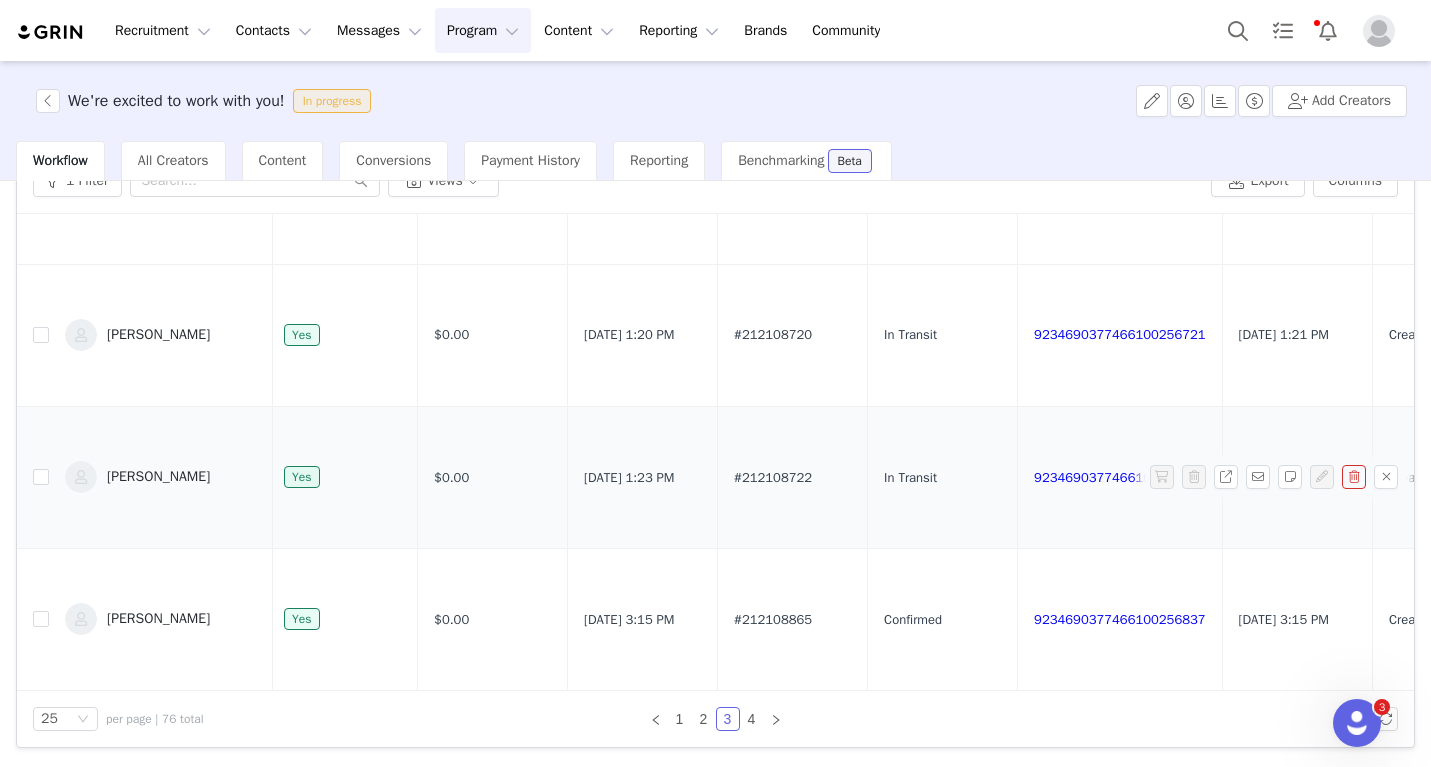 scroll, scrollTop: 3166, scrollLeft: 480, axis: both 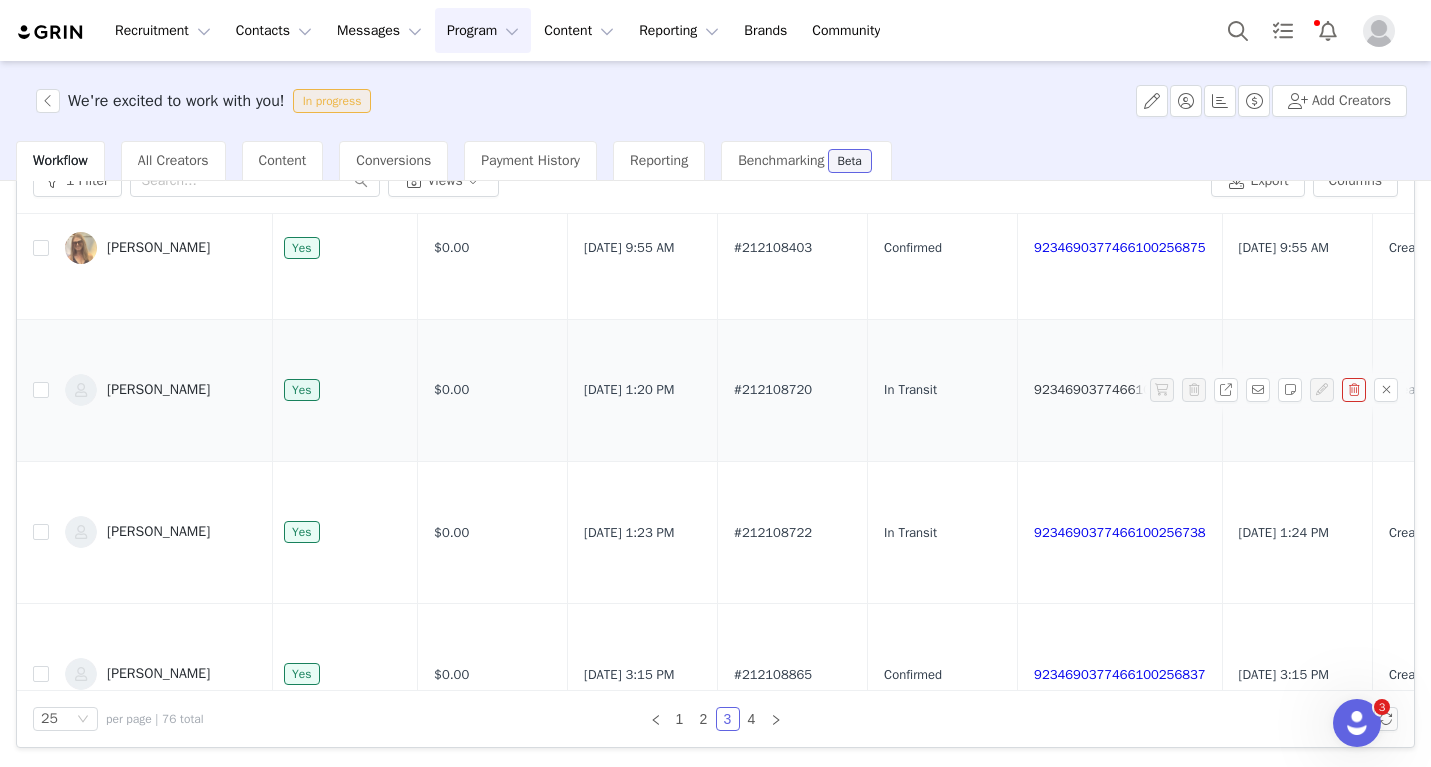 click on "9234690377466100256721" at bounding box center (1120, 389) 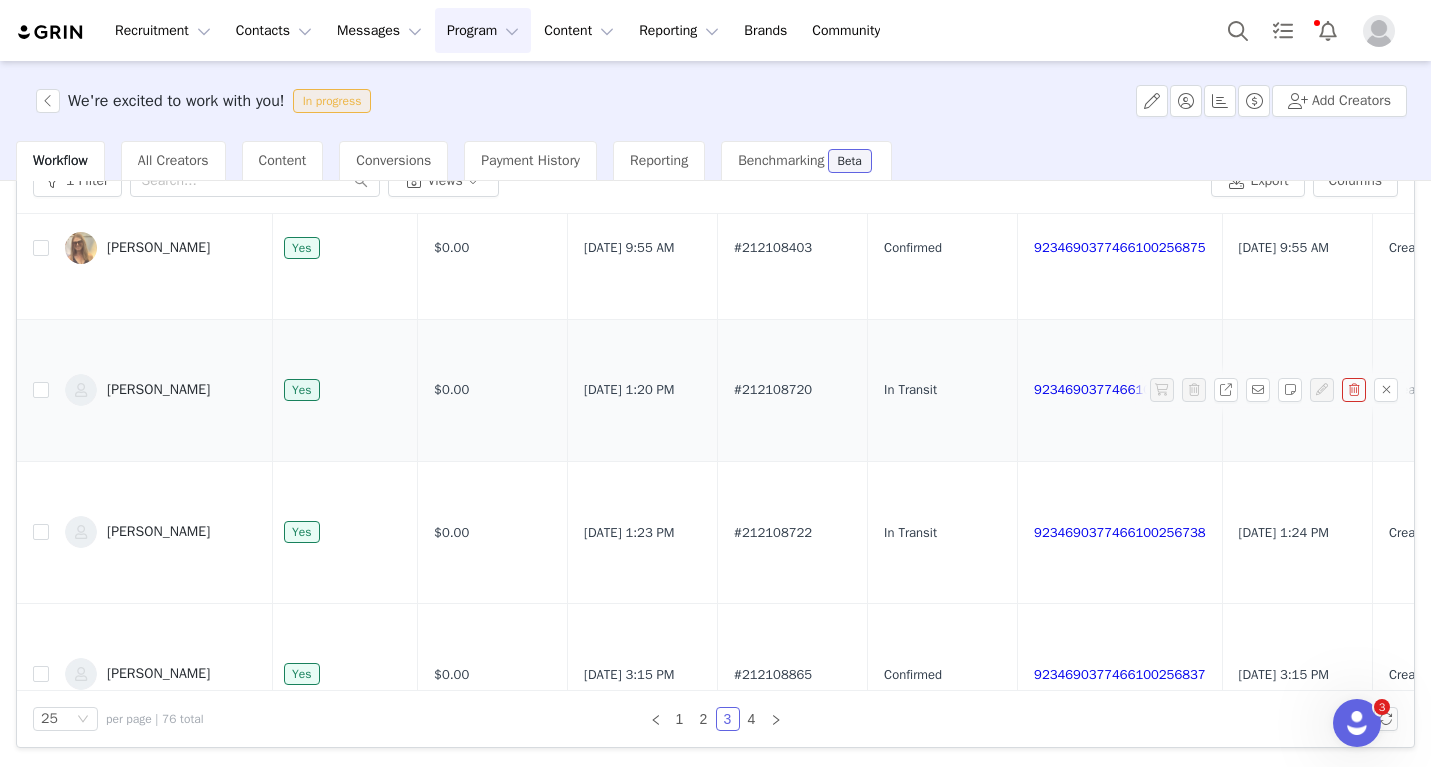 click on "9234690377466100256721" at bounding box center [1120, 390] 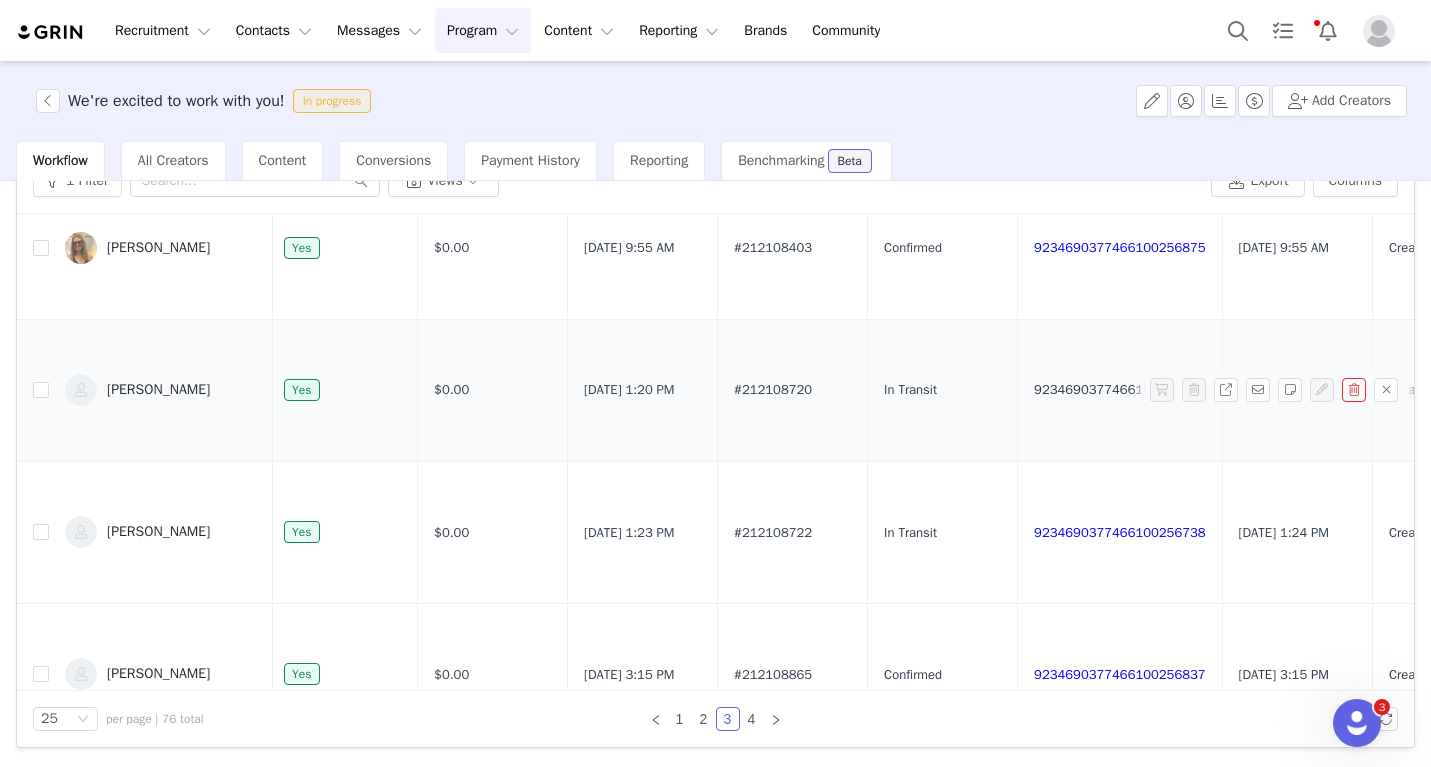 click on "9234690377466100256721" at bounding box center [1120, 389] 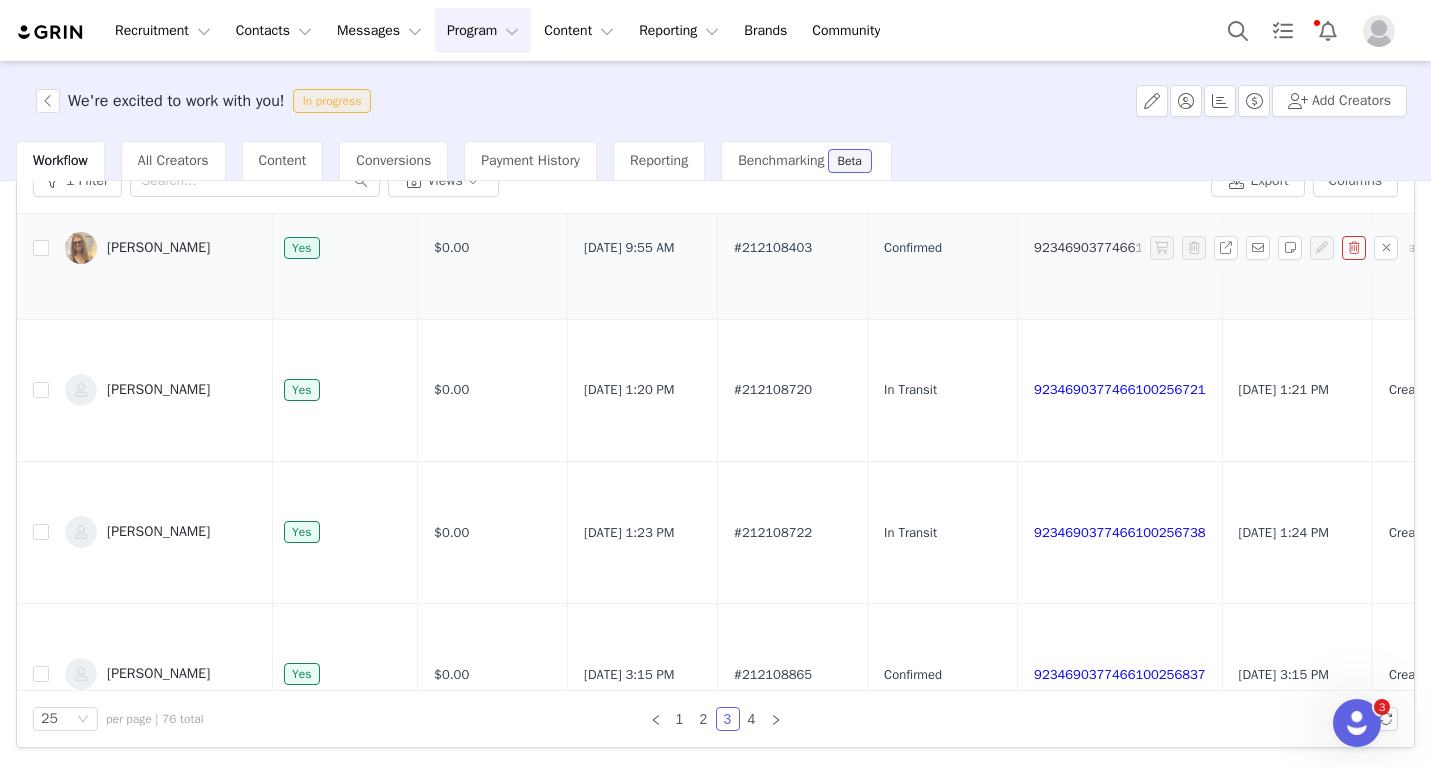 click on "9234690377466100256875" at bounding box center (1120, 247) 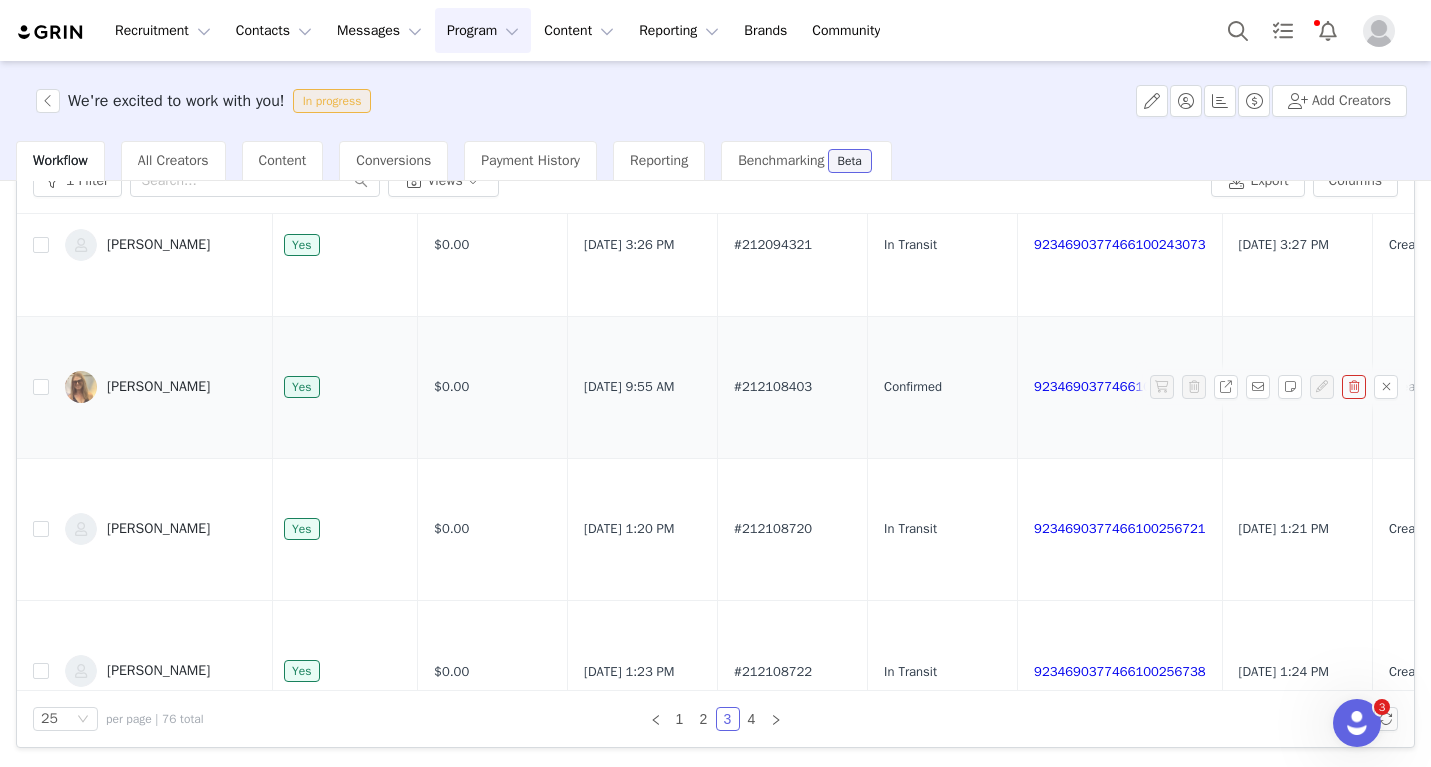 scroll, scrollTop: 3027, scrollLeft: 480, axis: both 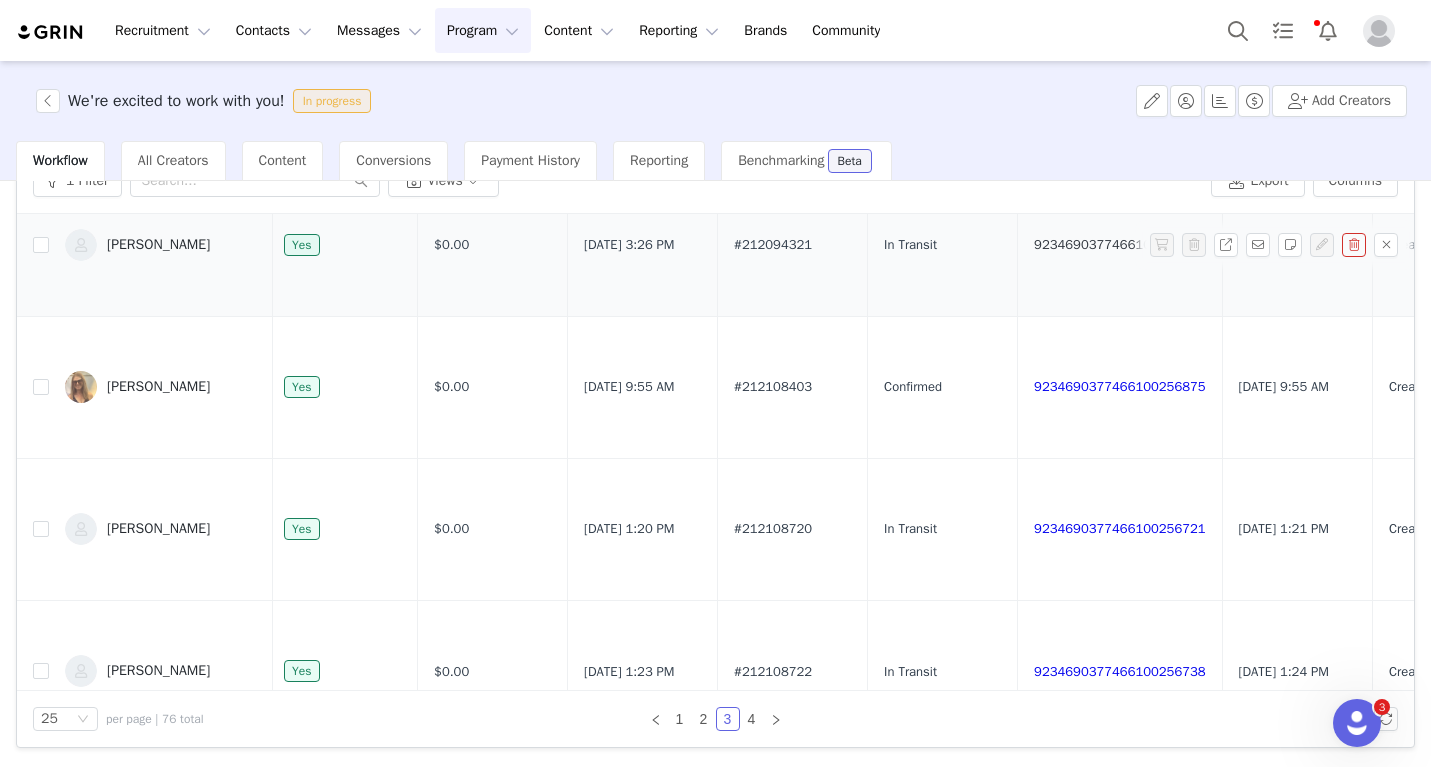 click on "9234690377466100243073" at bounding box center [1120, 244] 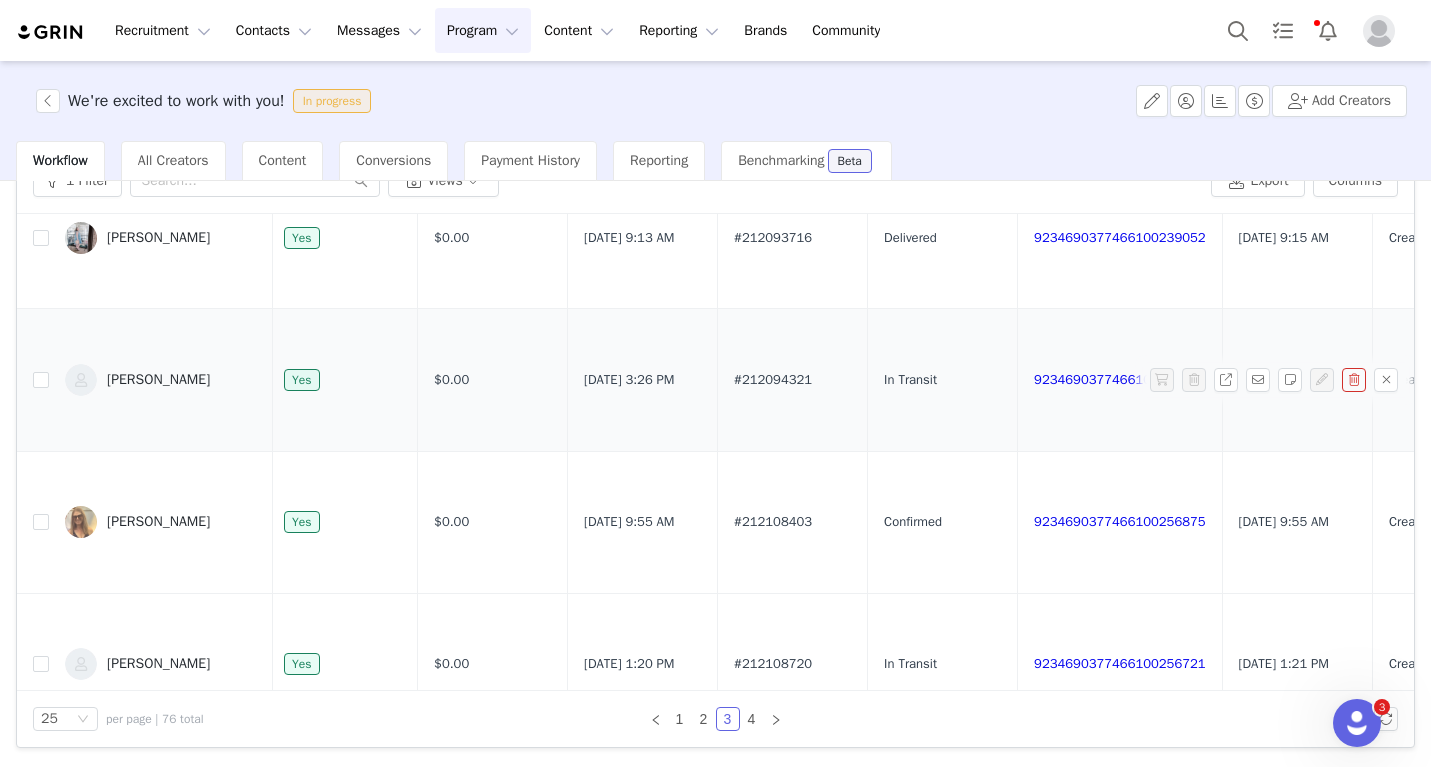 scroll, scrollTop: 2885, scrollLeft: 480, axis: both 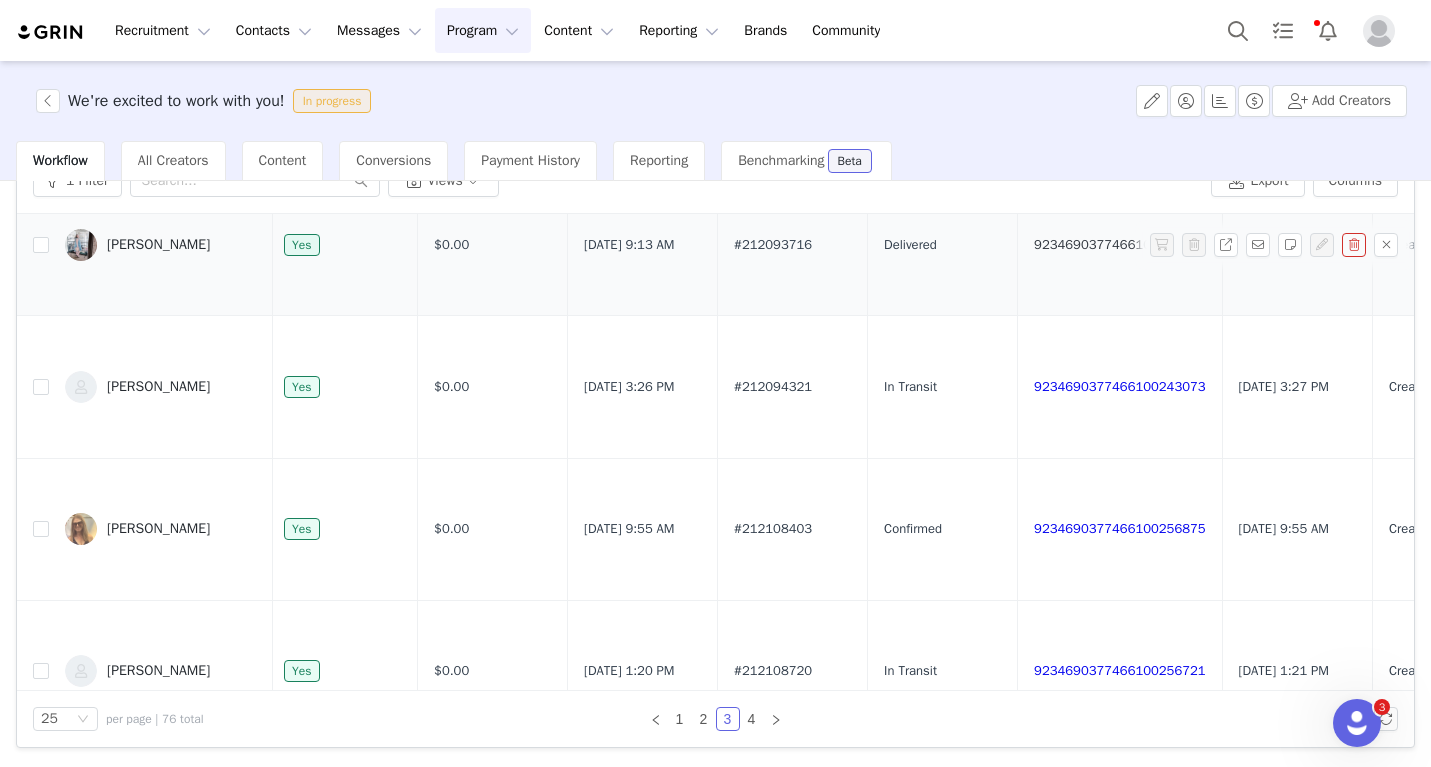 click on "9234690377466100239052" at bounding box center (1120, 244) 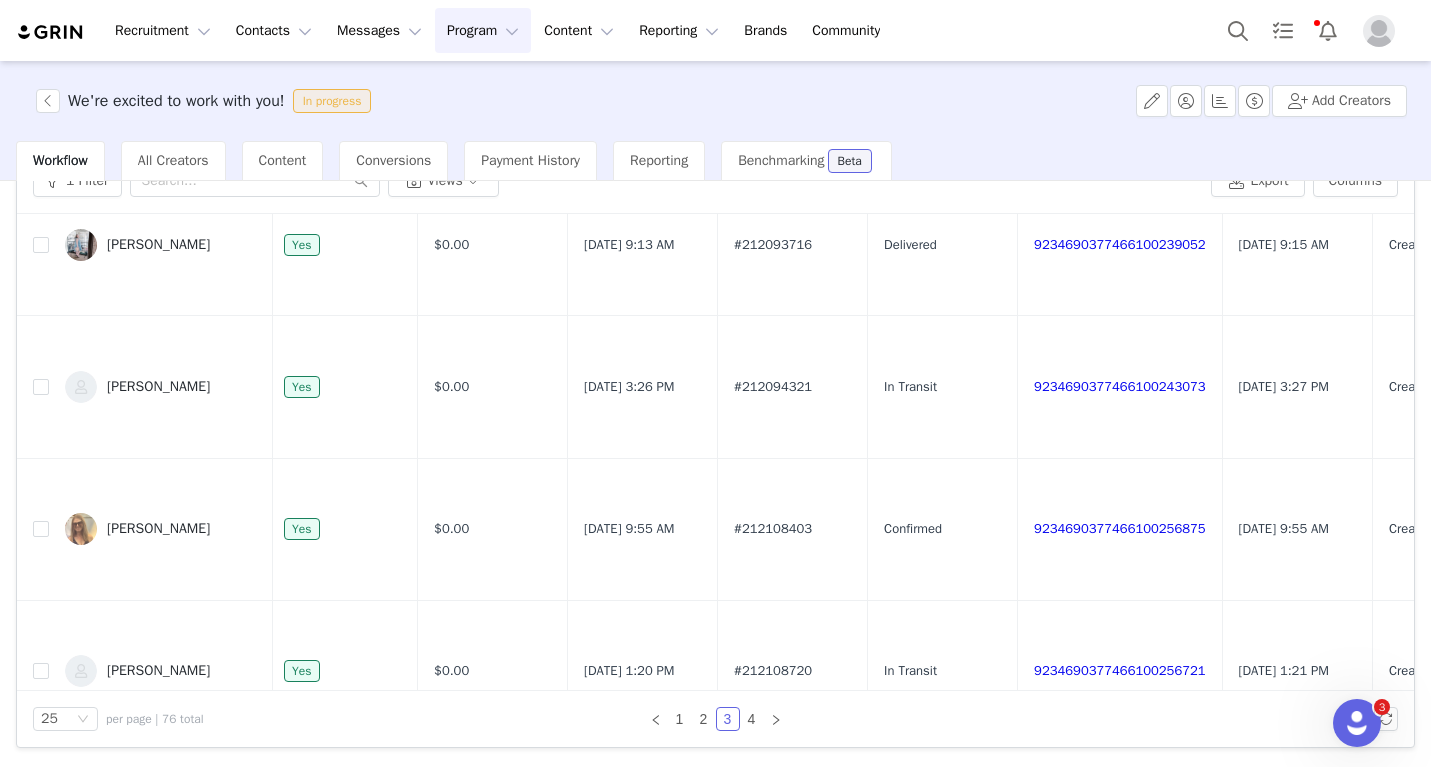 scroll, scrollTop: 0, scrollLeft: 0, axis: both 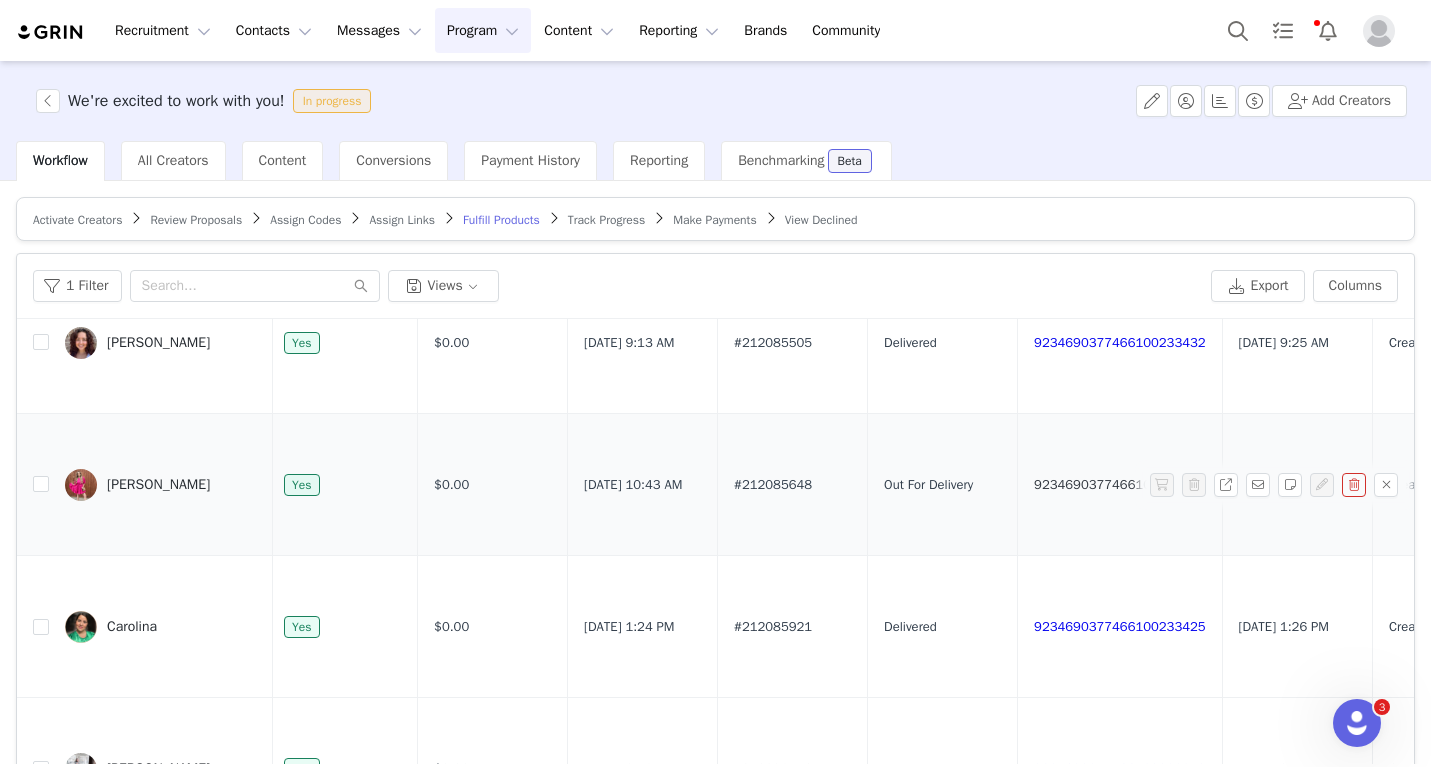 click on "9234690377466100231193" at bounding box center (1120, 484) 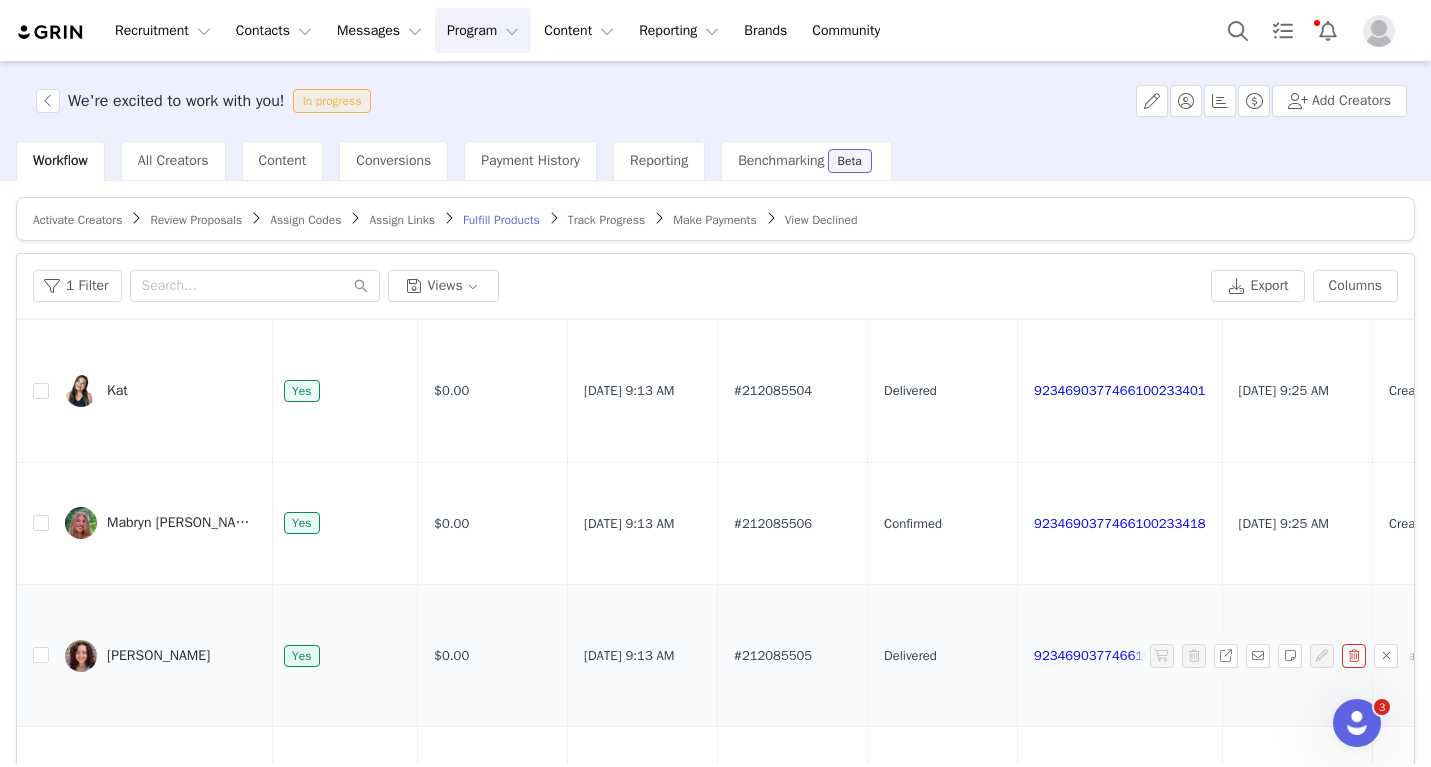 scroll, scrollTop: 2138, scrollLeft: 480, axis: both 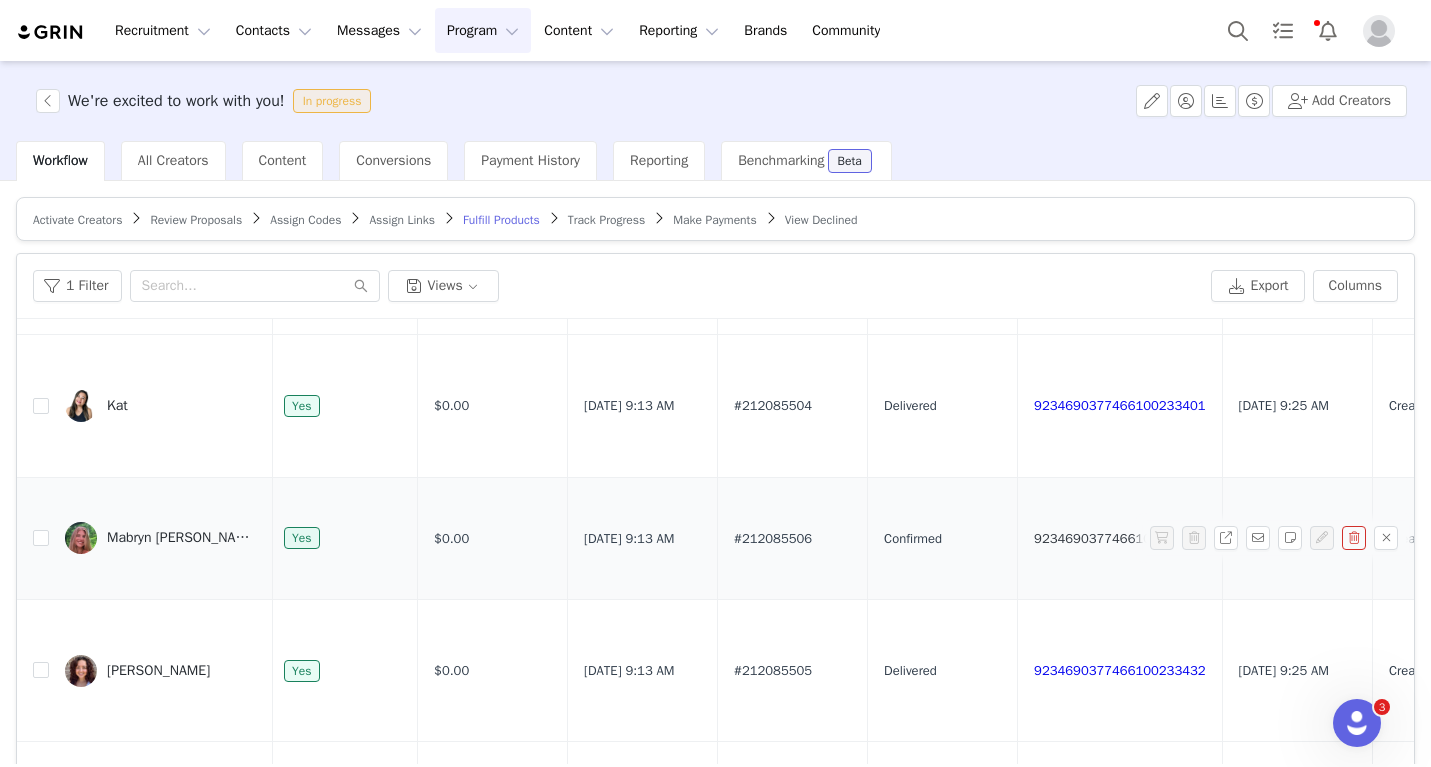 click on "9234690377466100233418" at bounding box center (1120, 538) 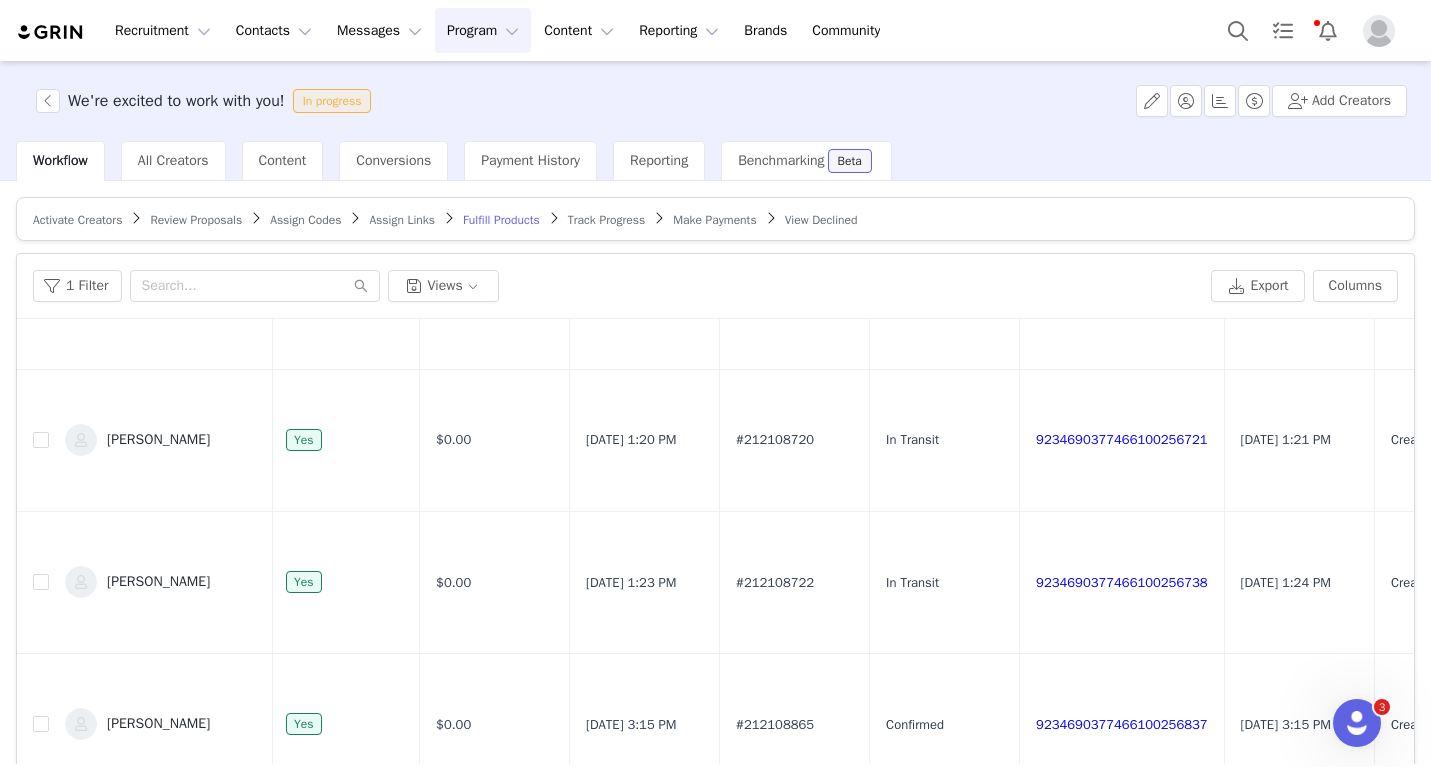 scroll, scrollTop: 3236, scrollLeft: 478, axis: both 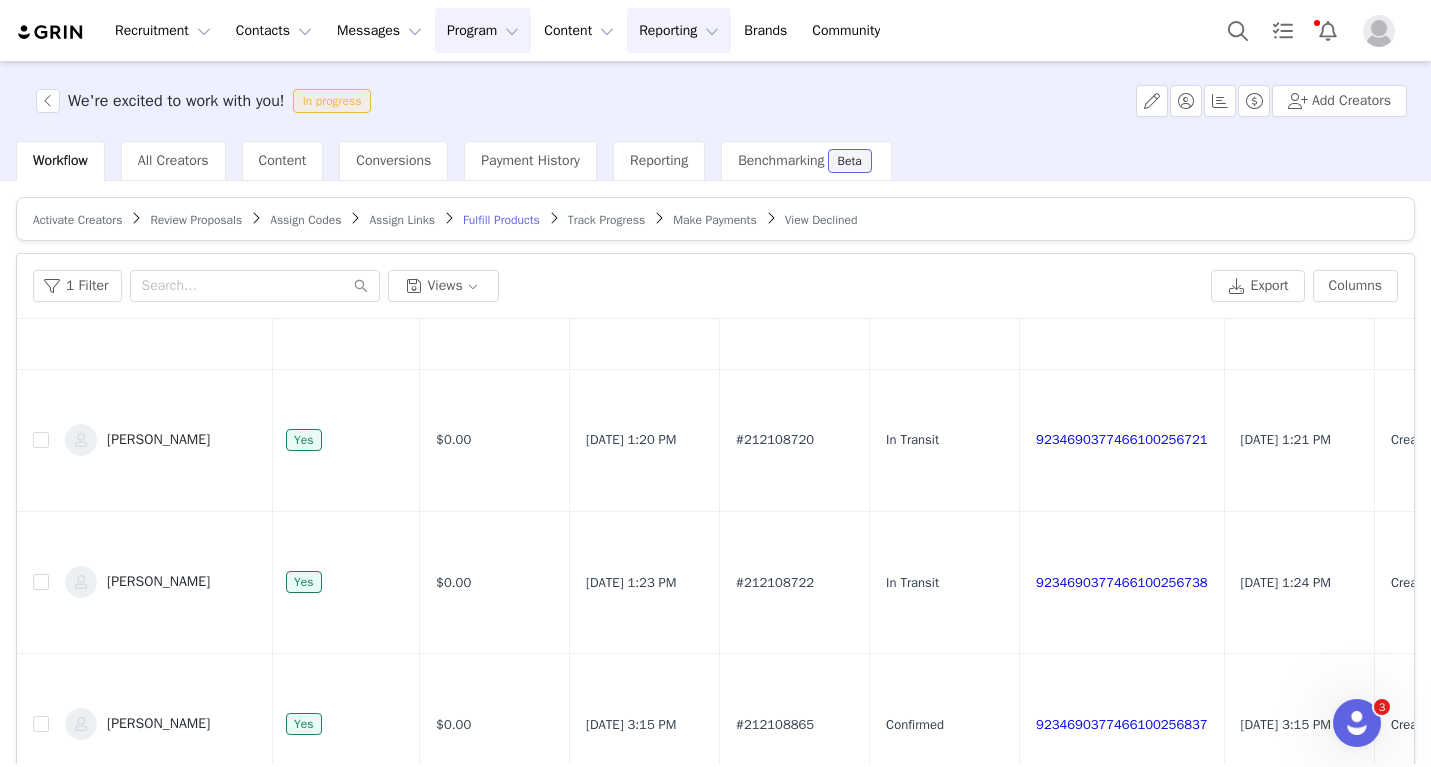 click on "Reporting Reporting" at bounding box center [679, 30] 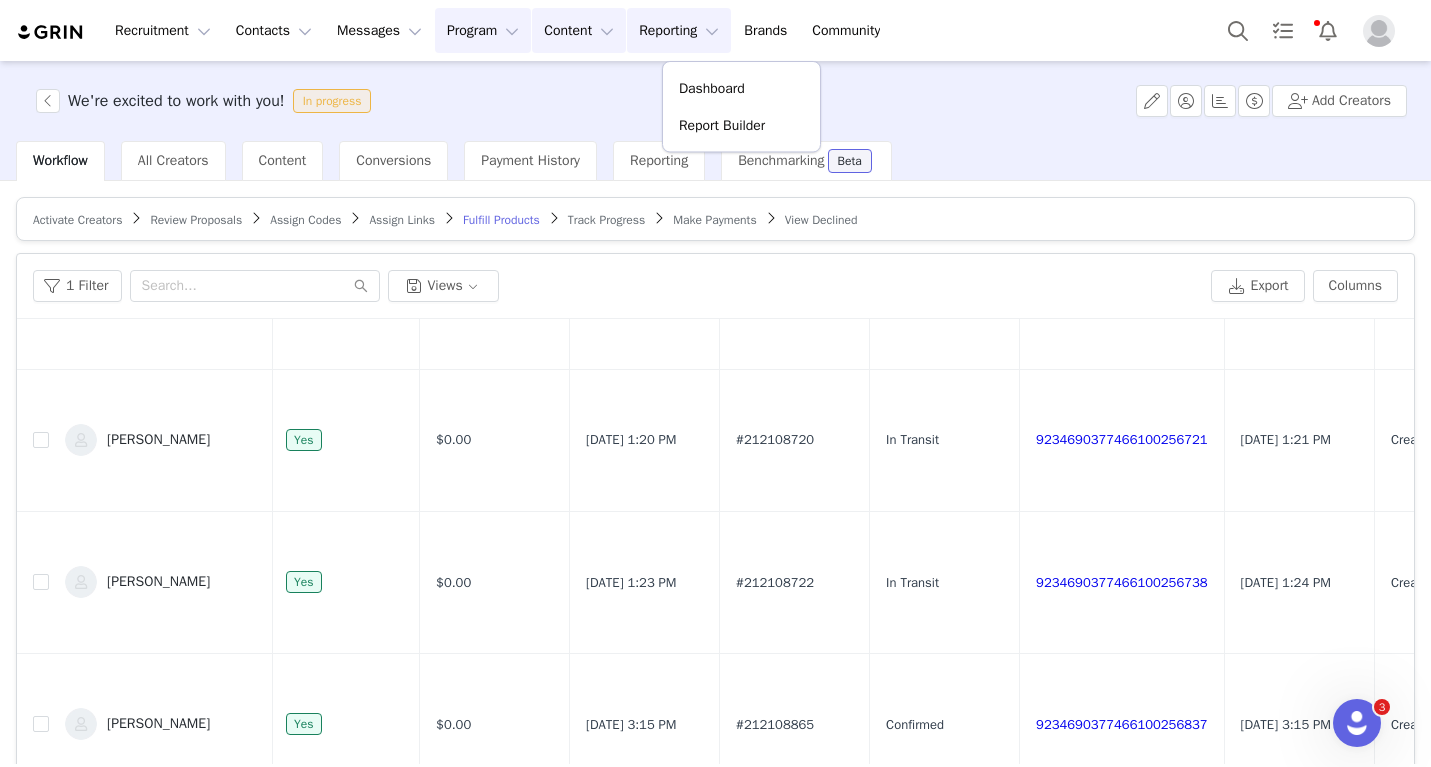 click on "Content Content" at bounding box center [579, 30] 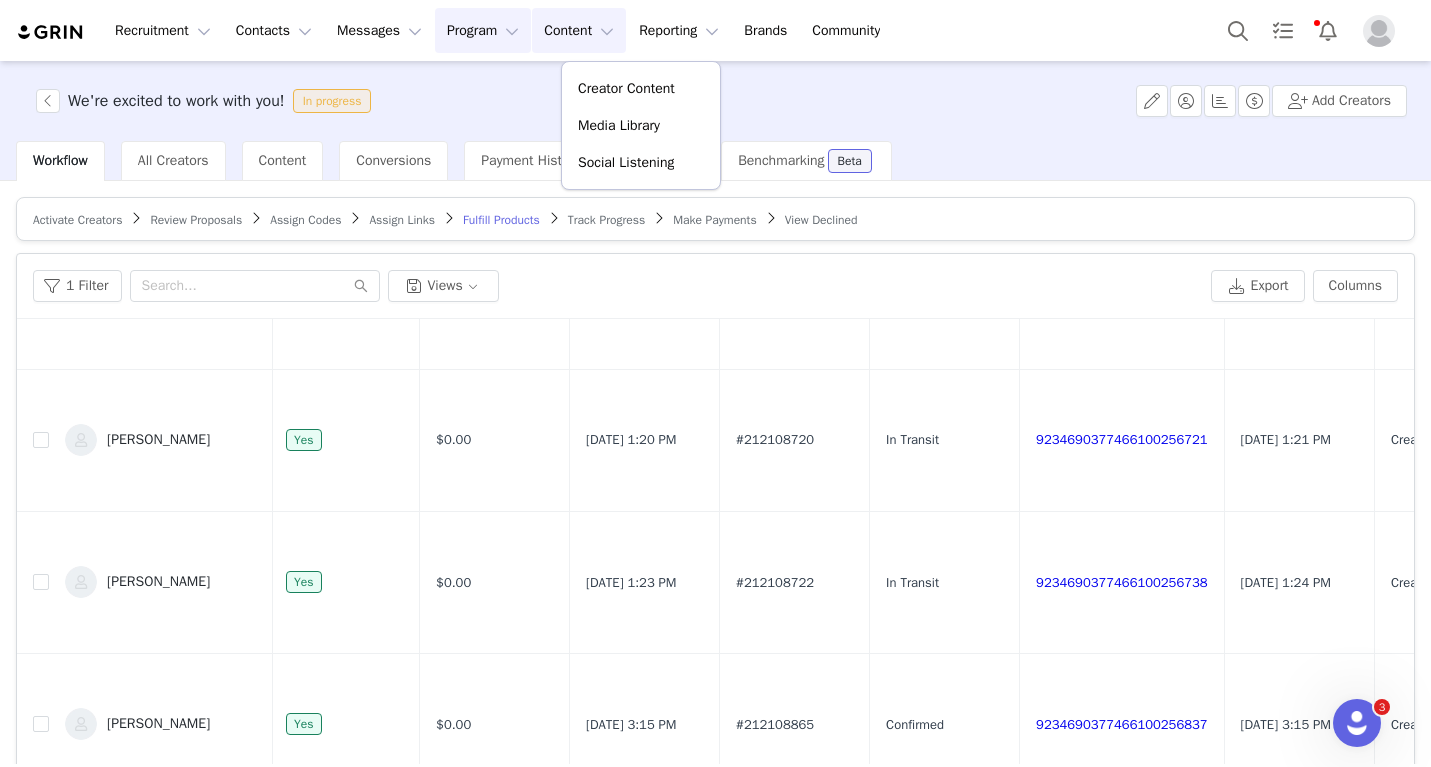 click on "Recruitment Recruitment Creator Search Curated Lists Landing Pages Web Extension AI Creator Search Beta Contacts Contacts Creators Prospects Applicants Messages Messages Dashboard Inbox Templates Sequences Program Program Activations Partnerships Payments Affiliates Content Content Creator Content Media Library Social Listening Reporting Reporting Dashboard Report Builder Brands Brands Community Community" at bounding box center (715, 30) 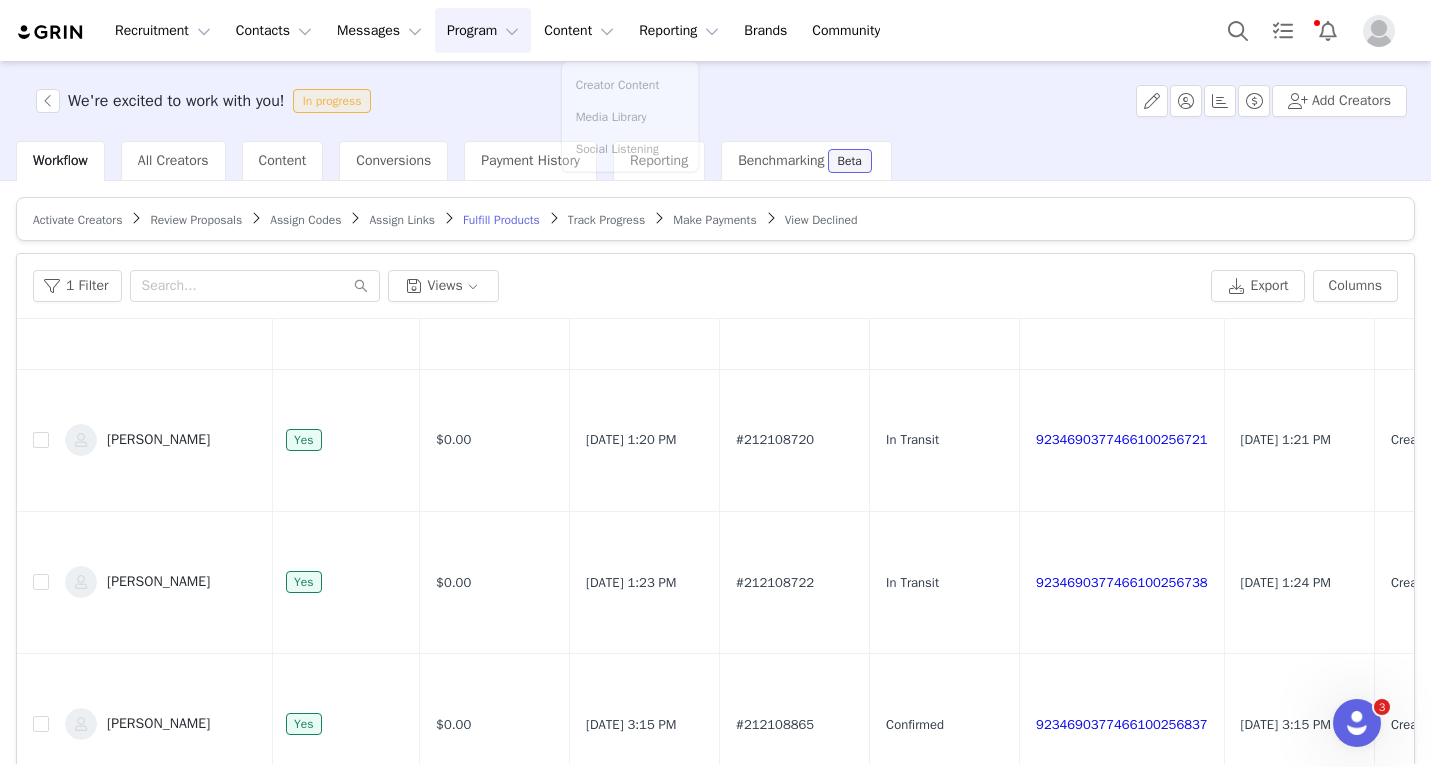 click on "Program Program" at bounding box center [483, 30] 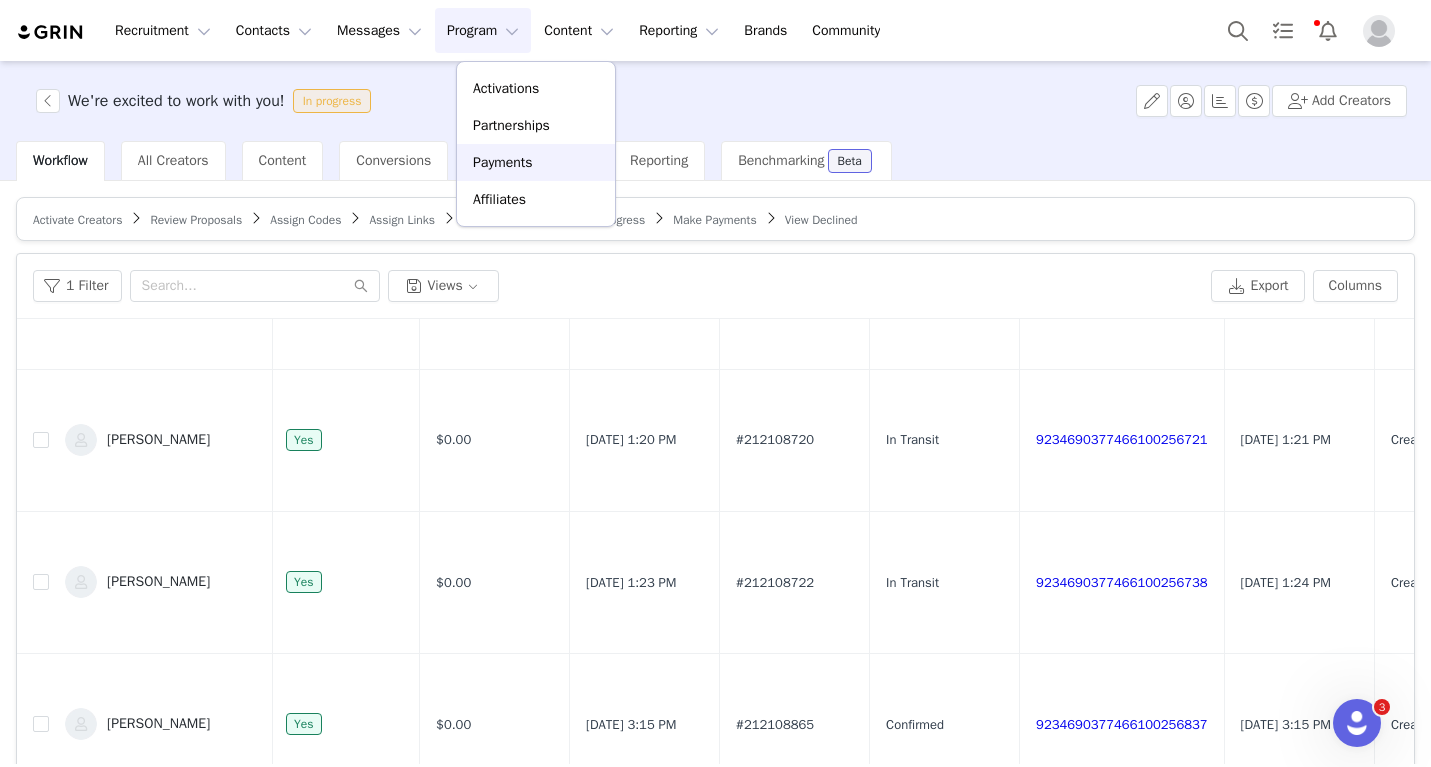 click on "Payments" at bounding box center (536, 162) 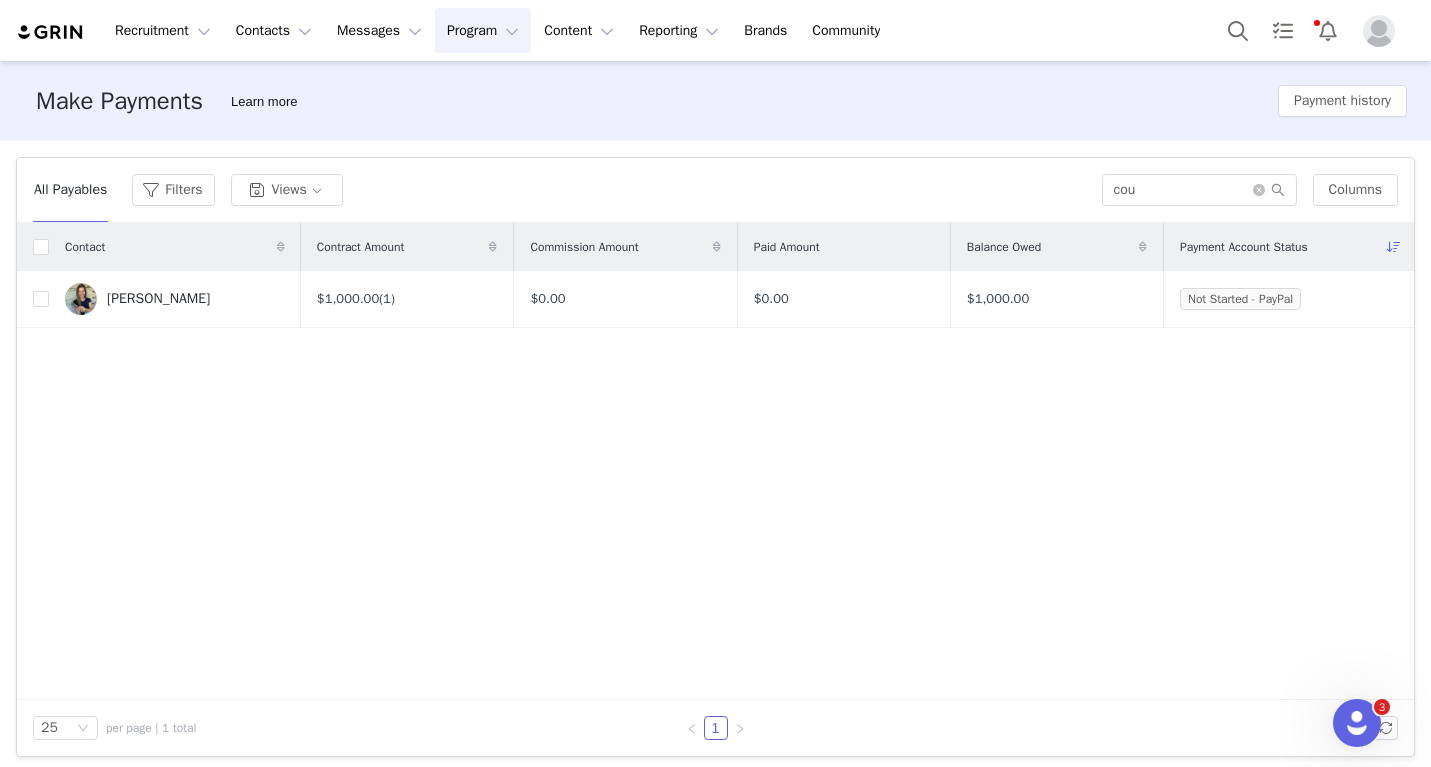 click on "Make Payments     Learn more Payment history" at bounding box center [715, 101] 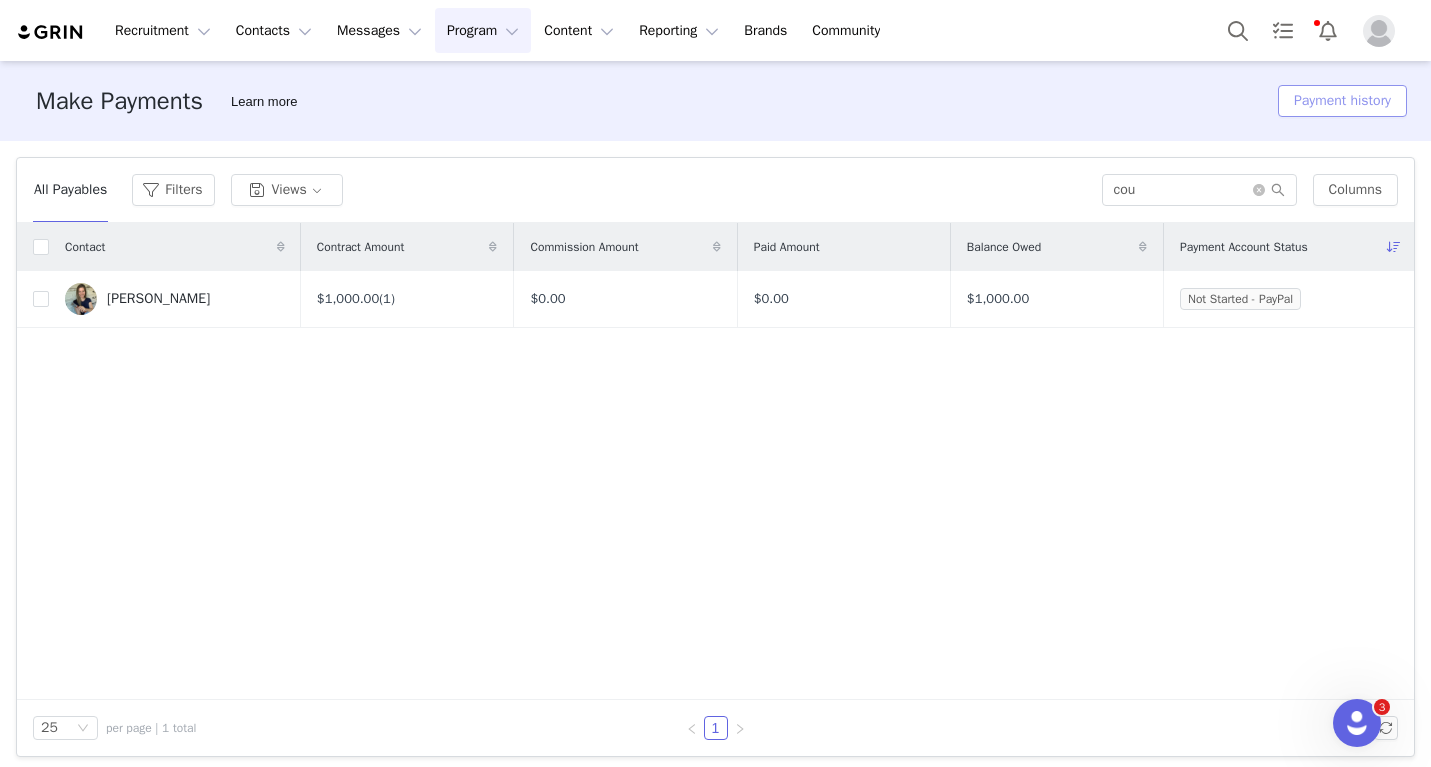 click on "Payment history" at bounding box center (1342, 101) 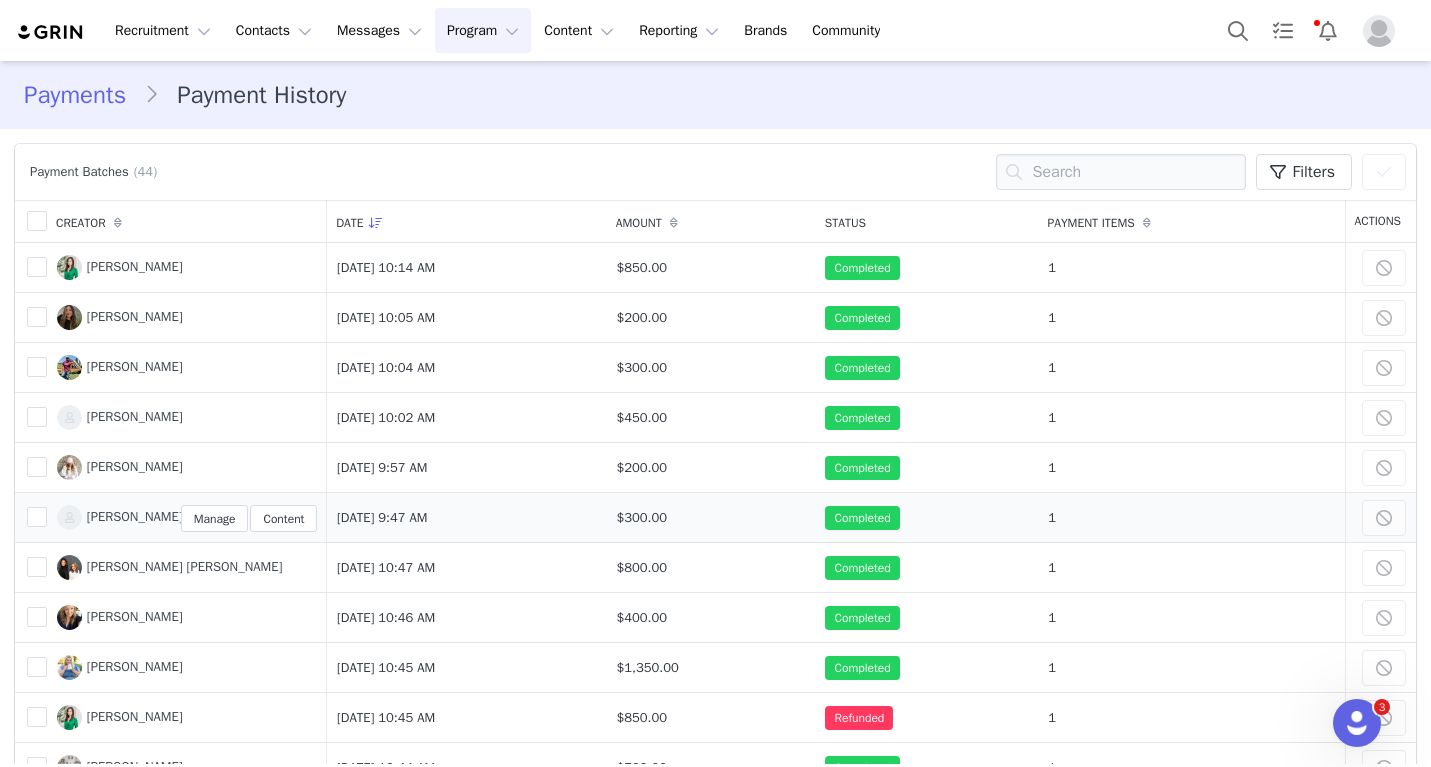 click on "Isa Marie" at bounding box center [135, 516] 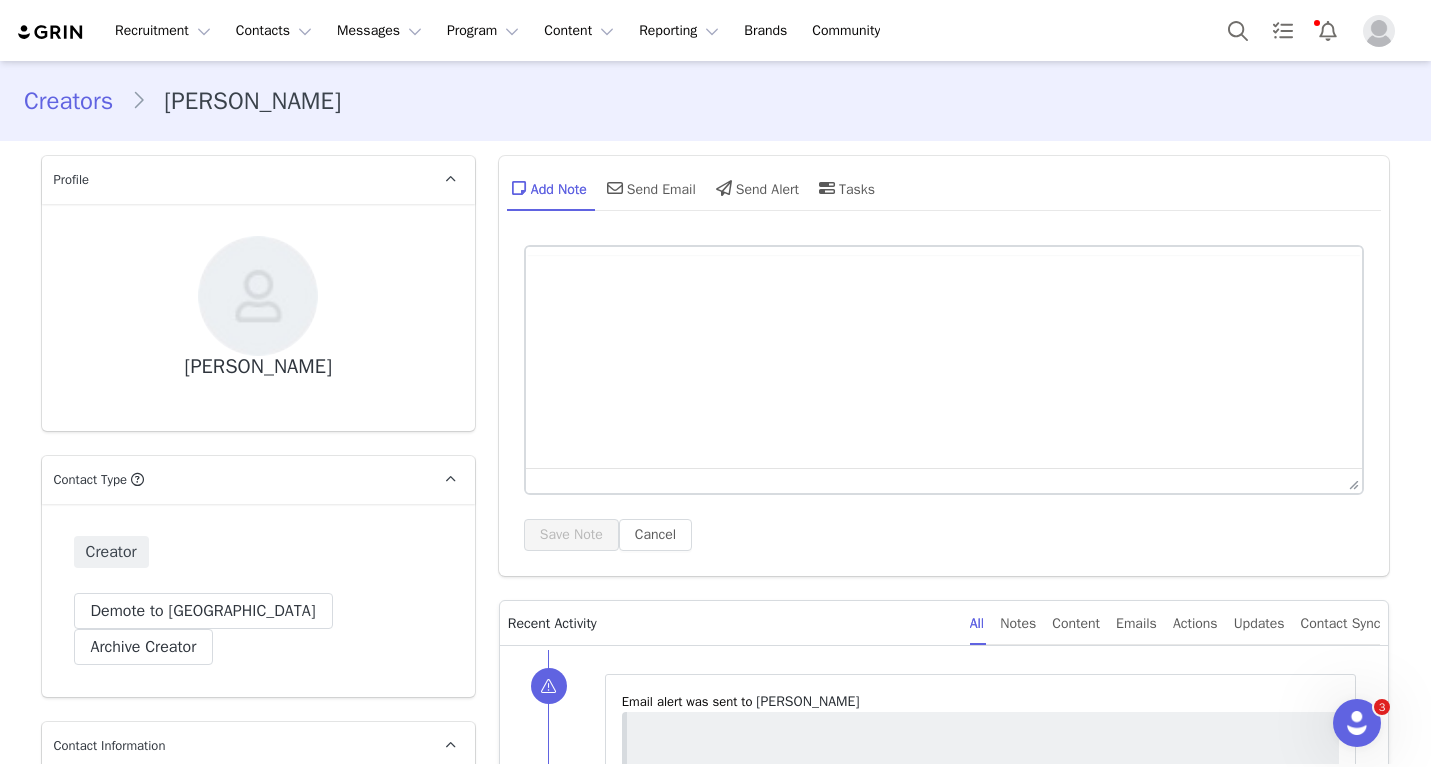 type on "+1 ([GEOGRAPHIC_DATA])" 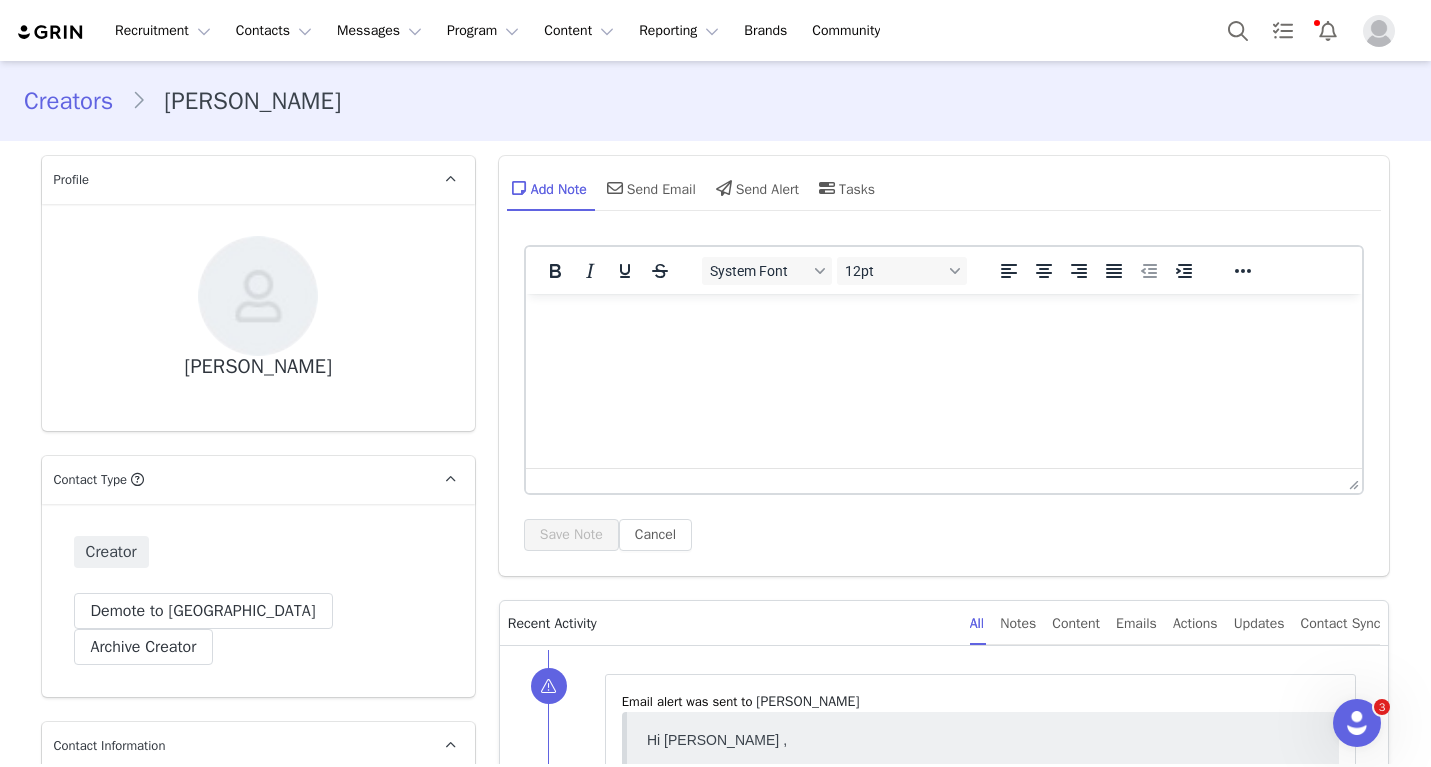 scroll, scrollTop: 174, scrollLeft: 0, axis: vertical 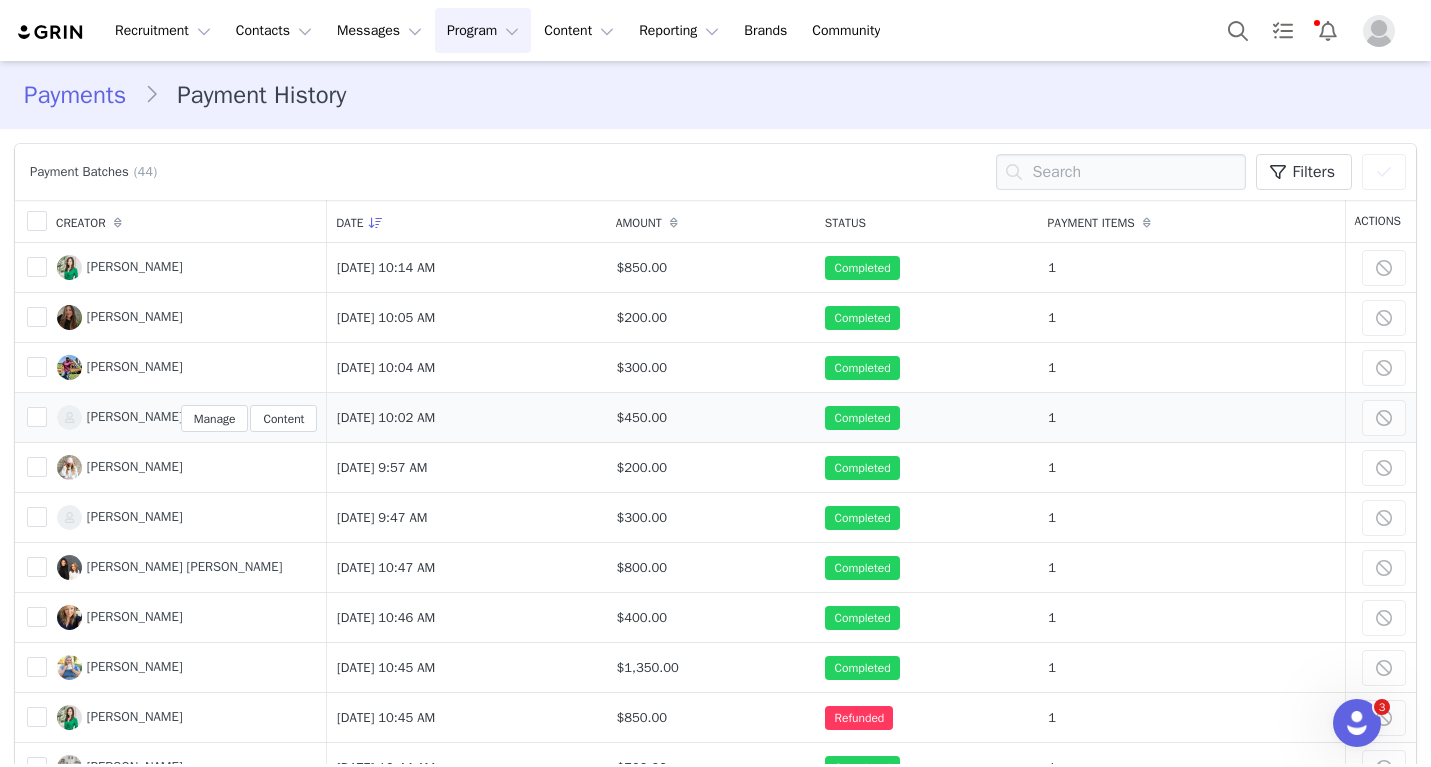 click on "Dillon Spriggs" at bounding box center [135, 416] 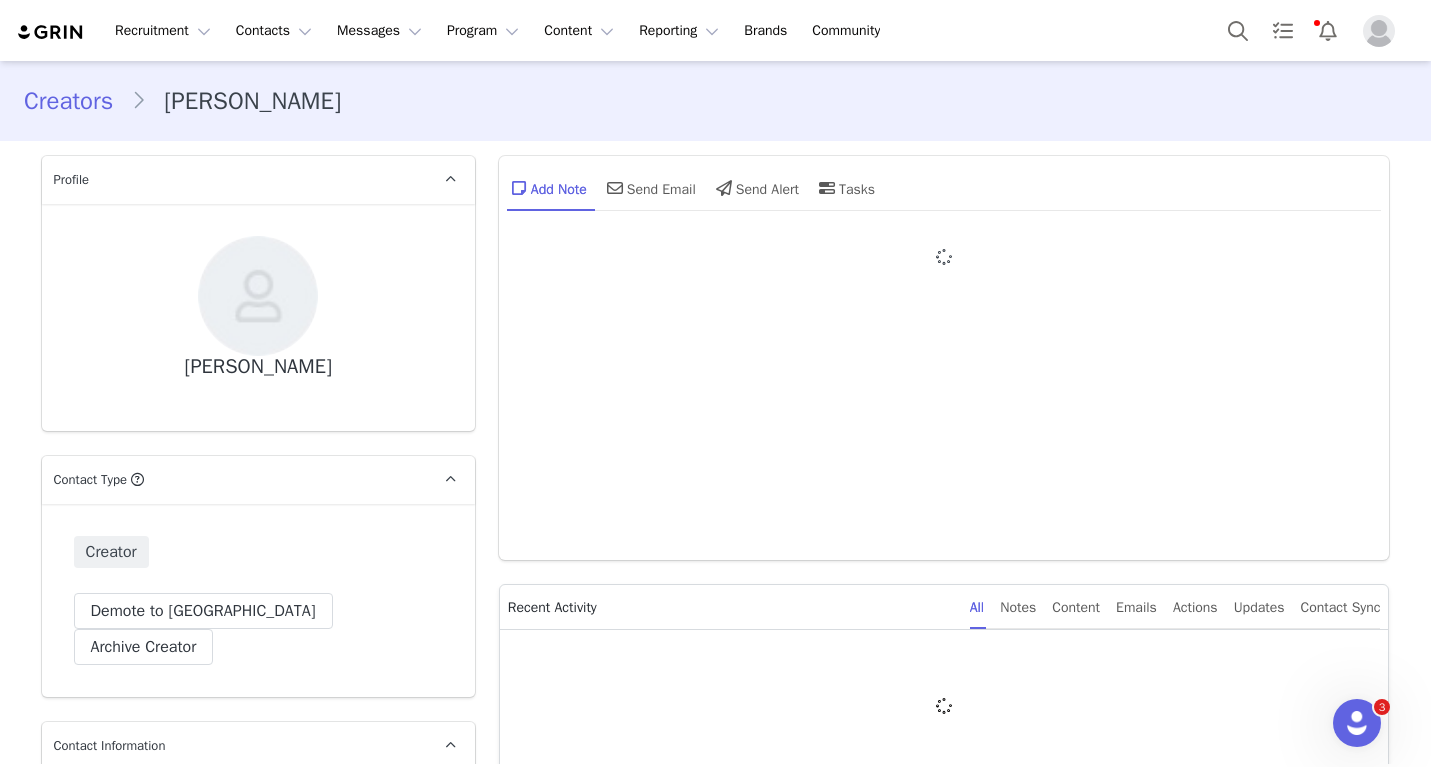 type on "+1 ([GEOGRAPHIC_DATA])" 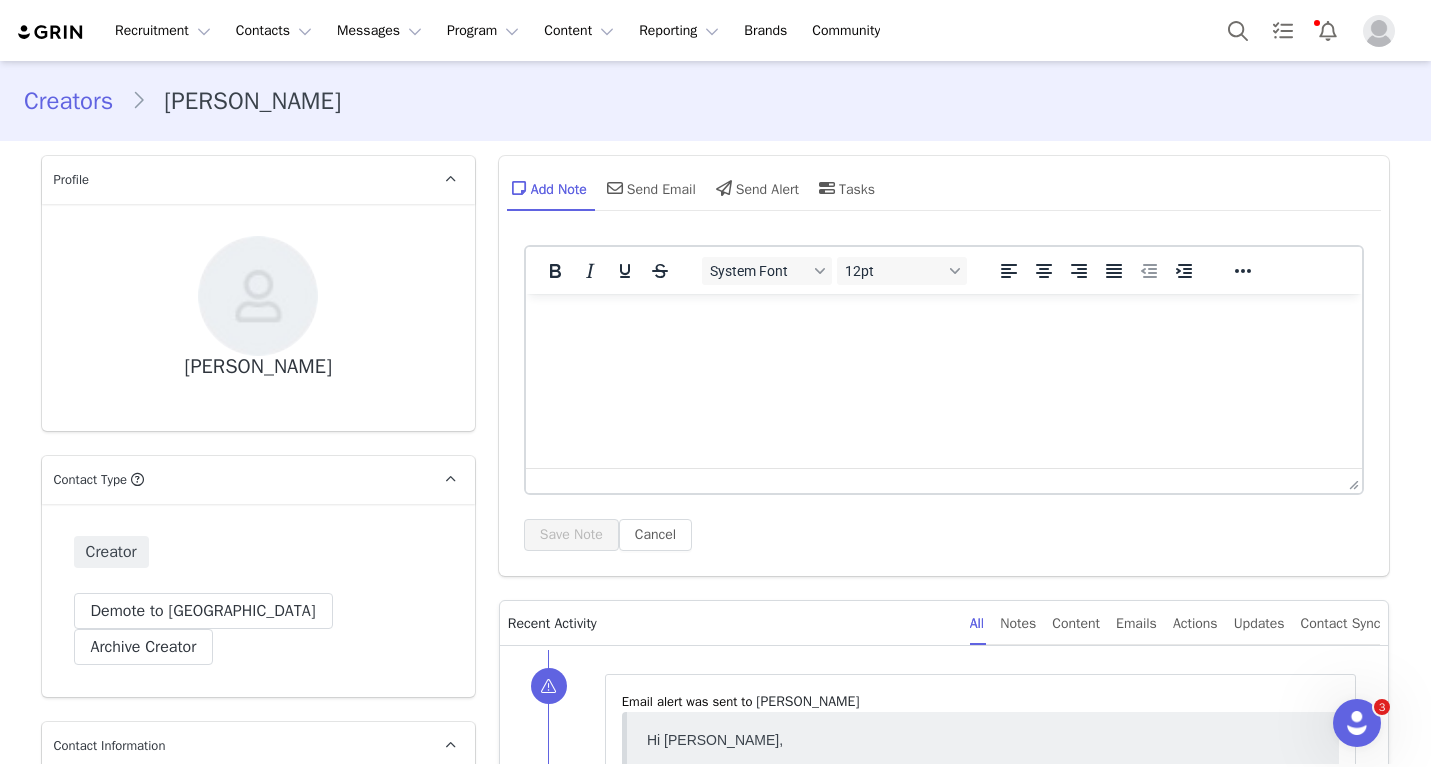 scroll, scrollTop: 0, scrollLeft: 0, axis: both 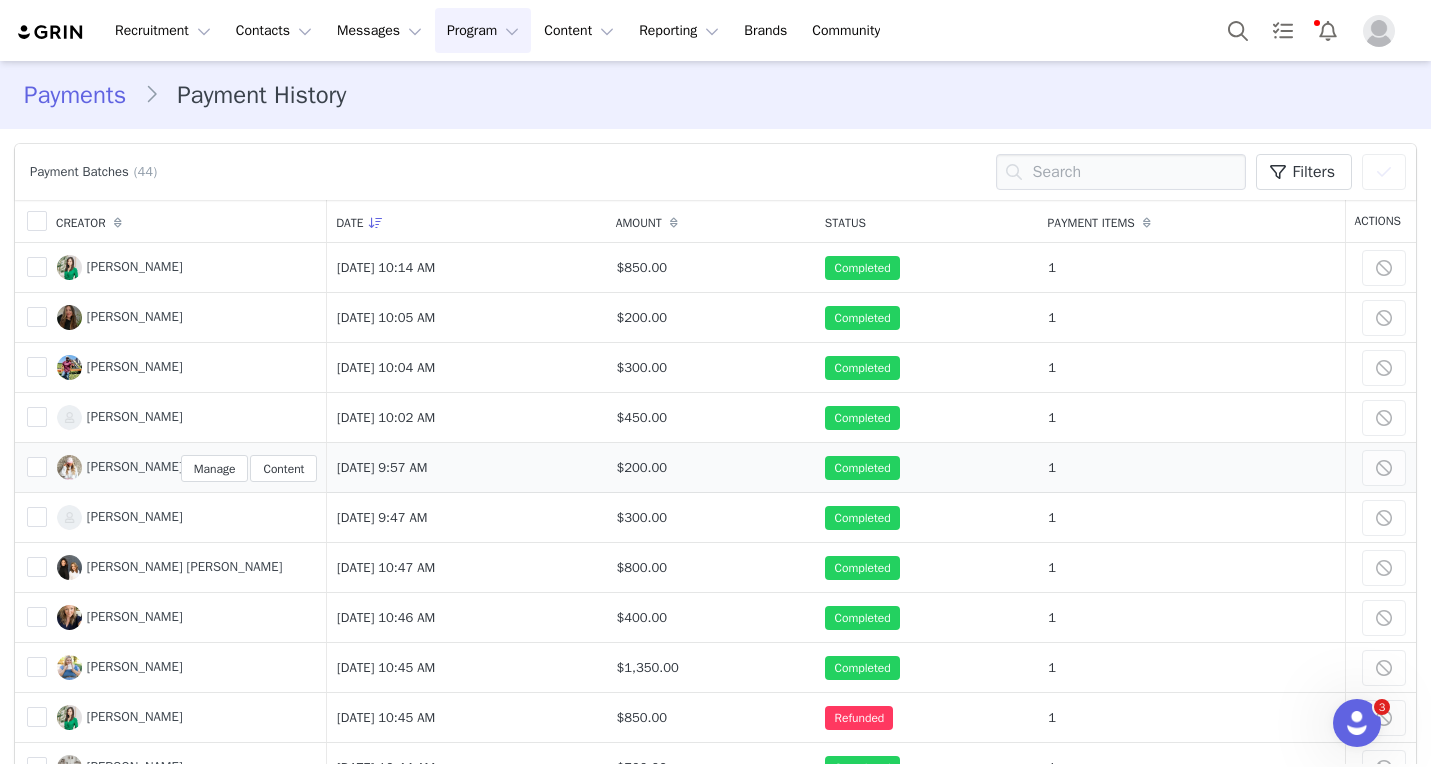 click on "Krysta Harris" at bounding box center (135, 466) 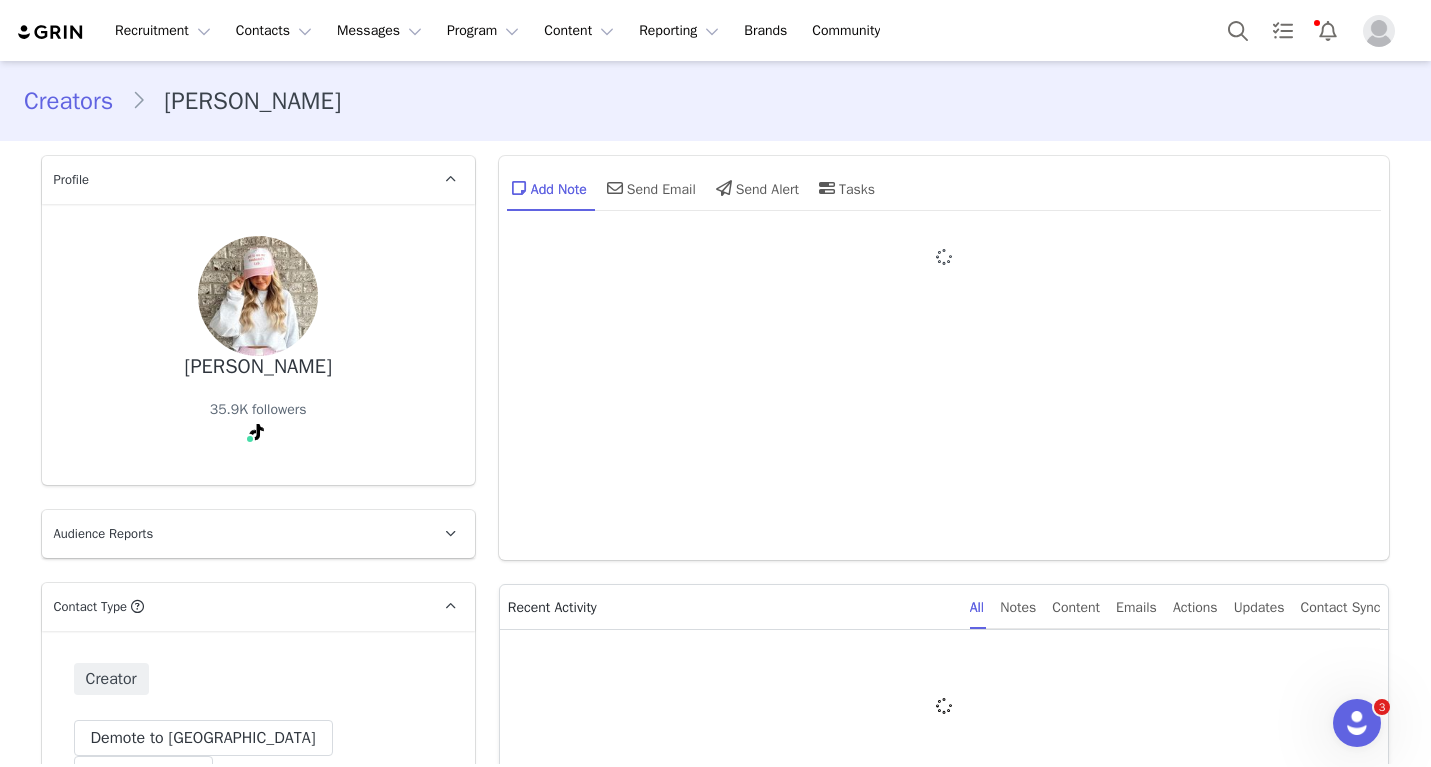 type on "+1 ([GEOGRAPHIC_DATA])" 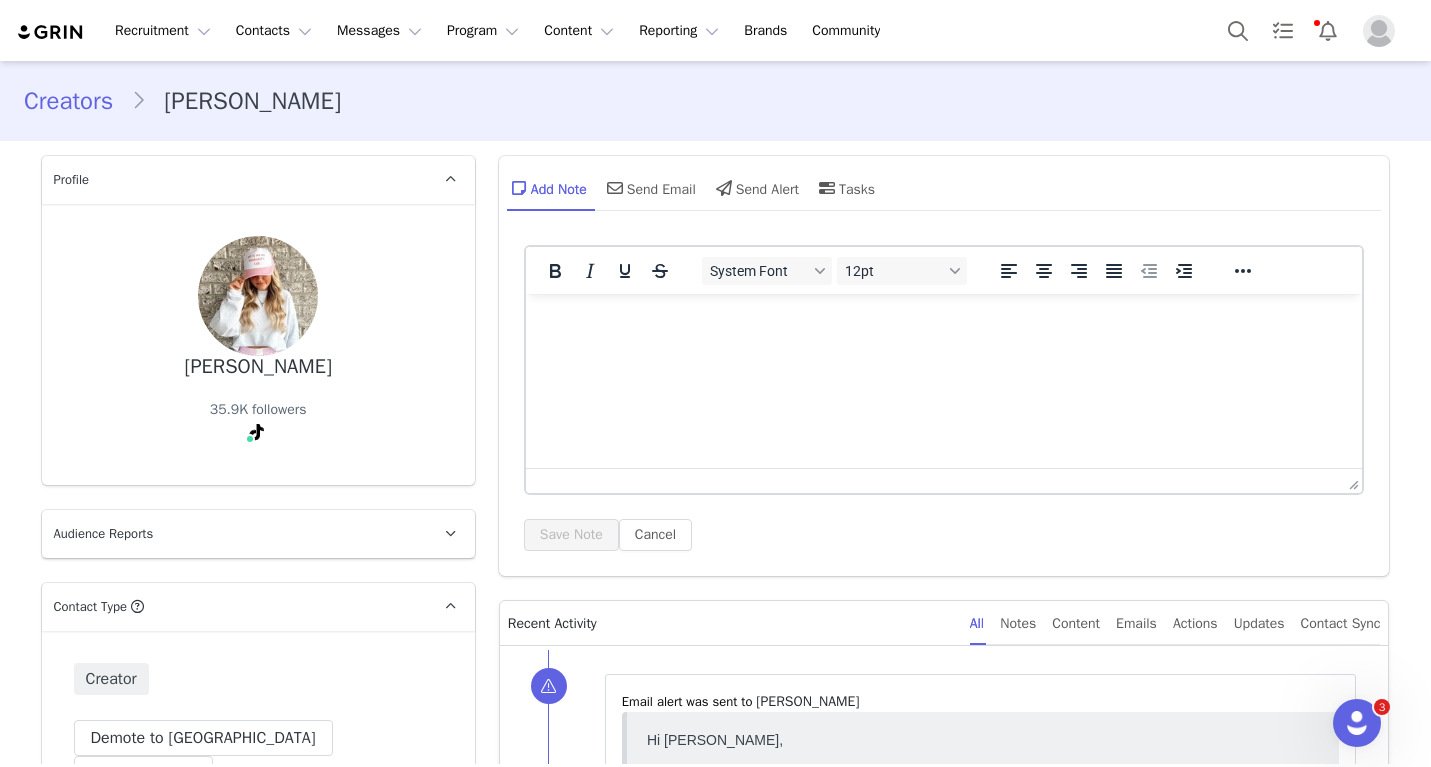 scroll, scrollTop: 0, scrollLeft: 0, axis: both 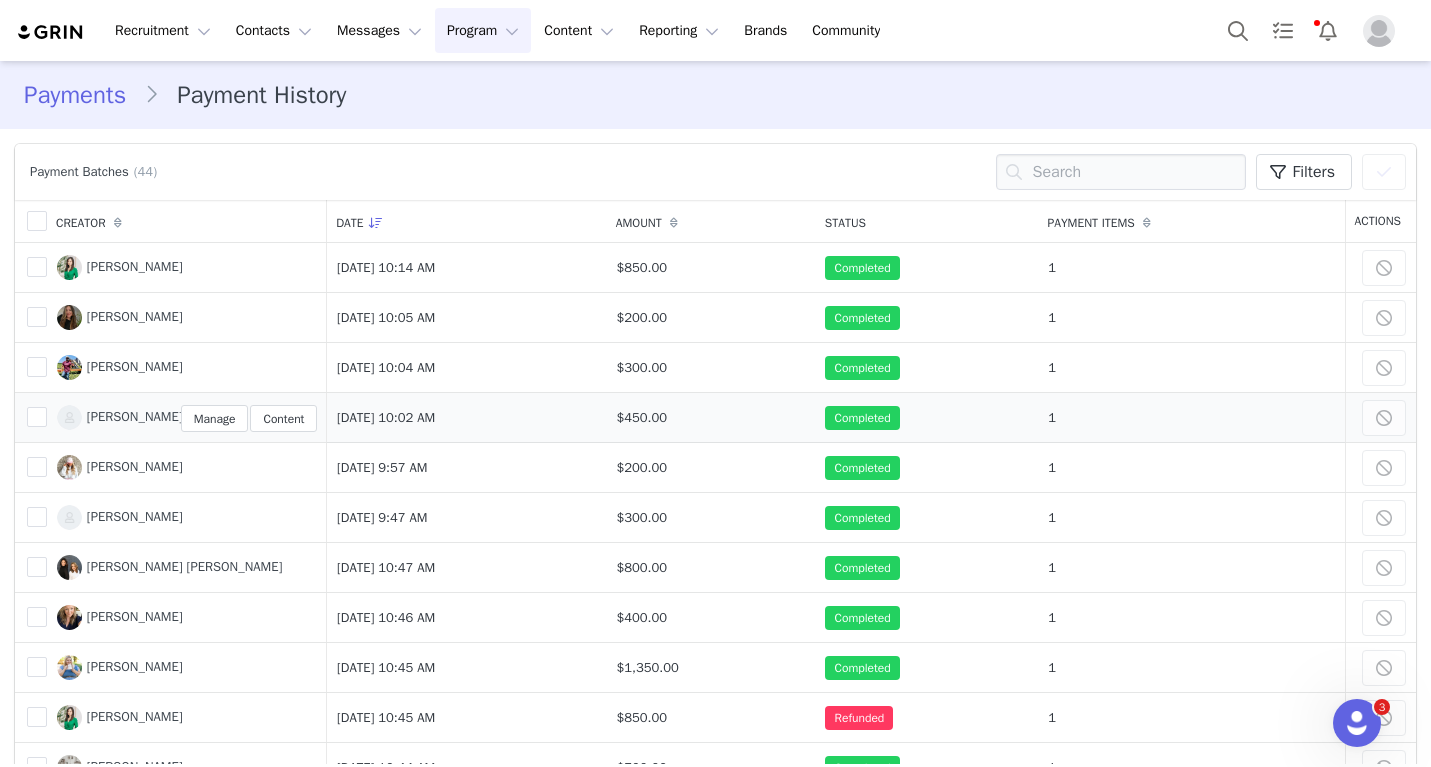 click on "Dillon Spriggs" at bounding box center [135, 416] 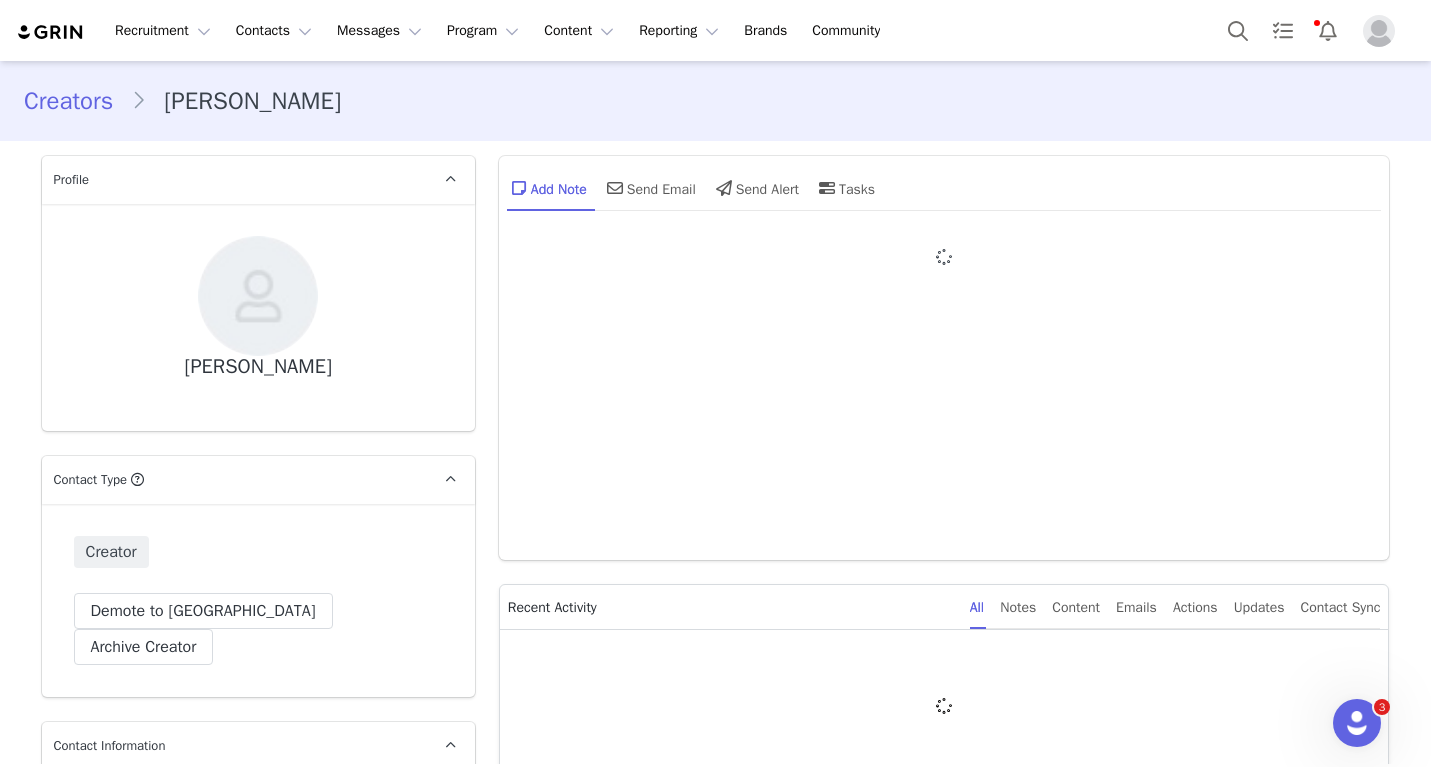 type on "+1 ([GEOGRAPHIC_DATA])" 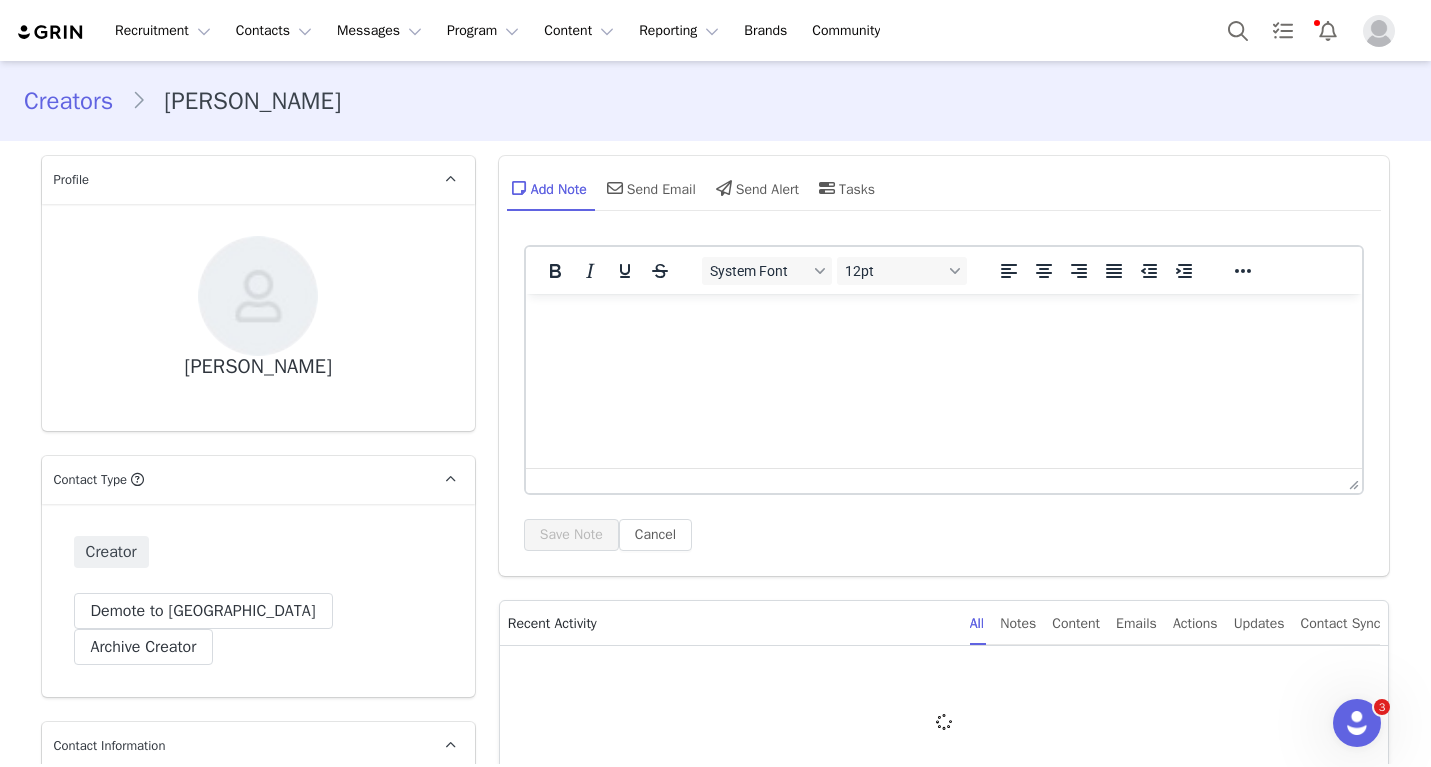 scroll, scrollTop: 0, scrollLeft: 0, axis: both 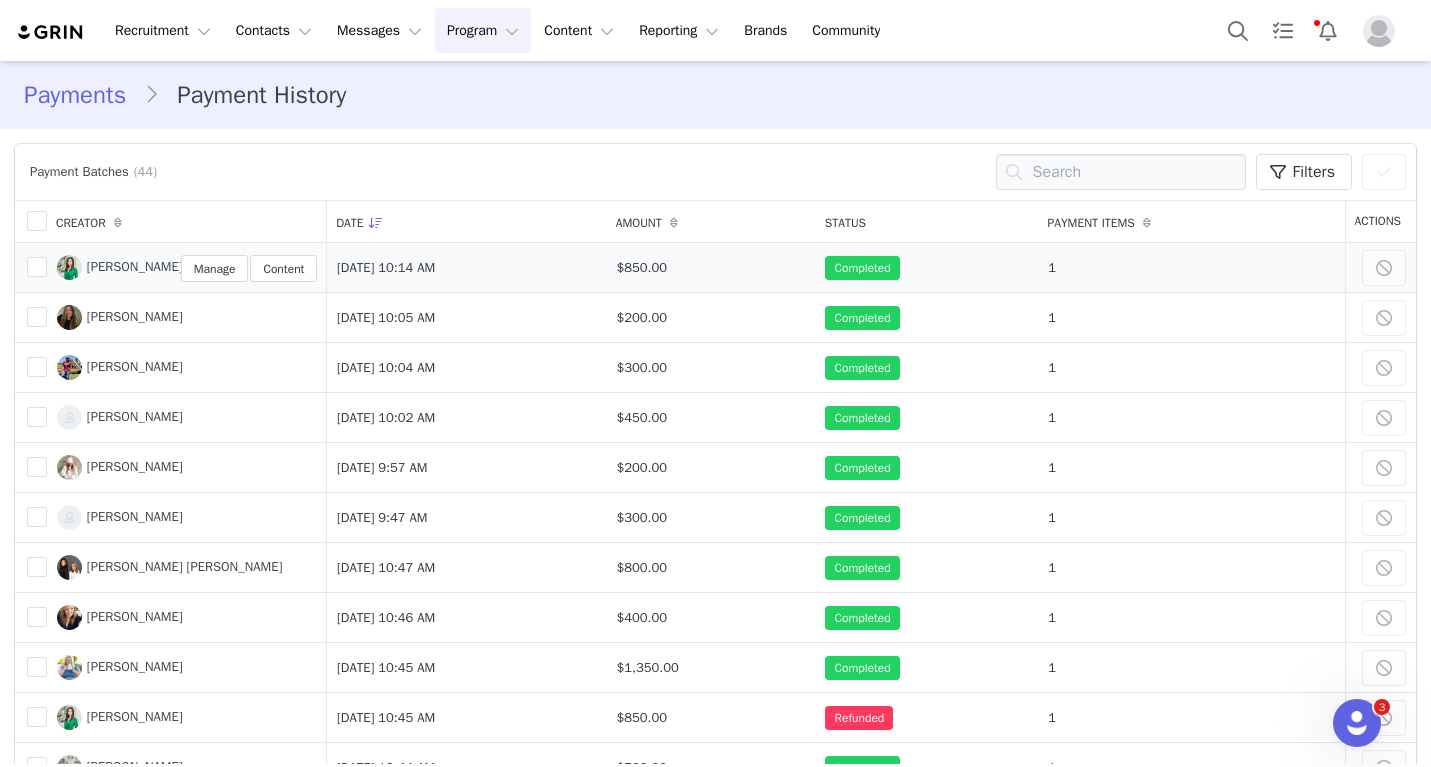 click on "Jenny Teodoro" at bounding box center (135, 266) 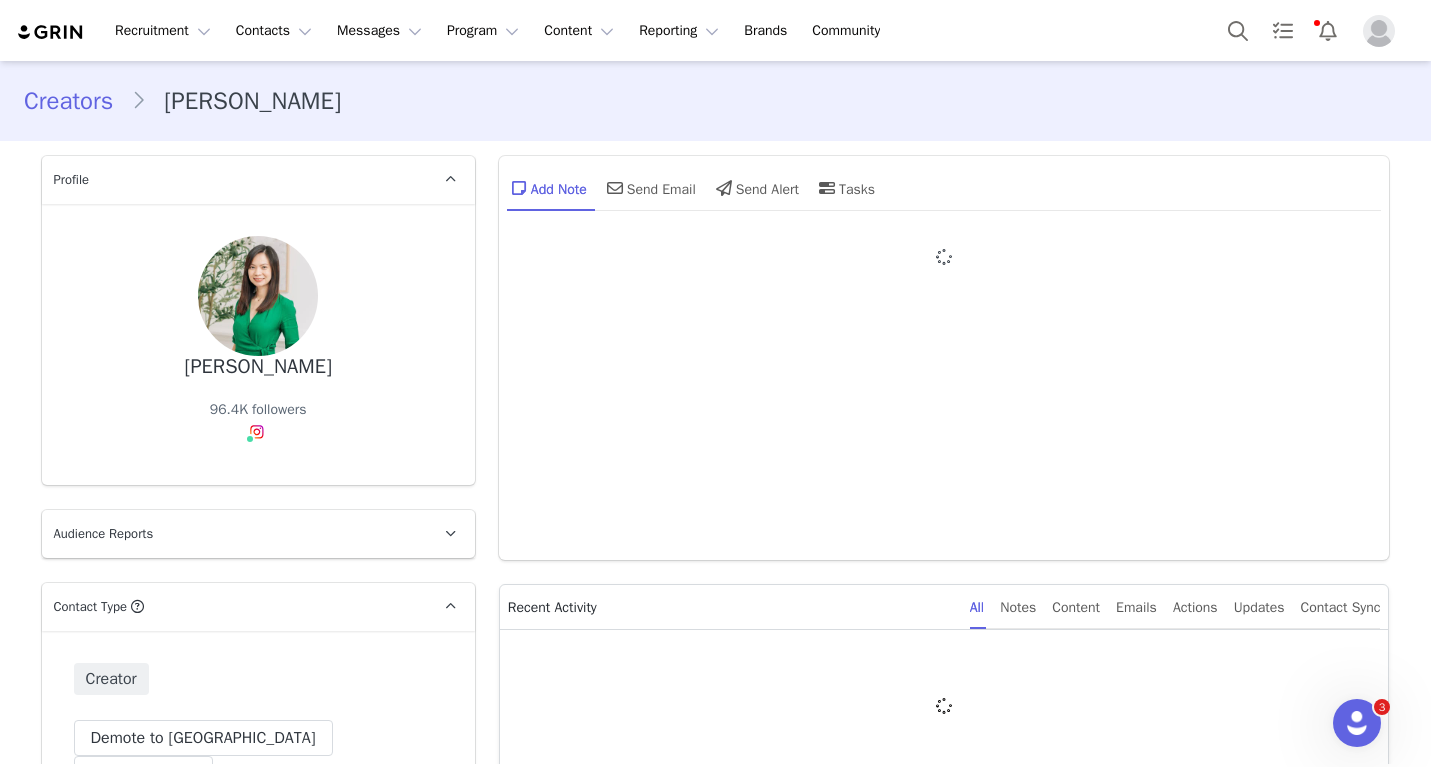 type on "+1 ([GEOGRAPHIC_DATA])" 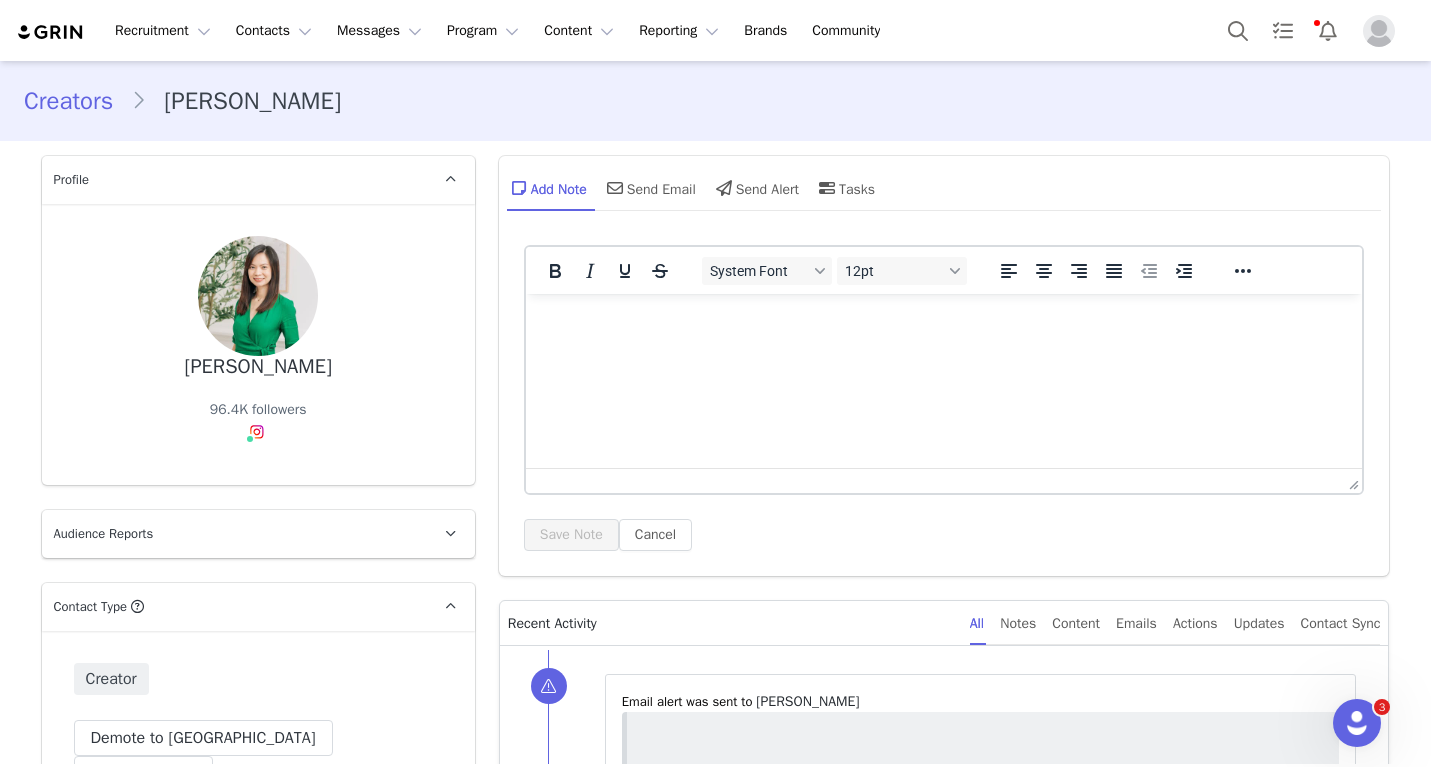 scroll, scrollTop: 195, scrollLeft: 0, axis: vertical 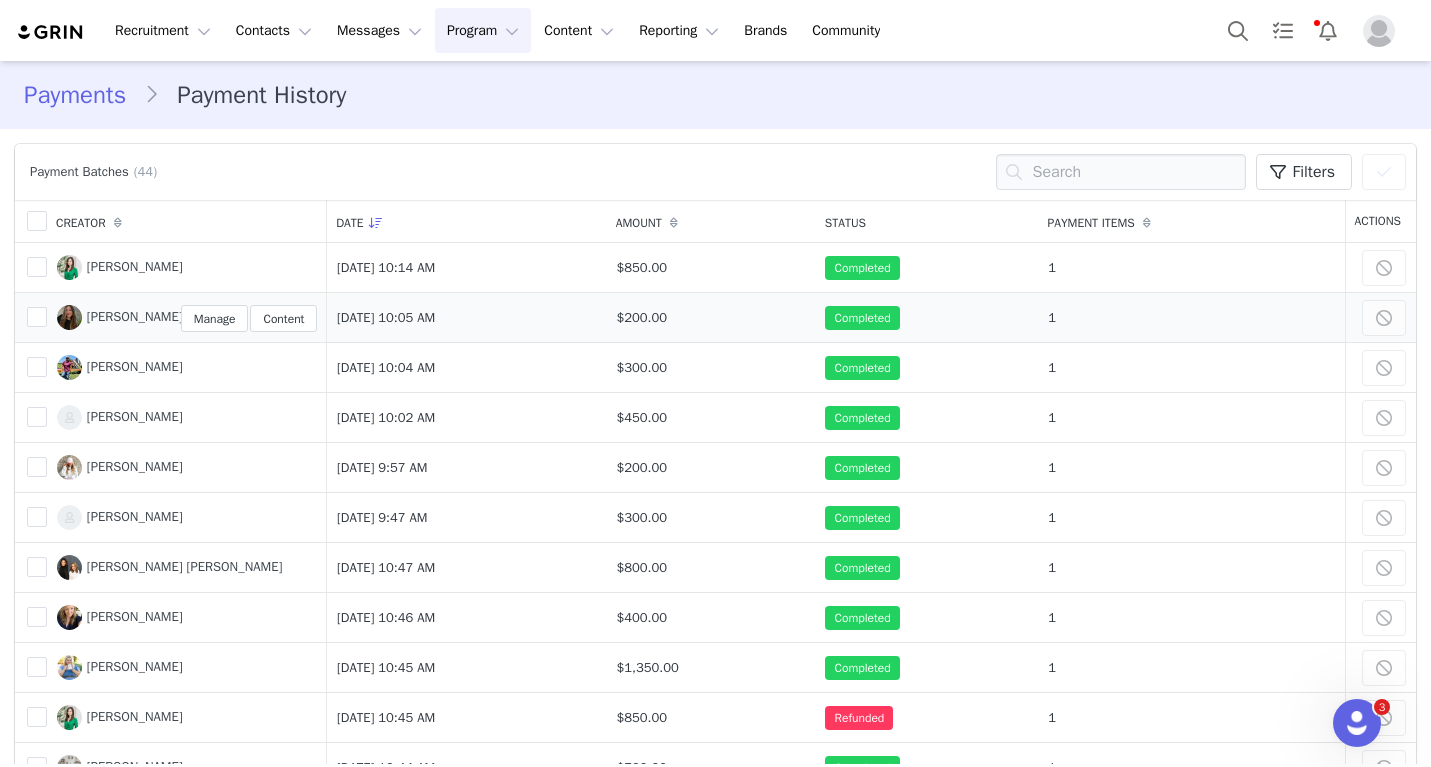 click on "[PERSON_NAME]" at bounding box center (135, 316) 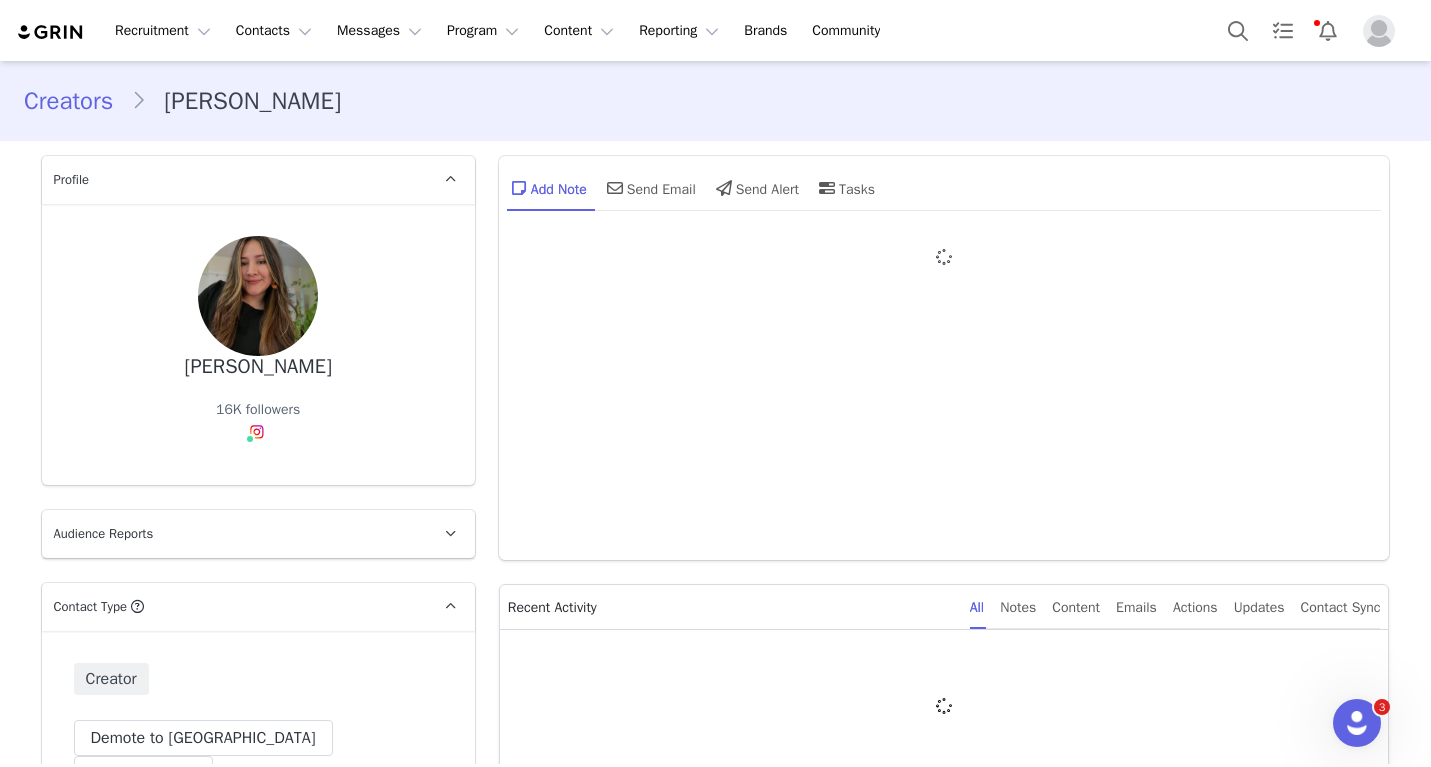 type on "+1 ([GEOGRAPHIC_DATA])" 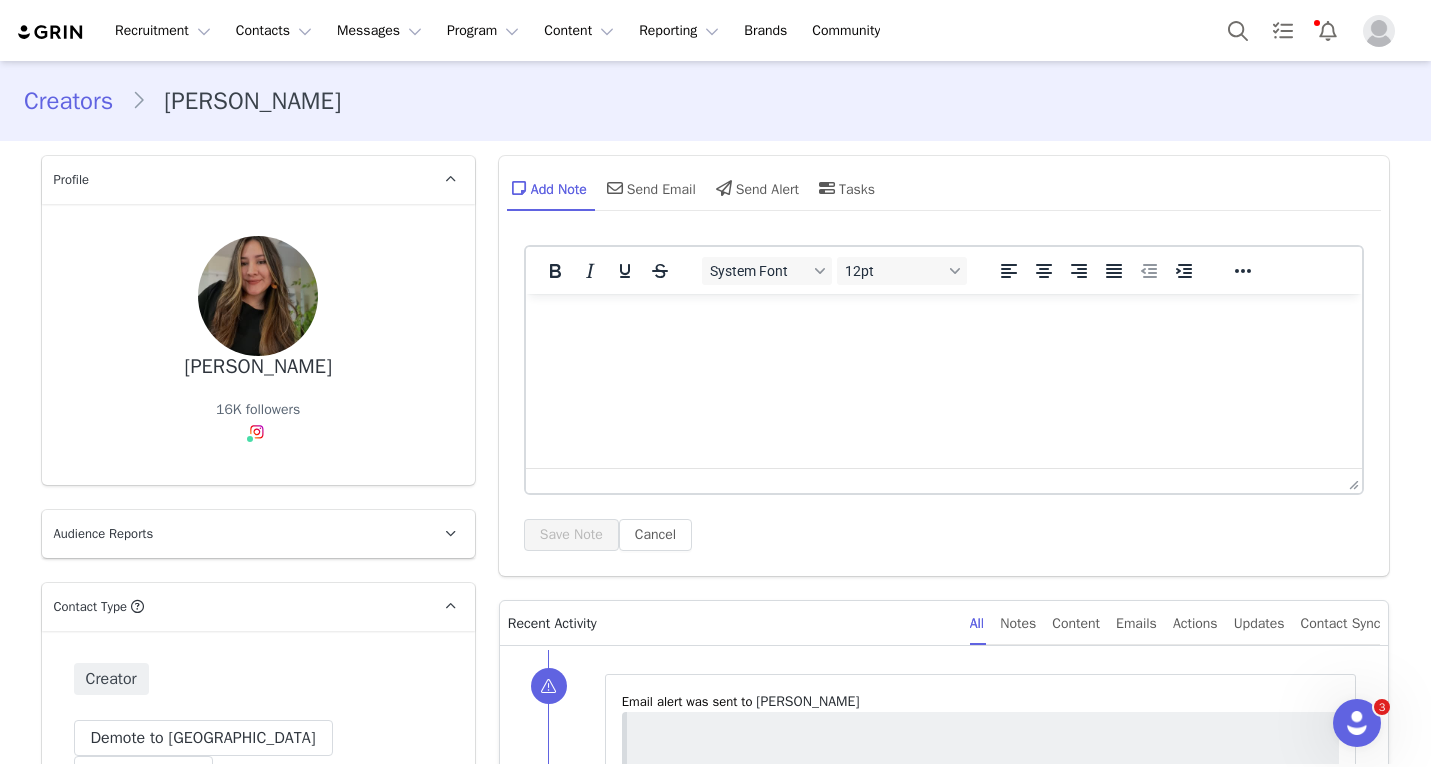 scroll, scrollTop: 171, scrollLeft: 0, axis: vertical 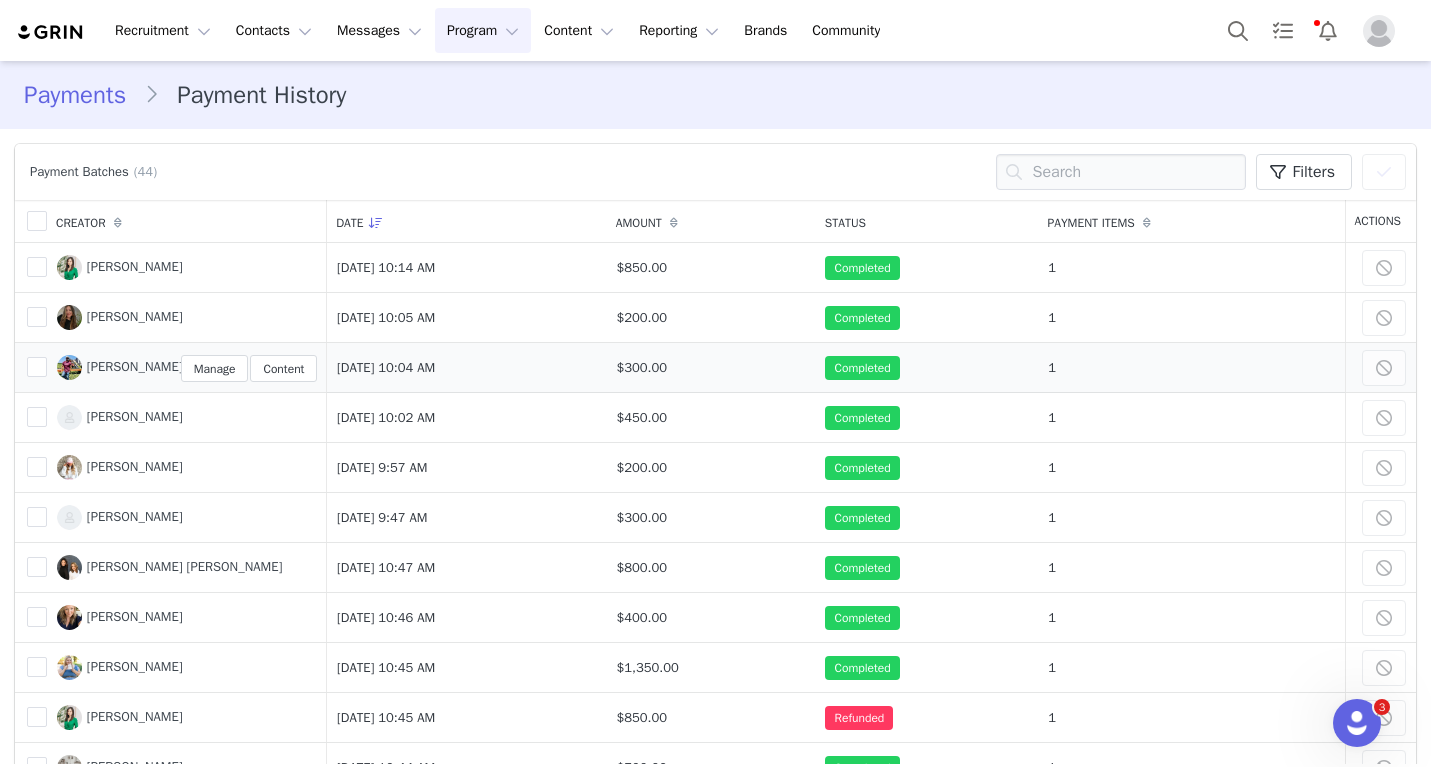 click on "Zach Wortiska" at bounding box center [135, 366] 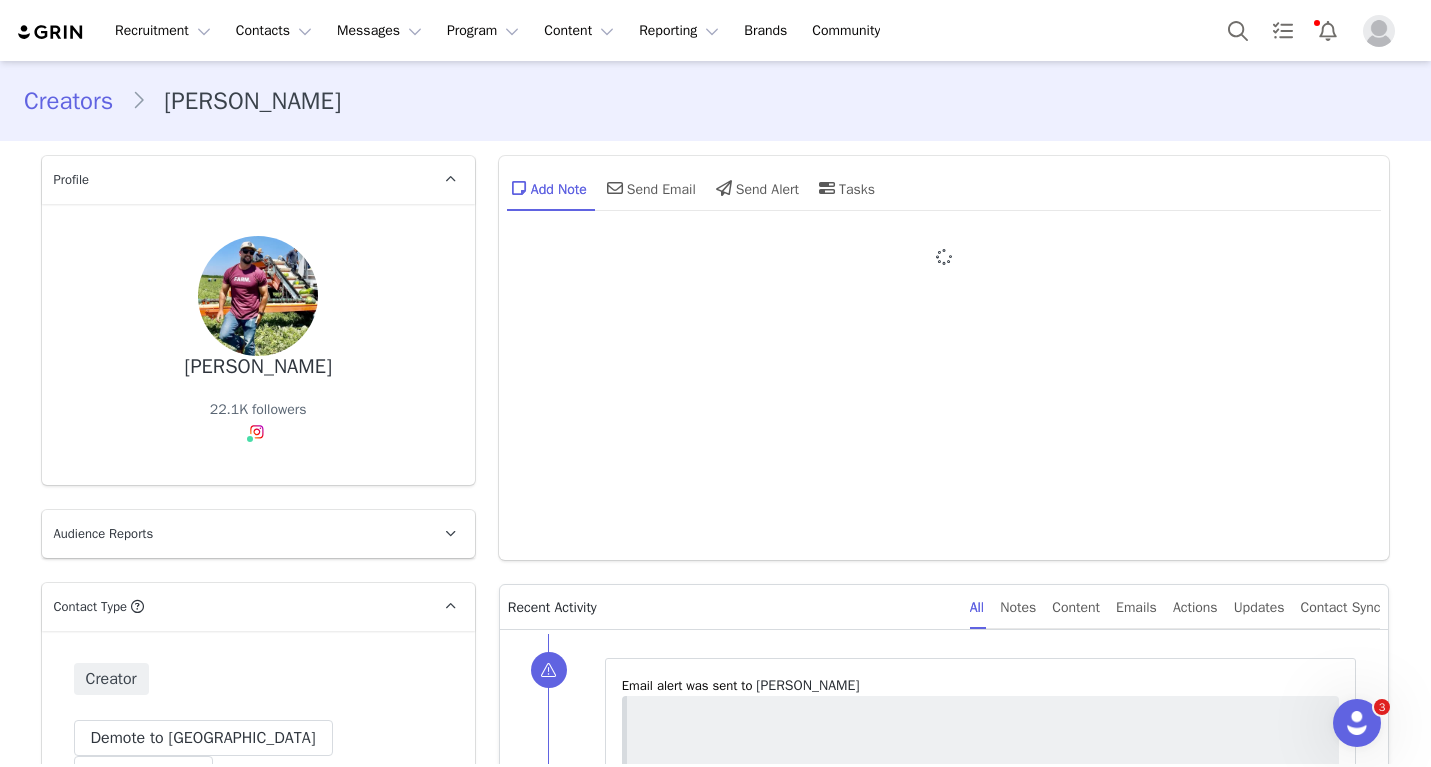 type on "+1 ([GEOGRAPHIC_DATA])" 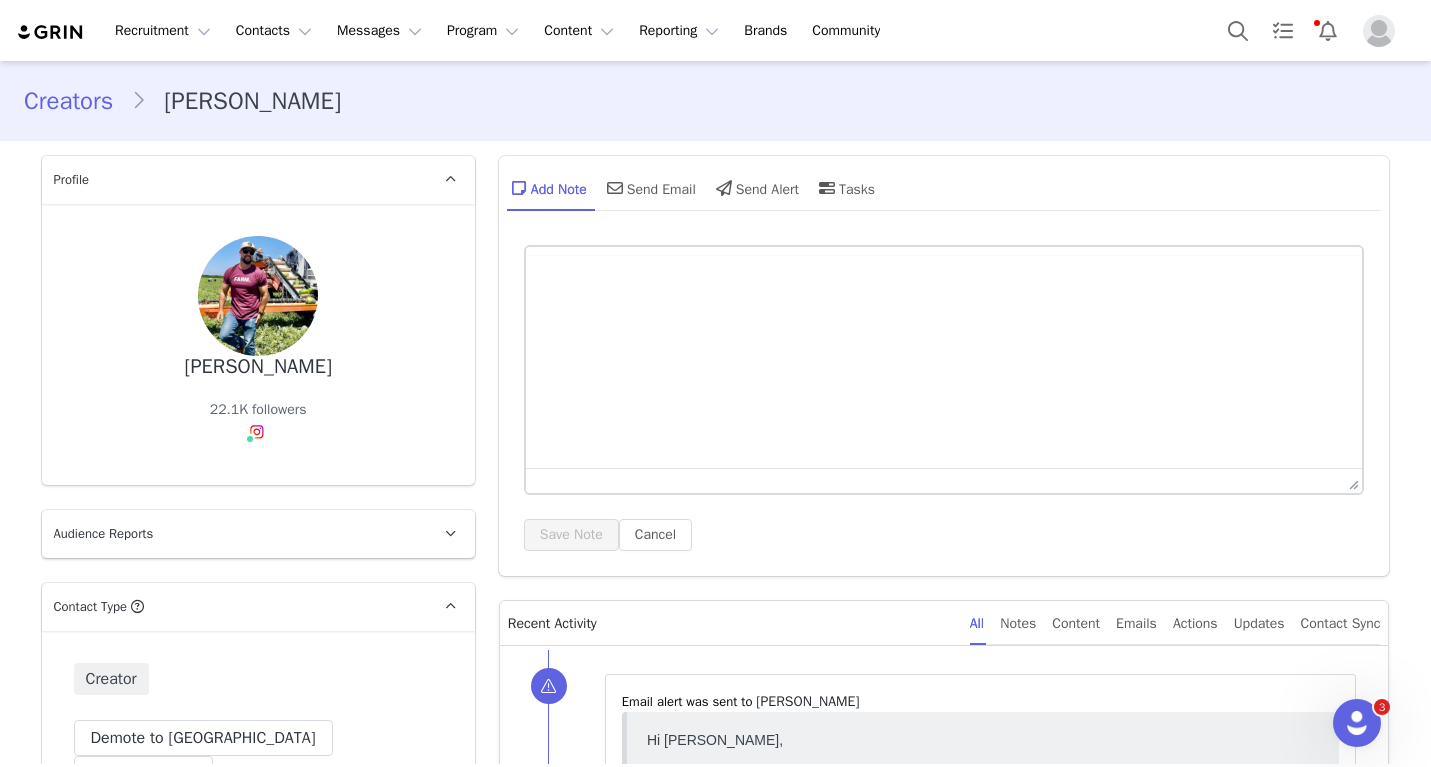 scroll, scrollTop: 0, scrollLeft: 0, axis: both 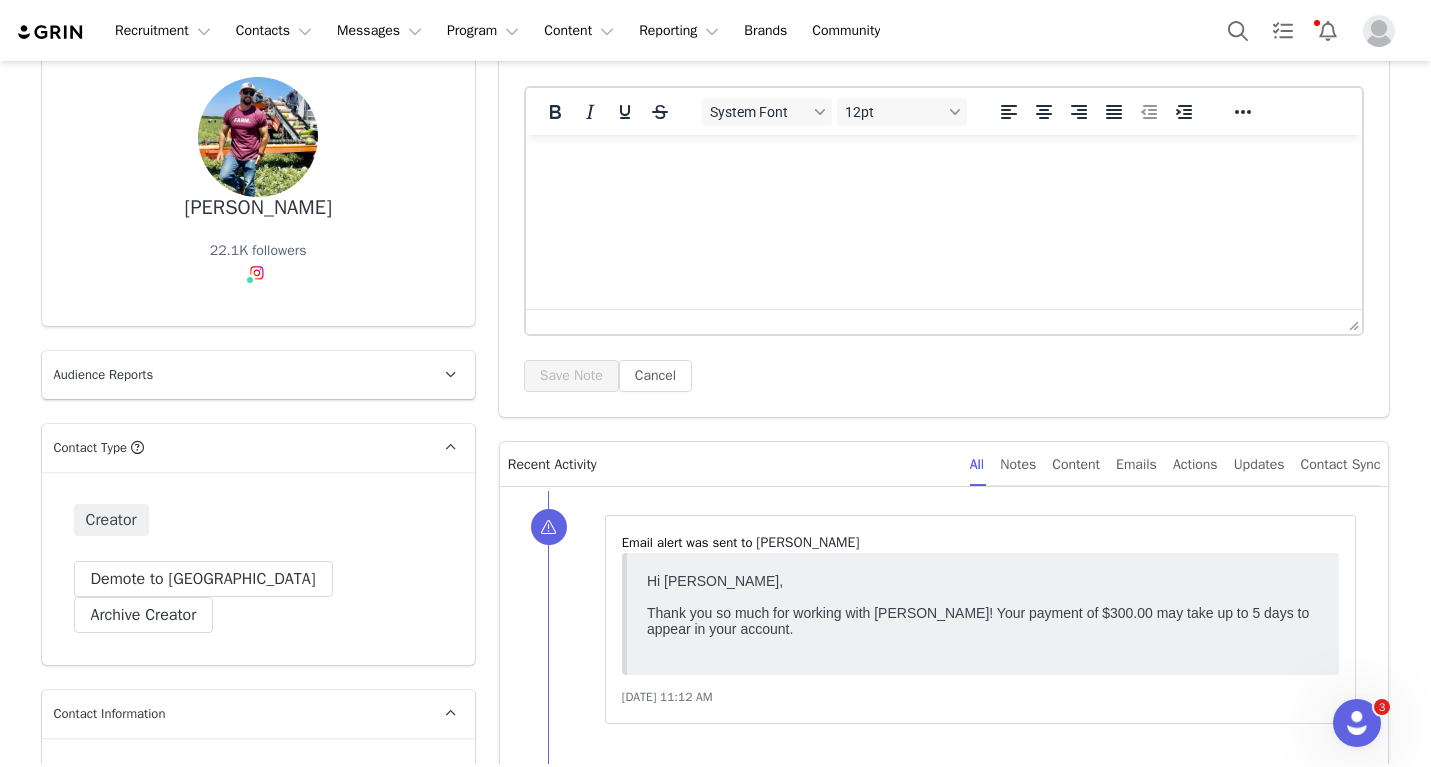 click at bounding box center [1379, 31] 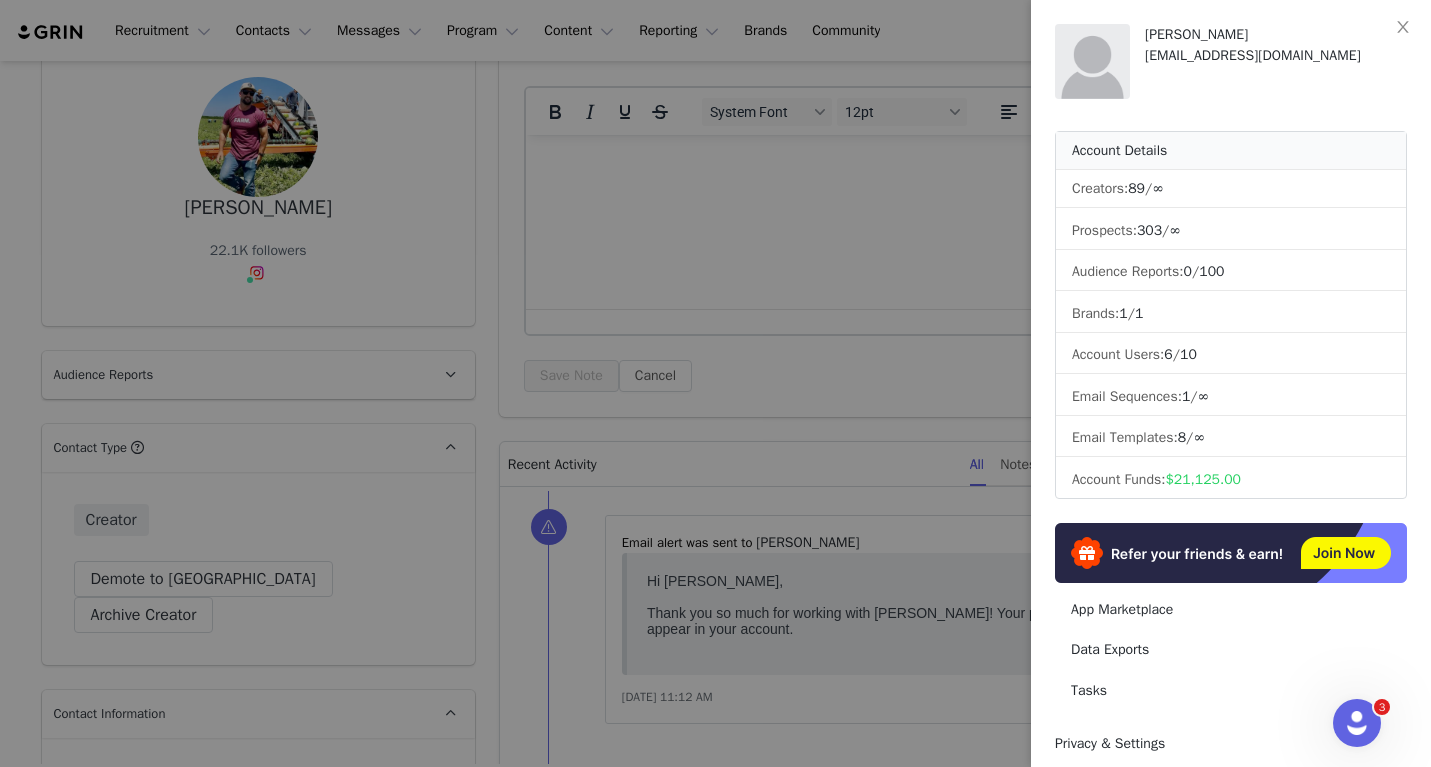 click at bounding box center (715, 383) 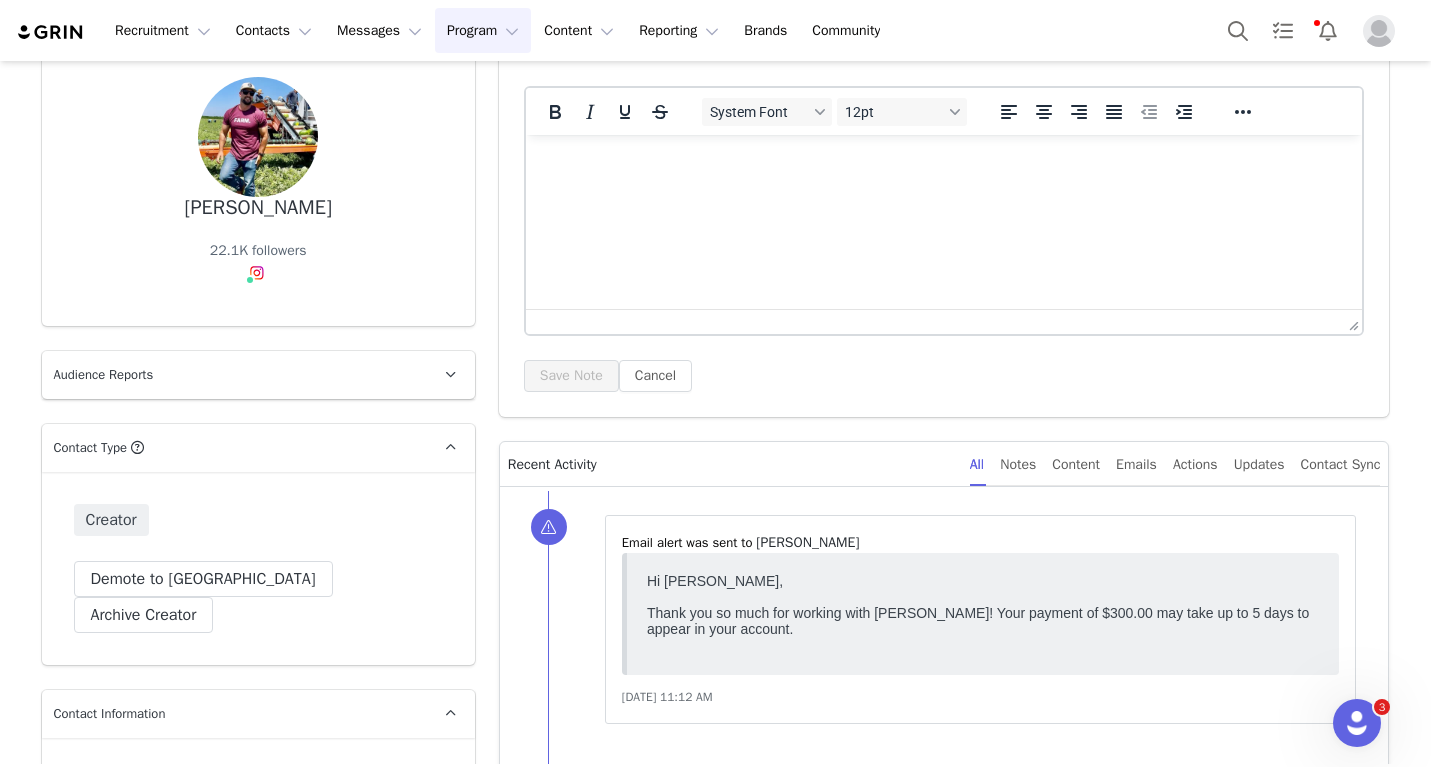 click on "Program Program" at bounding box center [483, 30] 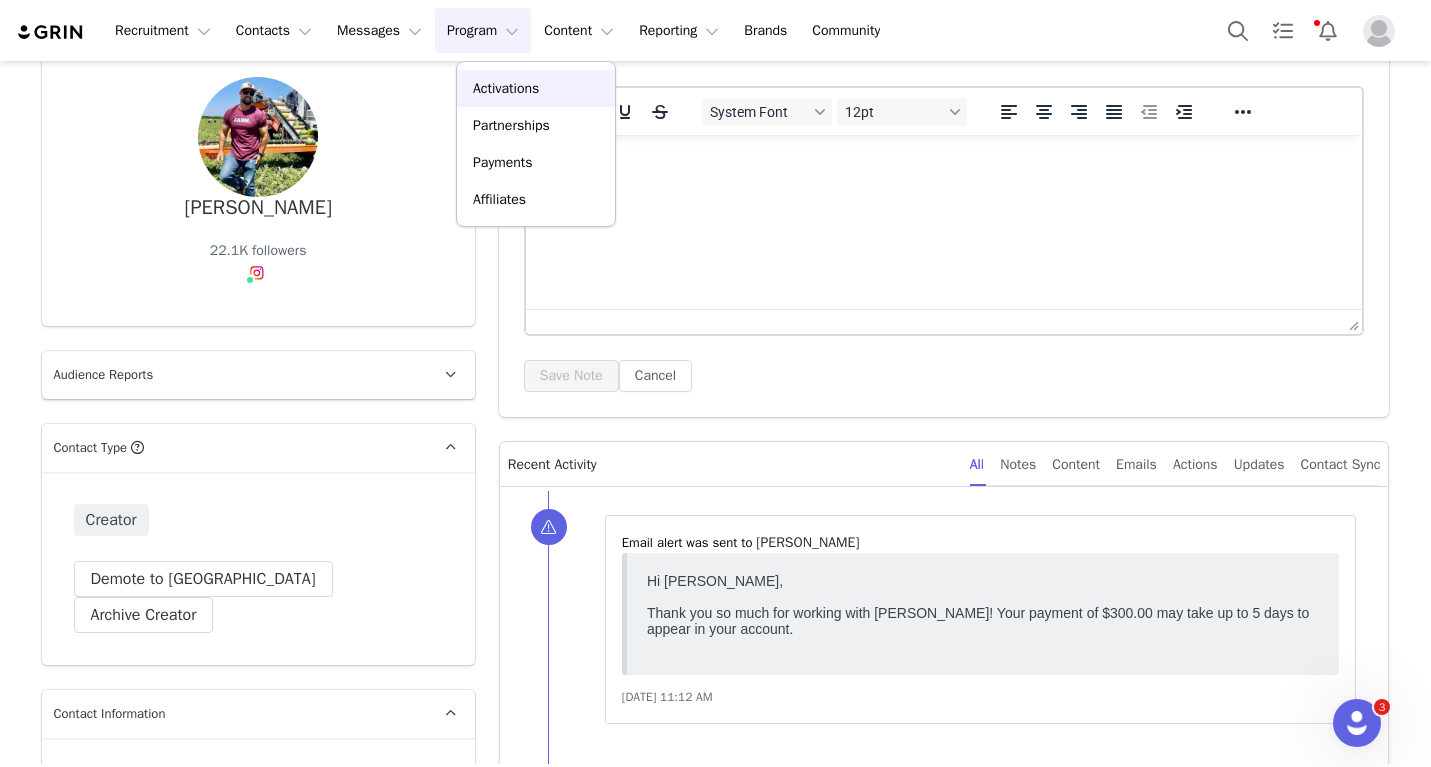 click on "Activations" at bounding box center (536, 88) 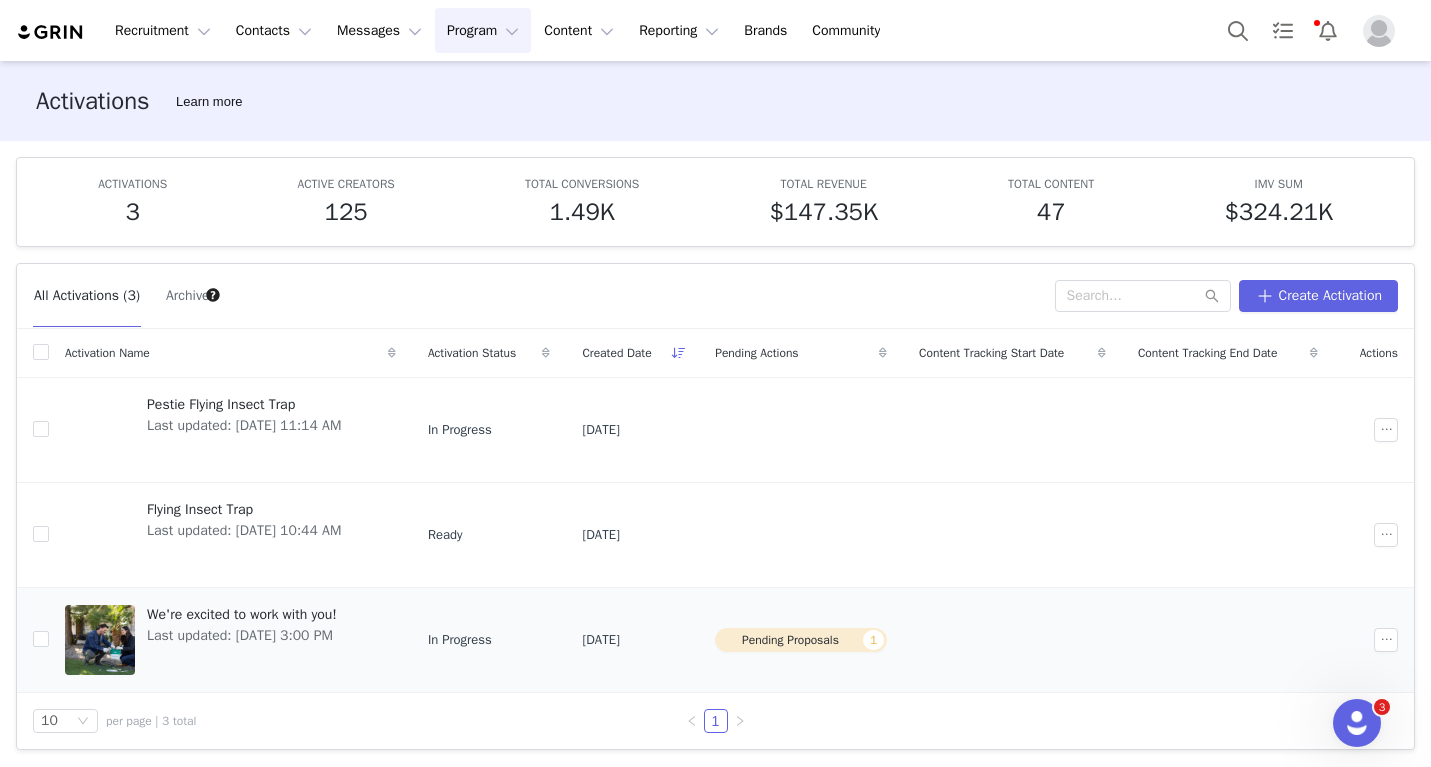 click on "We're excited to work with you!" at bounding box center (242, 614) 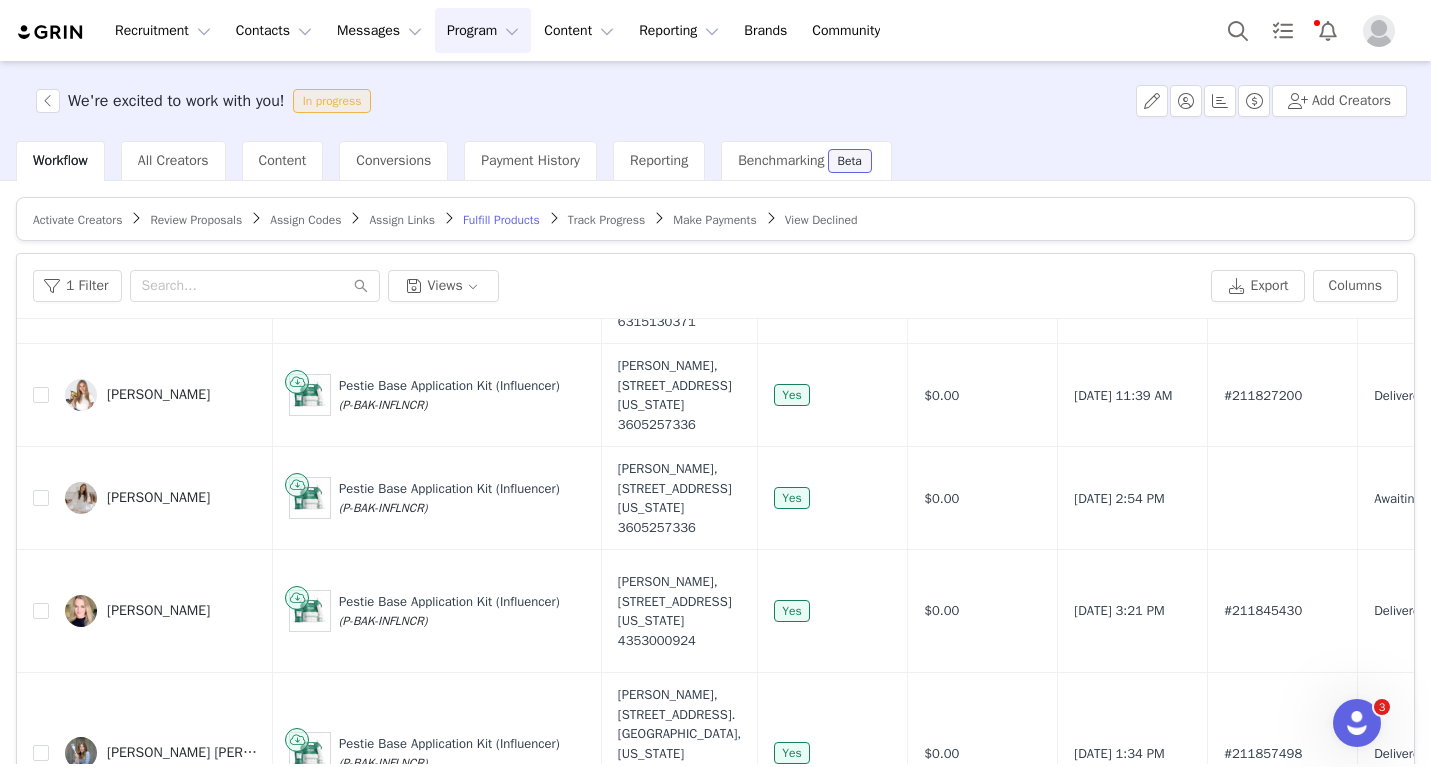 scroll, scrollTop: 2766, scrollLeft: 0, axis: vertical 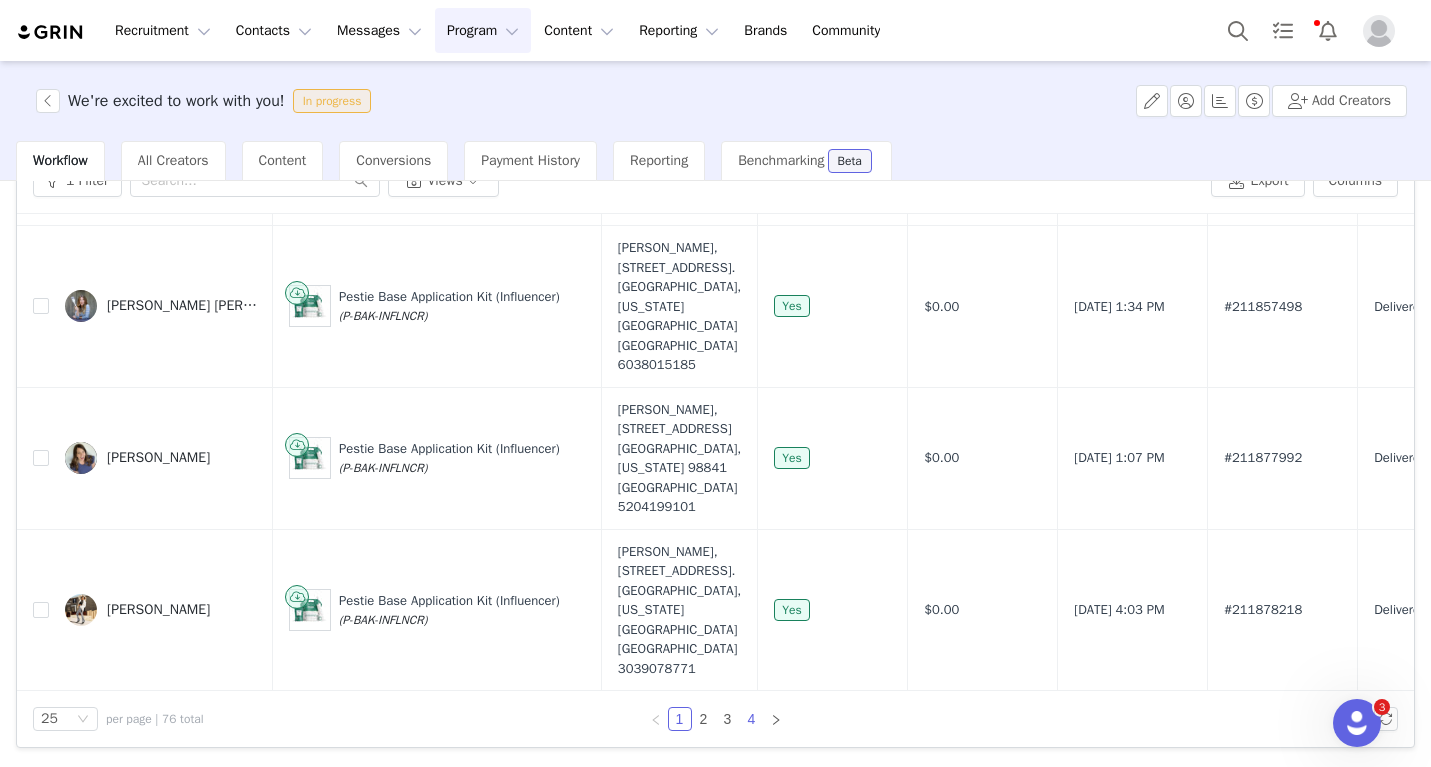 click on "4" at bounding box center [752, 719] 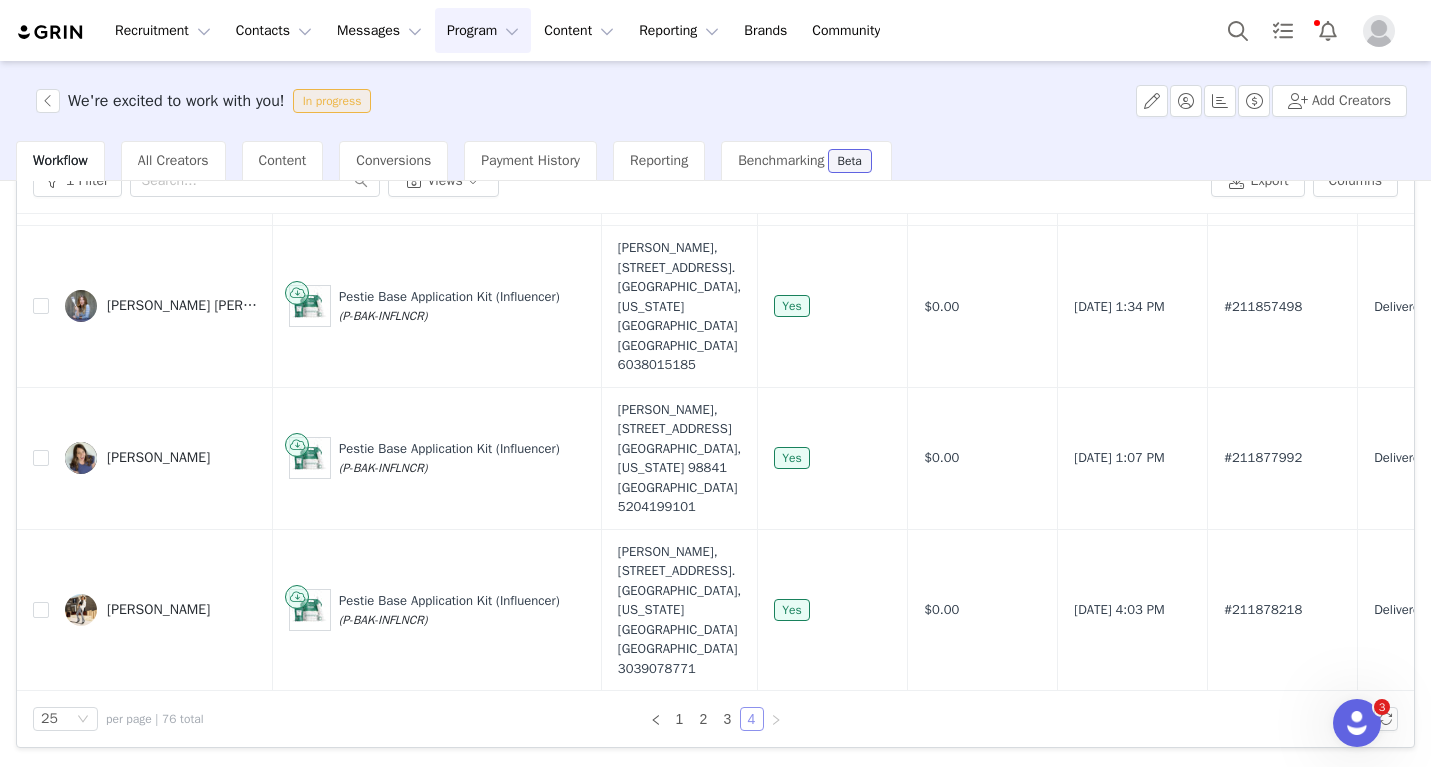 scroll, scrollTop: 0, scrollLeft: 0, axis: both 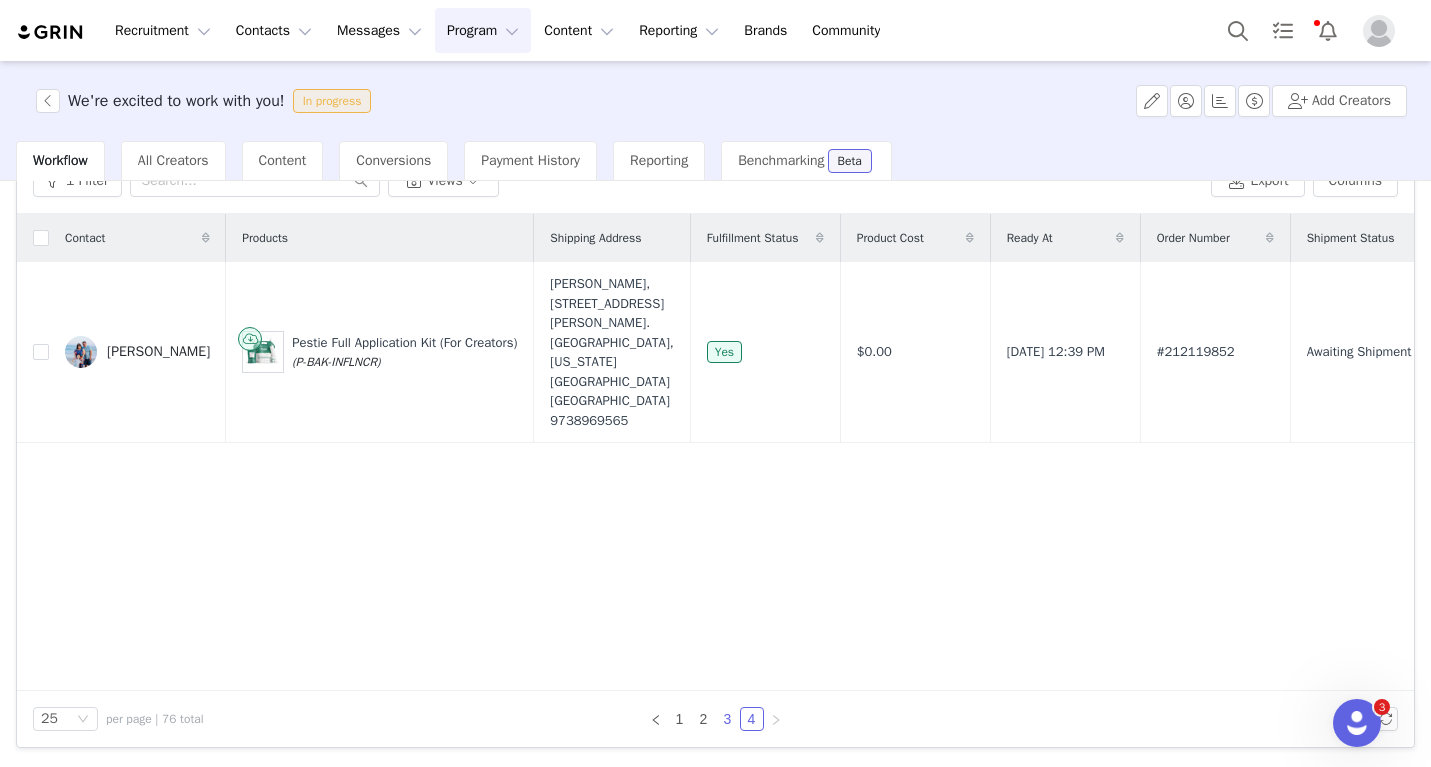 click on "3" at bounding box center (728, 719) 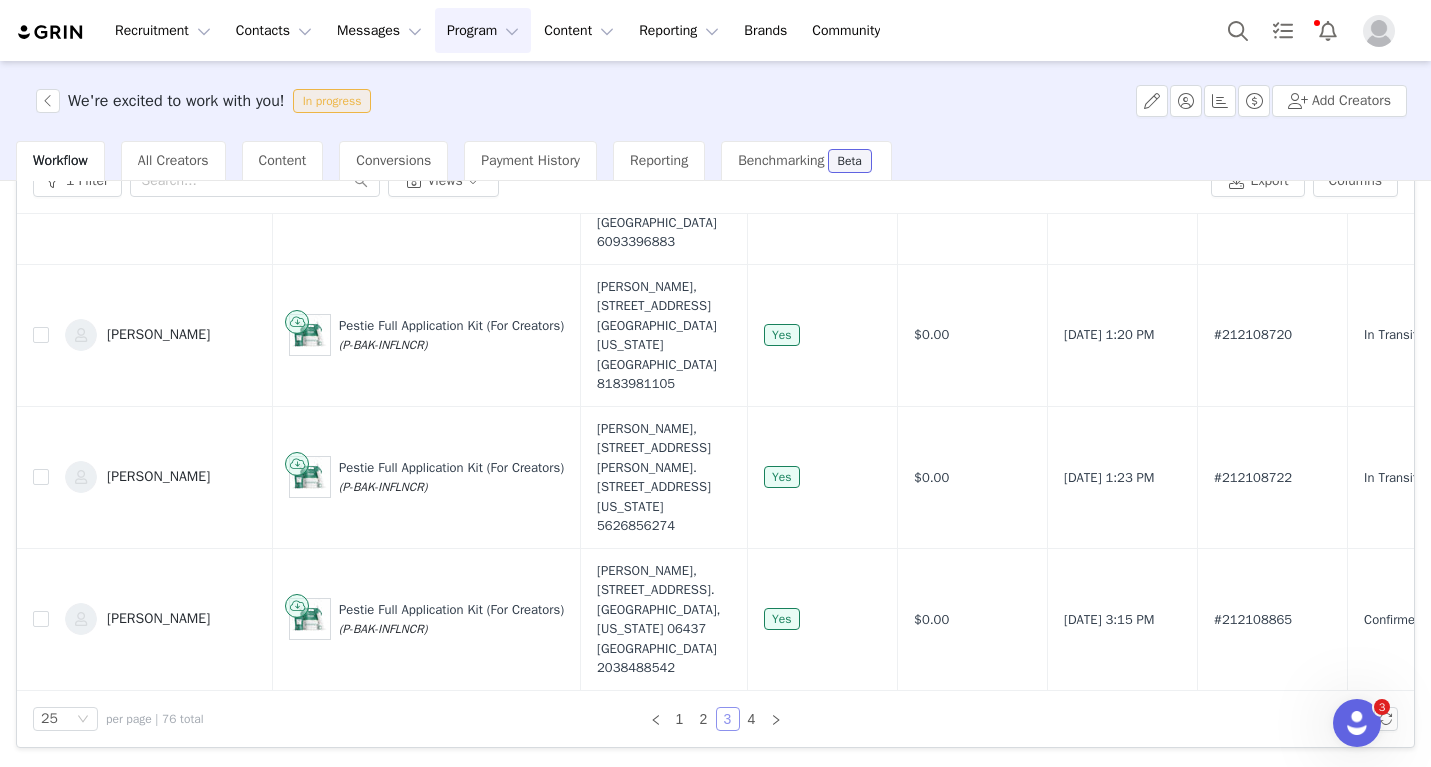scroll, scrollTop: 3236, scrollLeft: 0, axis: vertical 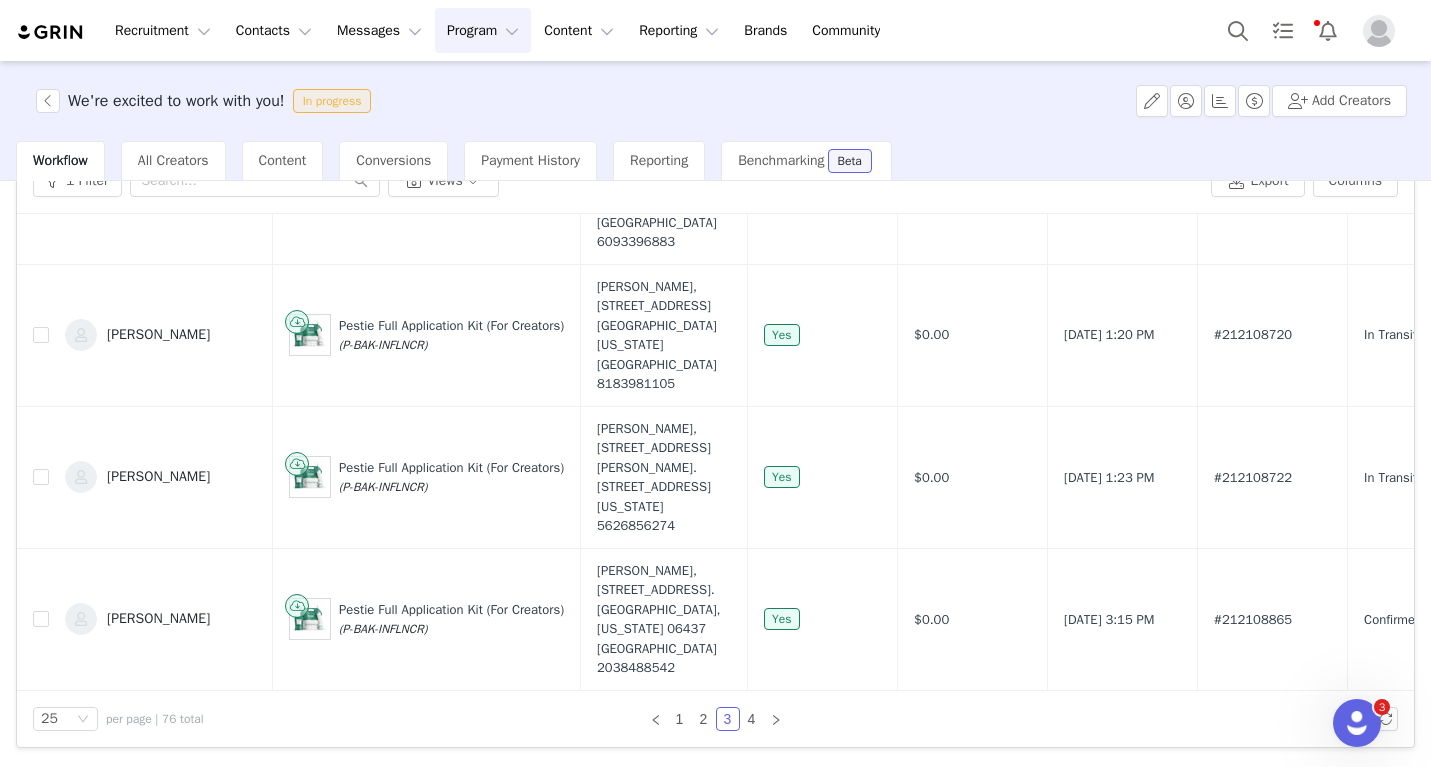 click on "We're excited to work with you! In progress" at bounding box center [207, 101] 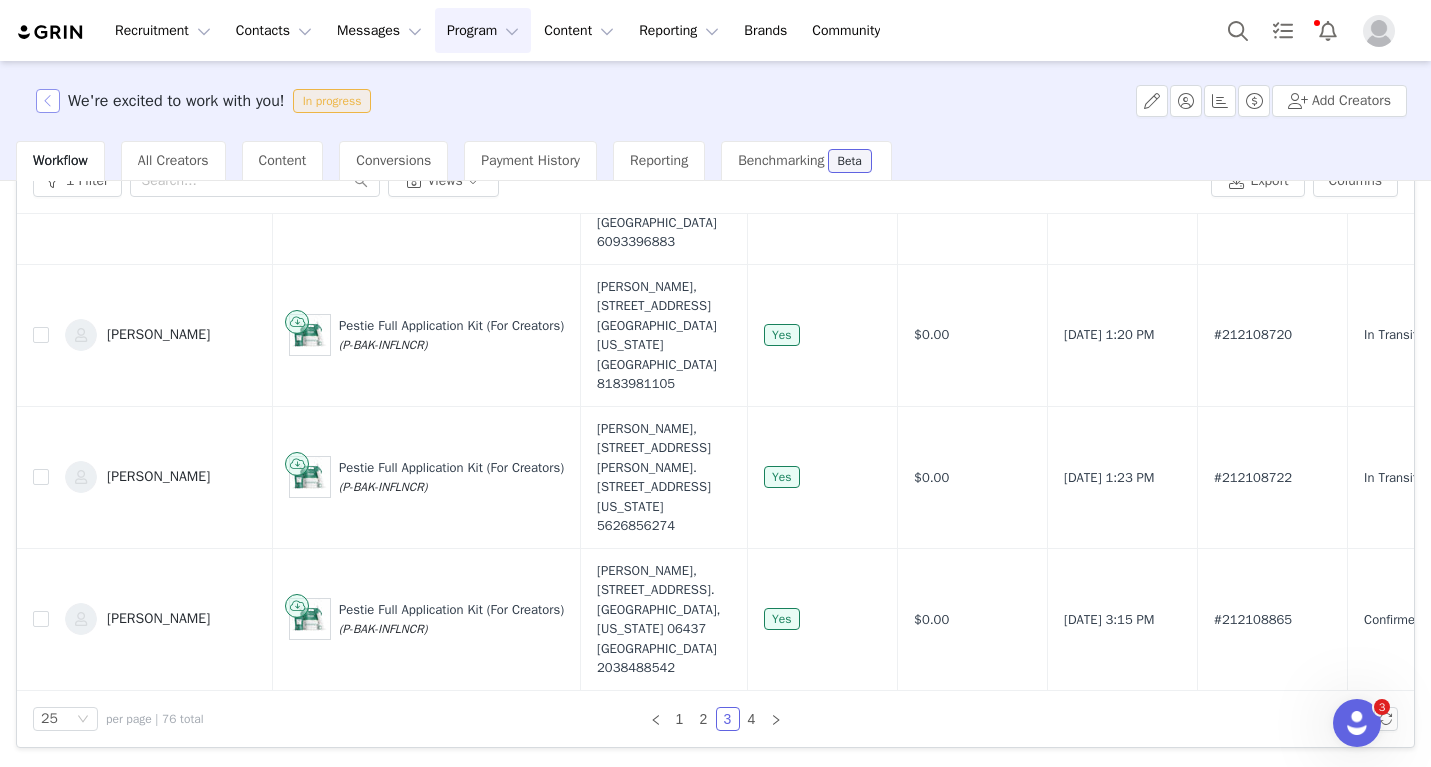 click at bounding box center (48, 101) 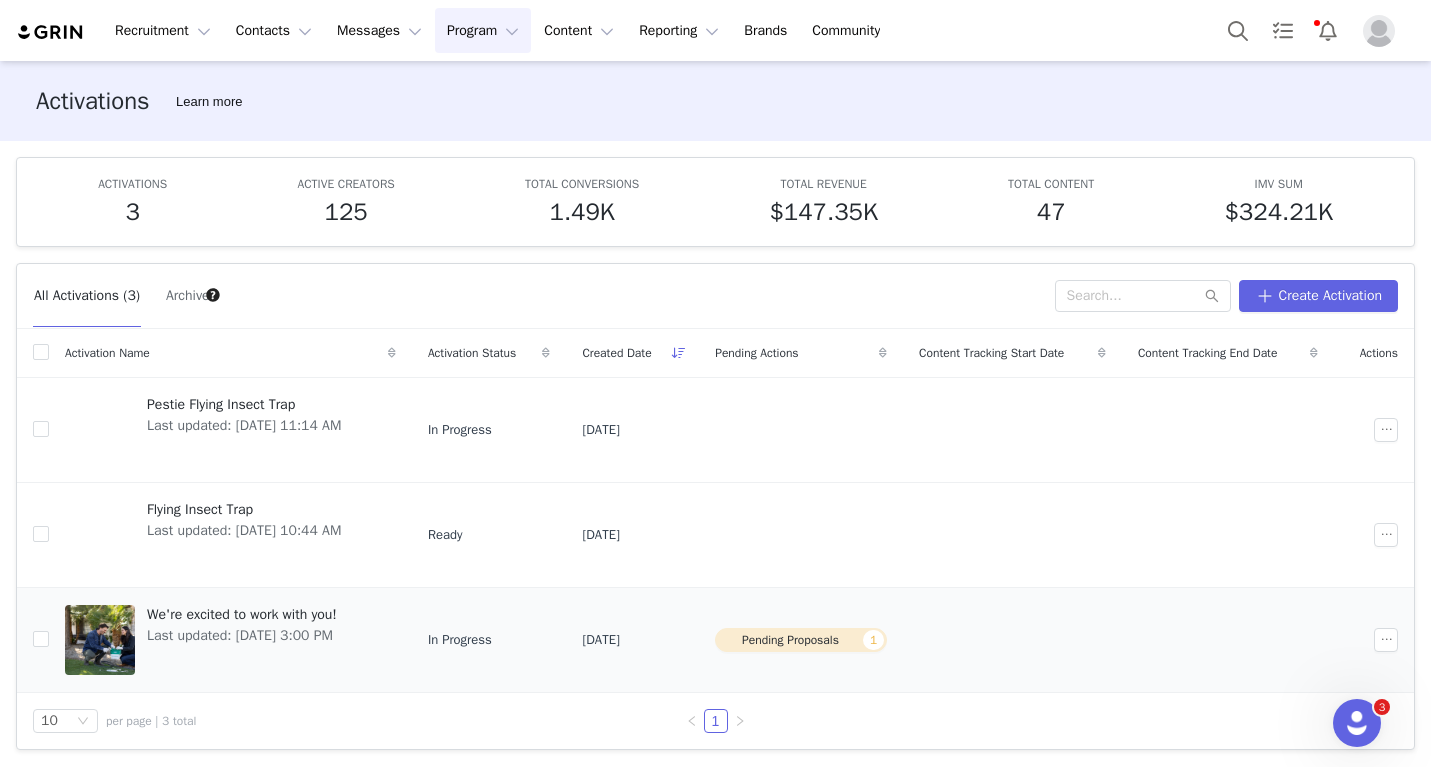 click on "We're excited to work with you!" at bounding box center (242, 614) 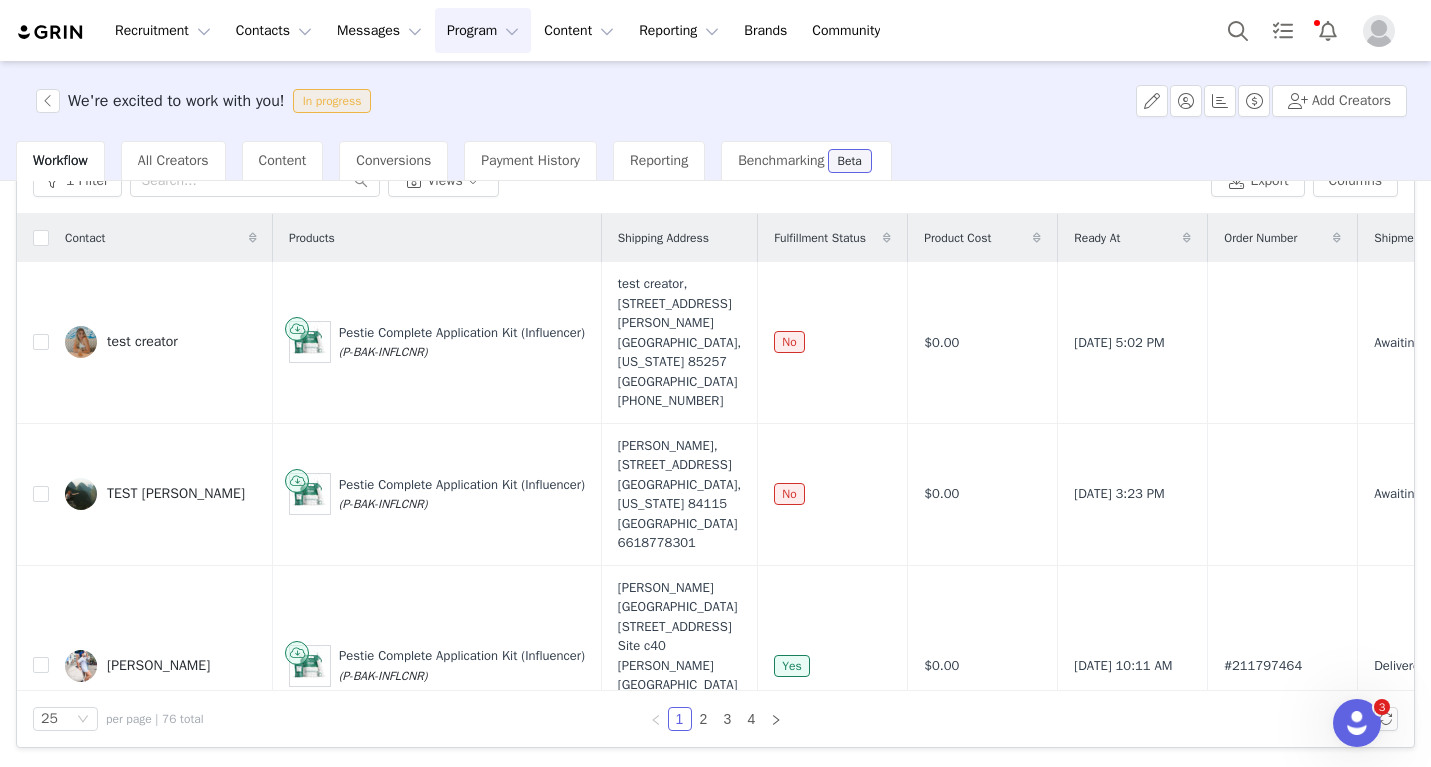 scroll, scrollTop: 112, scrollLeft: 0, axis: vertical 